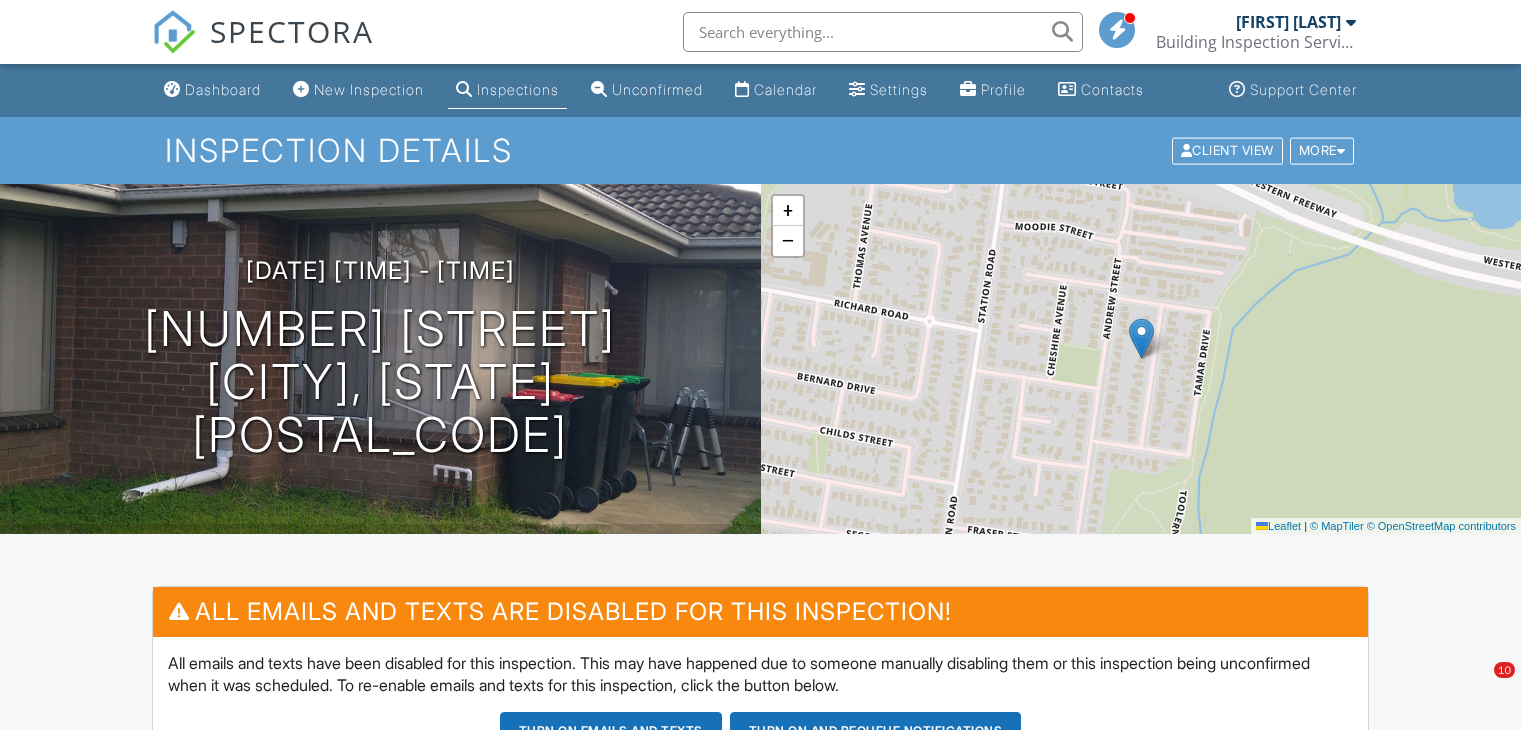 scroll, scrollTop: 700, scrollLeft: 0, axis: vertical 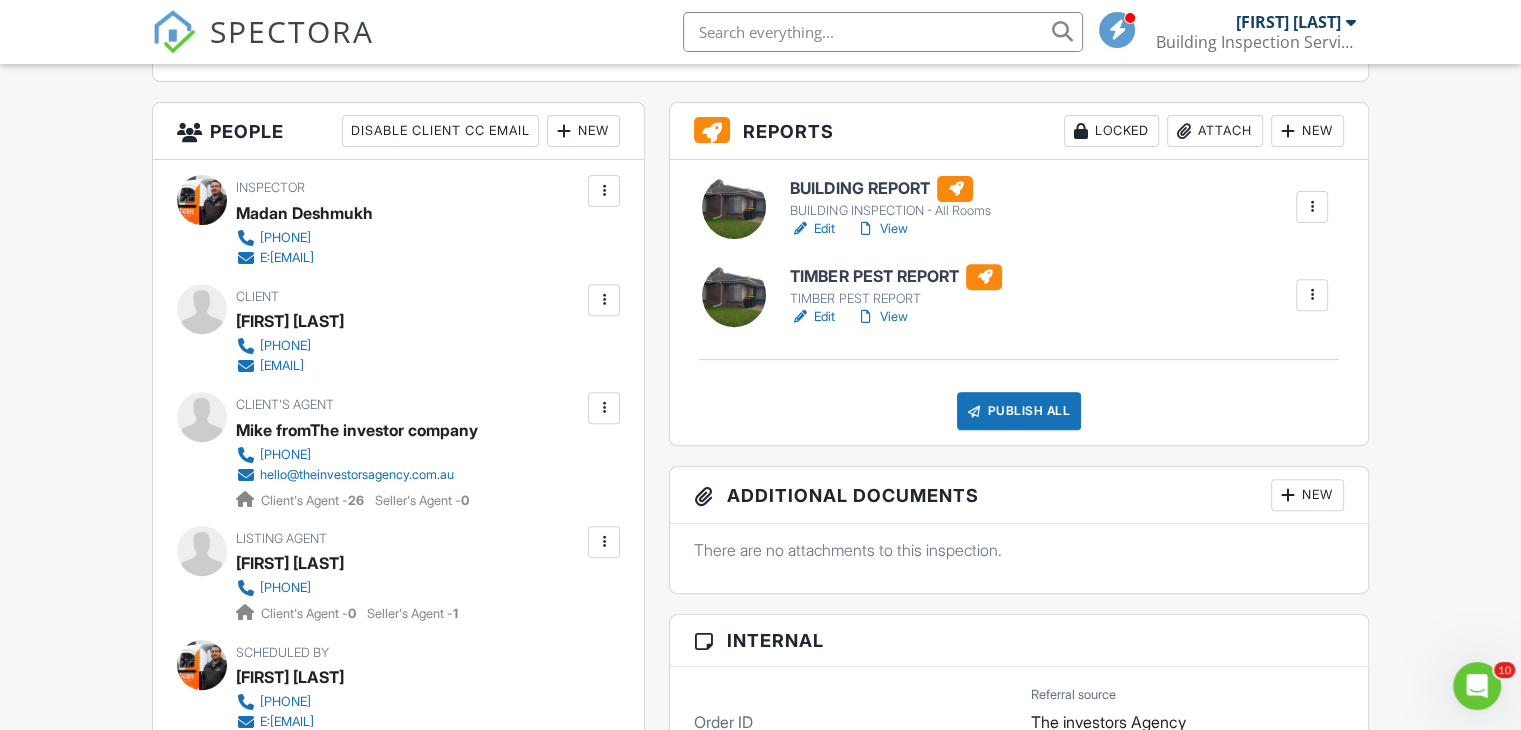 click on "Edit" at bounding box center [812, 229] 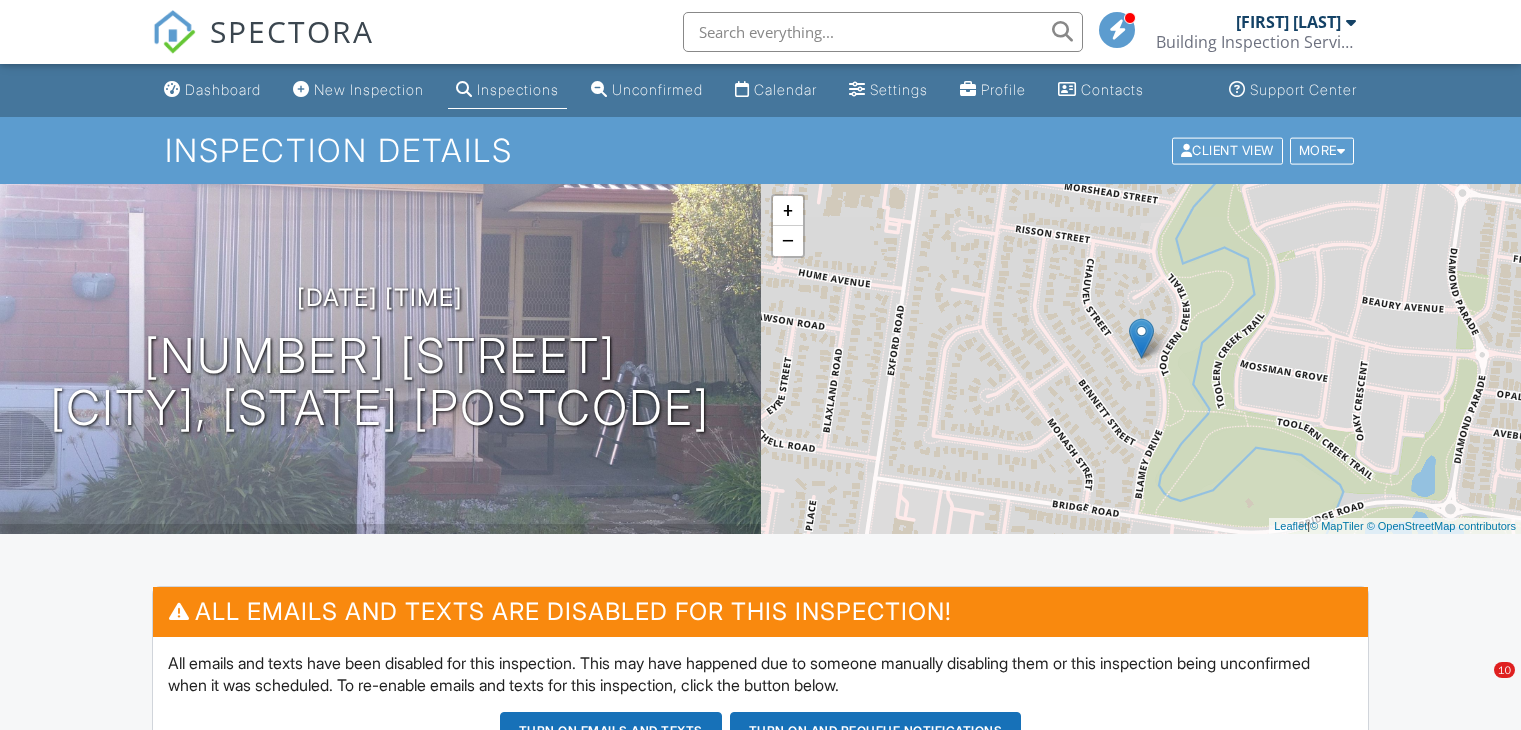scroll, scrollTop: 100, scrollLeft: 0, axis: vertical 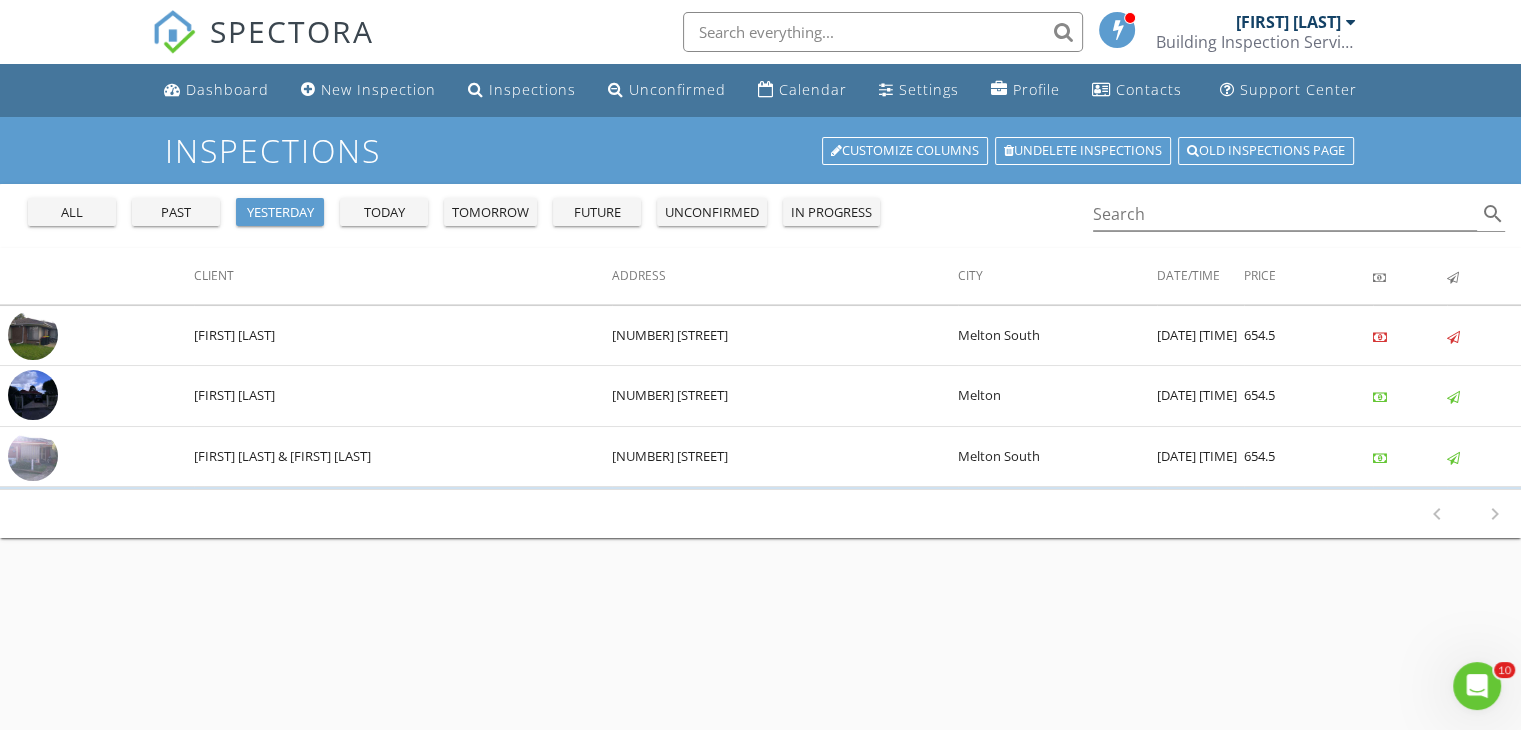 click on "past" at bounding box center (176, 213) 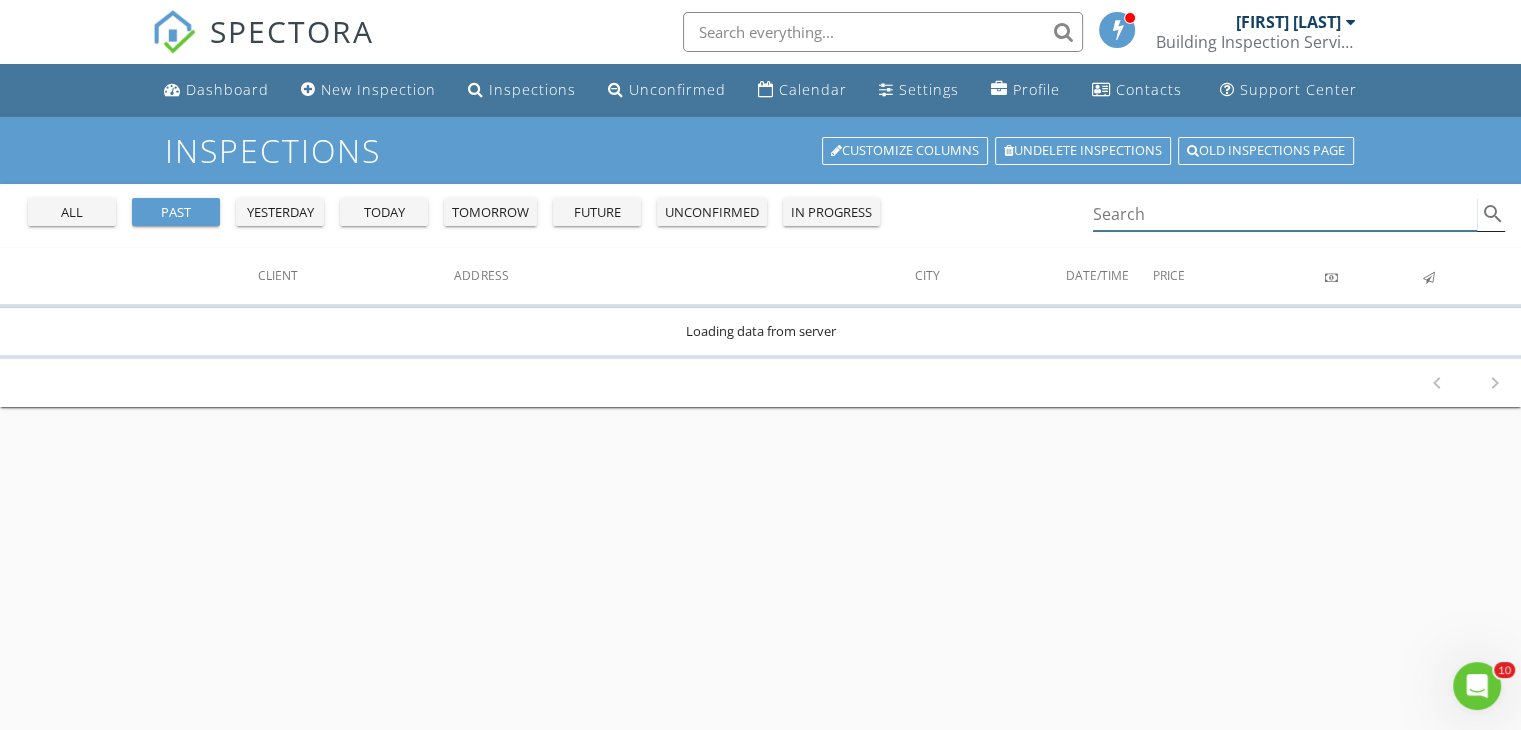 click at bounding box center (1285, 214) 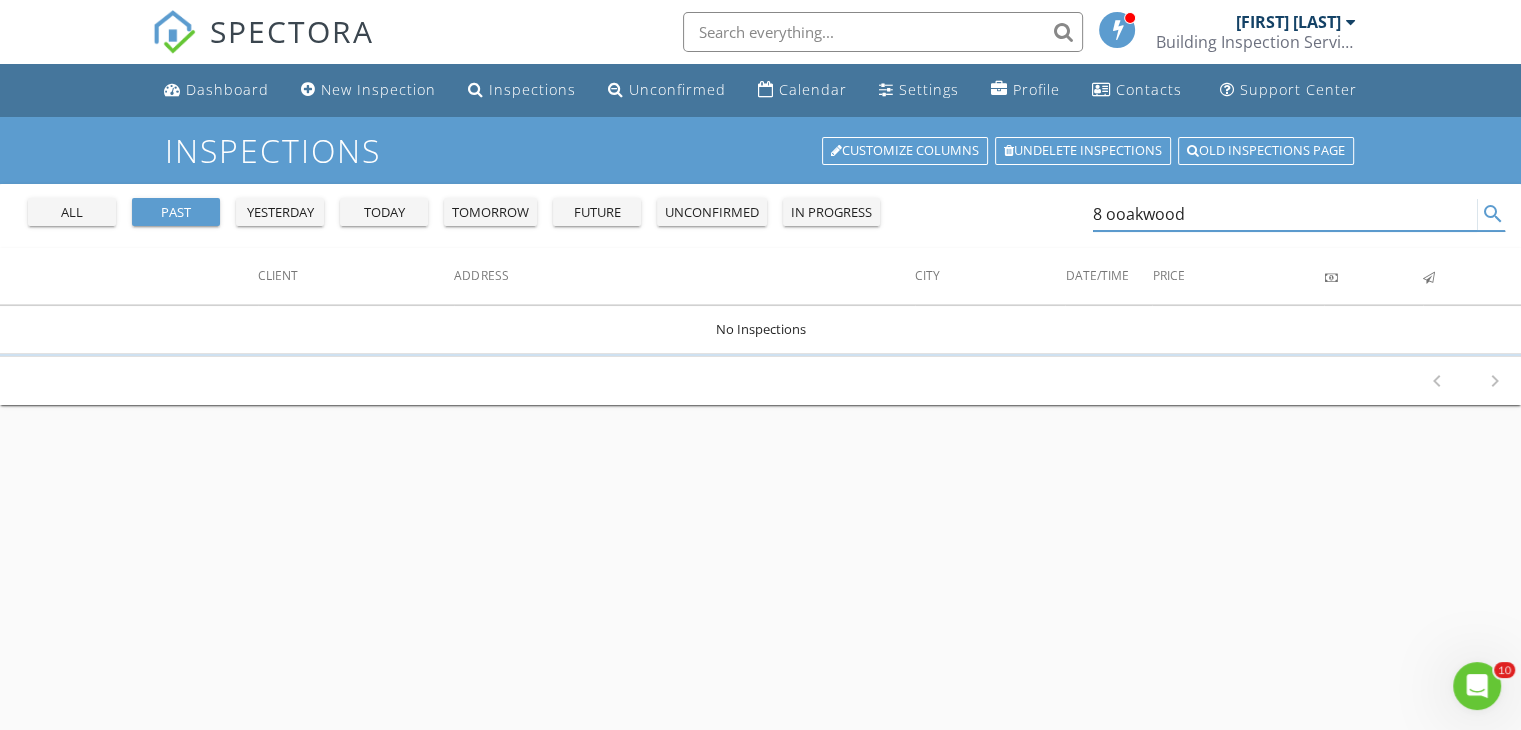 click on "8 ooakwood" at bounding box center (1285, 214) 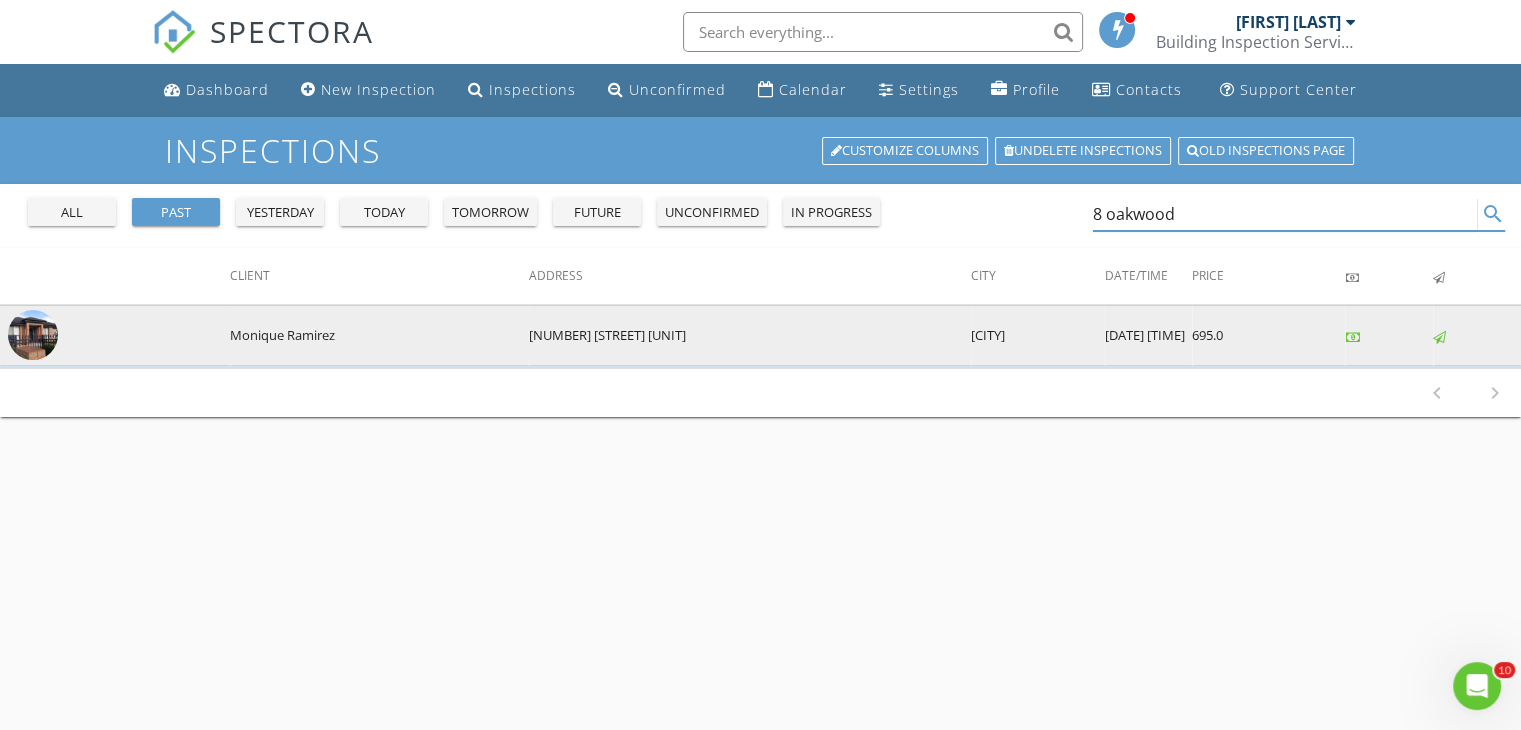 type on "8 oakwood" 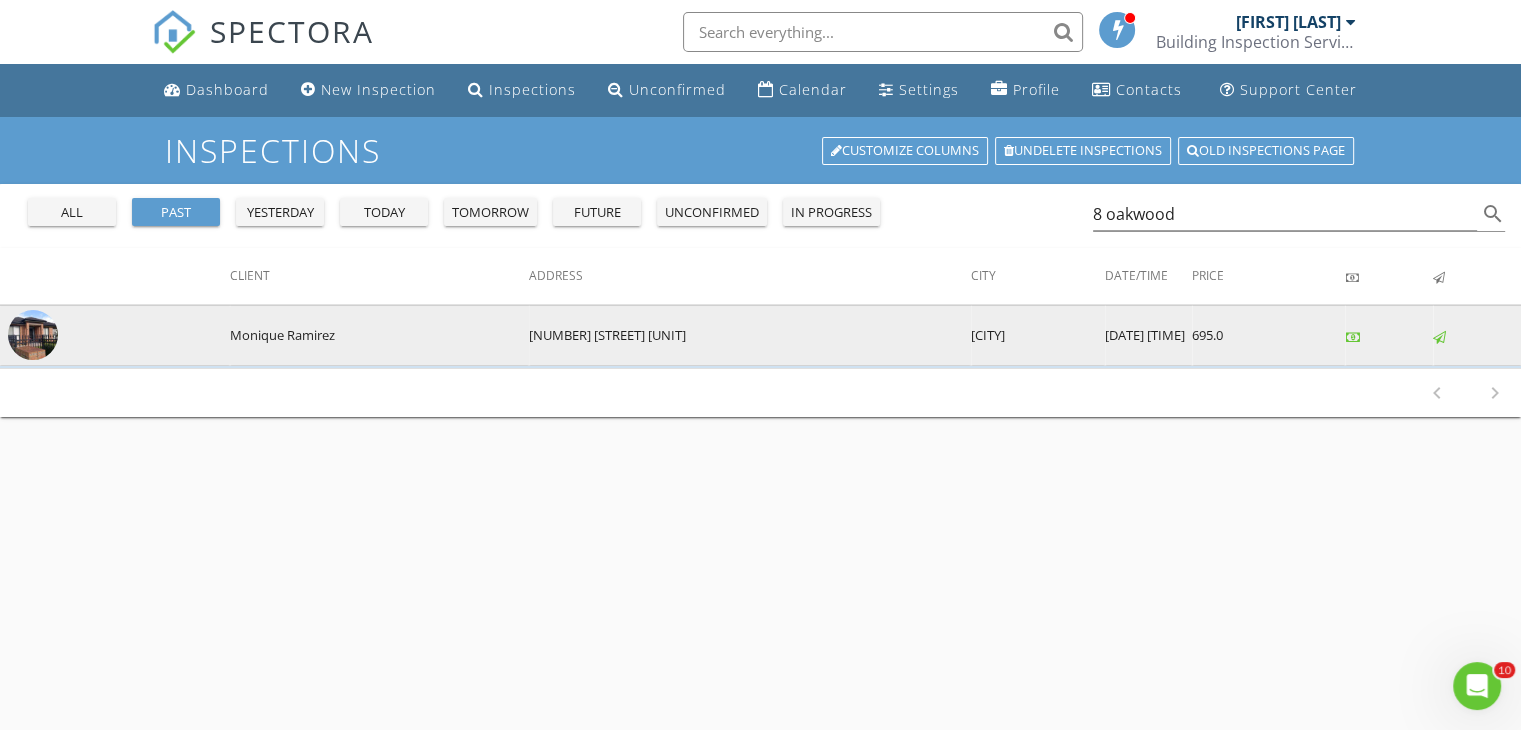 click at bounding box center (33, 335) 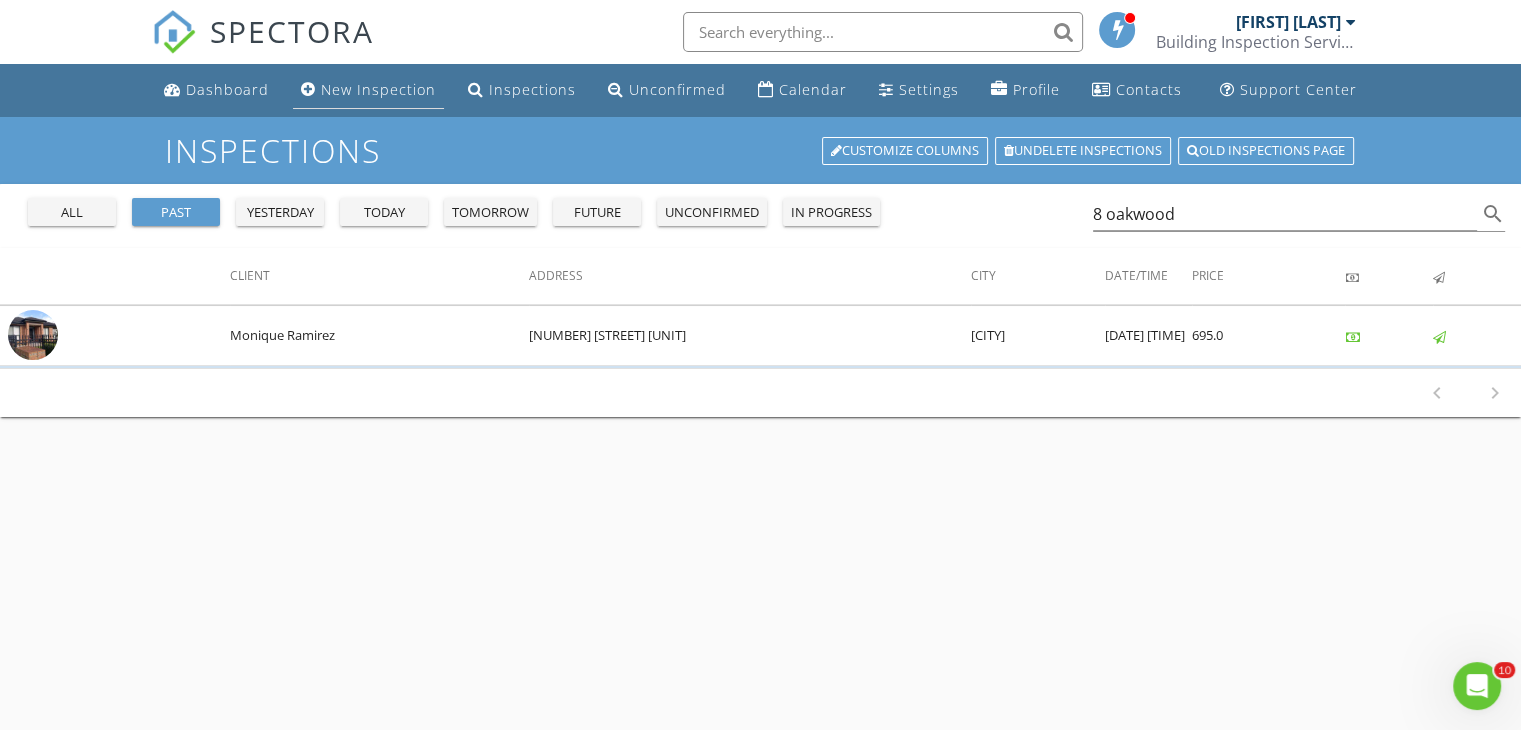 click on "New Inspection" at bounding box center (378, 89) 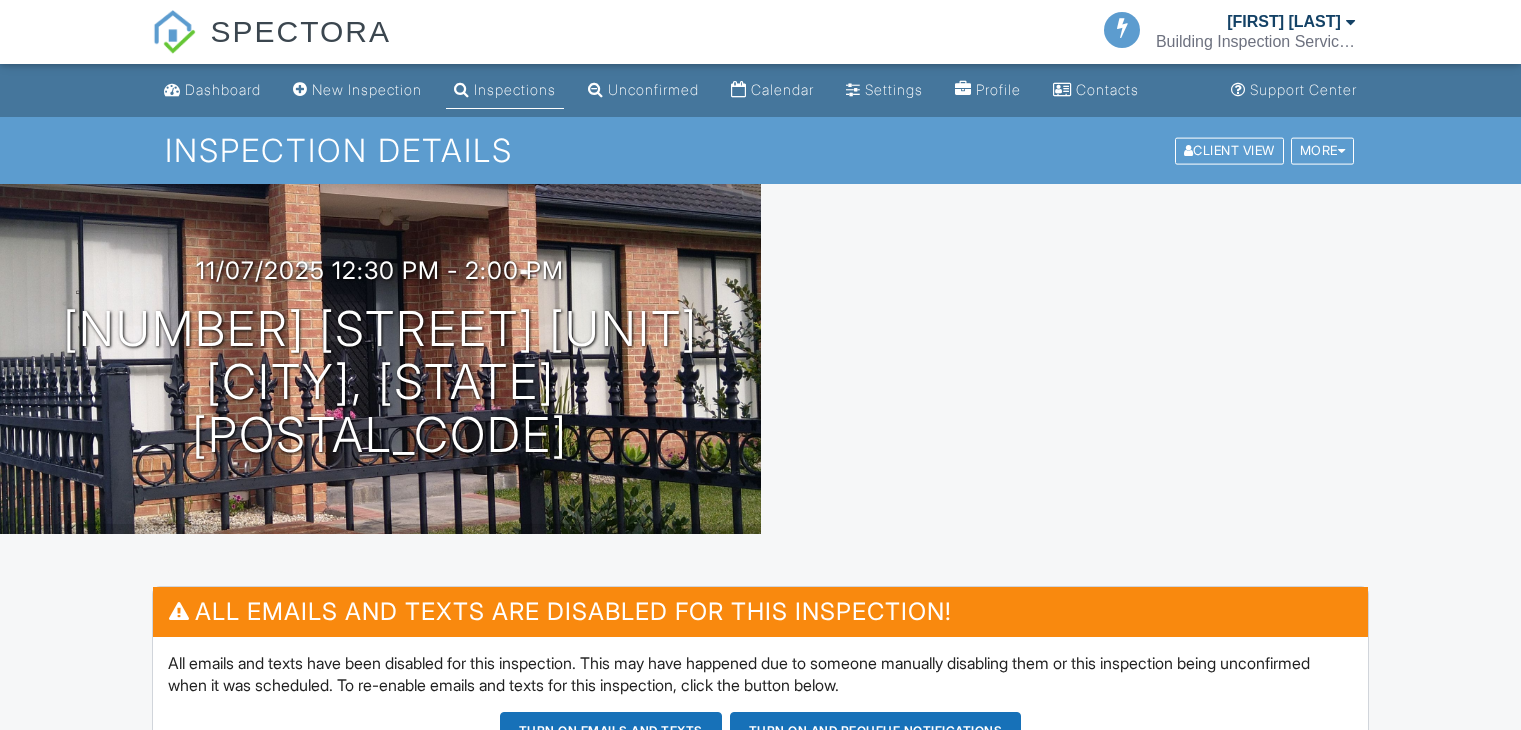 scroll, scrollTop: 0, scrollLeft: 0, axis: both 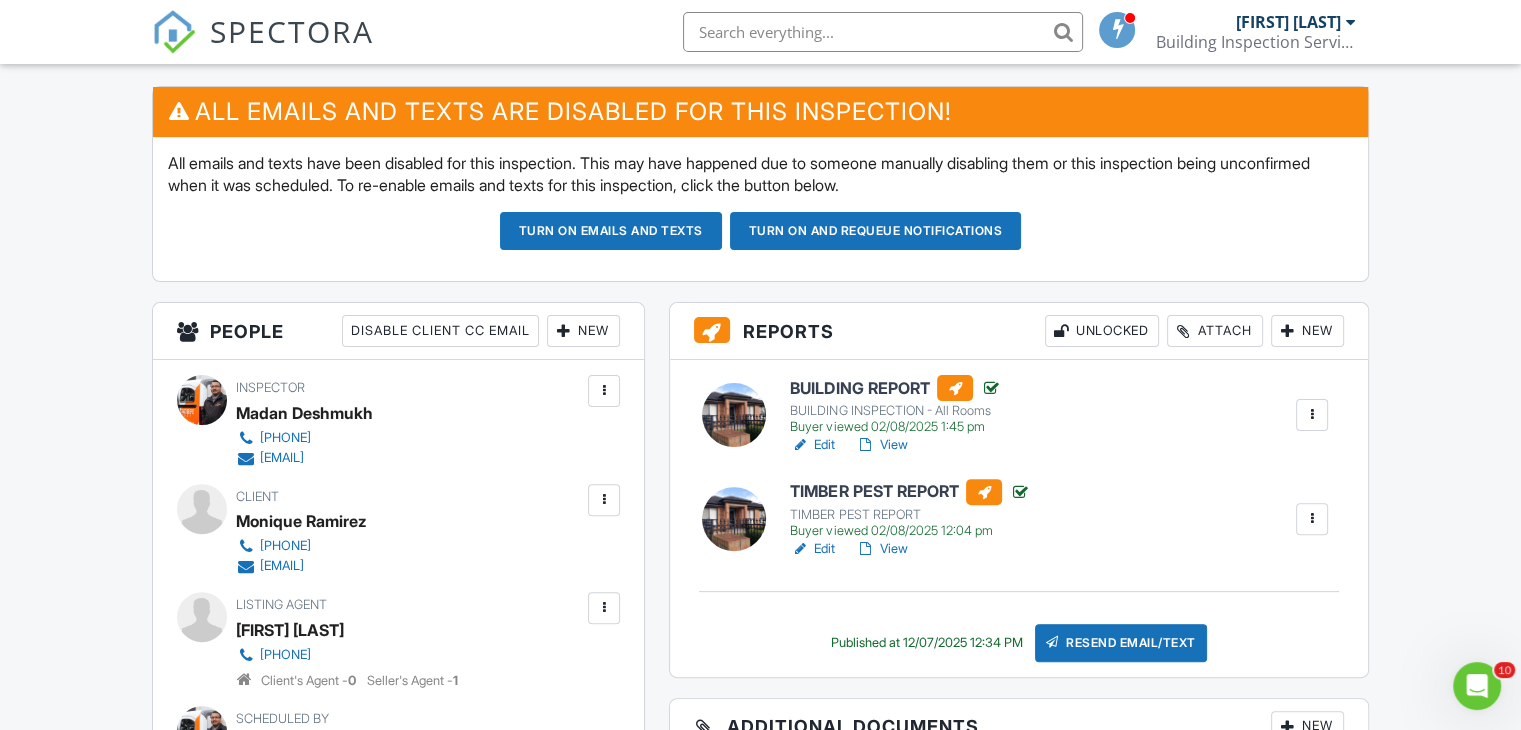 click on "View" at bounding box center [881, 445] 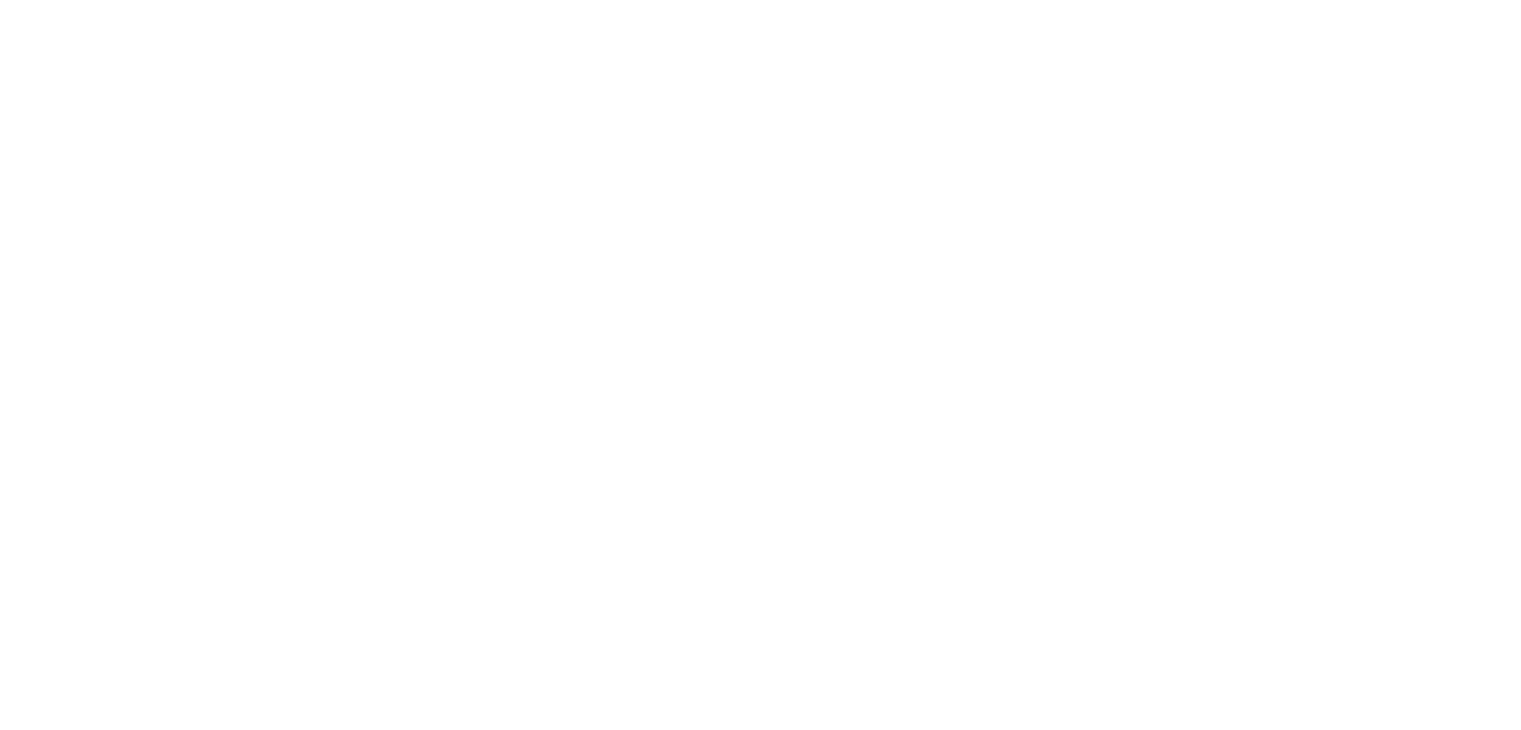 scroll, scrollTop: 0, scrollLeft: 0, axis: both 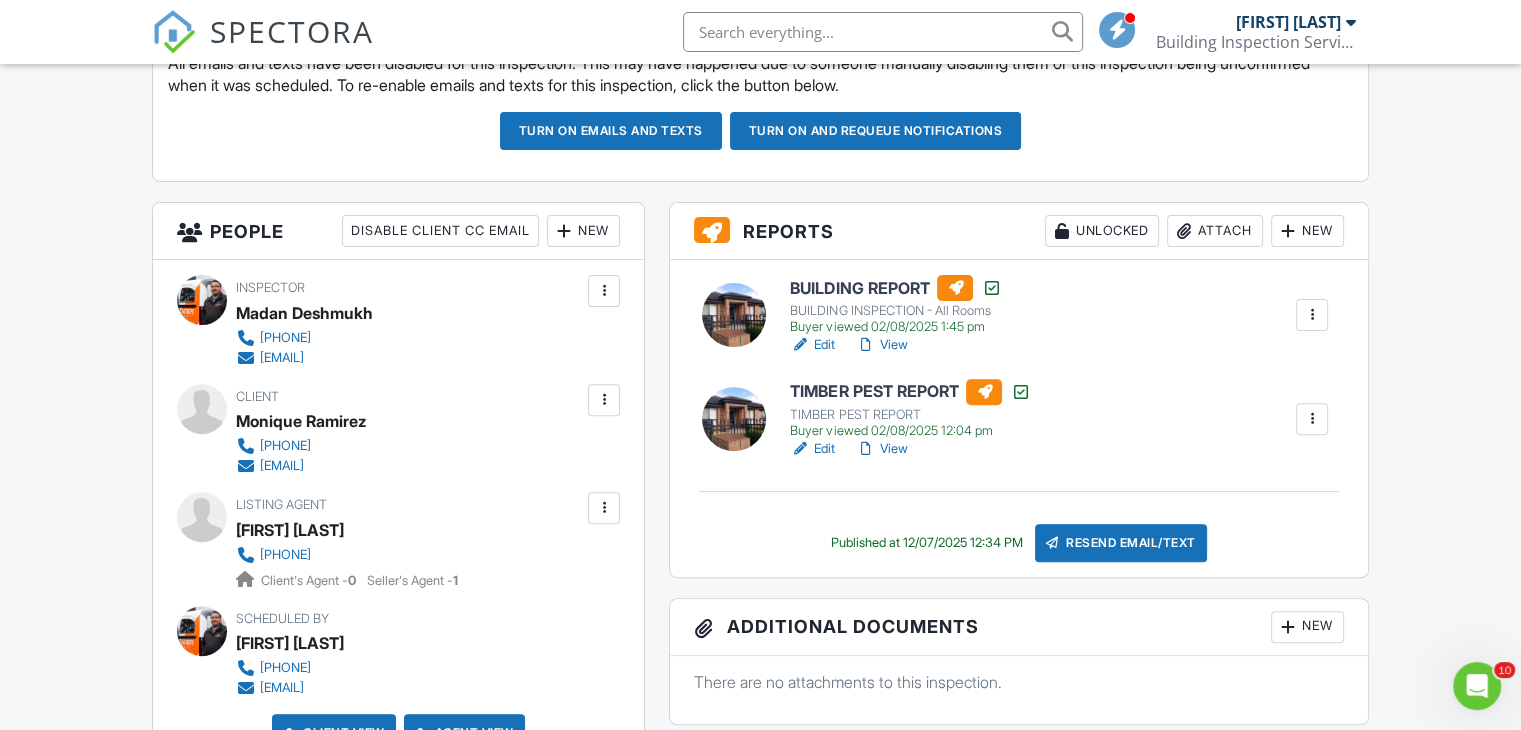 click on "View" at bounding box center (881, 345) 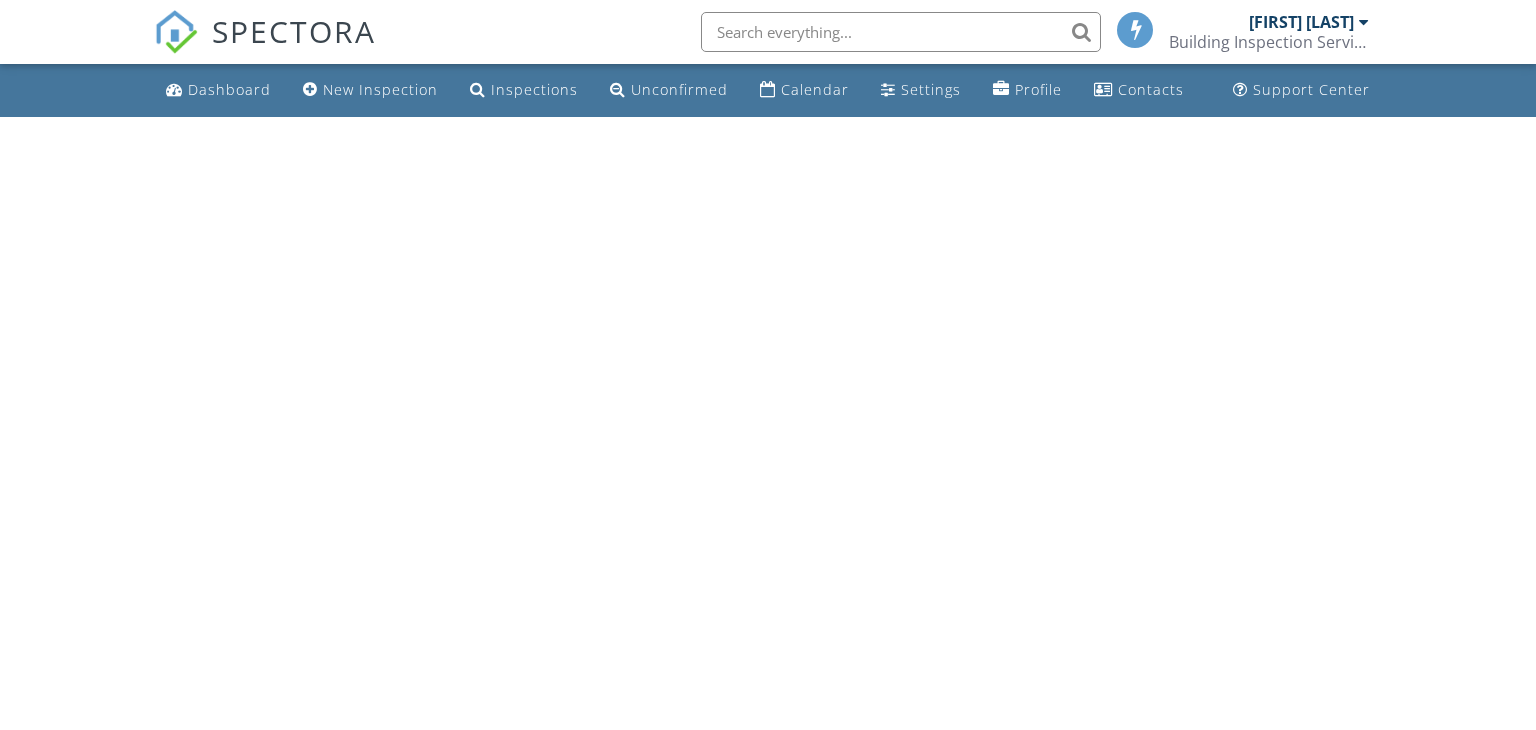 scroll, scrollTop: 0, scrollLeft: 0, axis: both 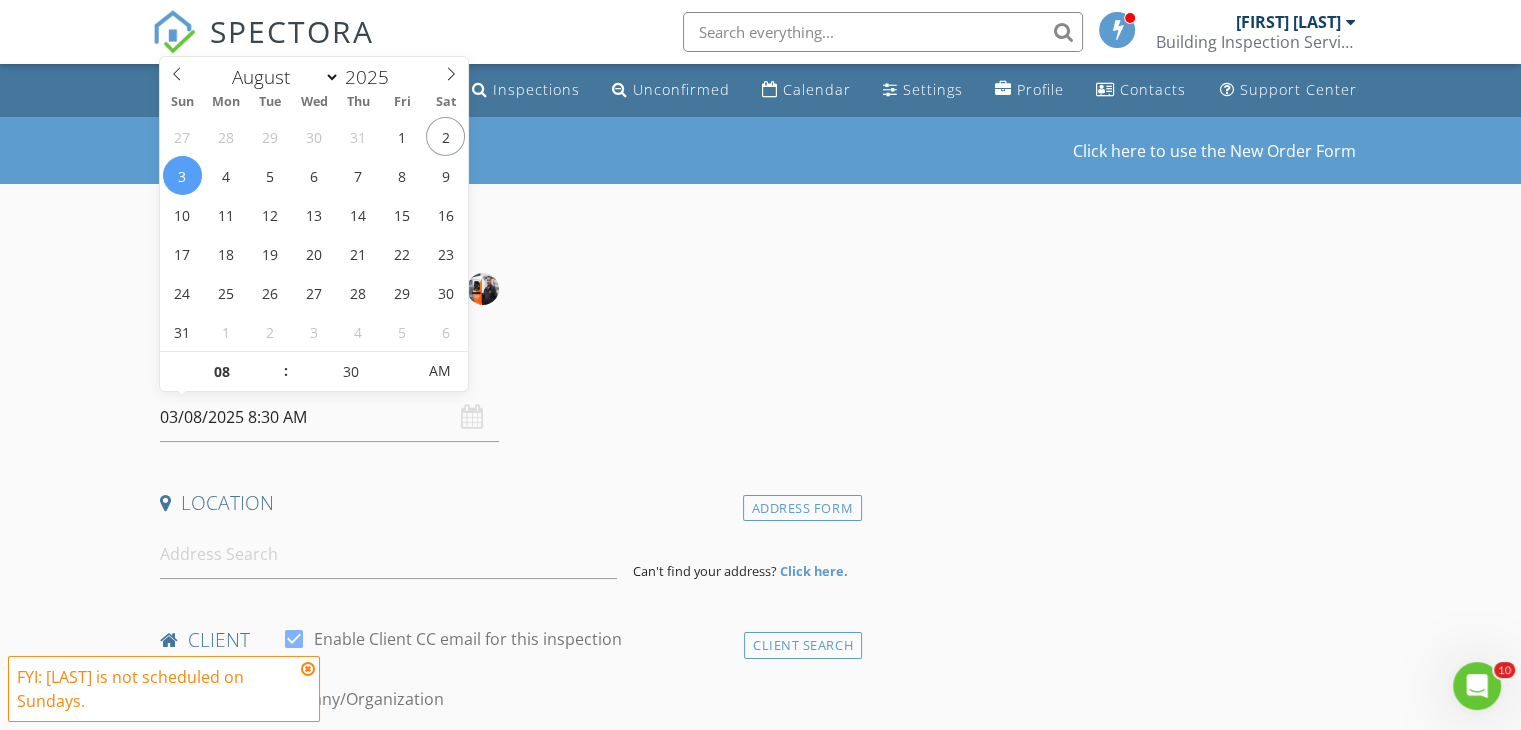 click on "03/08/2025 8:30 AM" at bounding box center [329, 417] 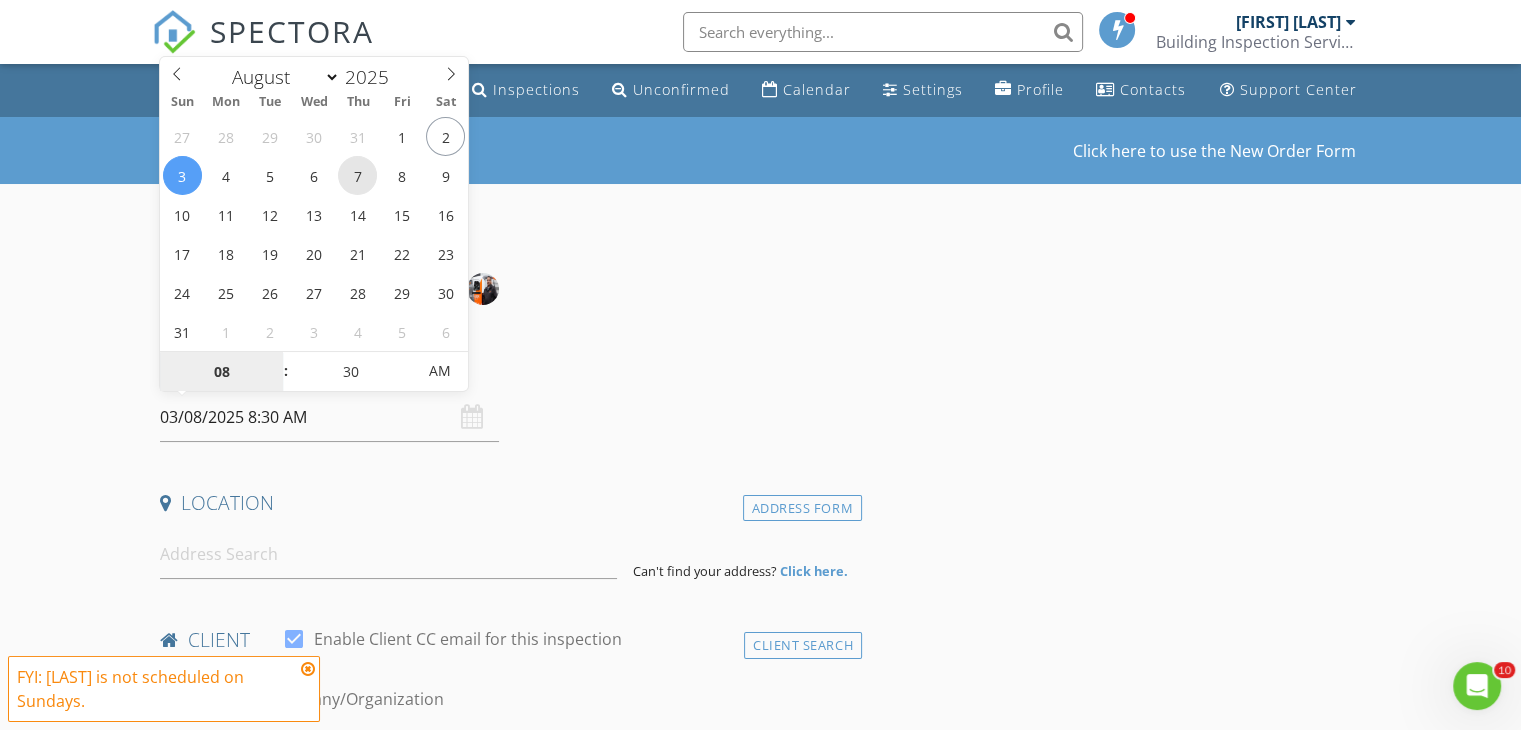 type on "07/08/2025 8:30 AM" 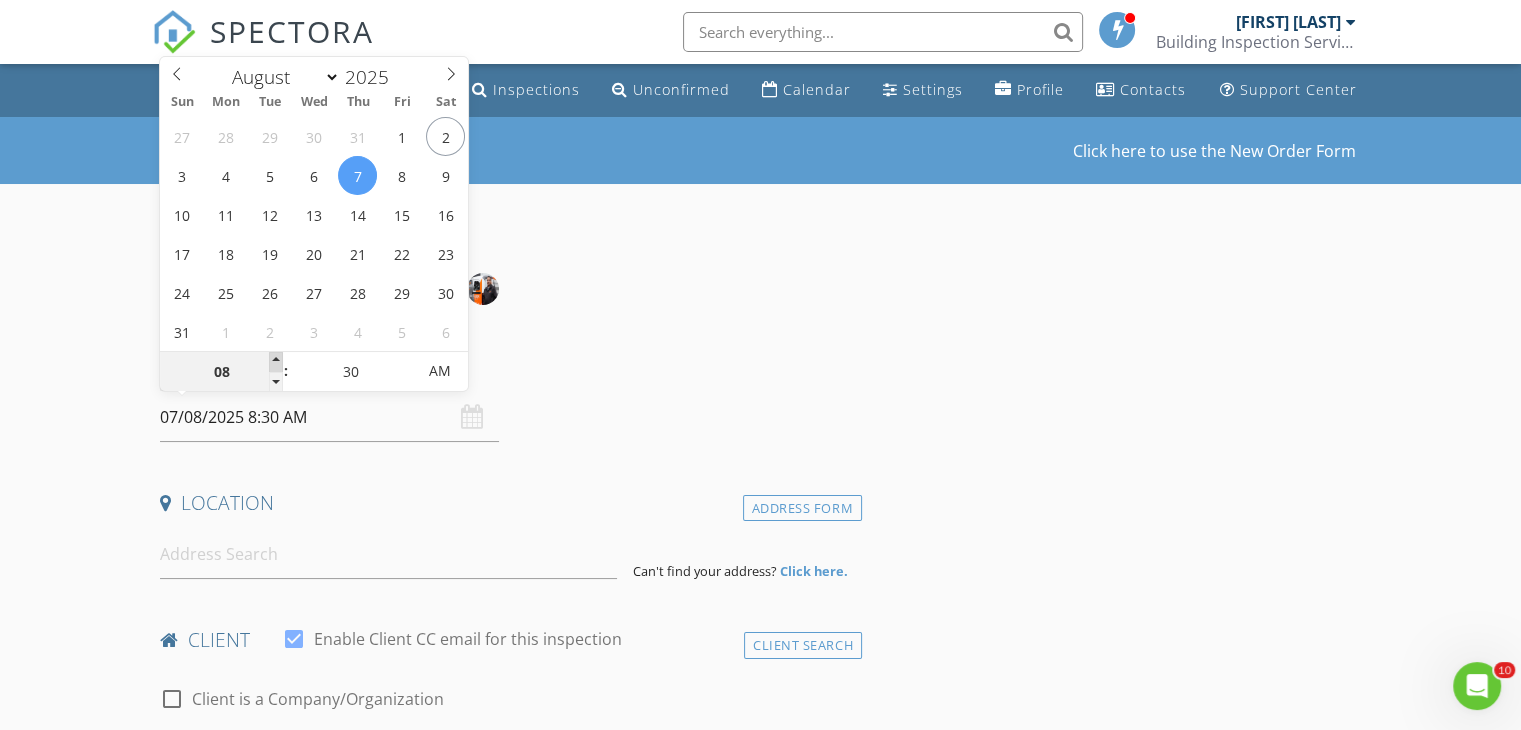 type on "09" 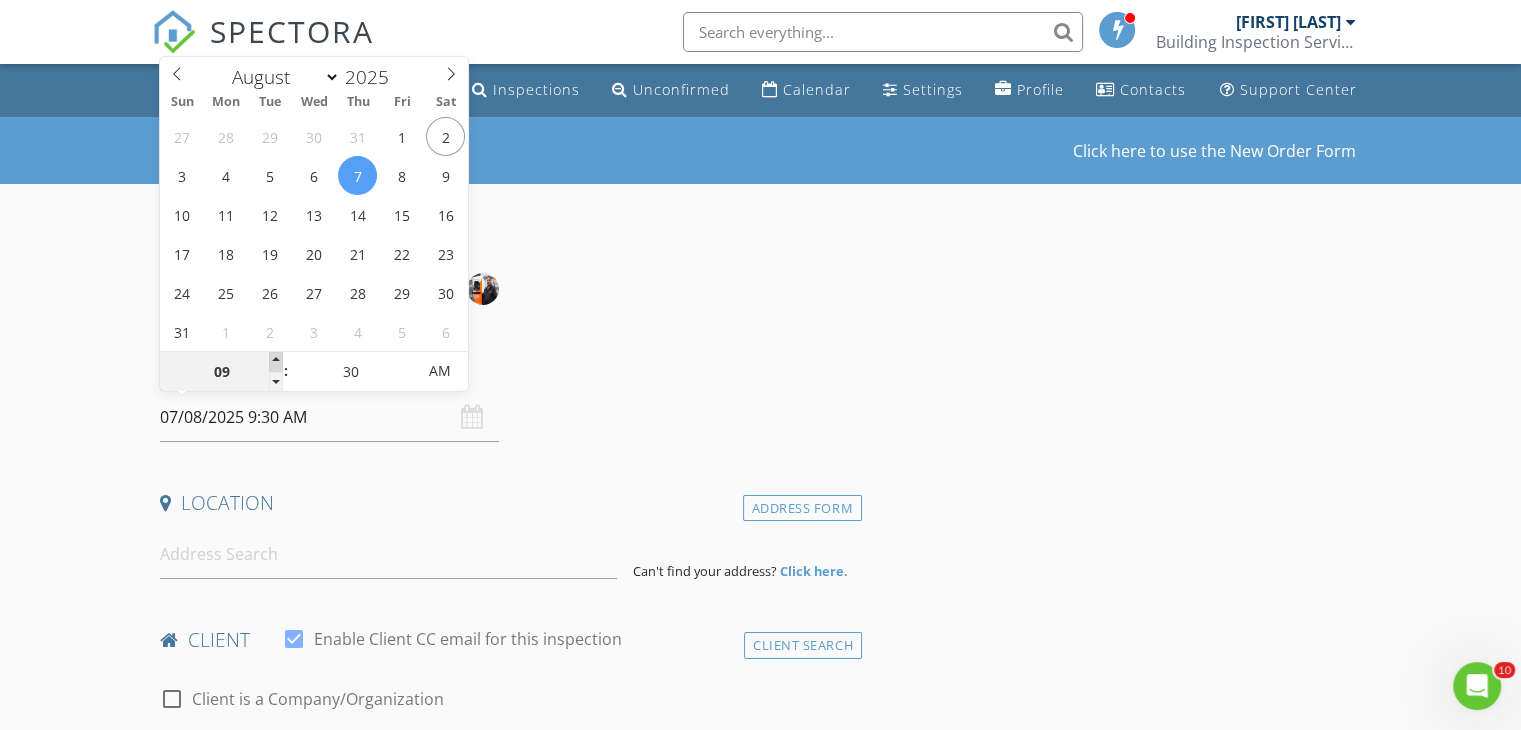 click at bounding box center (276, 362) 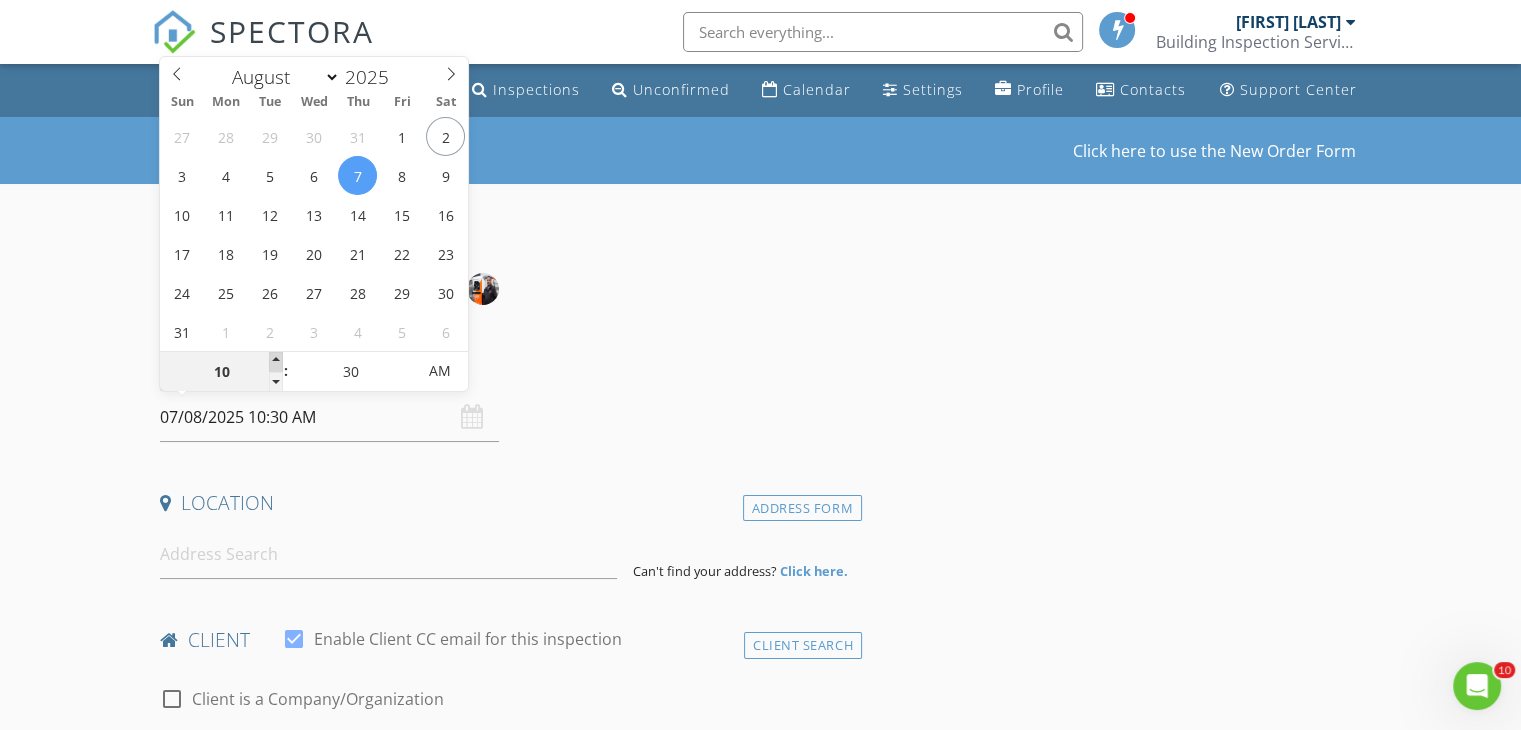 click at bounding box center (276, 362) 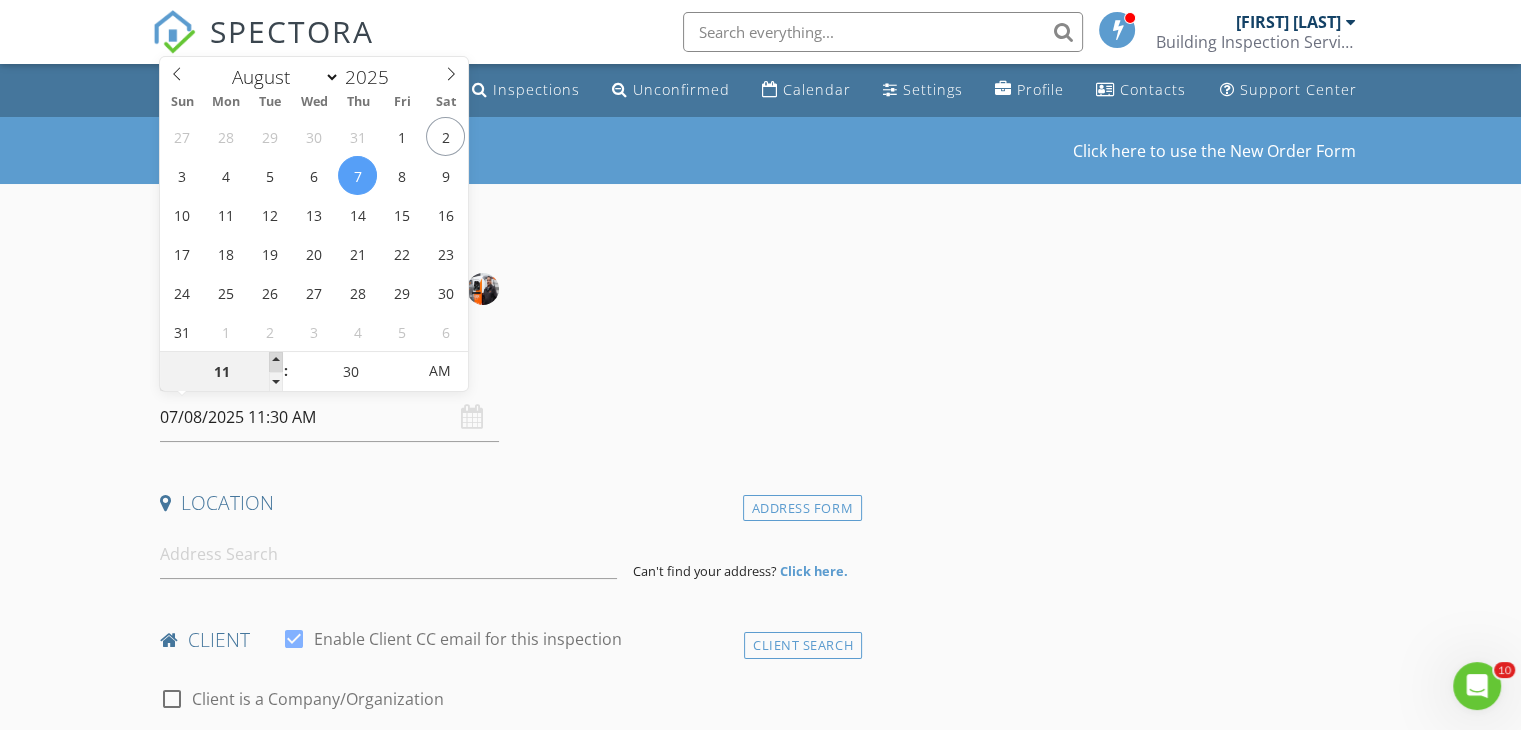 click at bounding box center (276, 362) 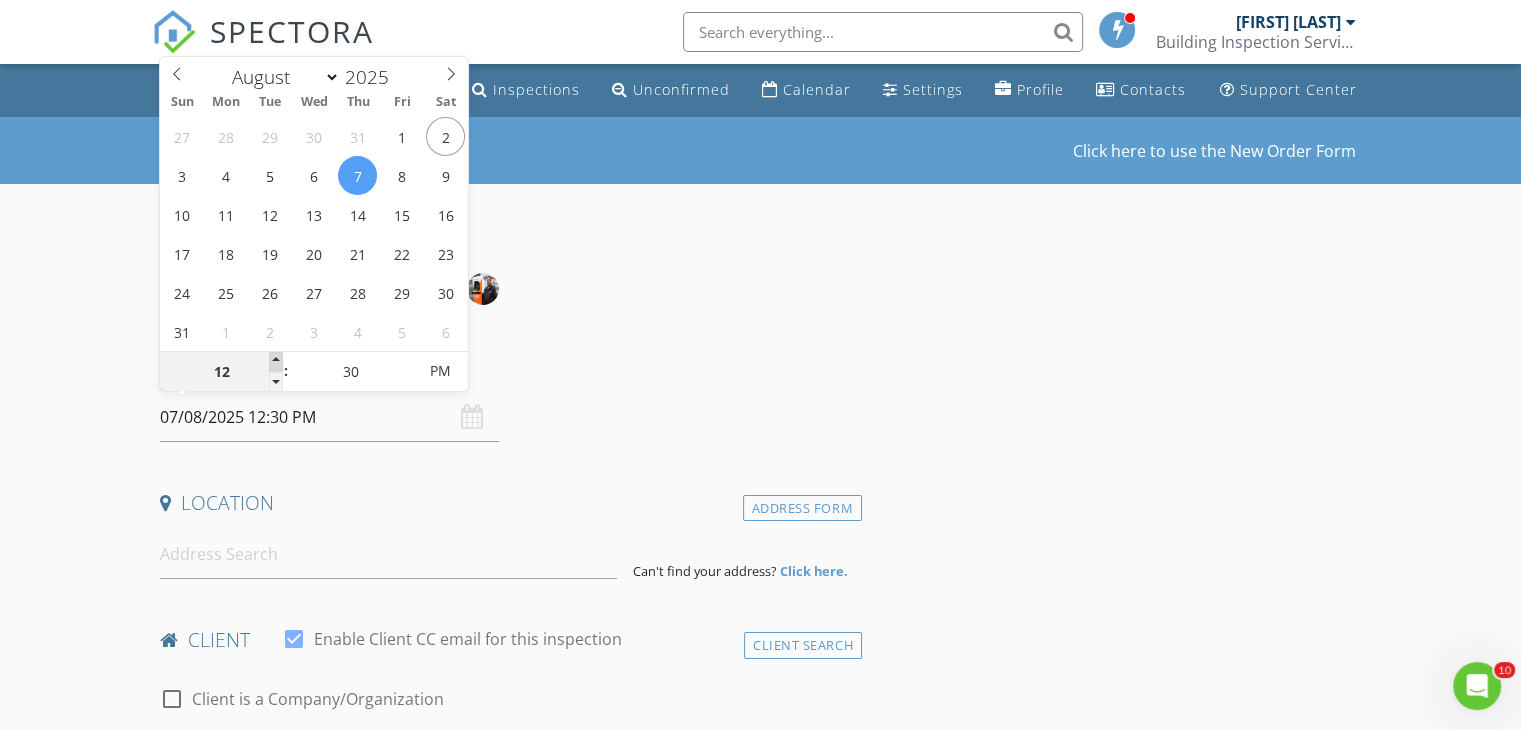 click at bounding box center (276, 362) 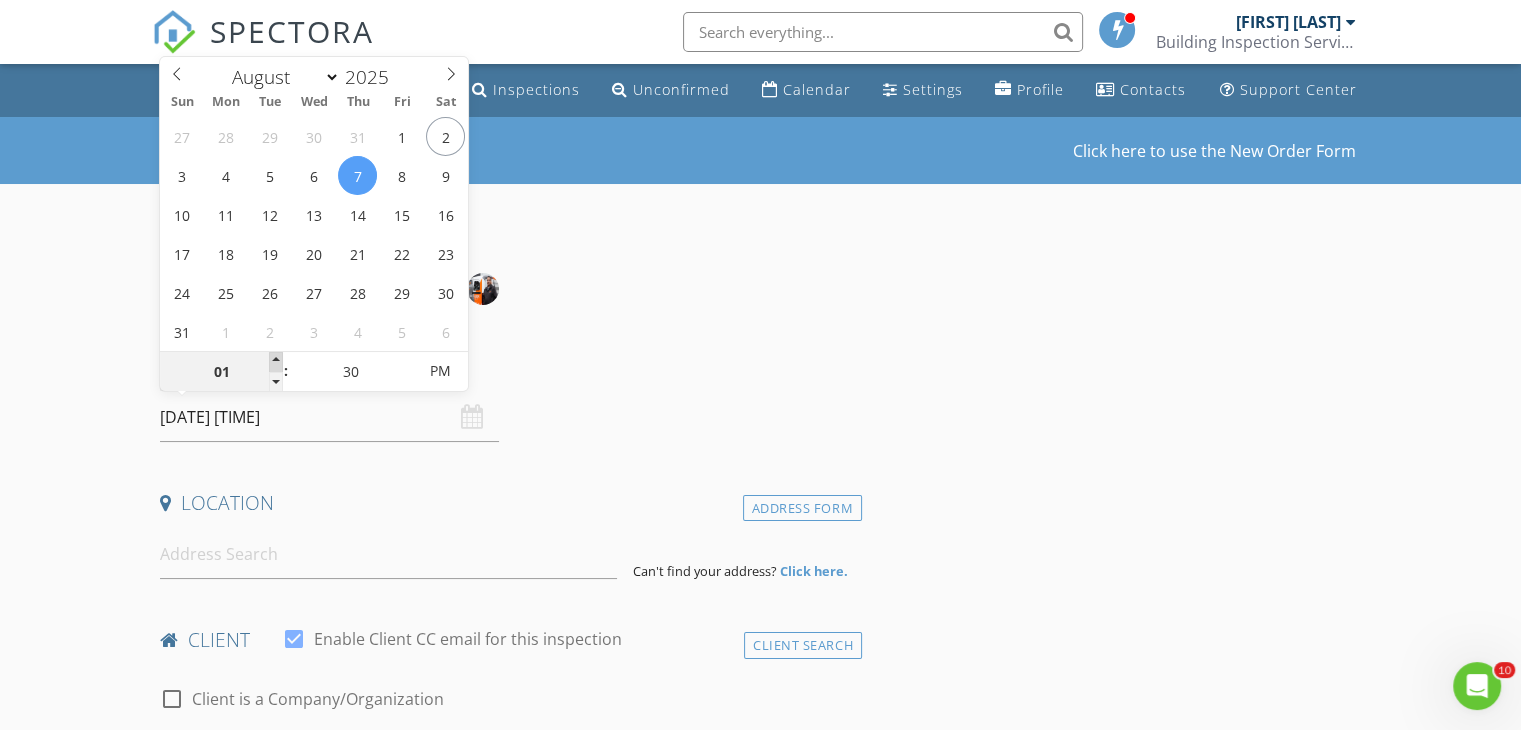 click at bounding box center (276, 362) 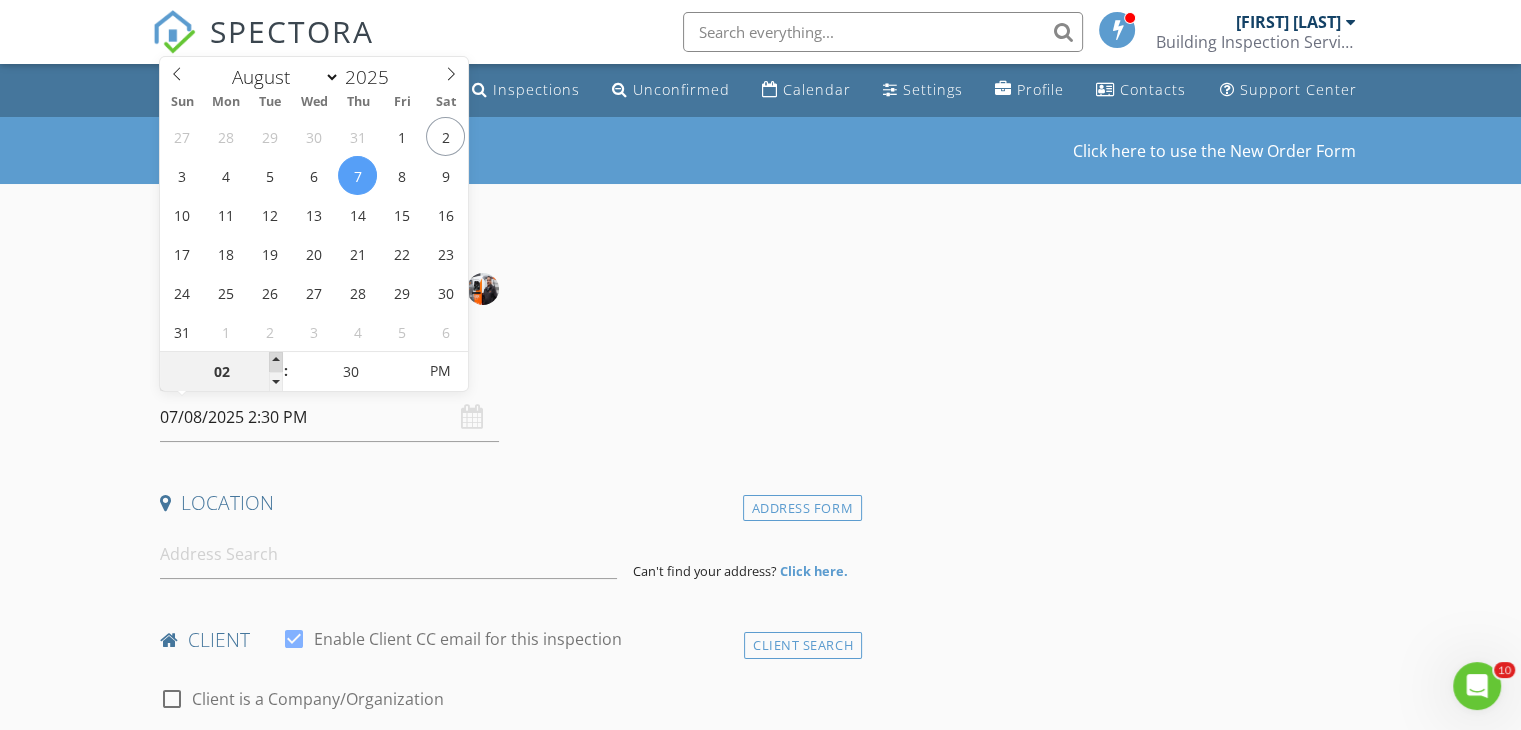 click at bounding box center [276, 362] 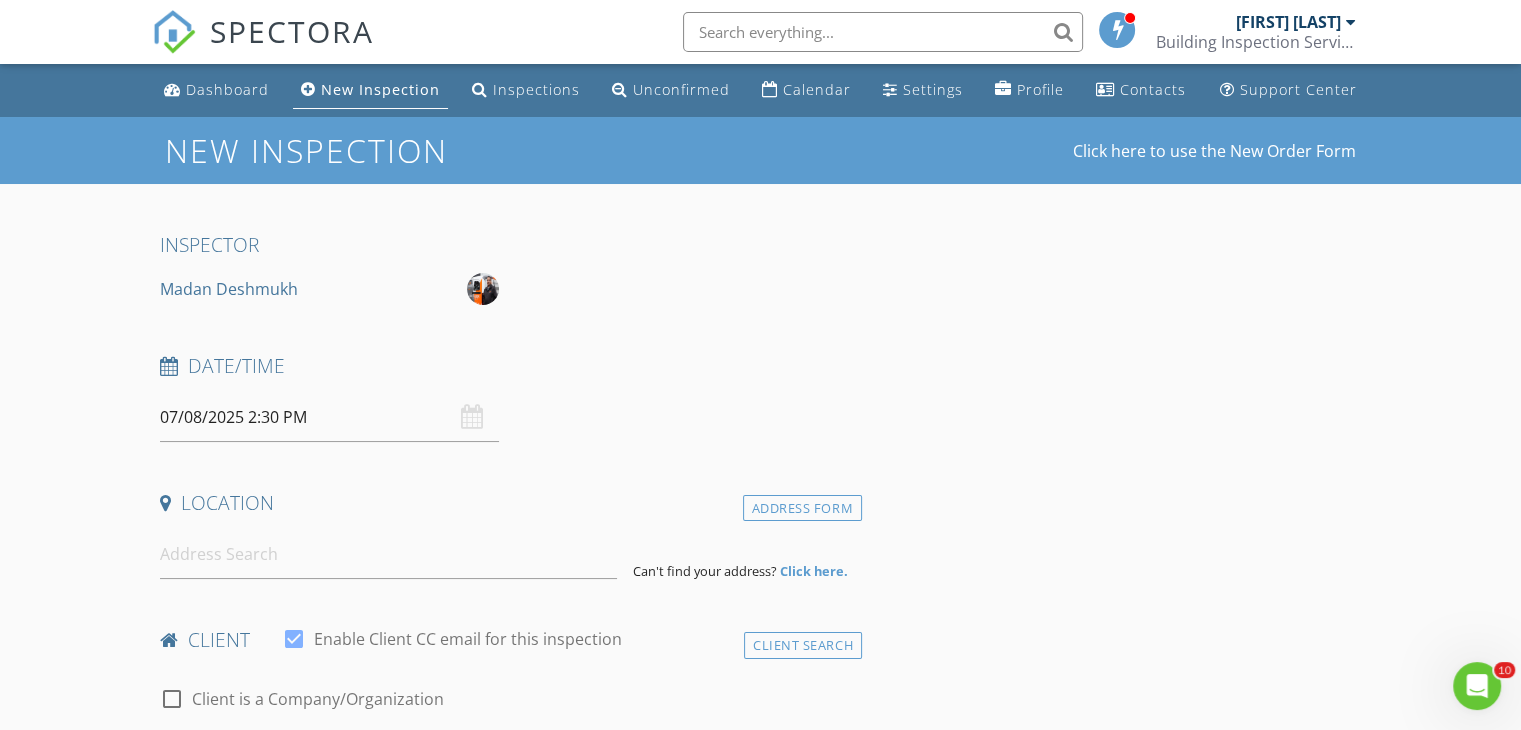 click on "INSPECTOR    Madan Deshmukh
Date/Time
07/08/2025 2:30 PM
Location
Address Form       Can't find your address?   Click here.
client
check_box Enable Client CC email for this inspection   Client Search     check_box_outline_blank Client is a Company/Organization     First Name   Last Name   Email   CC Email   Phone           Notes
ADD ADDITIONAL client
SERVICES
check_box_outline_blank   BUILDING INSPECTION   check_box_outline_blank   TIMBER PEST INSPECTION    check_box_outline_blank   ASBESTOS SURVEY & REPORT   check_box_outline_blank   METH RESIDUE SITE TEST & REPORT   check_box_outline_blank   PRE-SETTLEMENT HANDOVER REPORT   check_box_outline_blank   Depreciation Schedule   Investmant property tax depreciation schedule check_box_outline_blank   DILAPIDATION SITE SURVEY & REPORT  (PER)   check_box_outline_blank" at bounding box center (507, 1580) 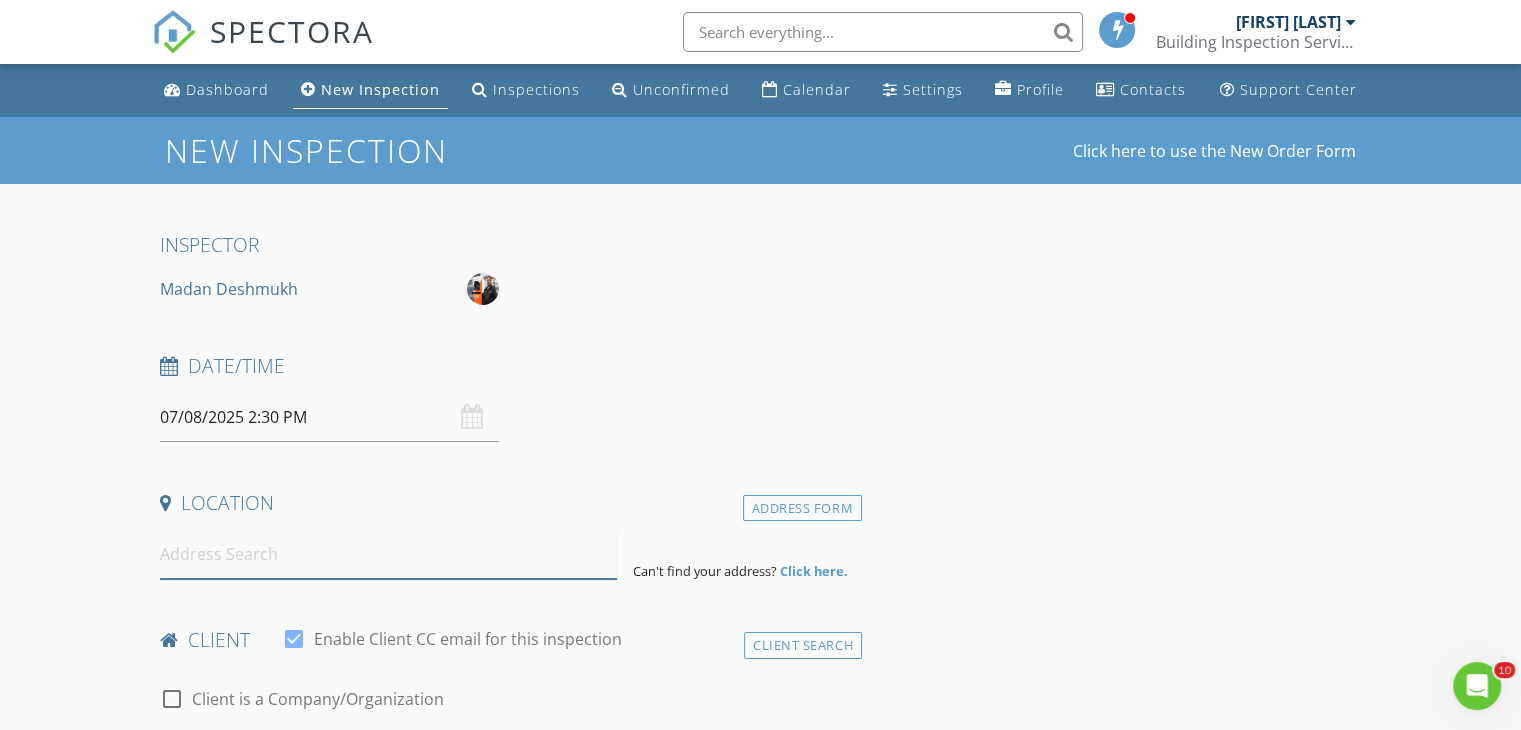 click at bounding box center (388, 554) 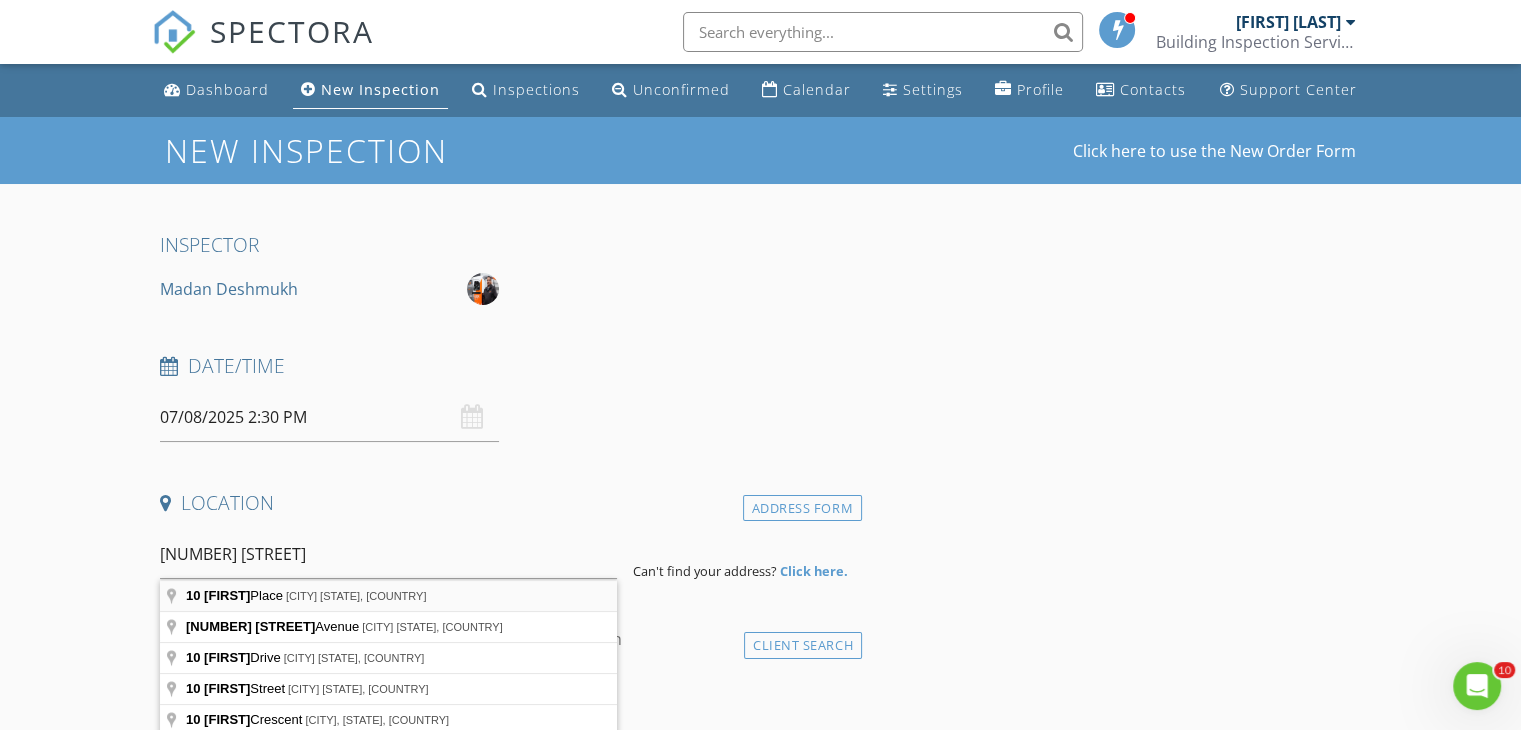 type on "10 Craigmore Place, Melton West VIC, Australia" 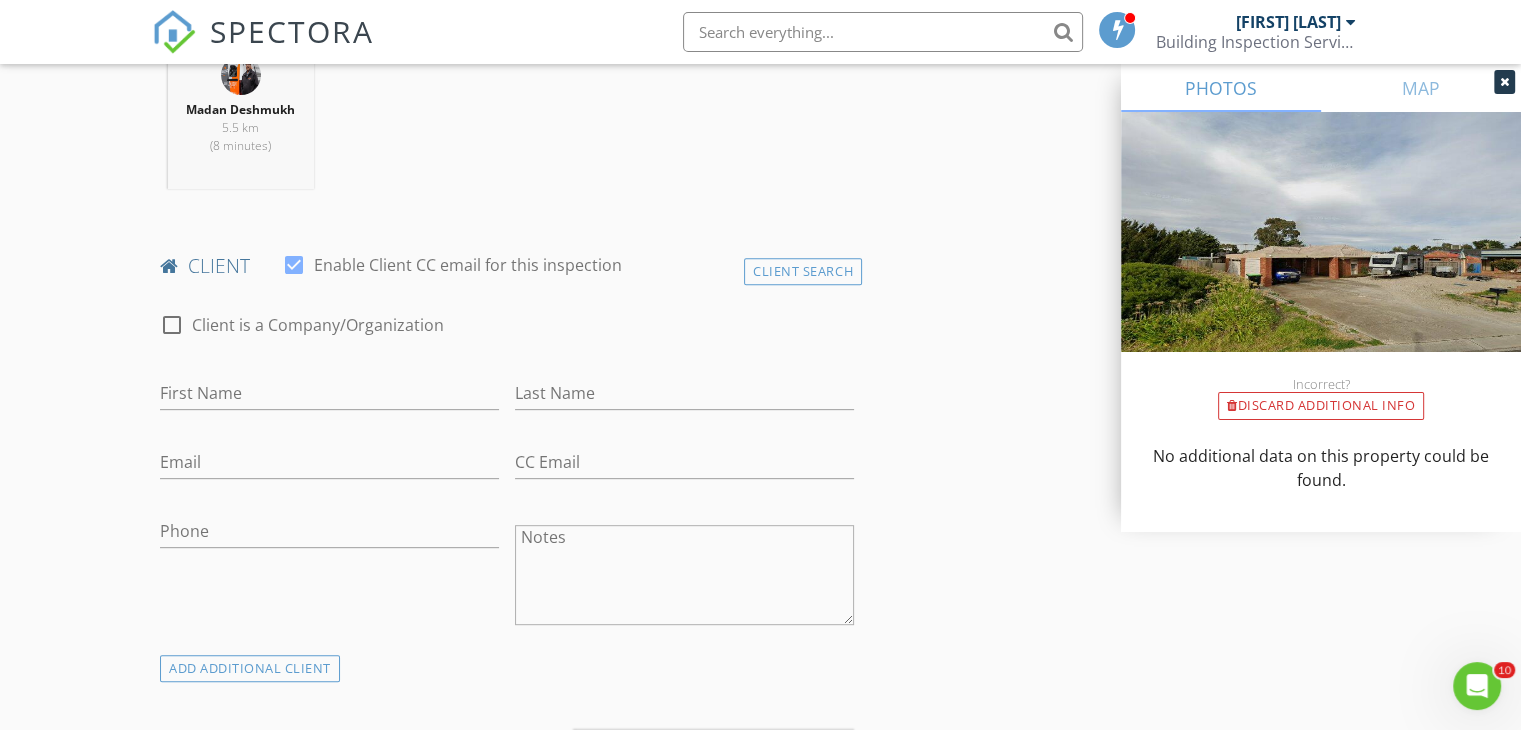 scroll, scrollTop: 800, scrollLeft: 0, axis: vertical 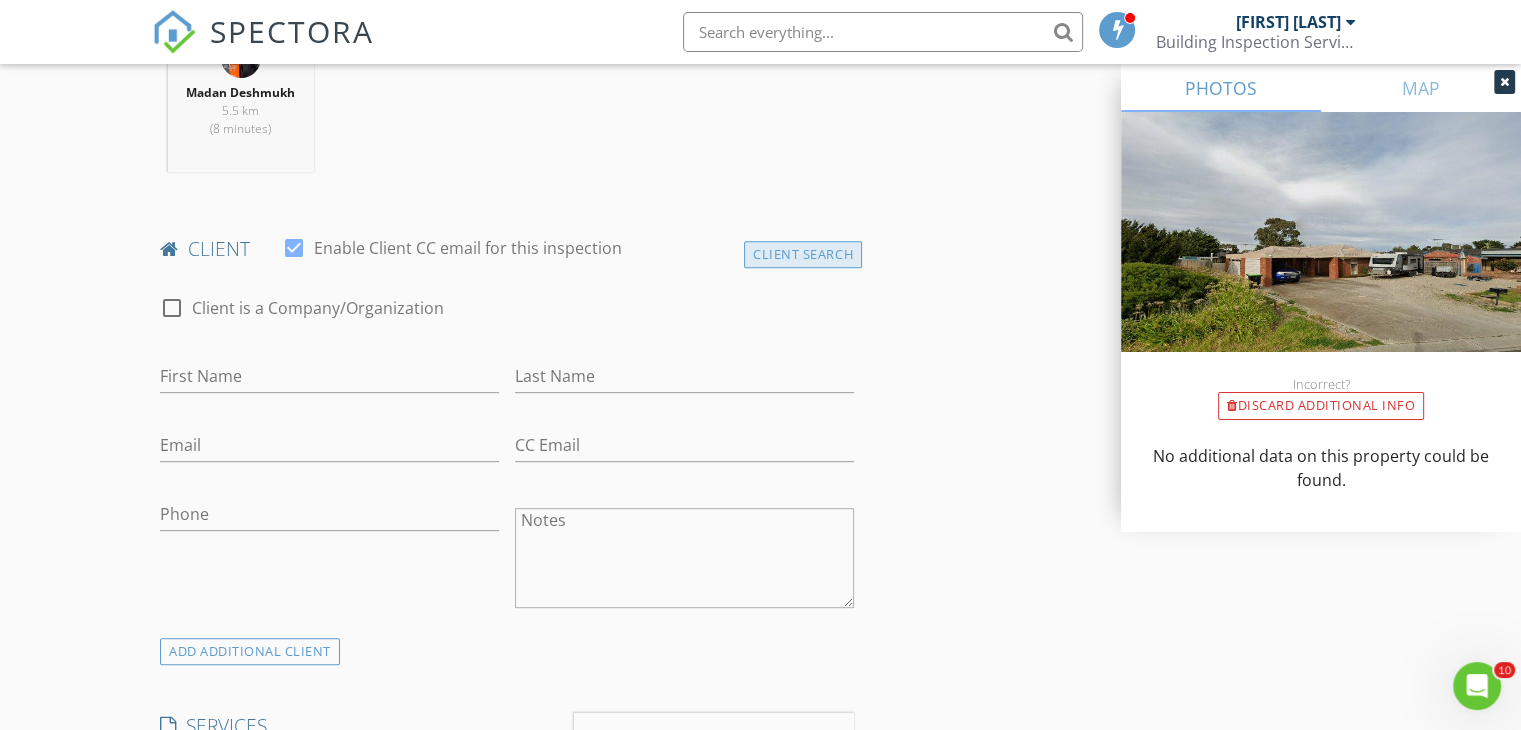 click on "Client Search" at bounding box center (803, 254) 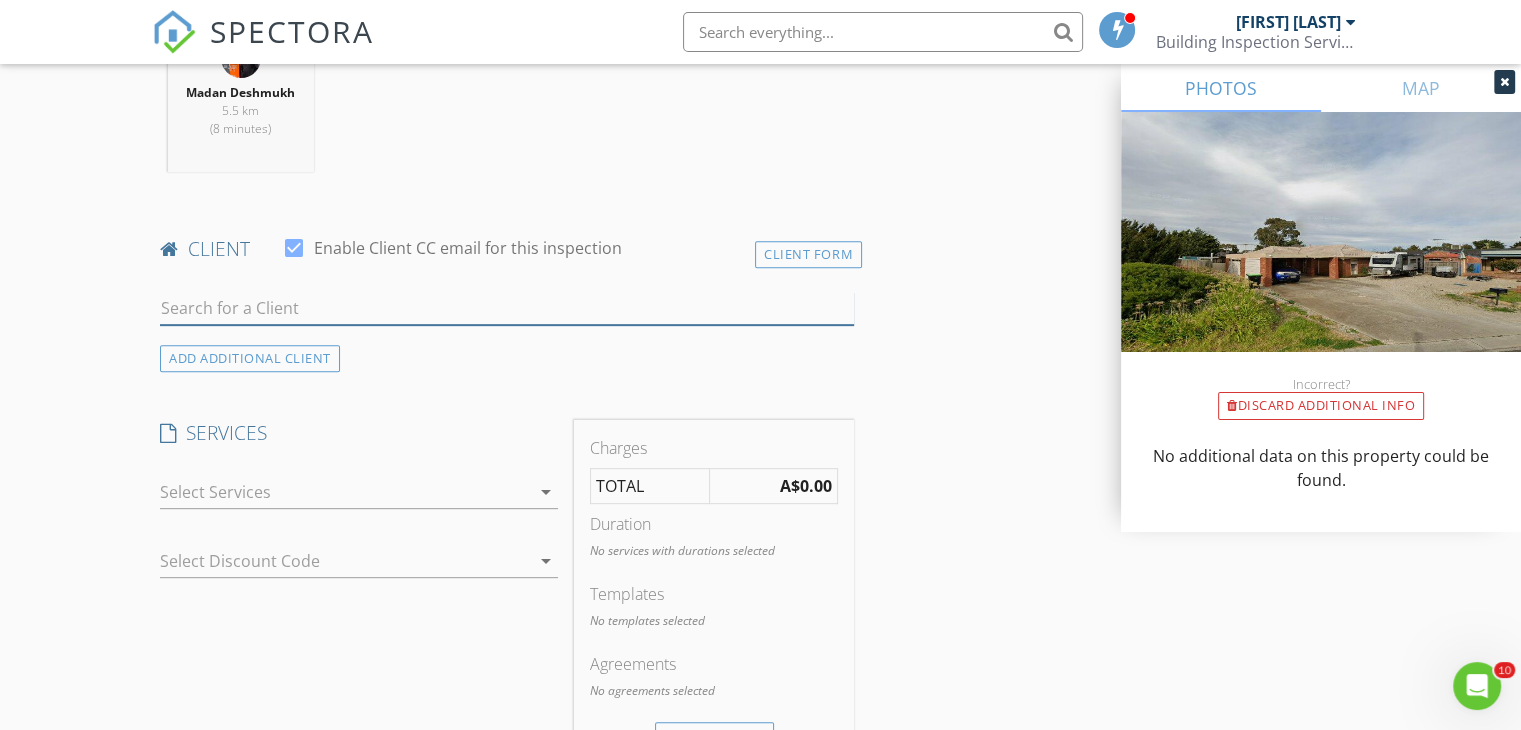 click at bounding box center [507, 308] 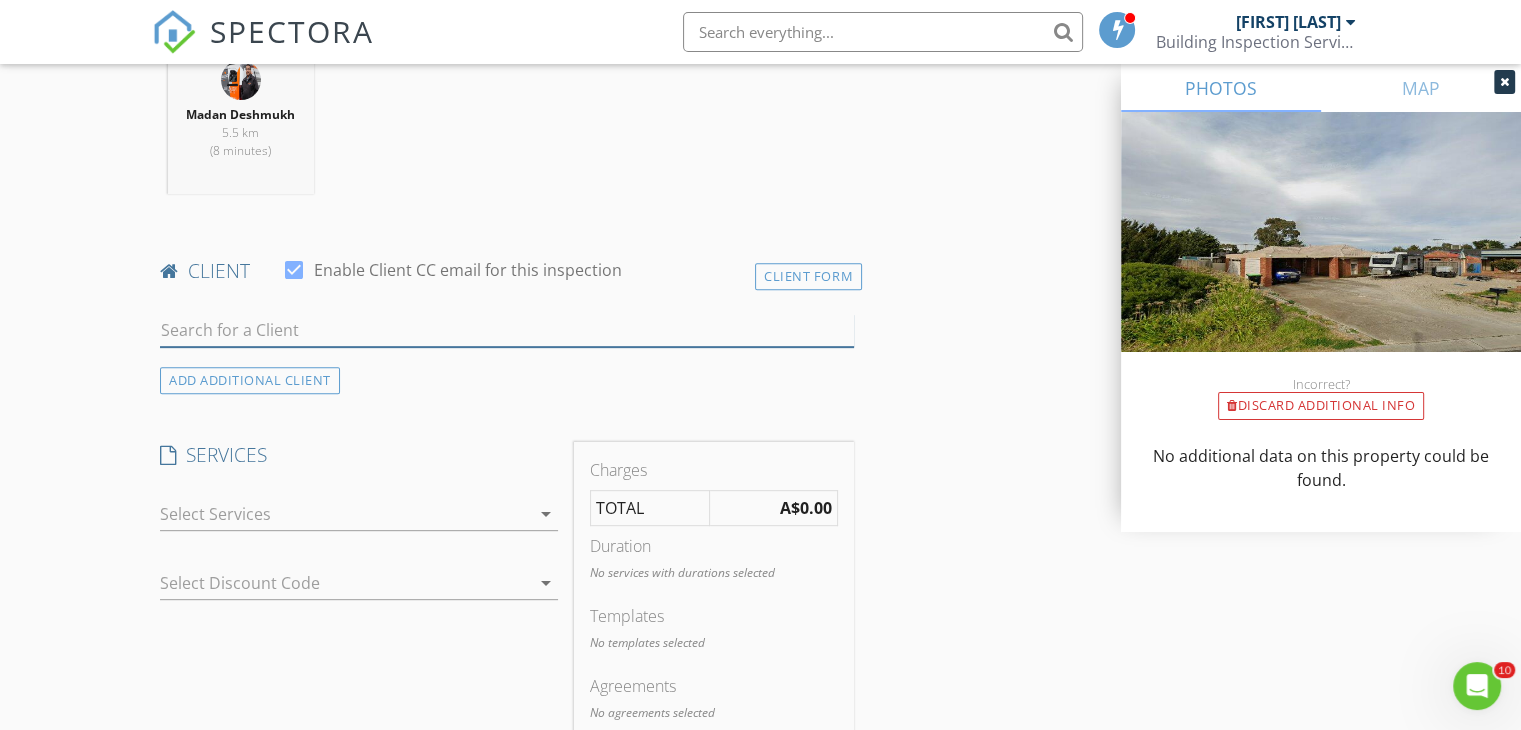 scroll, scrollTop: 800, scrollLeft: 0, axis: vertical 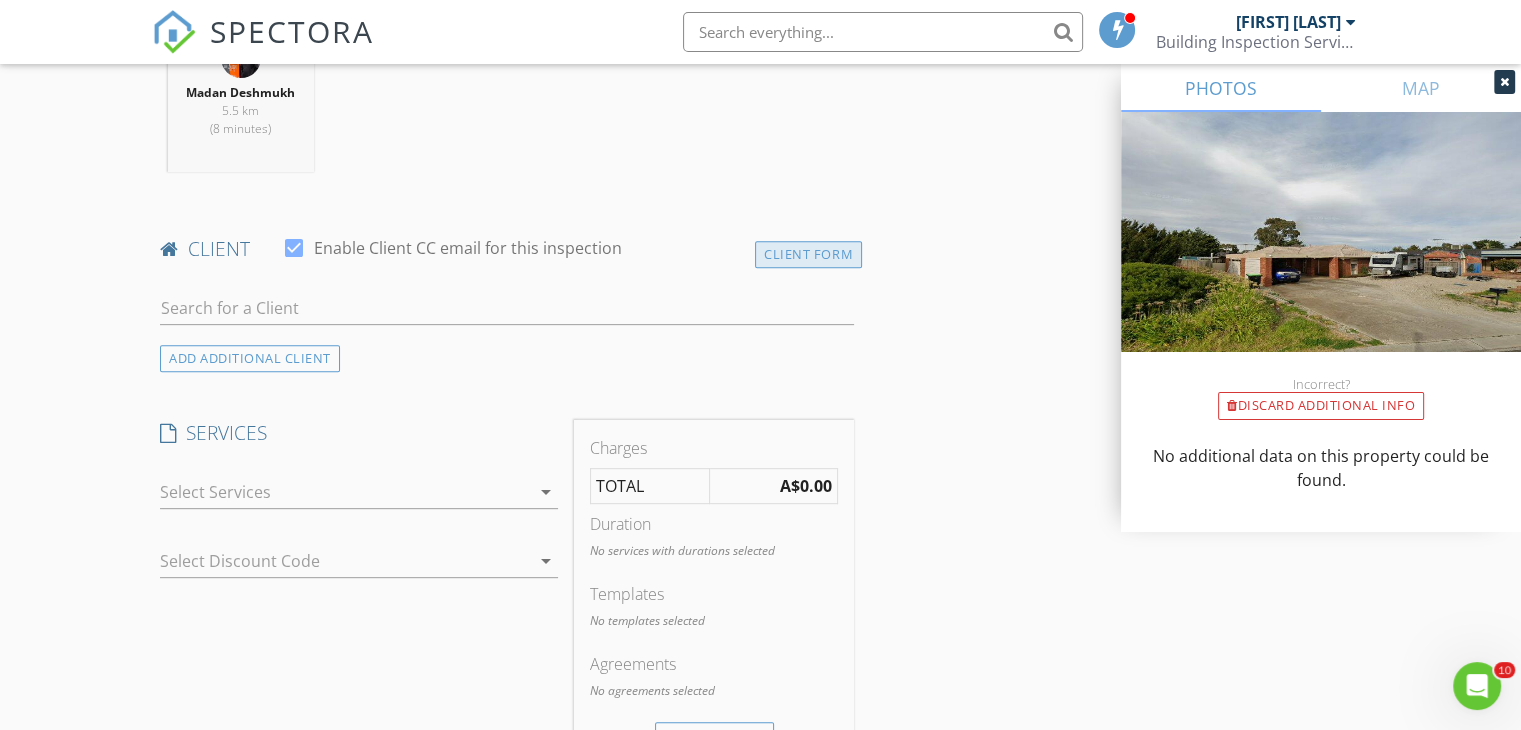 click on "Client Form" at bounding box center (808, 254) 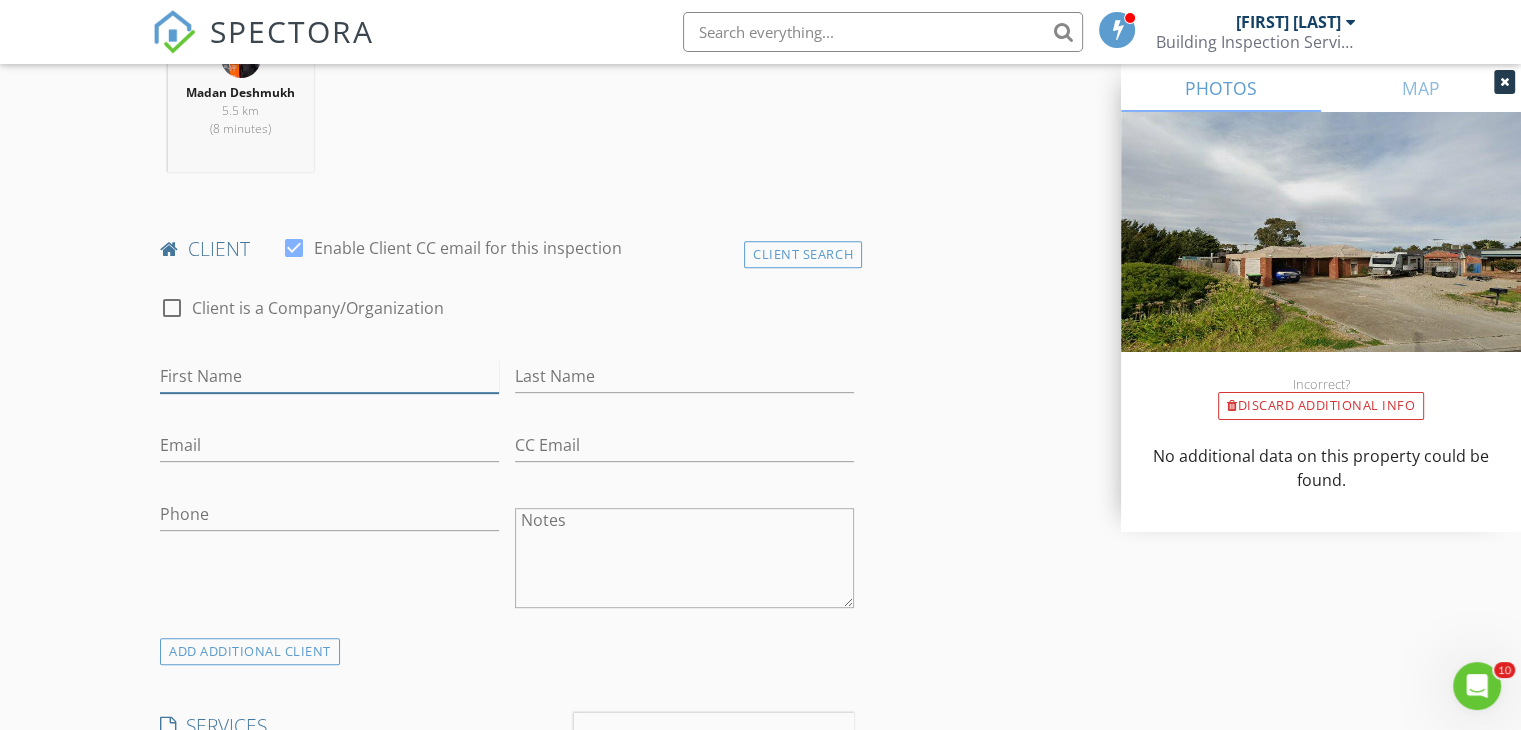 click on "First Name" at bounding box center (329, 376) 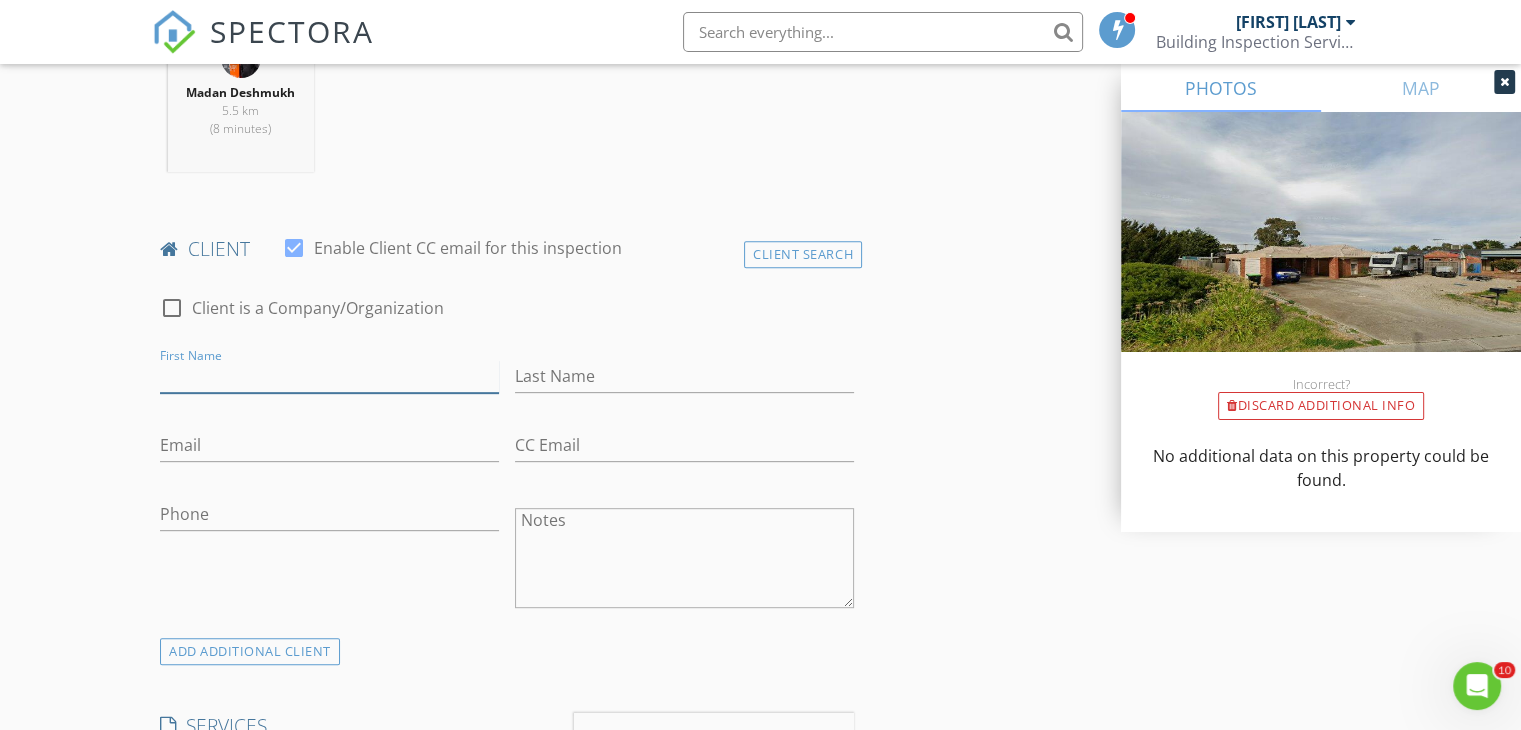 paste on "Uri﻿ Sternberg" 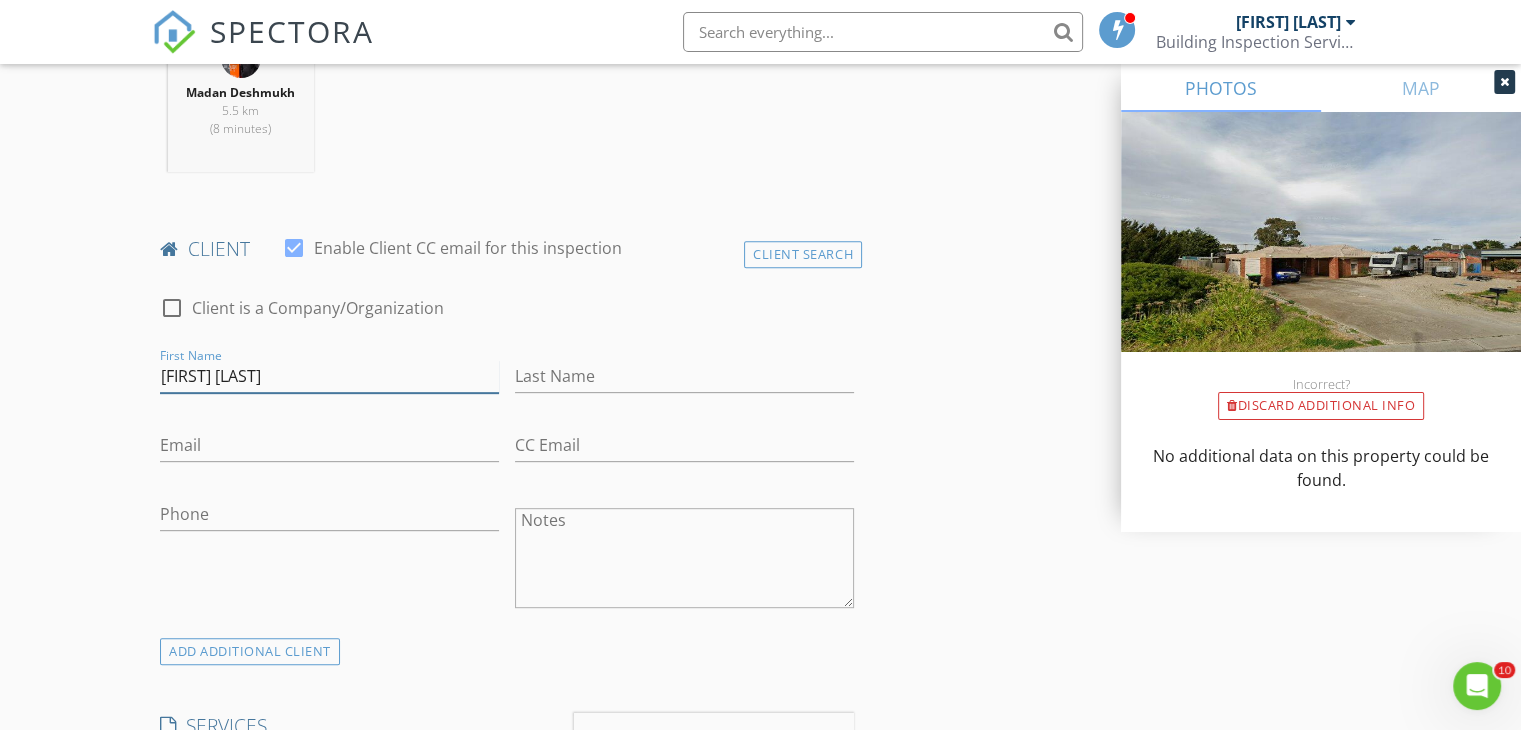 drag, startPoint x: 189, startPoint y: 373, endPoint x: 264, endPoint y: 378, distance: 75.16648 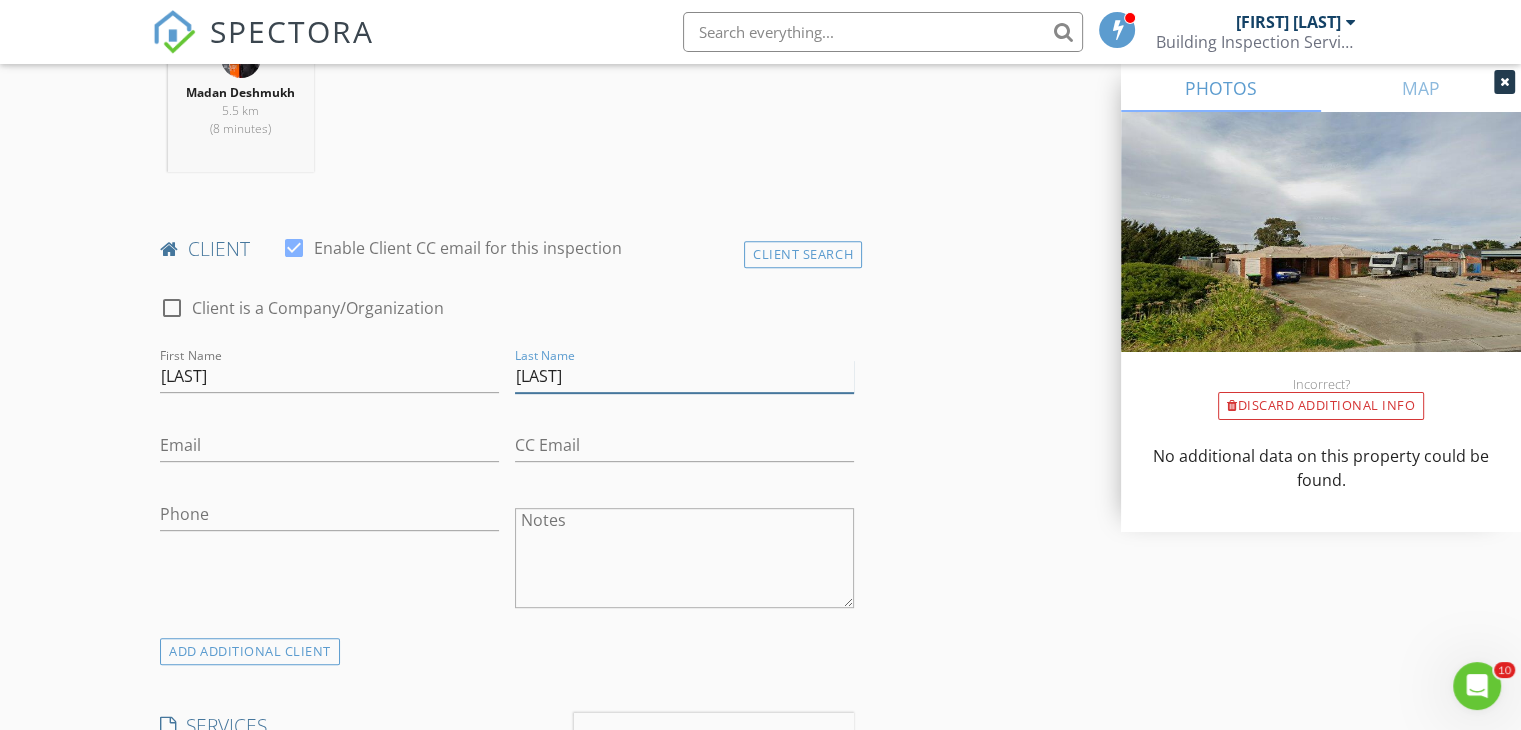 type on "[LAST]" 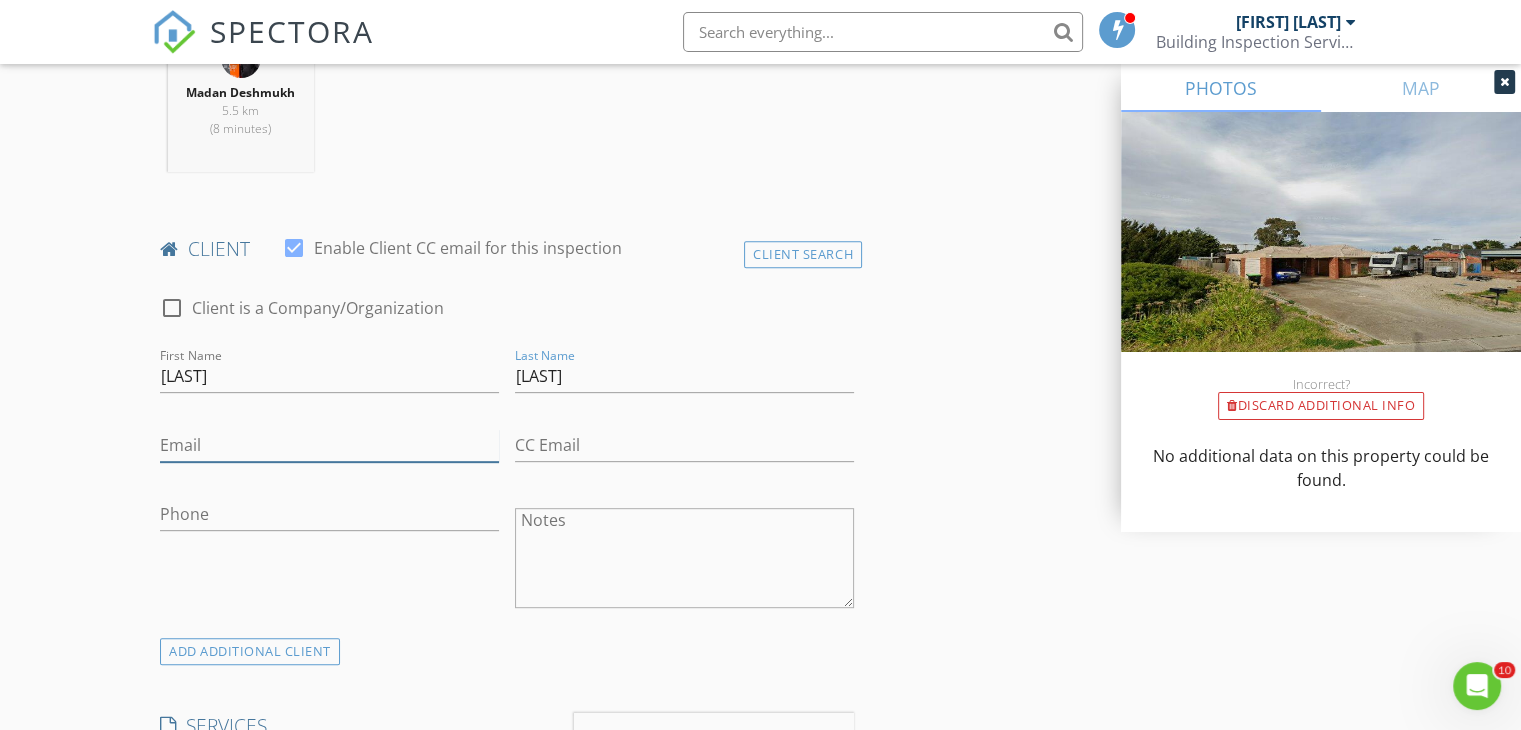 click on "Email" at bounding box center [329, 445] 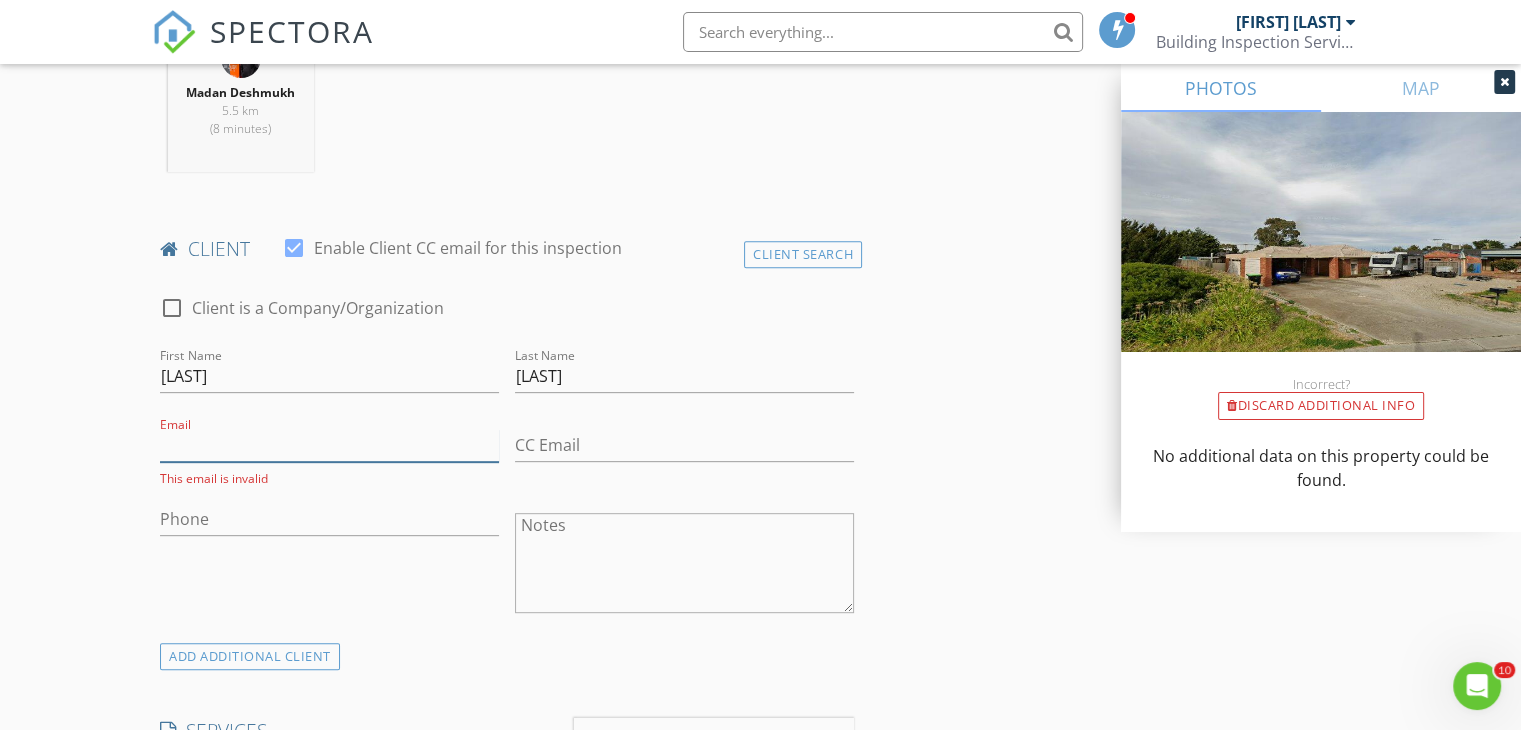 paste on "[EMAIL]" 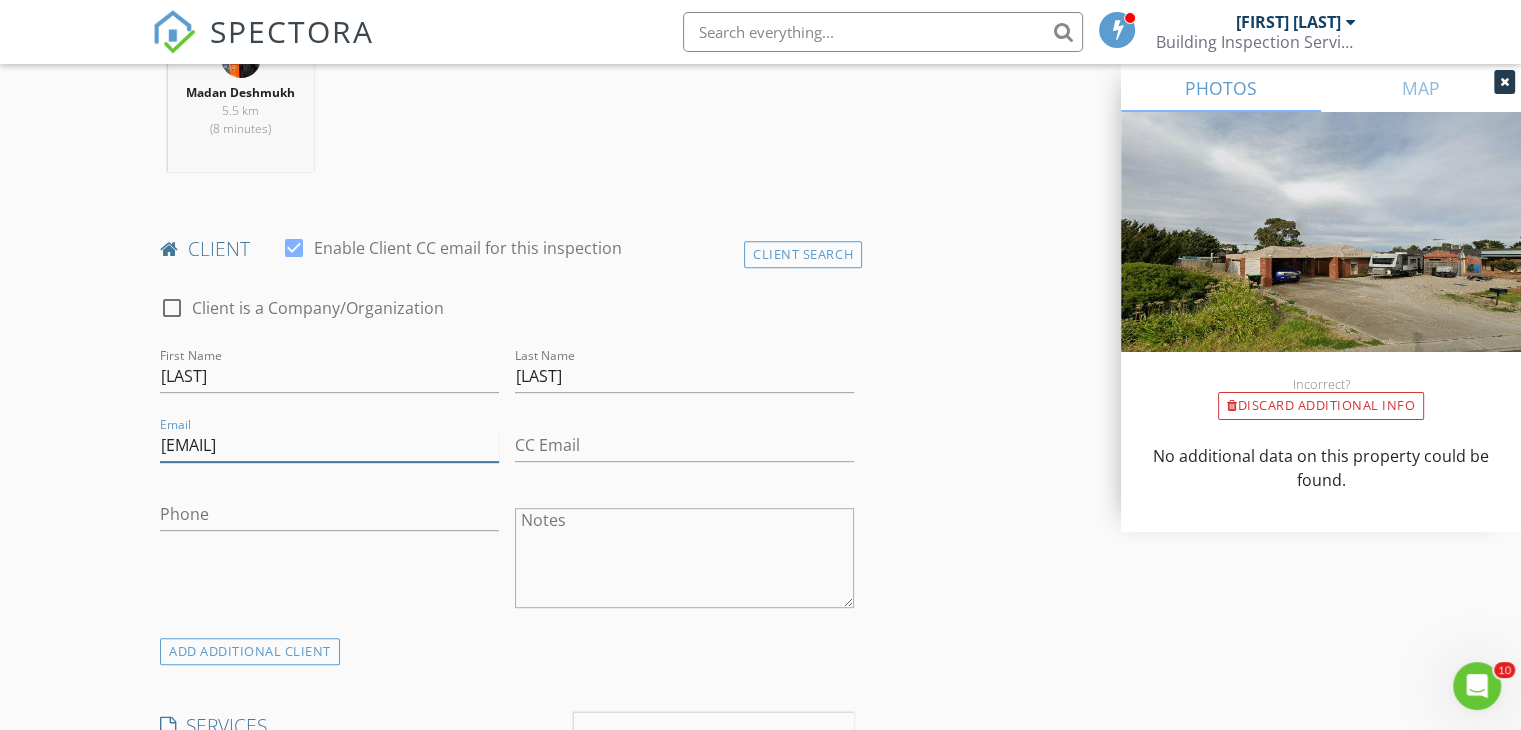 type on "[EMAIL]" 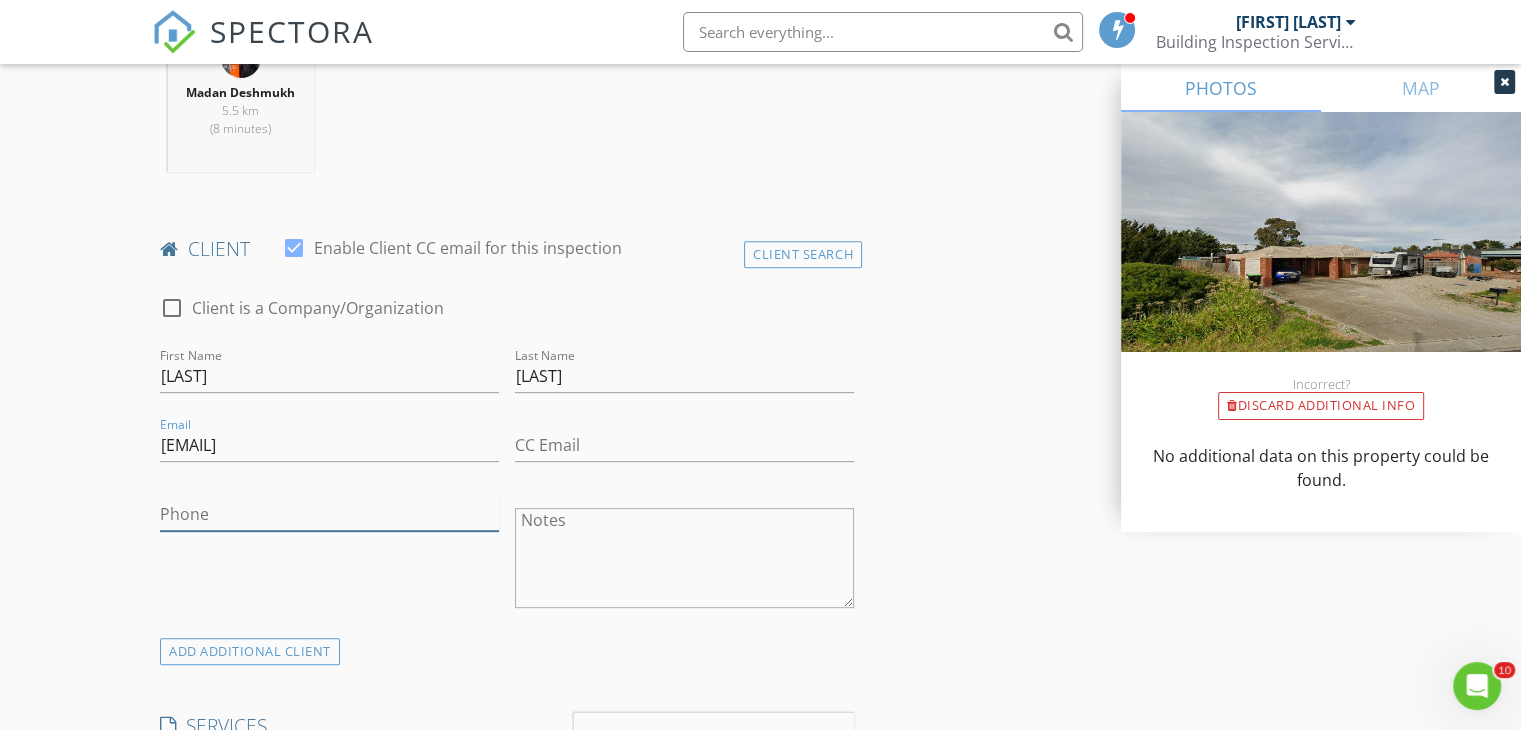 click on "Phone" at bounding box center (329, 514) 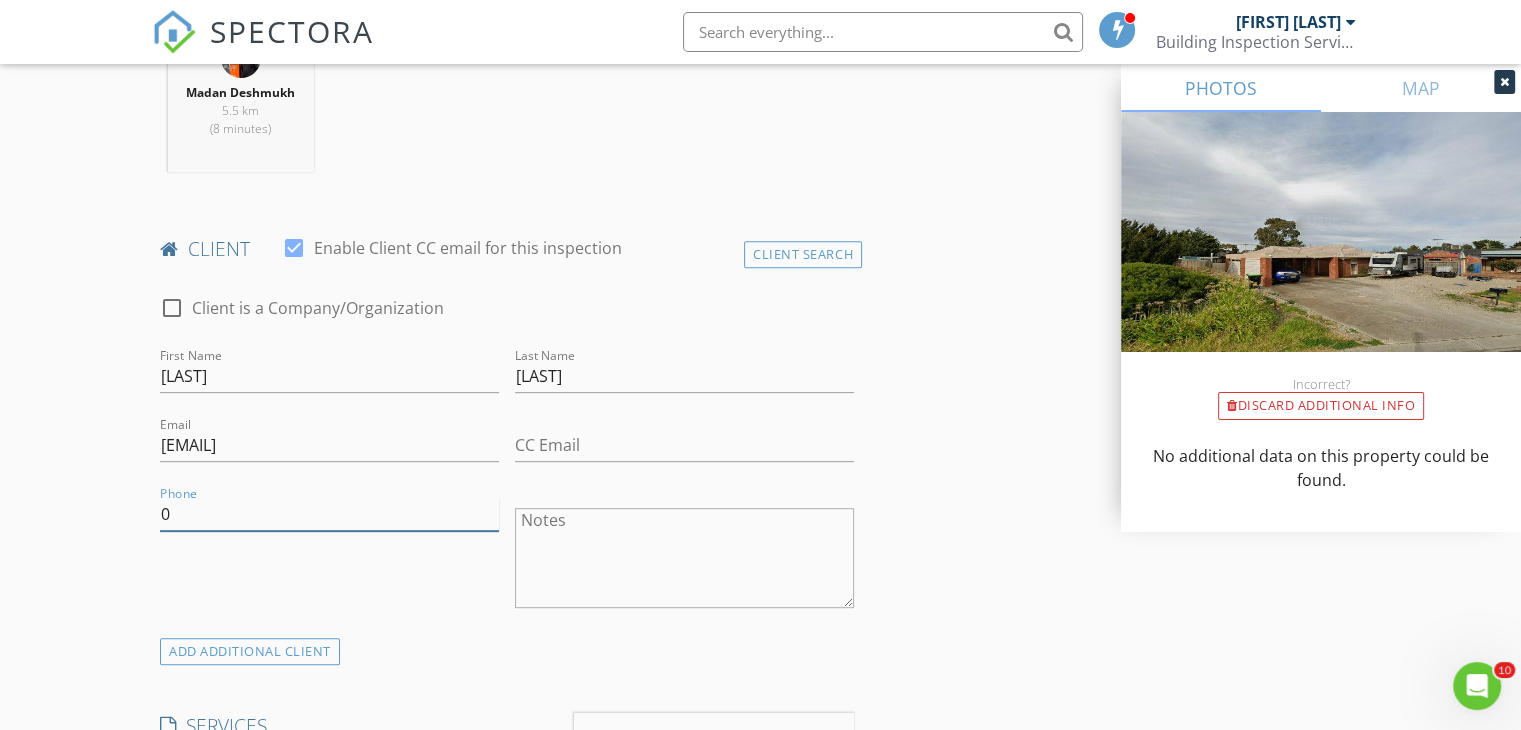 paste on "468446080" 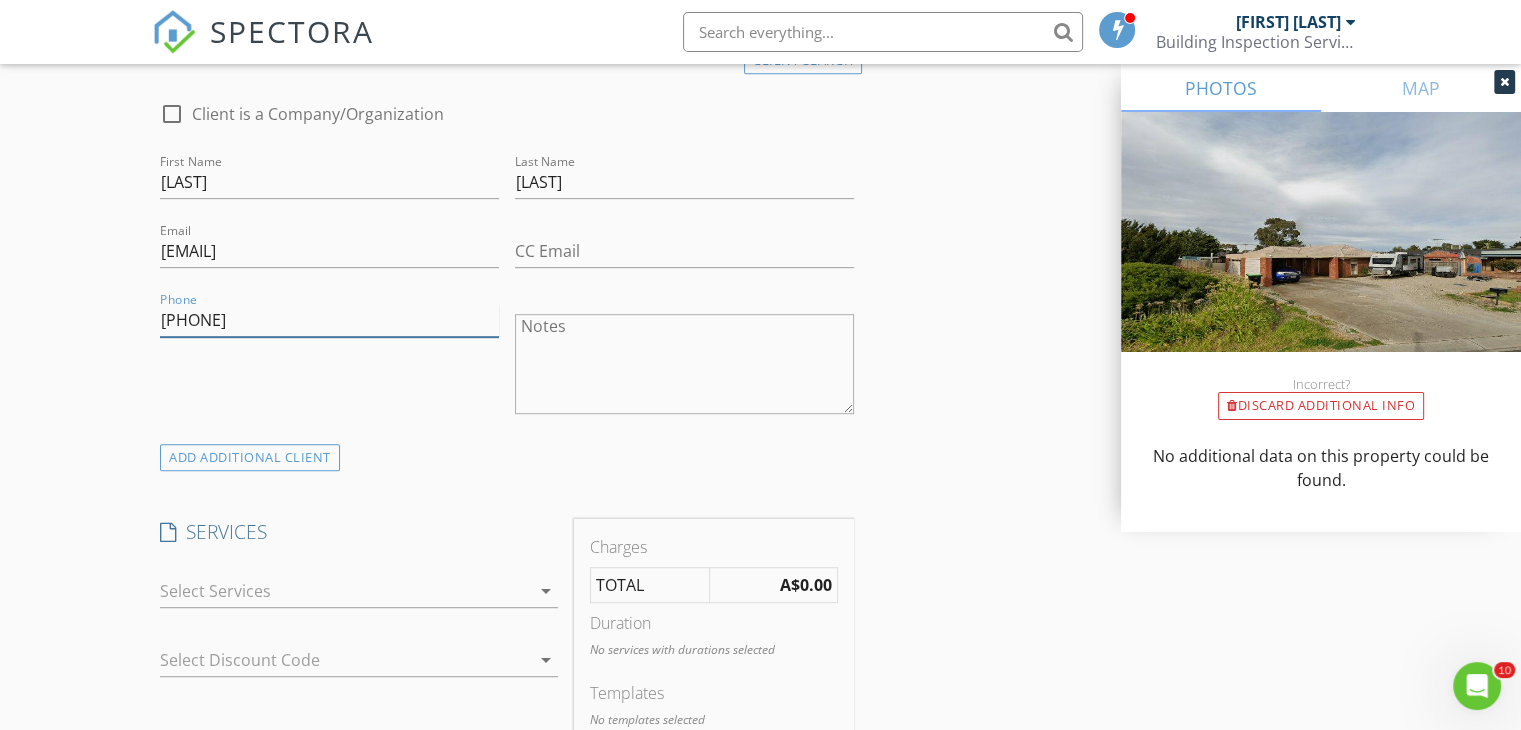 scroll, scrollTop: 1100, scrollLeft: 0, axis: vertical 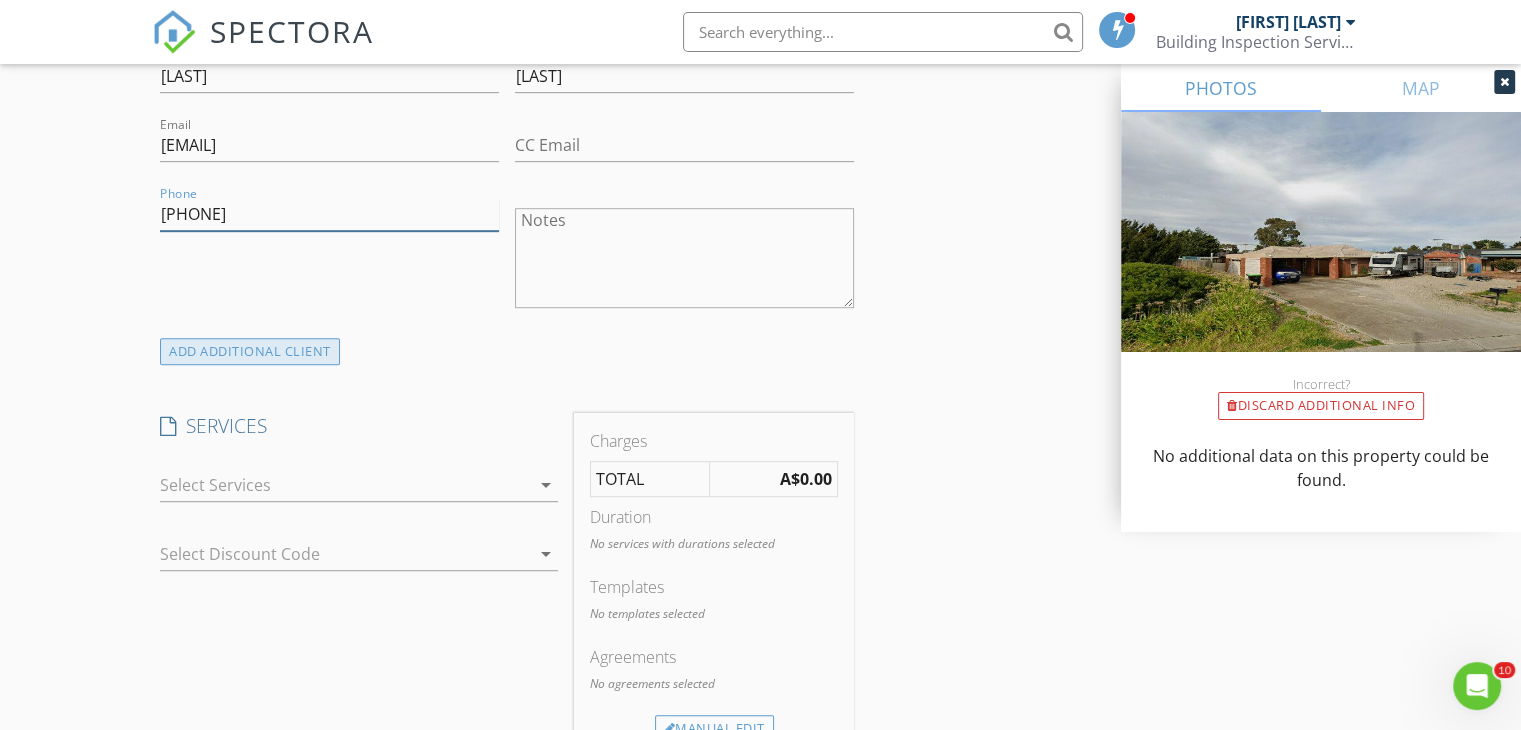 type on "[PHONE]" 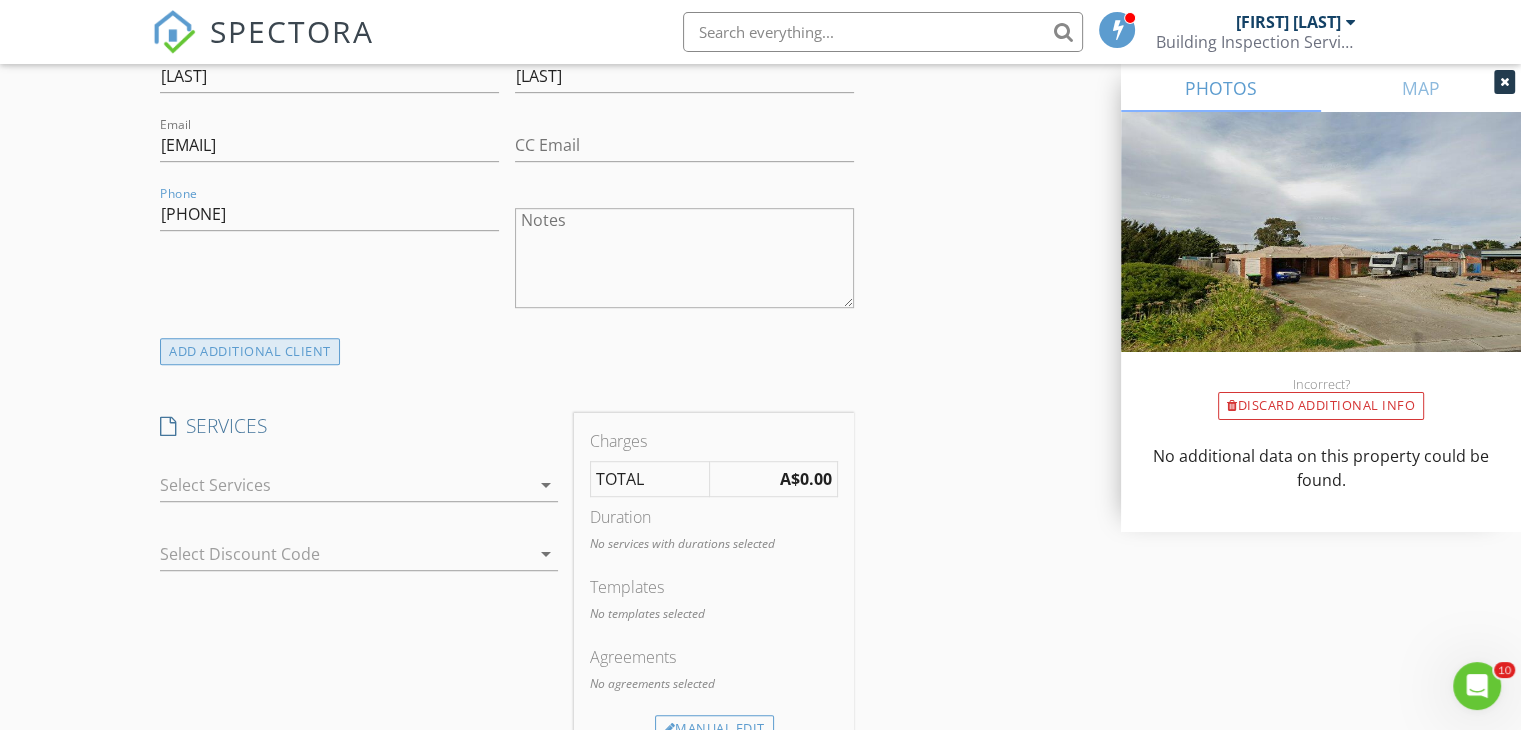 click on "ADD ADDITIONAL client" at bounding box center (250, 351) 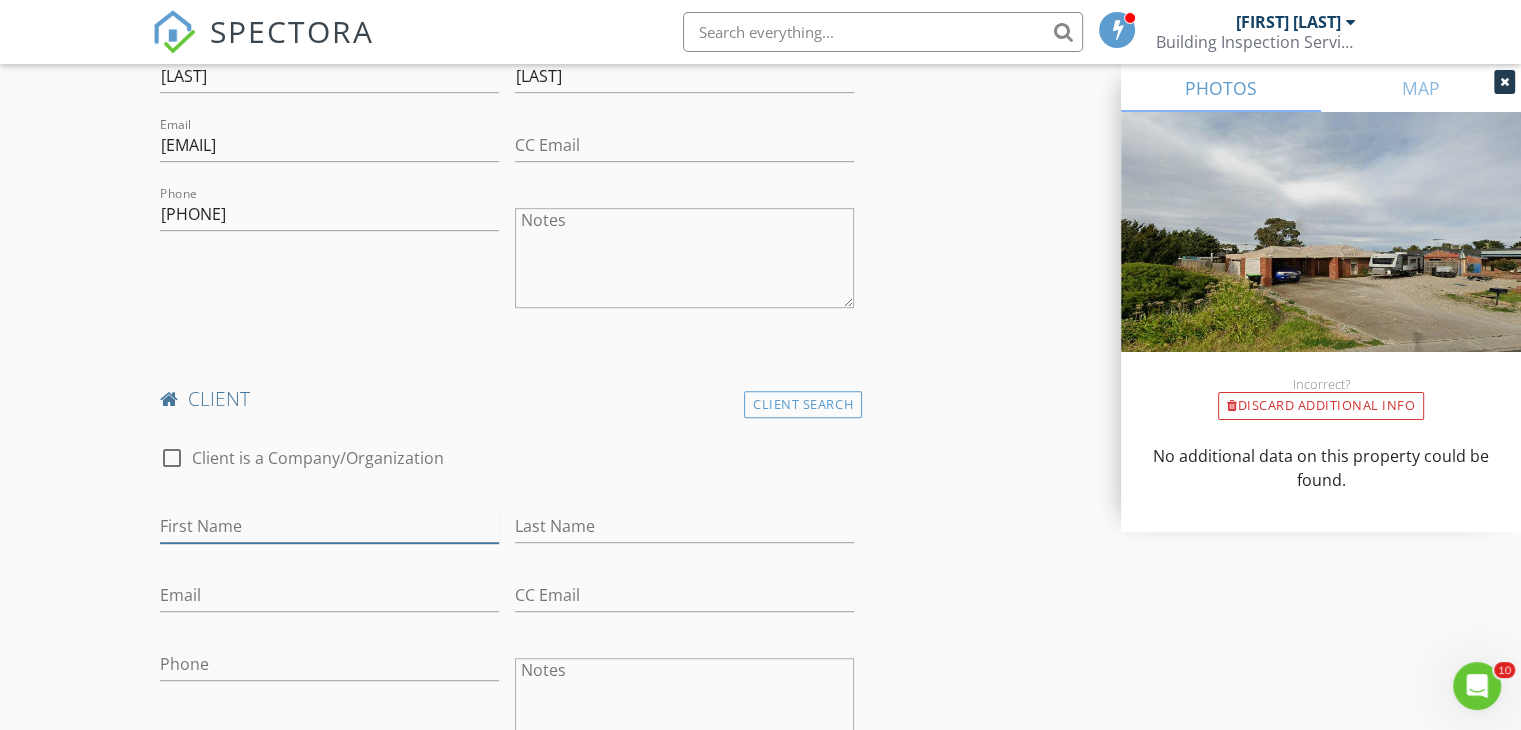 click on "First Name" at bounding box center (329, 526) 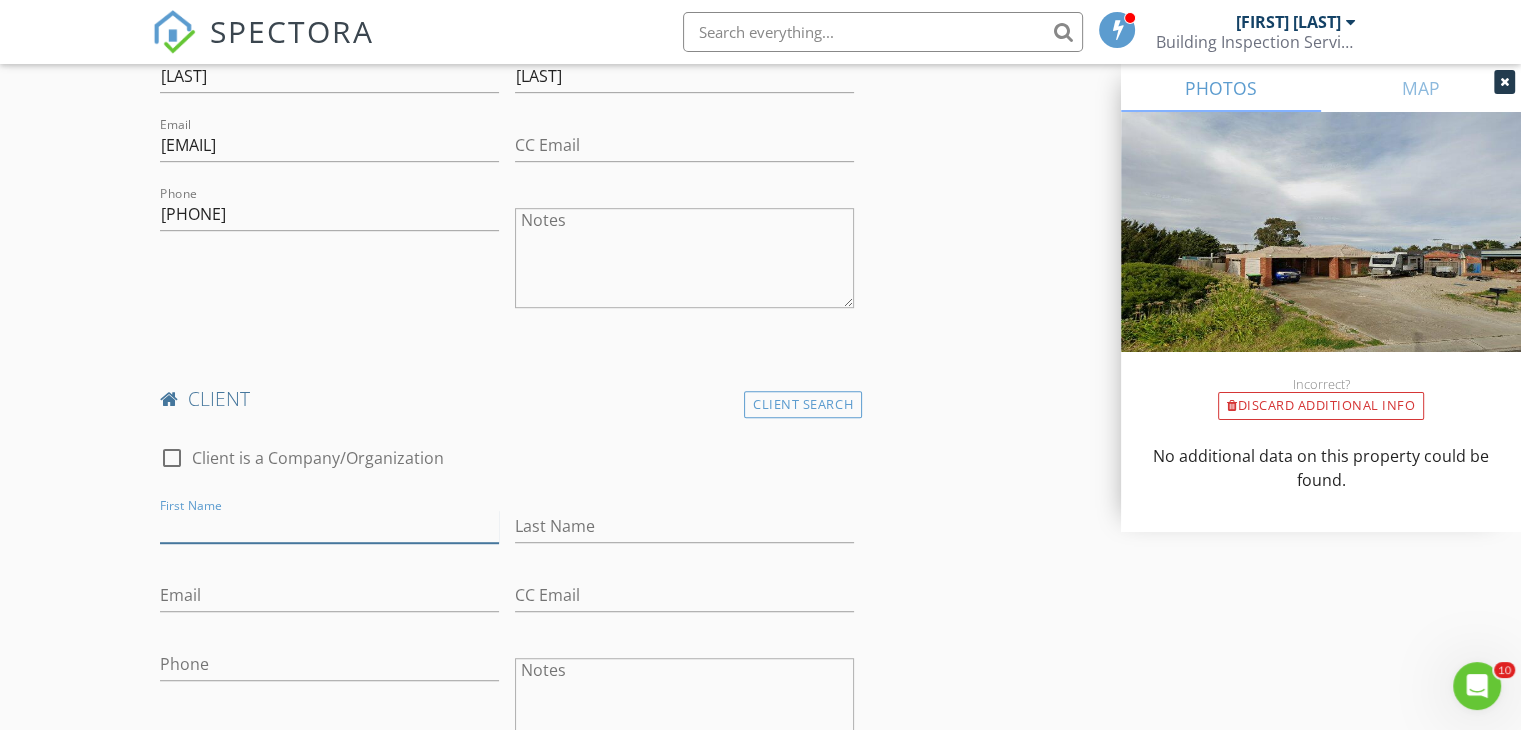 paste on "InbalSternberg" 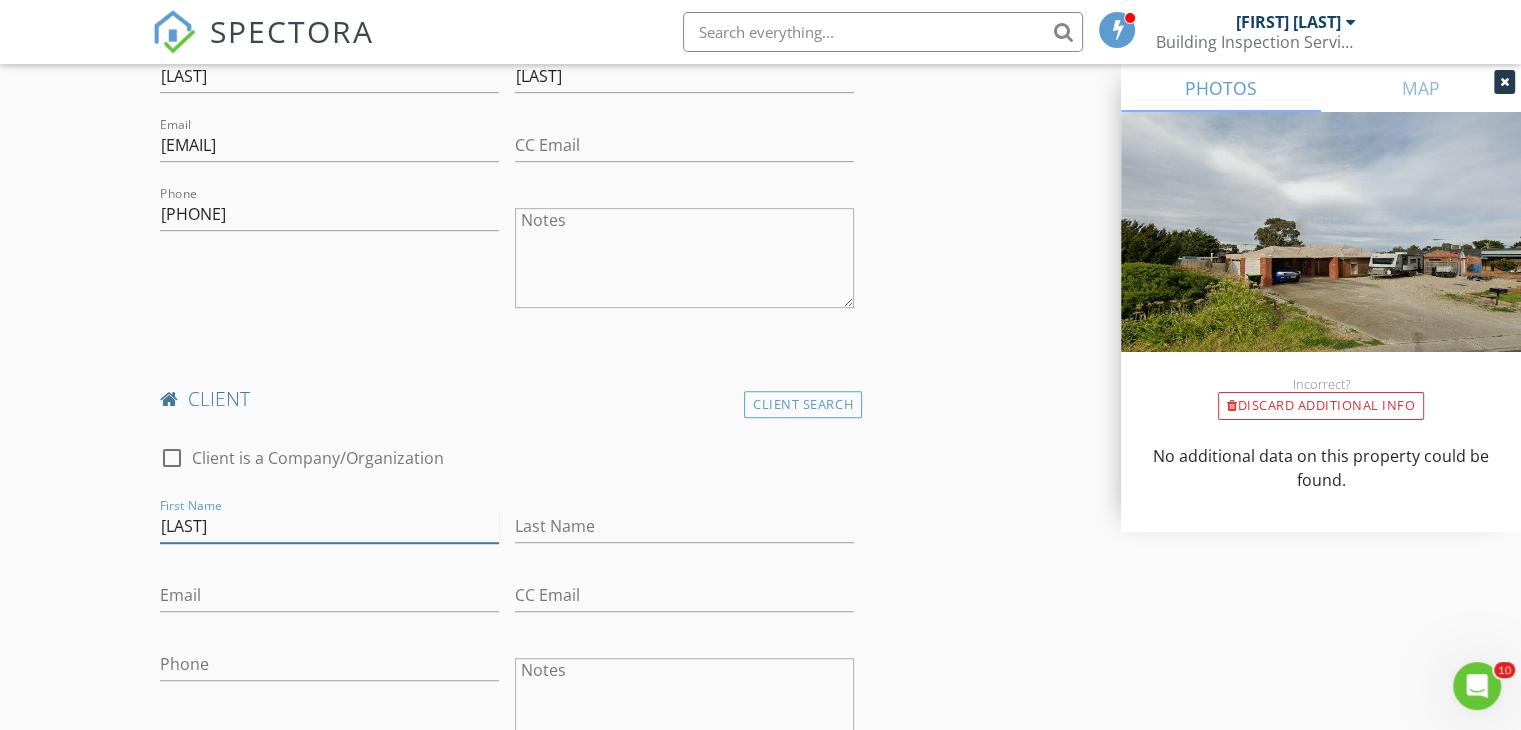 drag, startPoint x: 199, startPoint y: 524, endPoint x: 275, endPoint y: 526, distance: 76.02631 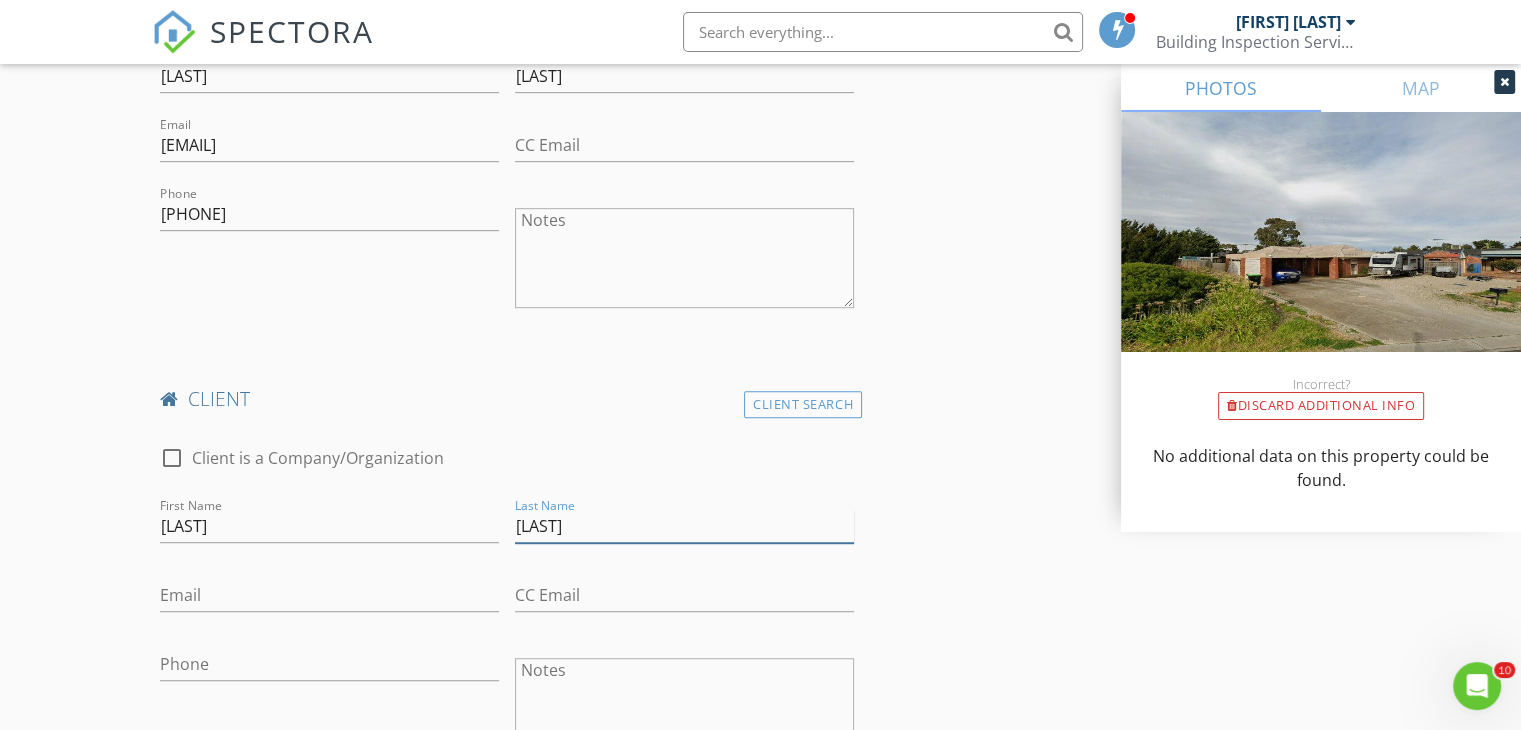 type on "[LAST]" 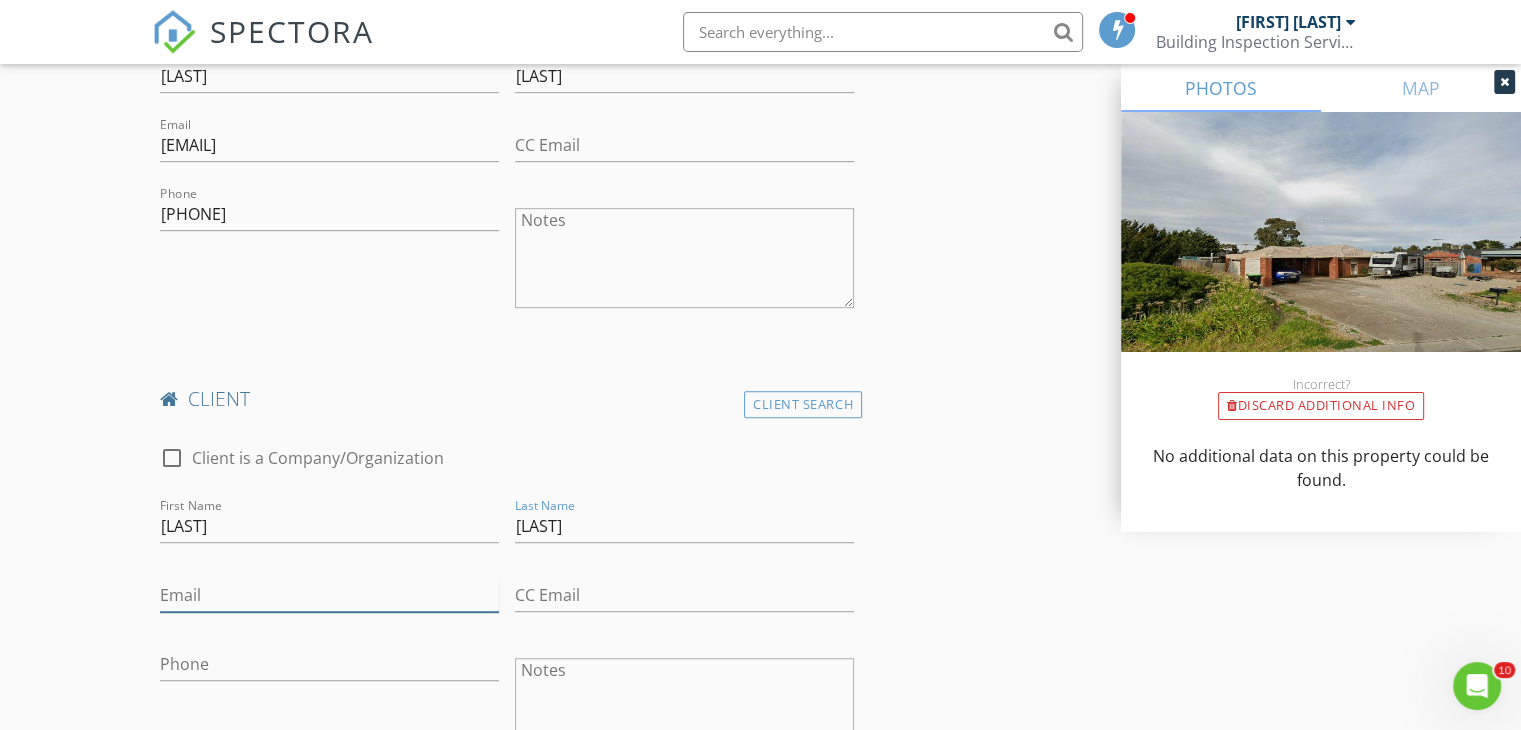 click on "Email" at bounding box center [329, 595] 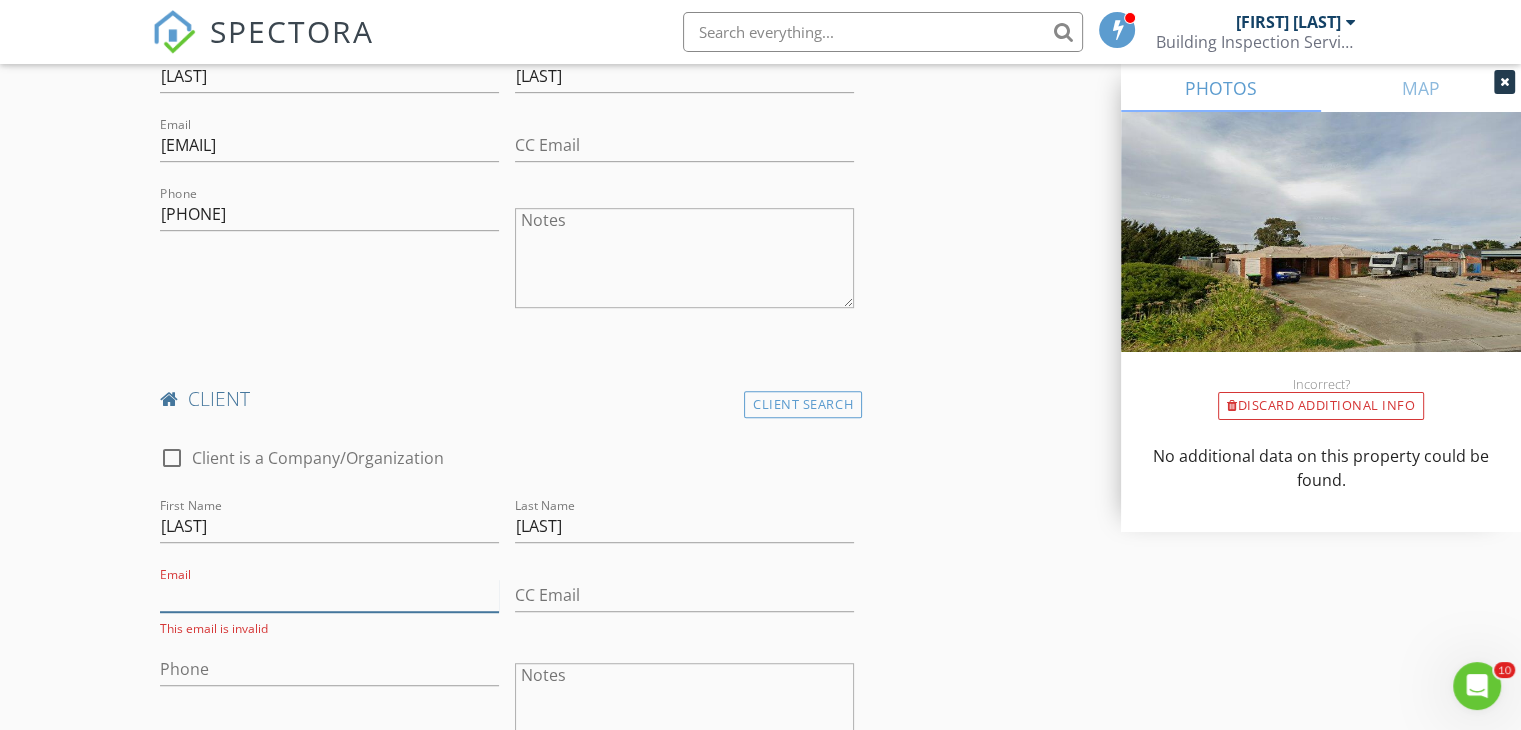 paste on "[EMAIL]" 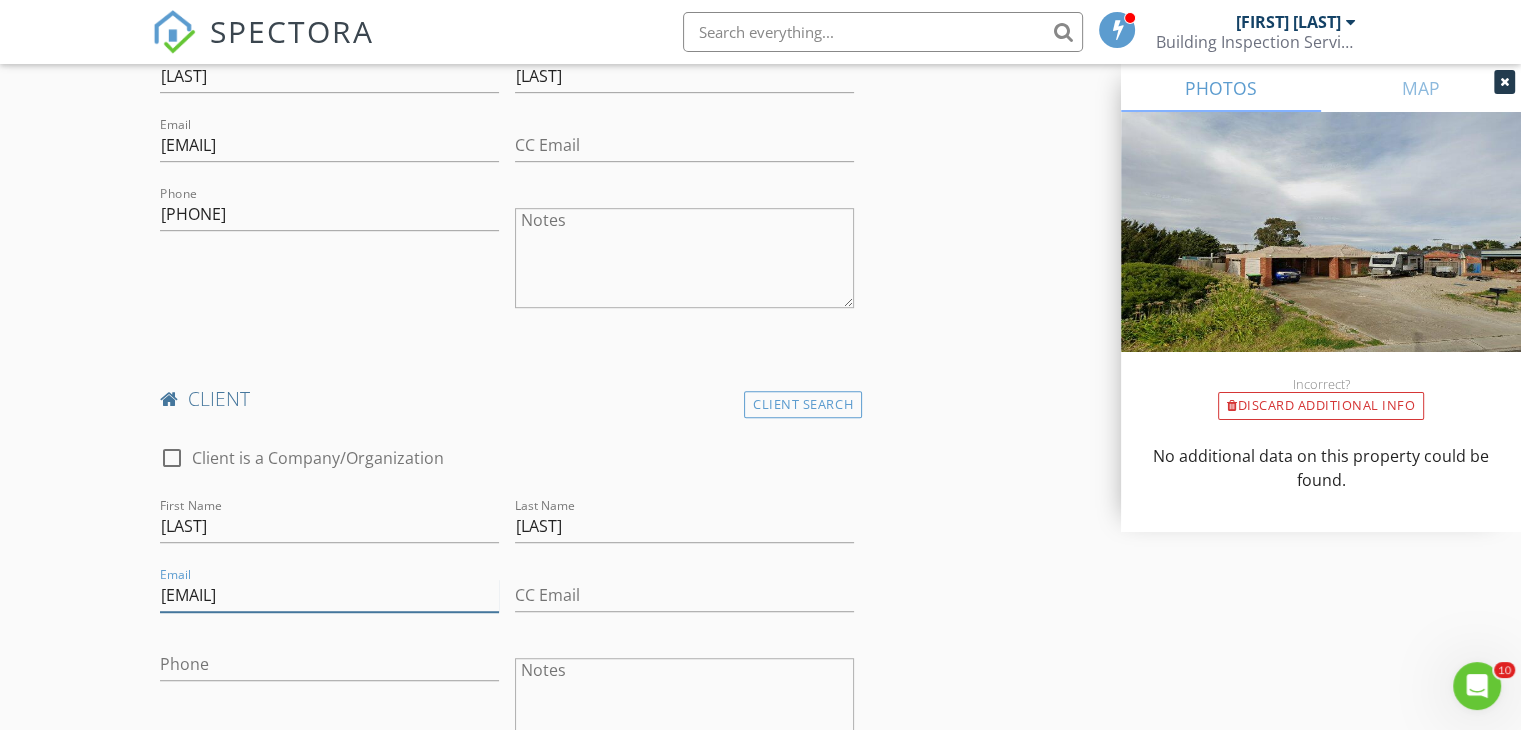 type on "[EMAIL]" 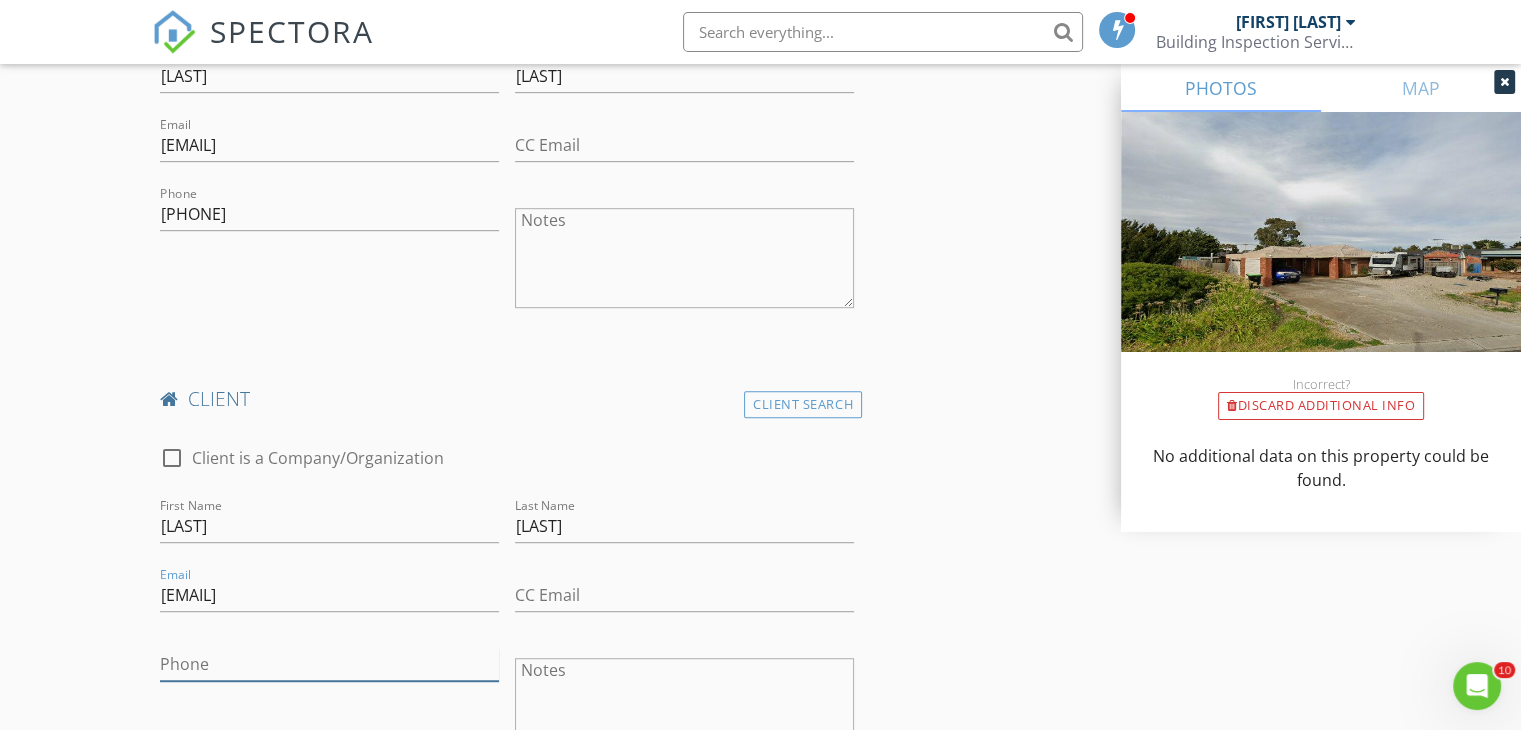 click on "Phone" at bounding box center [329, 664] 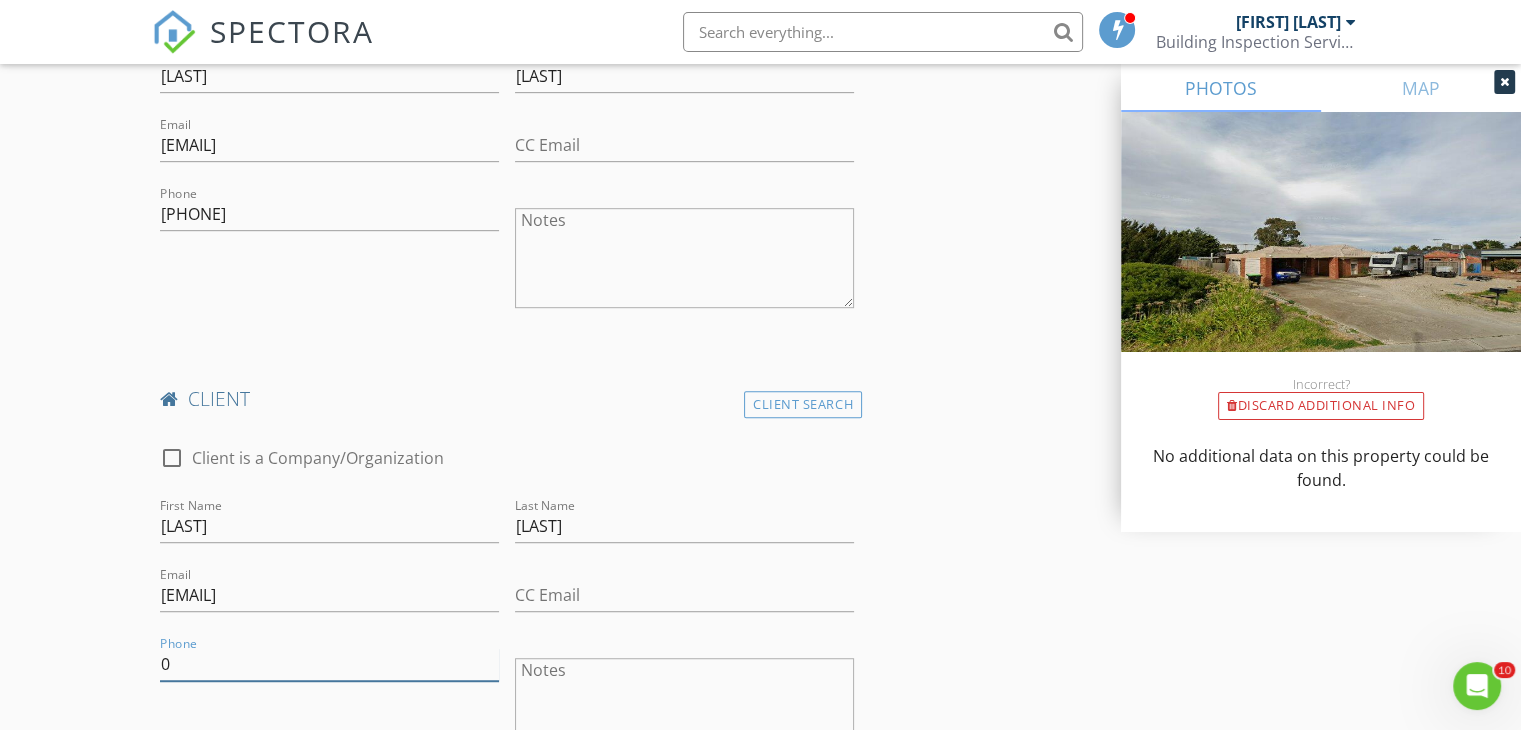 paste on "468446065" 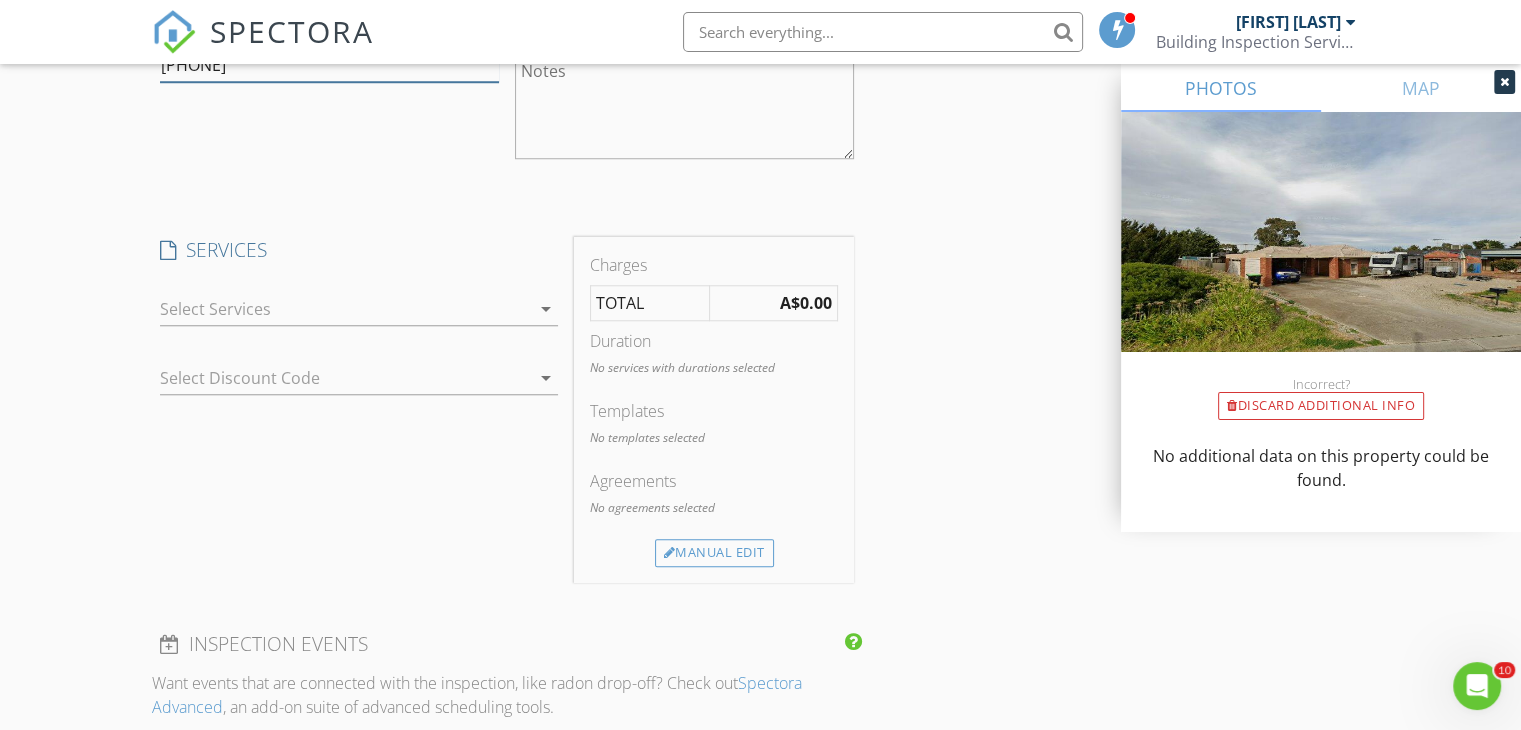 scroll, scrollTop: 1700, scrollLeft: 0, axis: vertical 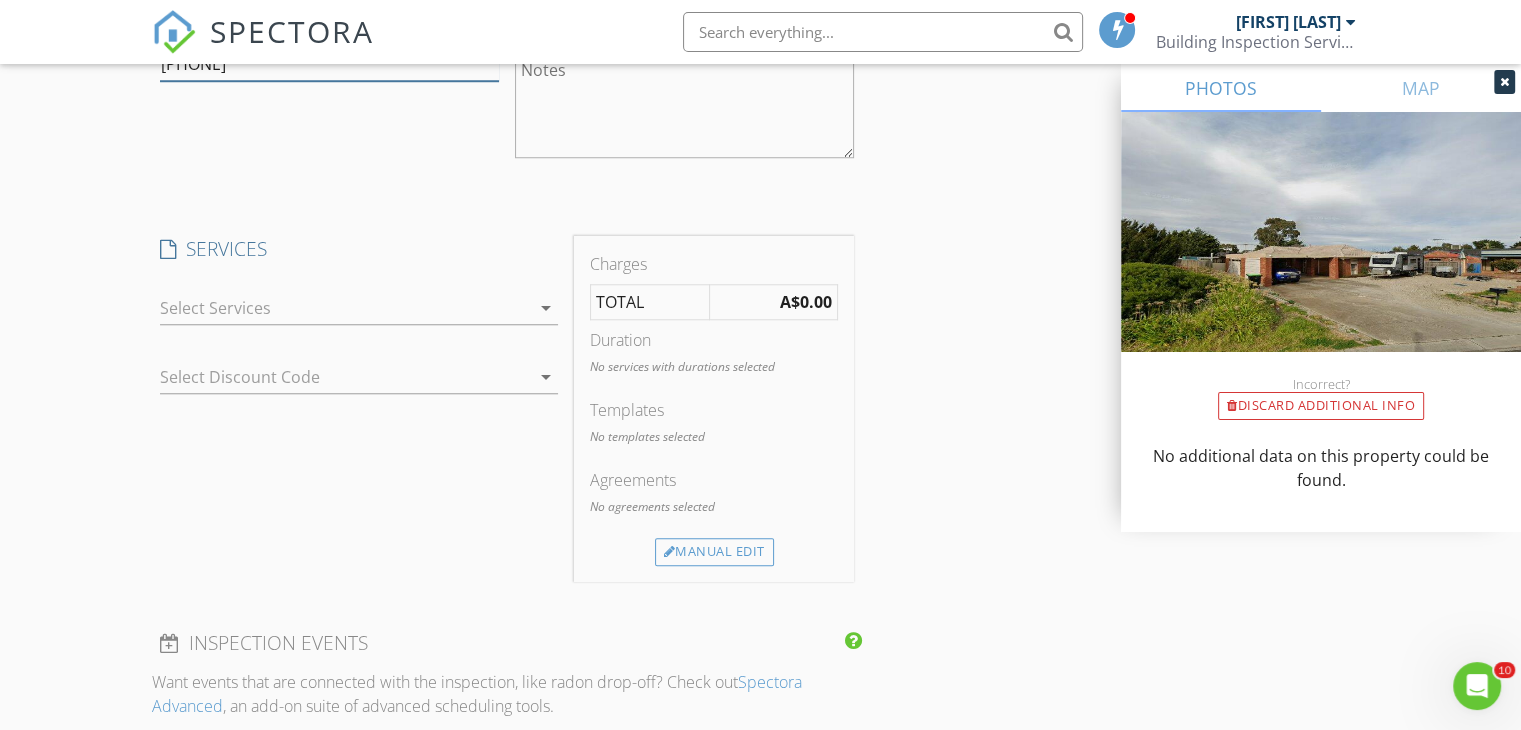 type on "[PHONE]" 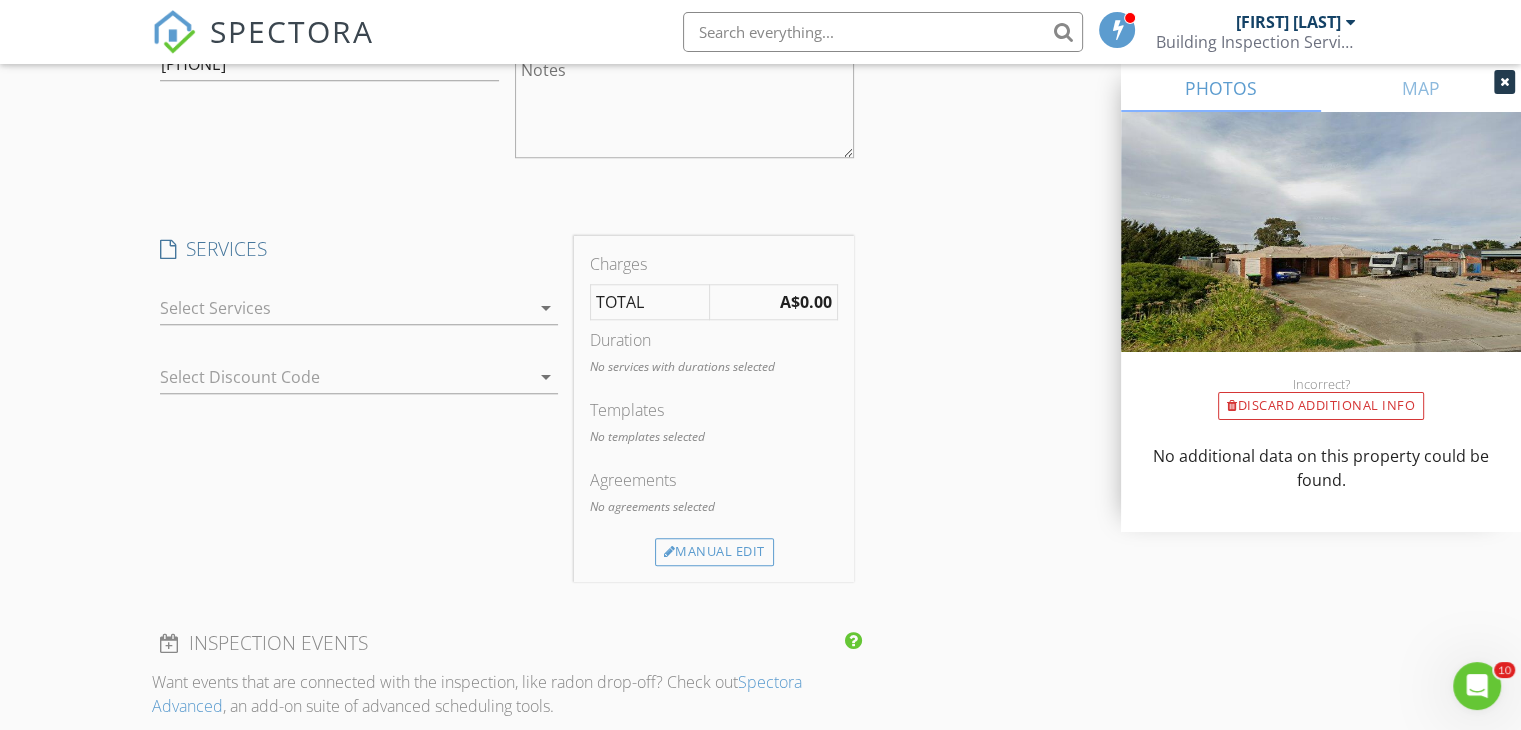 click at bounding box center (345, 308) 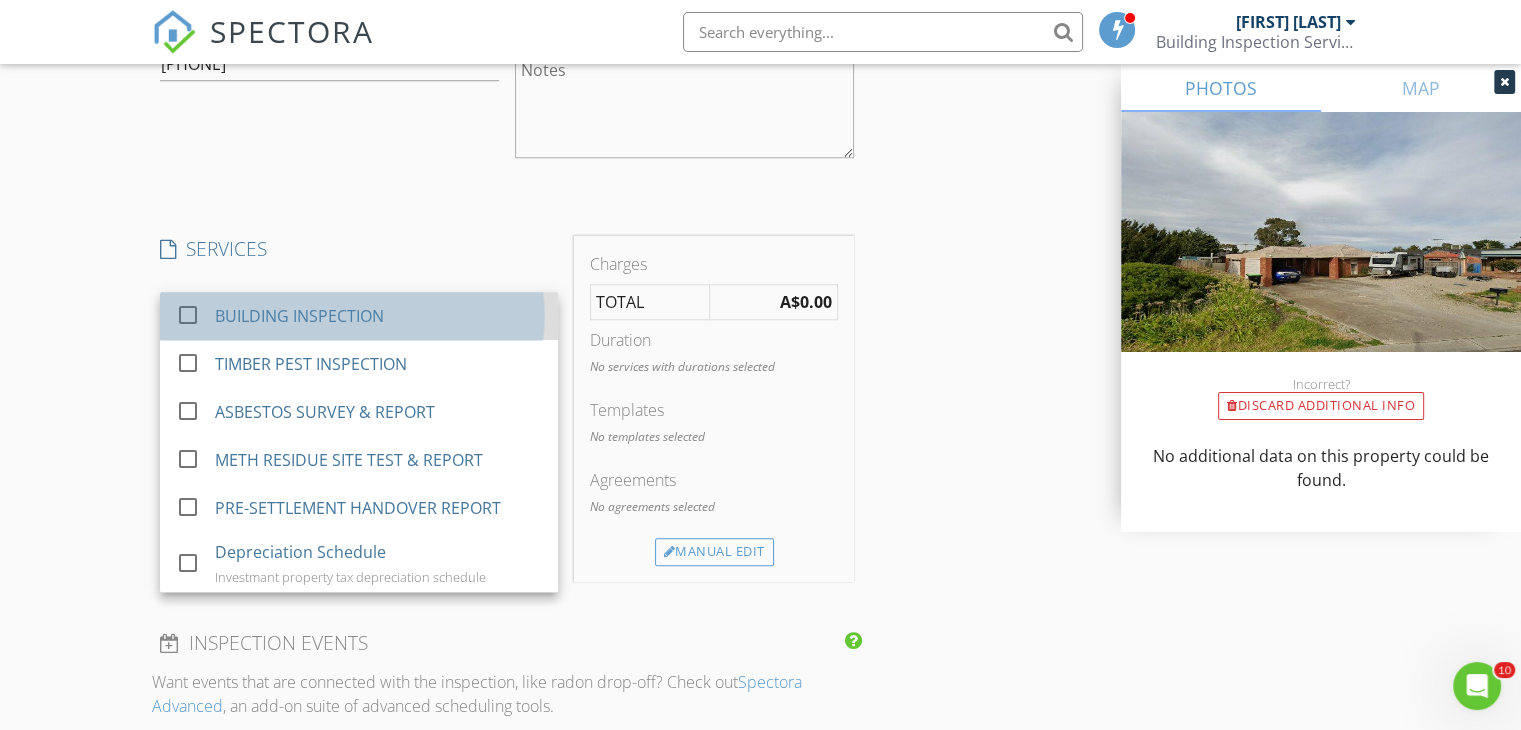 click on "check_box_outline_blank" at bounding box center [188, 315] 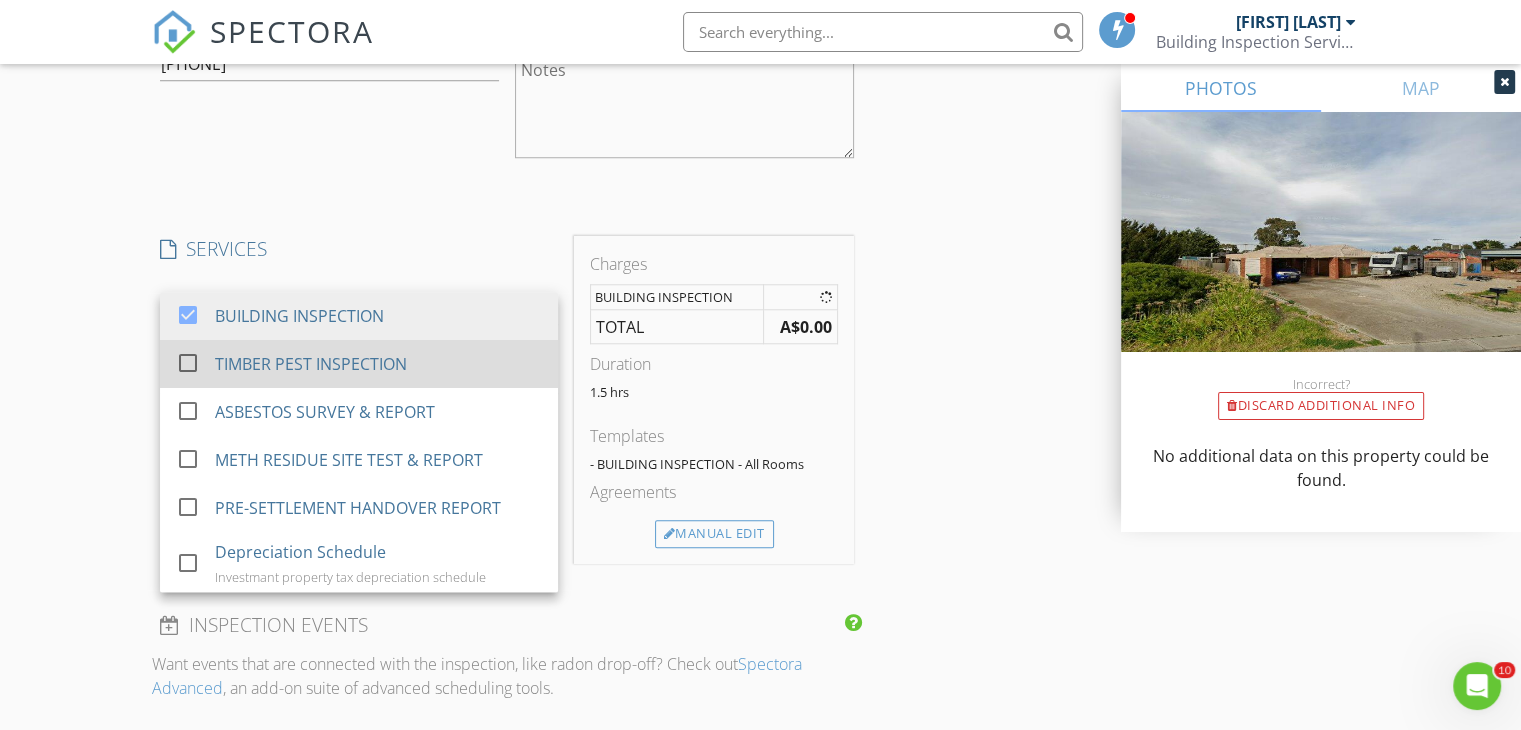 click on "check_box_outline_blank" at bounding box center (188, 363) 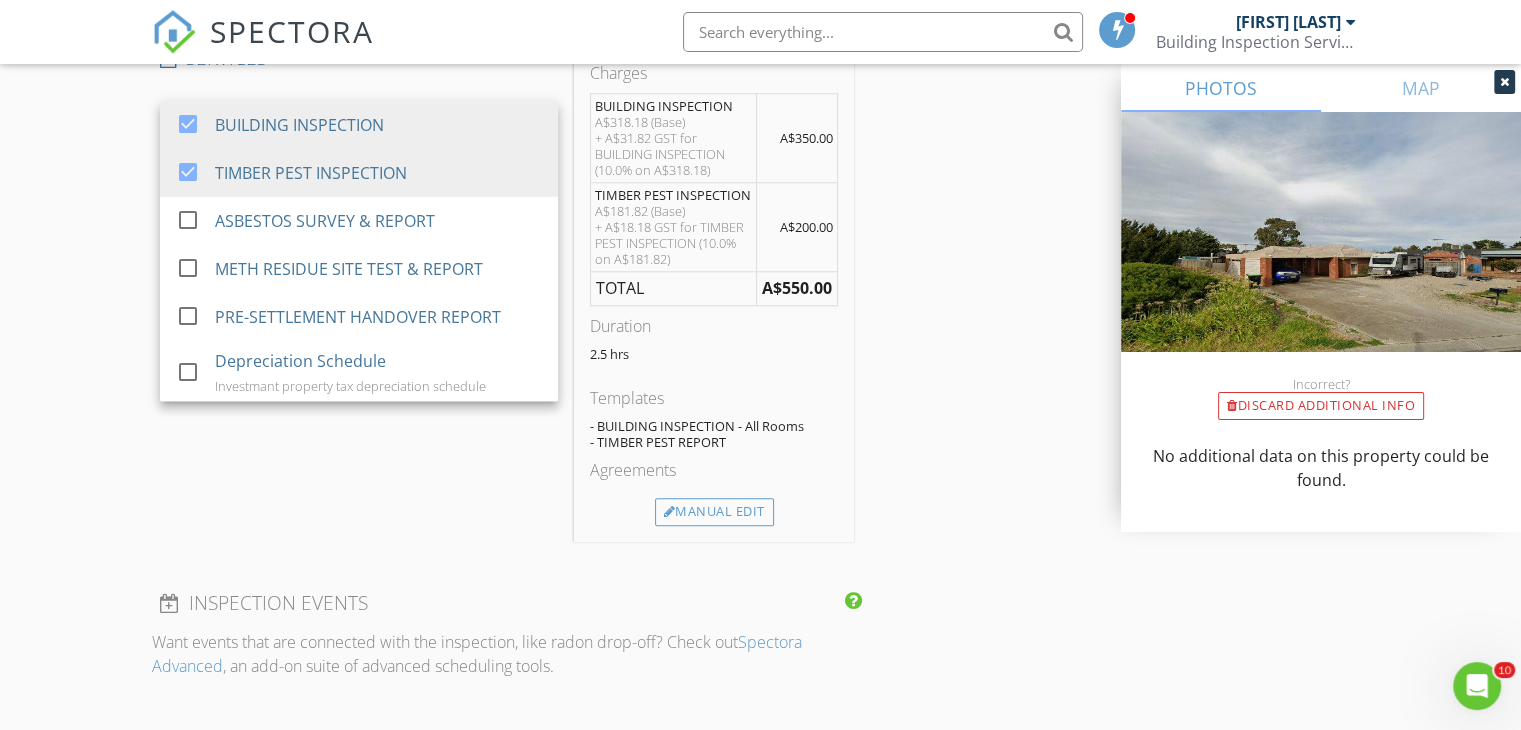 scroll, scrollTop: 1900, scrollLeft: 0, axis: vertical 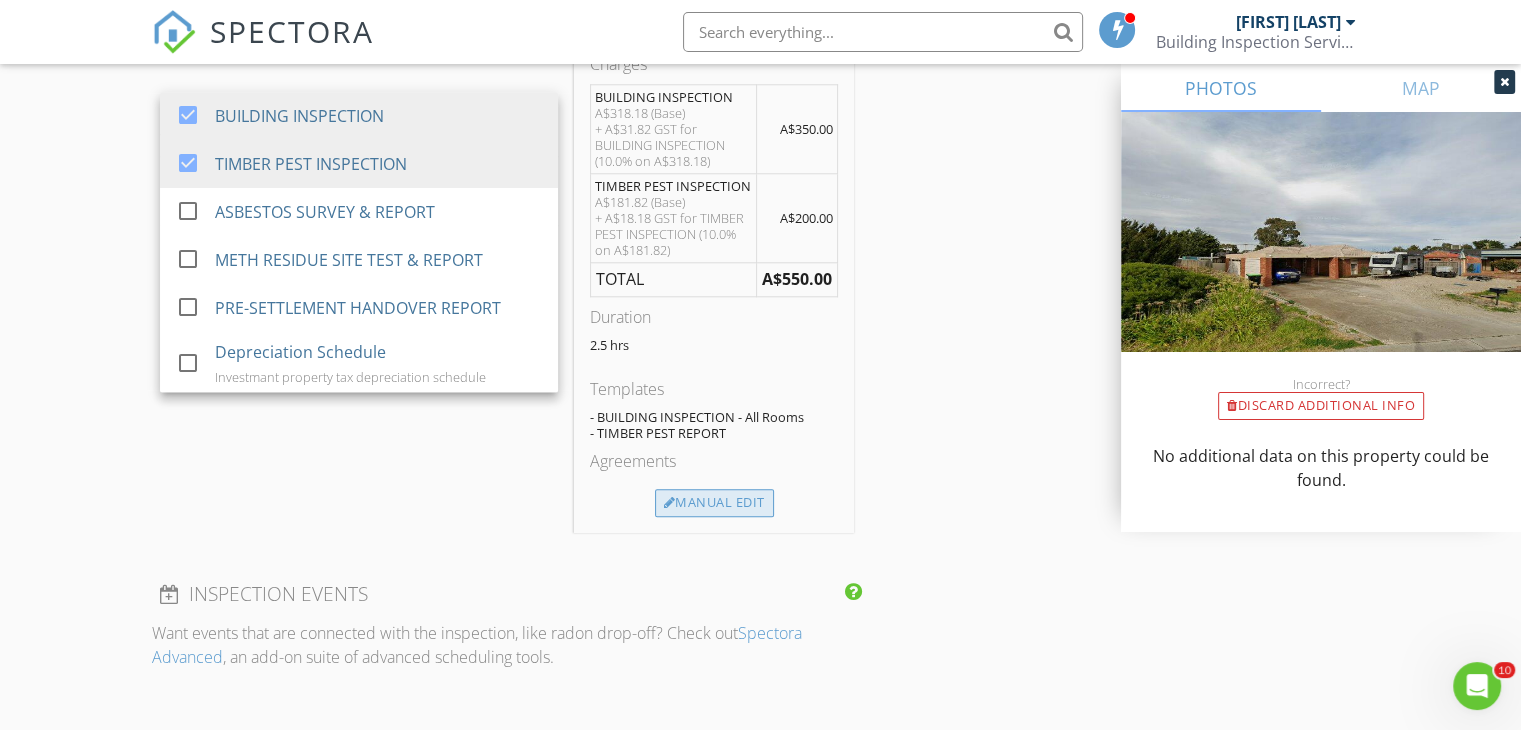 click on "Manual Edit" at bounding box center [714, 503] 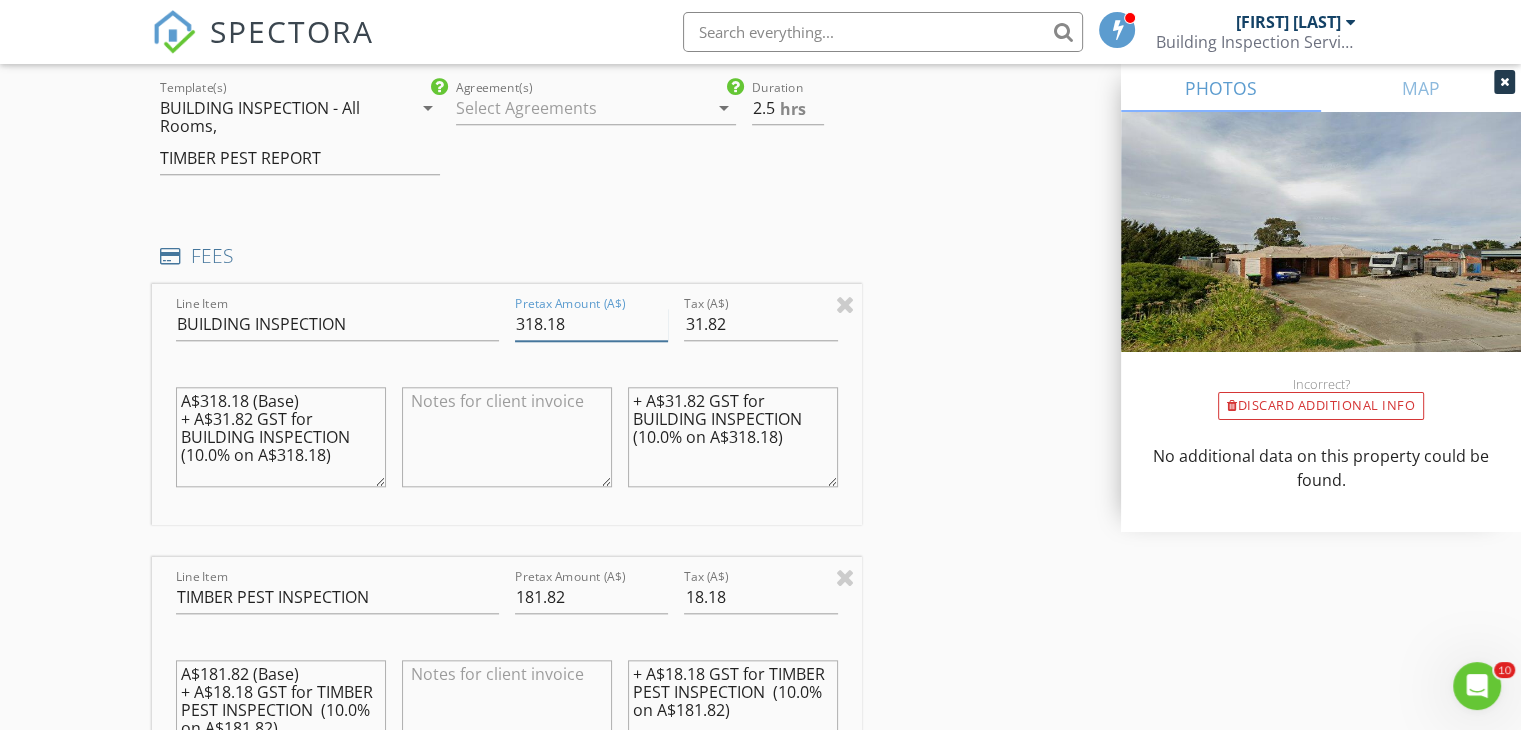 drag, startPoint x: 516, startPoint y: 318, endPoint x: 612, endPoint y: 321, distance: 96.04687 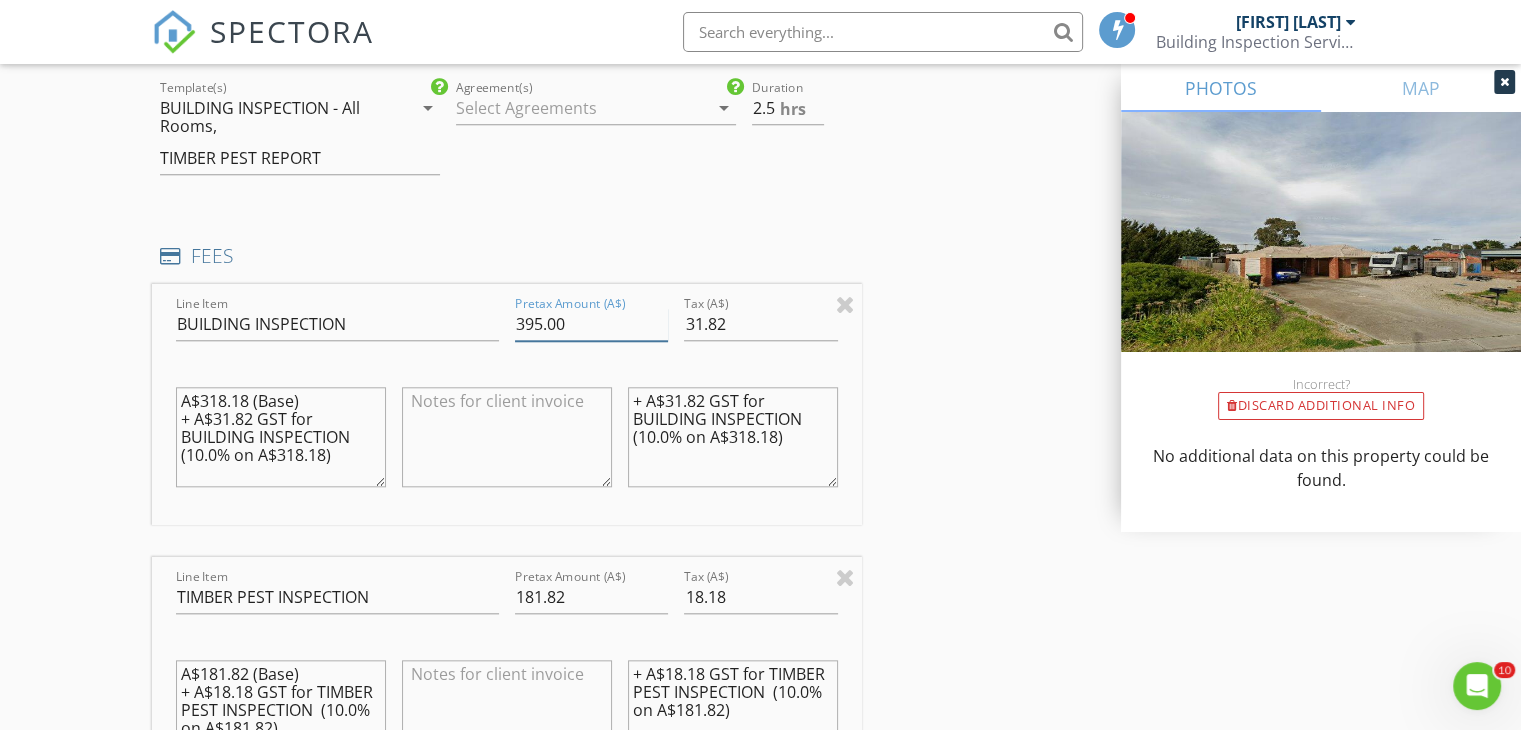 type on "395.00" 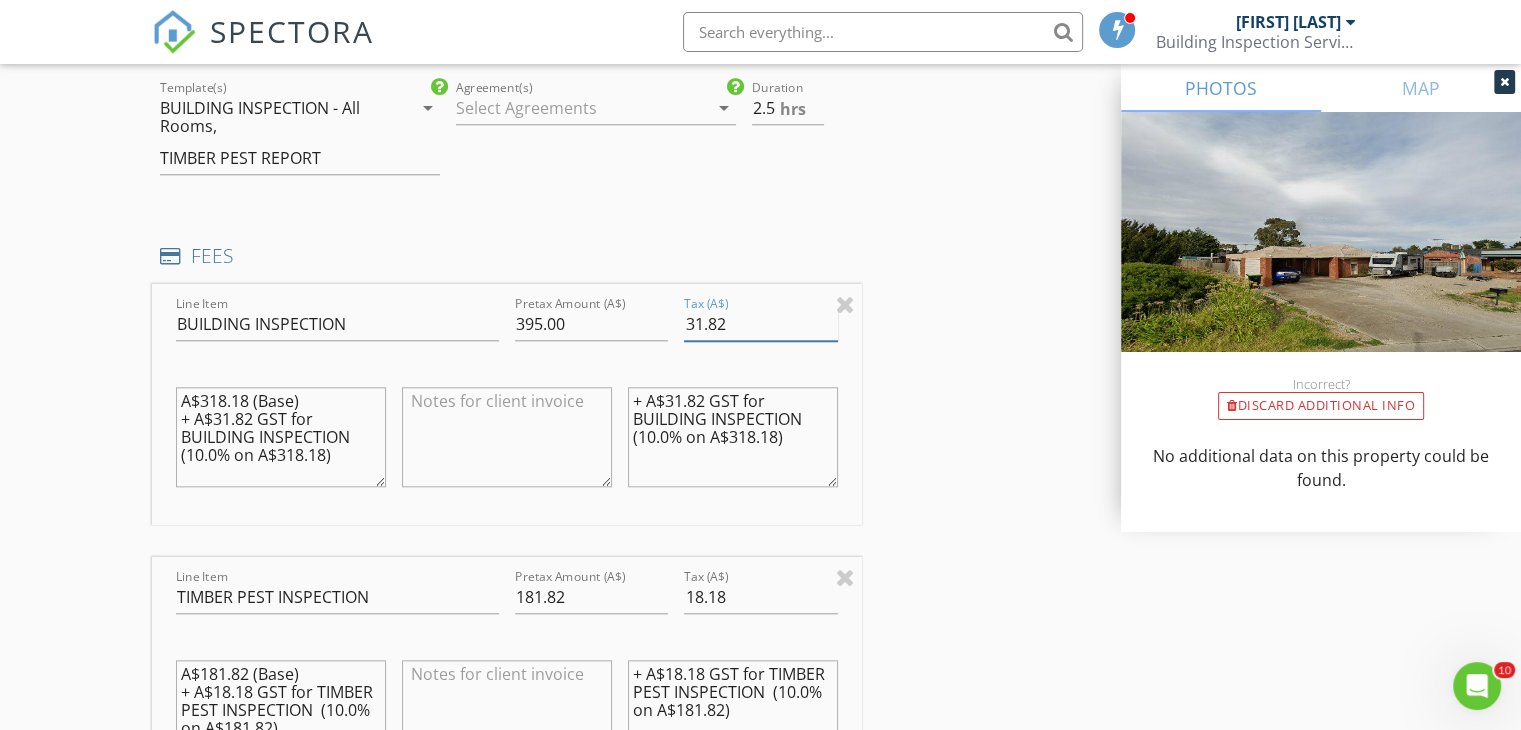 drag, startPoint x: 698, startPoint y: 321, endPoint x: 779, endPoint y: 321, distance: 81 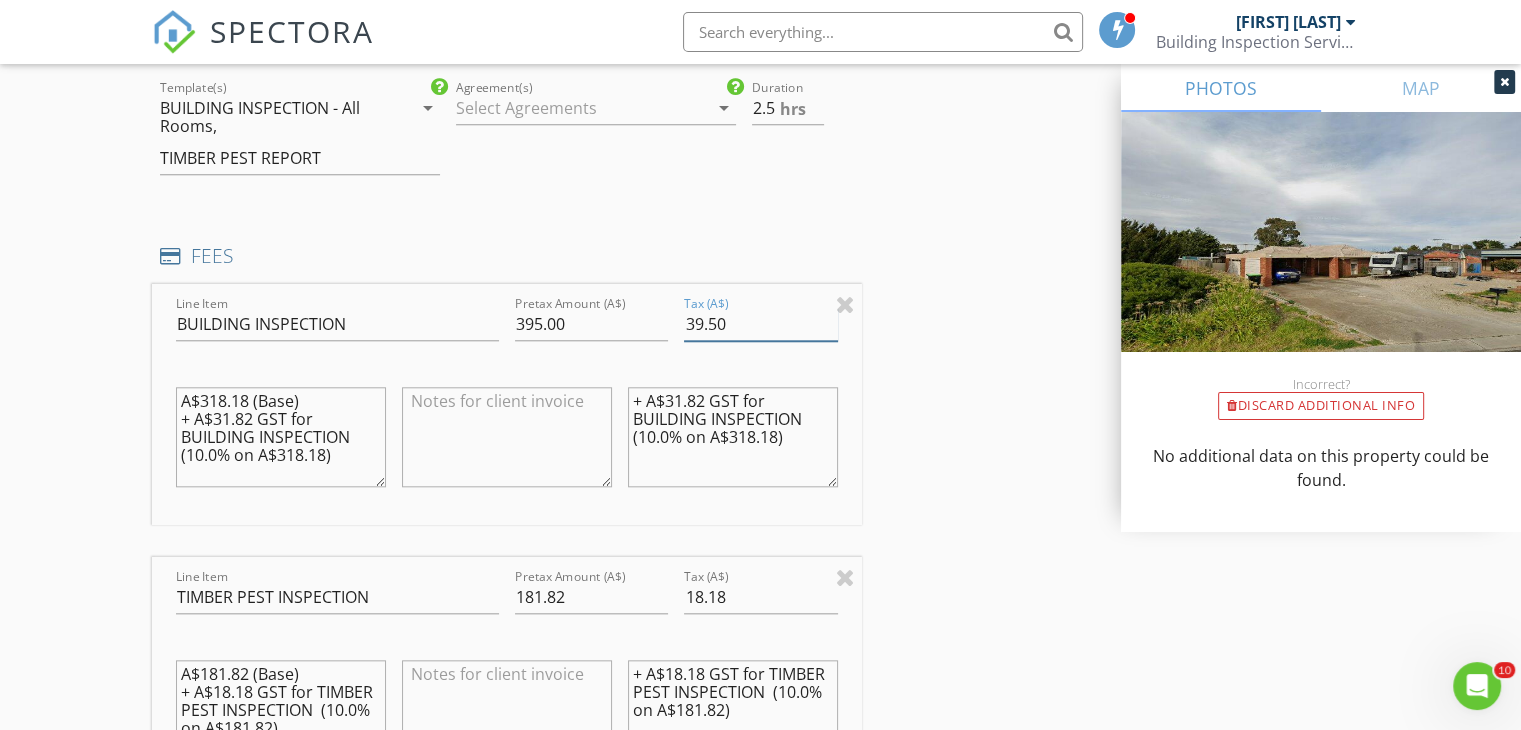 type on "39.50" 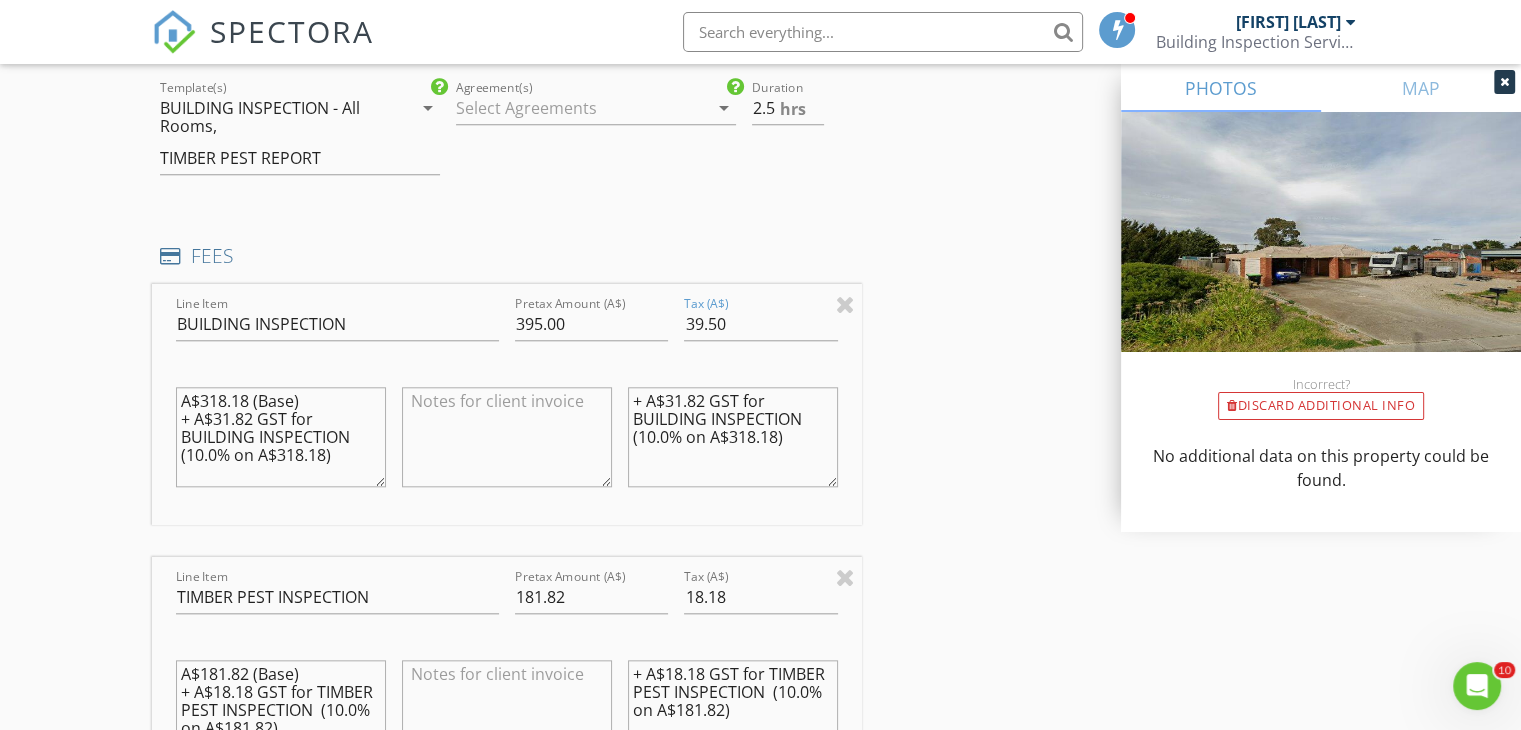 click on "+ A$31.82 GST for BUILDING INSPECTION (10.0% on A$318.18)" at bounding box center [733, 437] 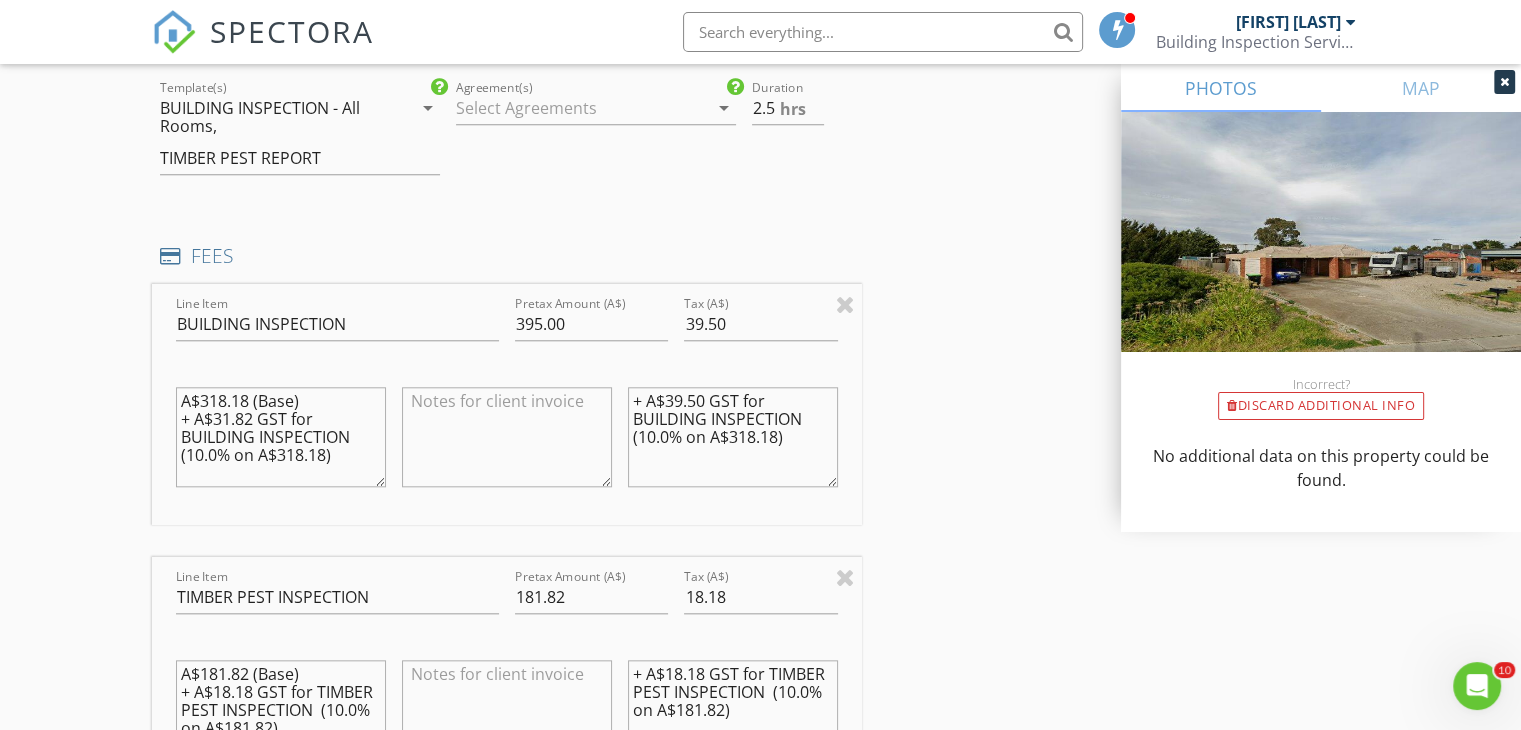 click on "+ A$39.50 GST for BUILDING INSPECTION (10.0% on A$318.18)" at bounding box center [733, 437] 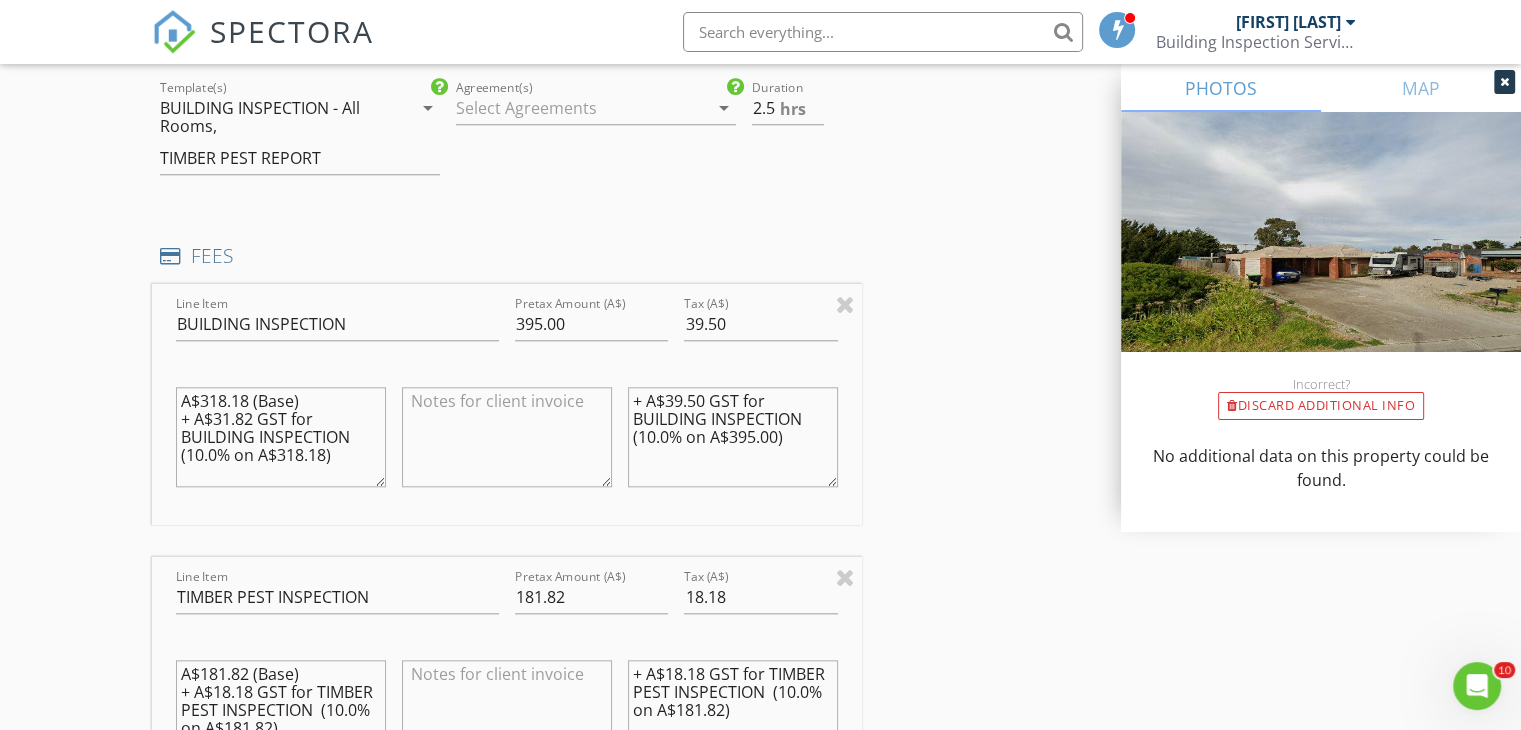 type on "+ A$39.50 GST for BUILDING INSPECTION (10.0% on A$395.00)" 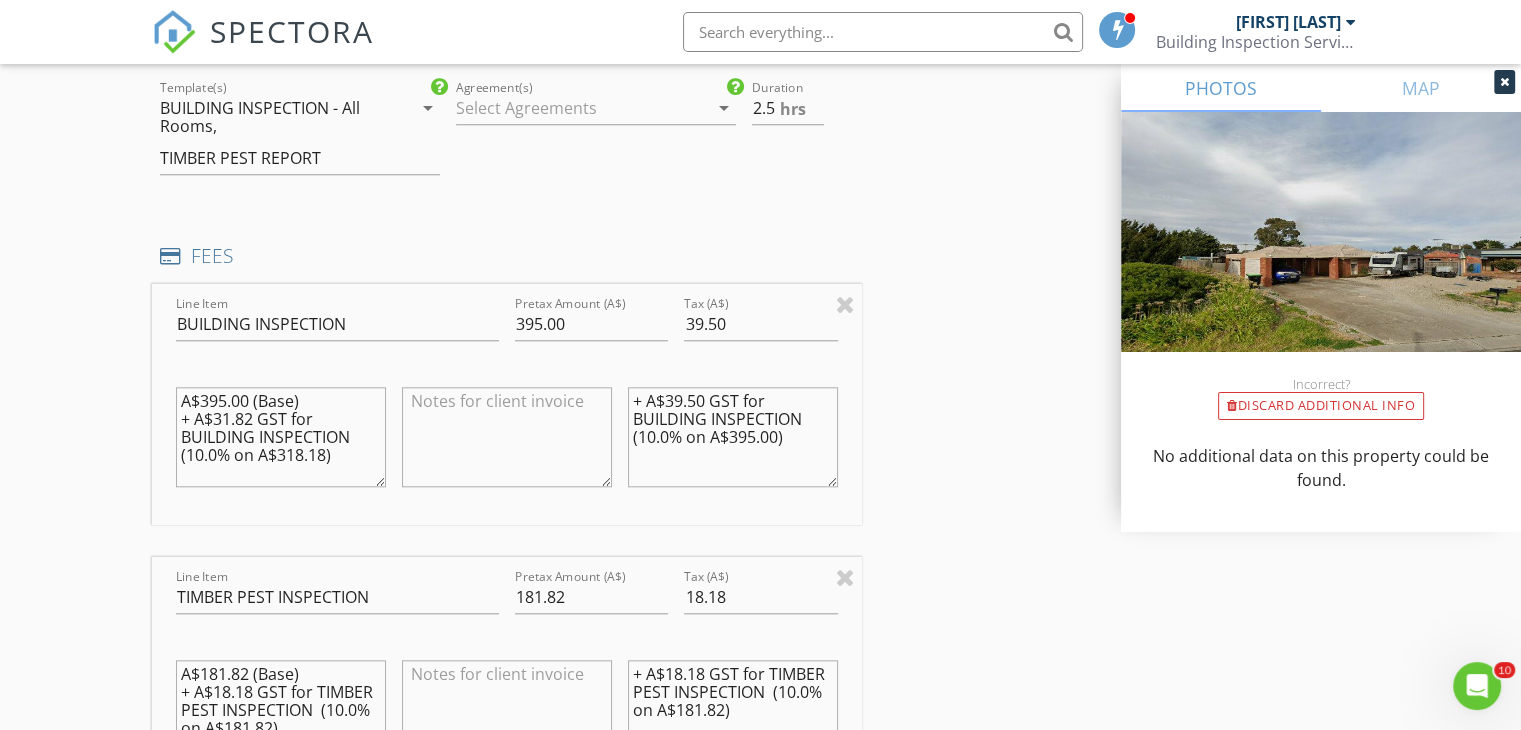 click on "A$395.00 (Base)
+ A$31.82 GST for BUILDING INSPECTION (10.0% on A$318.18)" at bounding box center [281, 437] 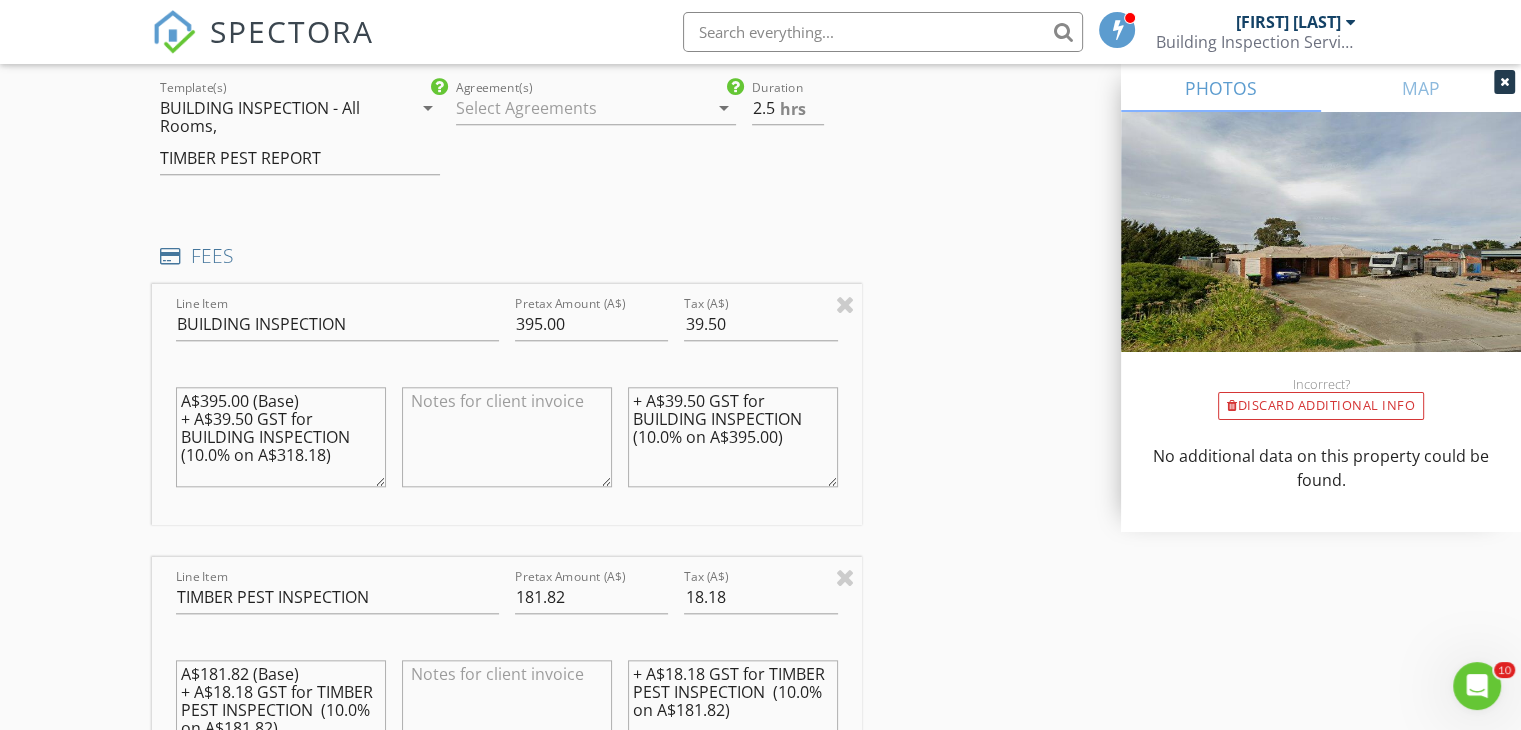 click on "A$395.00 (Base)
+ A$39.50 GST for BUILDING INSPECTION (10.0% on A$318.18)" at bounding box center [281, 437] 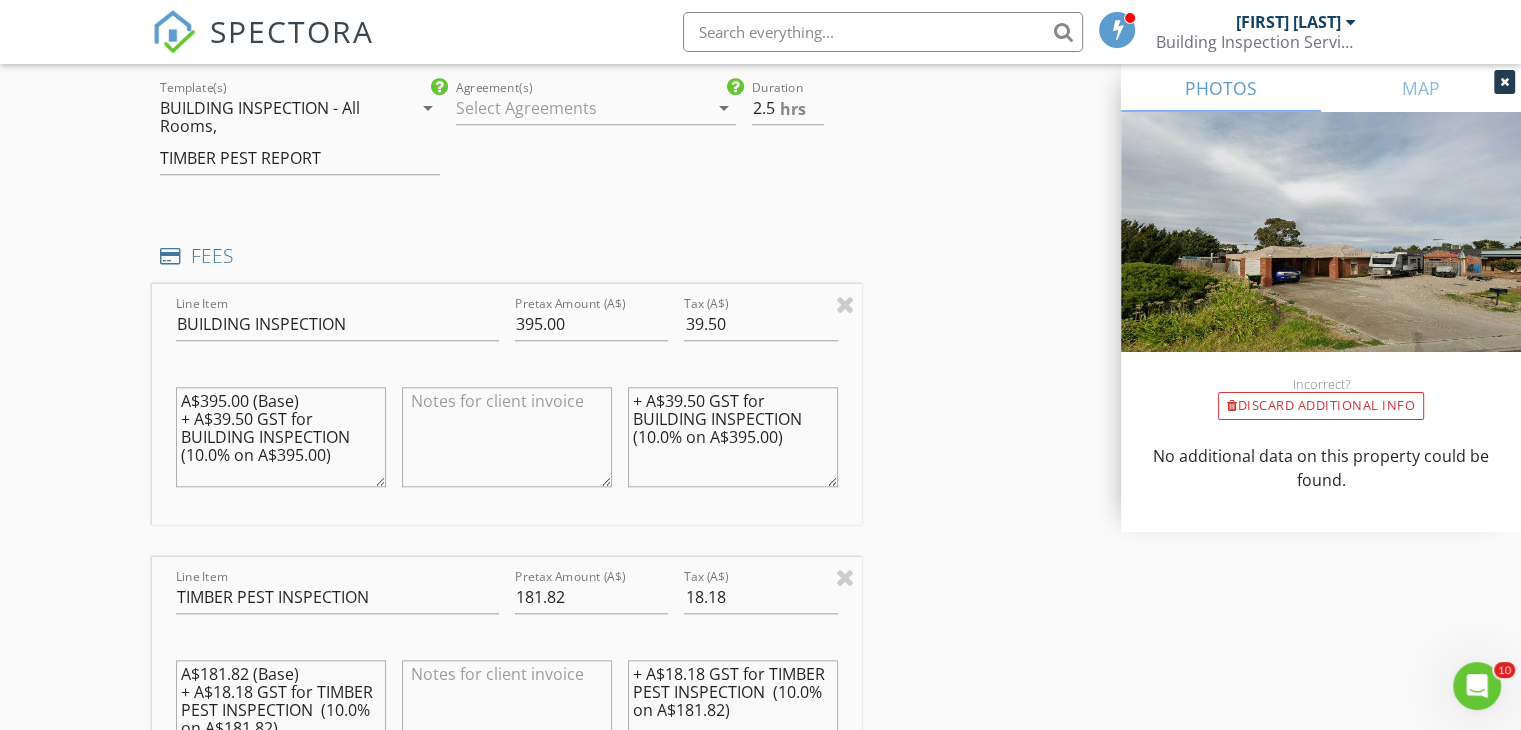 type on "A$395.00 (Base)
+ A$39.50 GST for BUILDING INSPECTION (10.0% on A$395.00)" 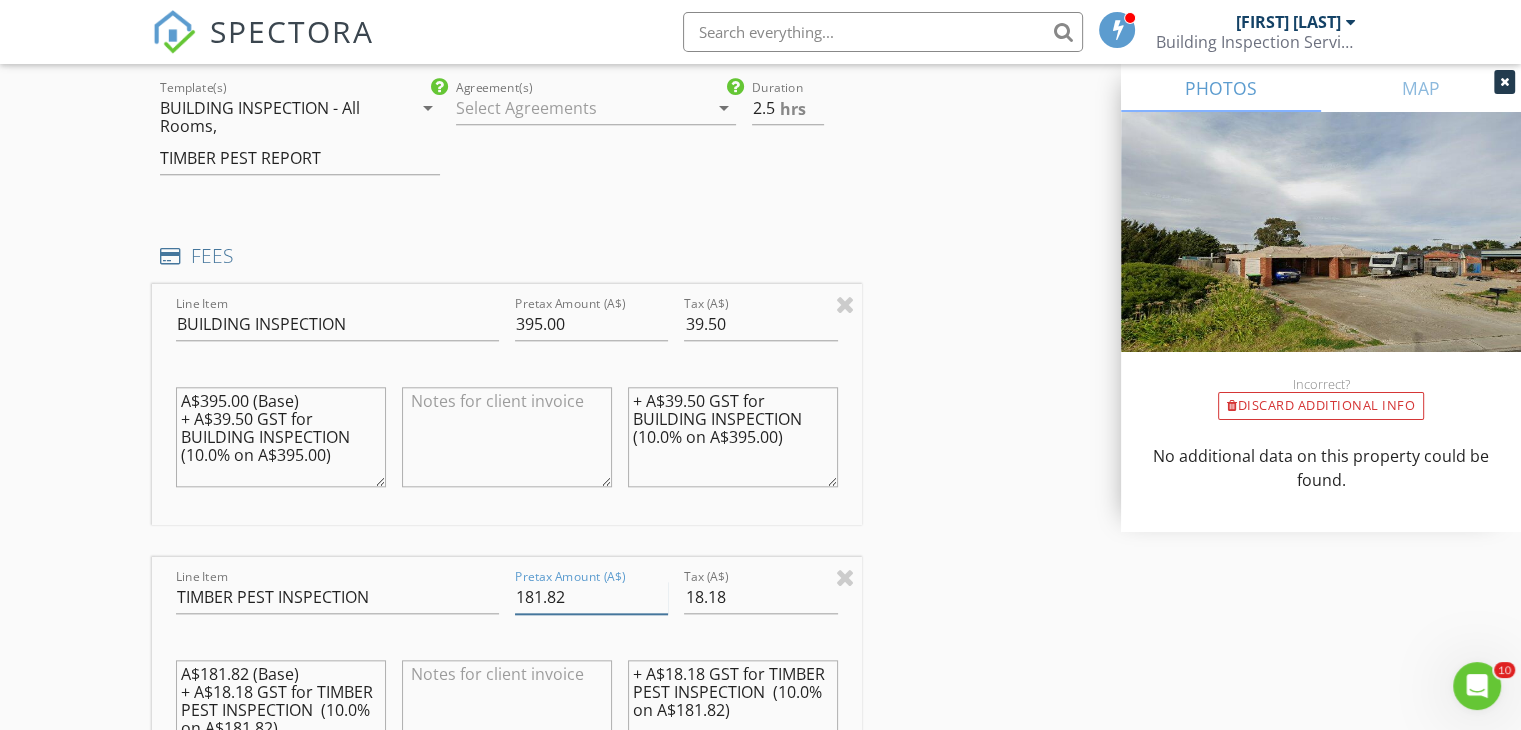 drag, startPoint x: 514, startPoint y: 590, endPoint x: 582, endPoint y: 589, distance: 68.007355 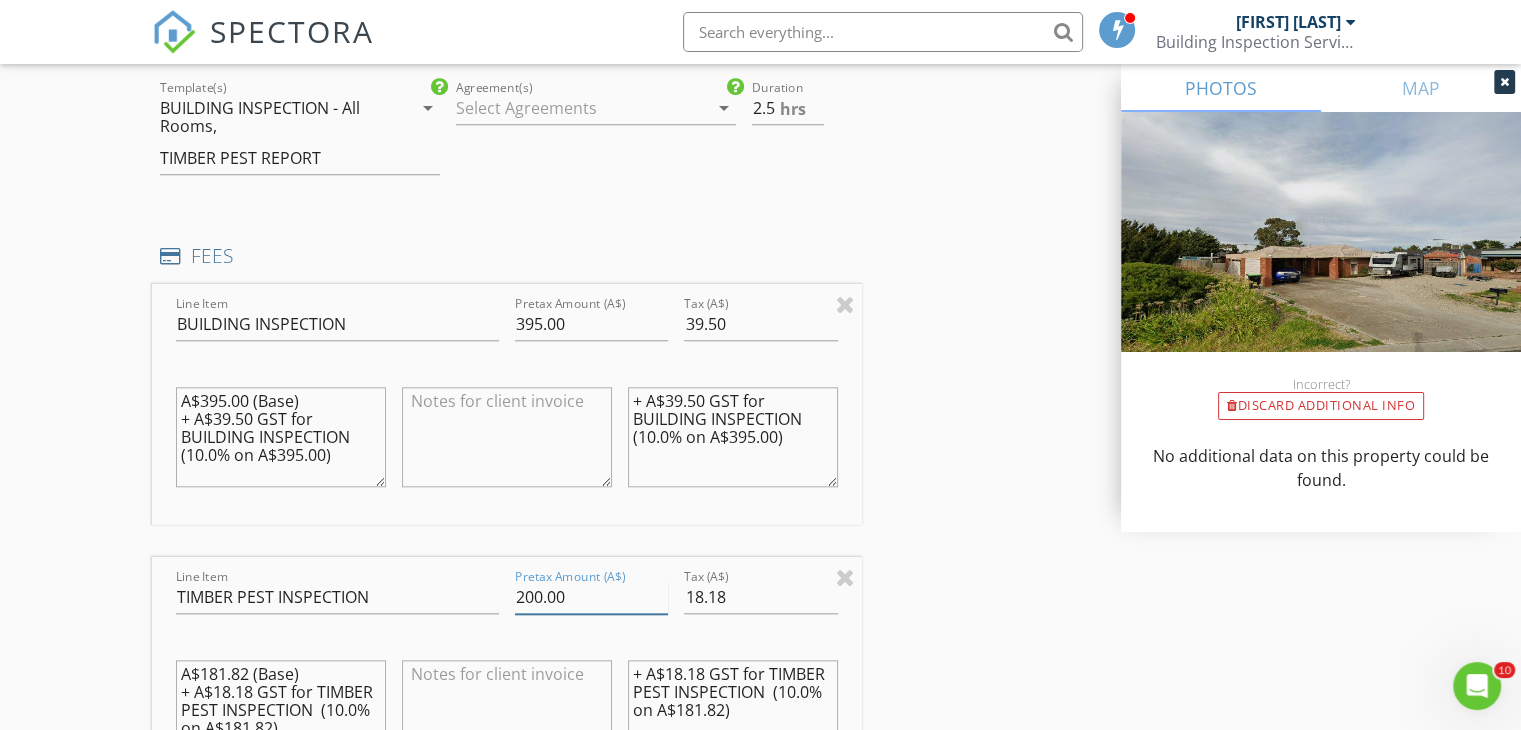 type on "200.00" 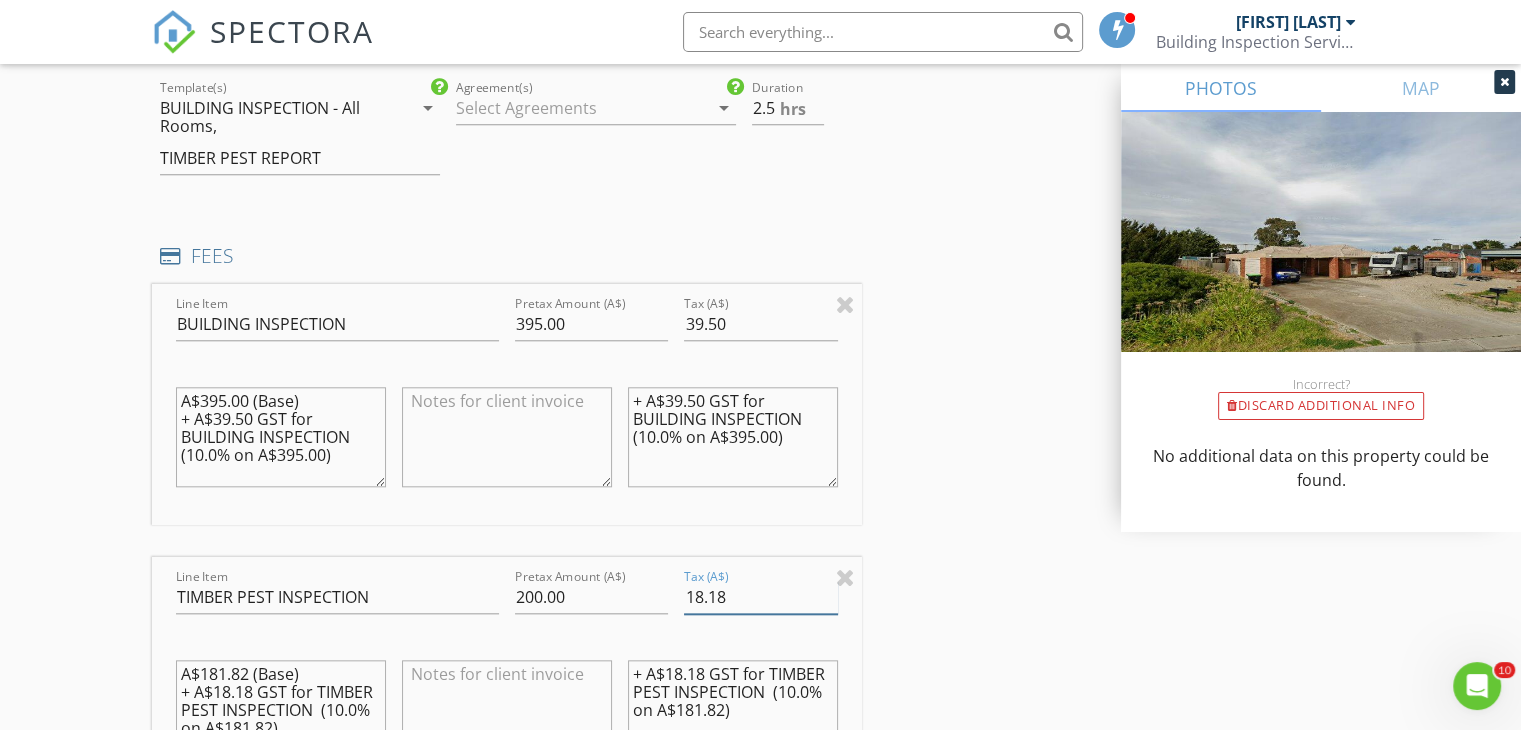 drag, startPoint x: 690, startPoint y: 594, endPoint x: 752, endPoint y: 590, distance: 62.1289 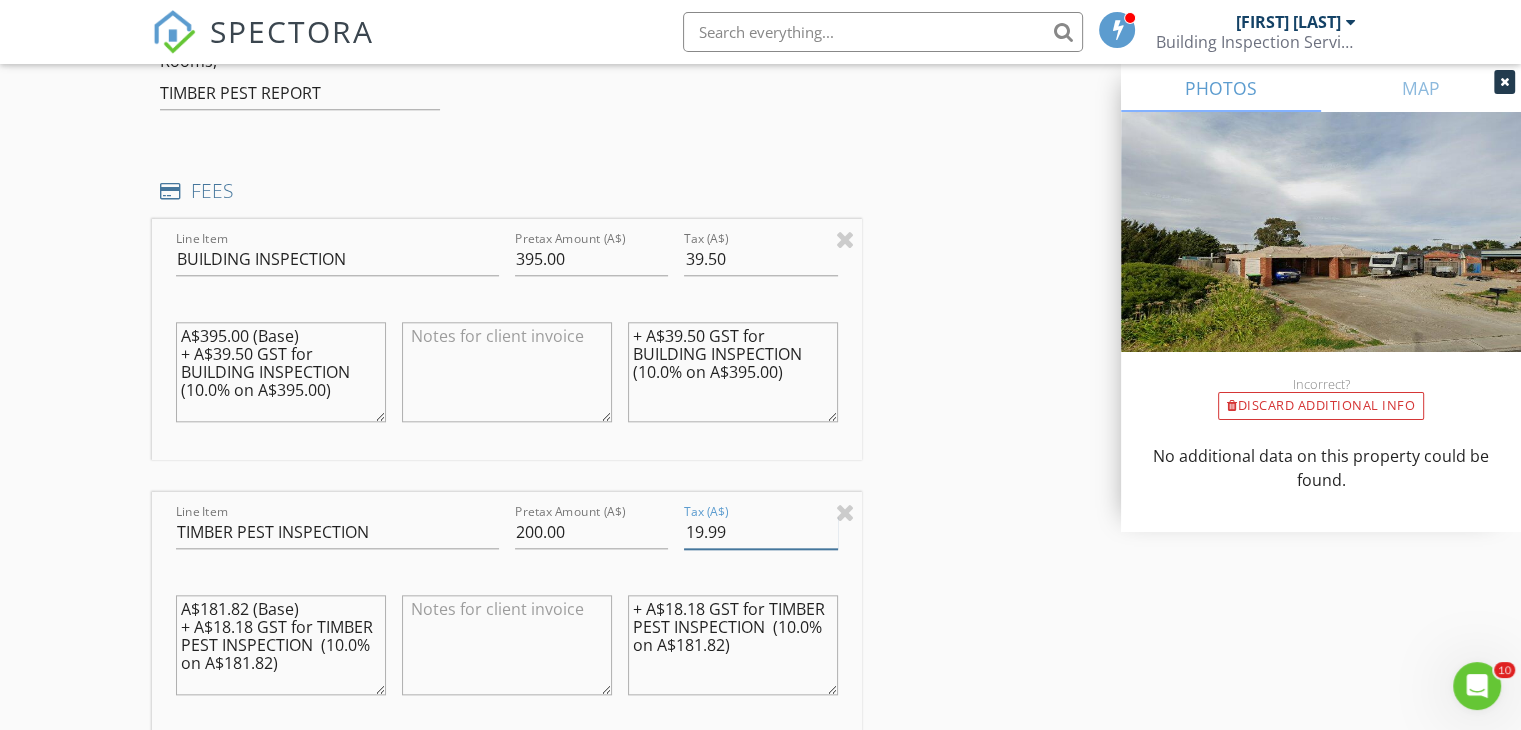 scroll, scrollTop: 2000, scrollLeft: 0, axis: vertical 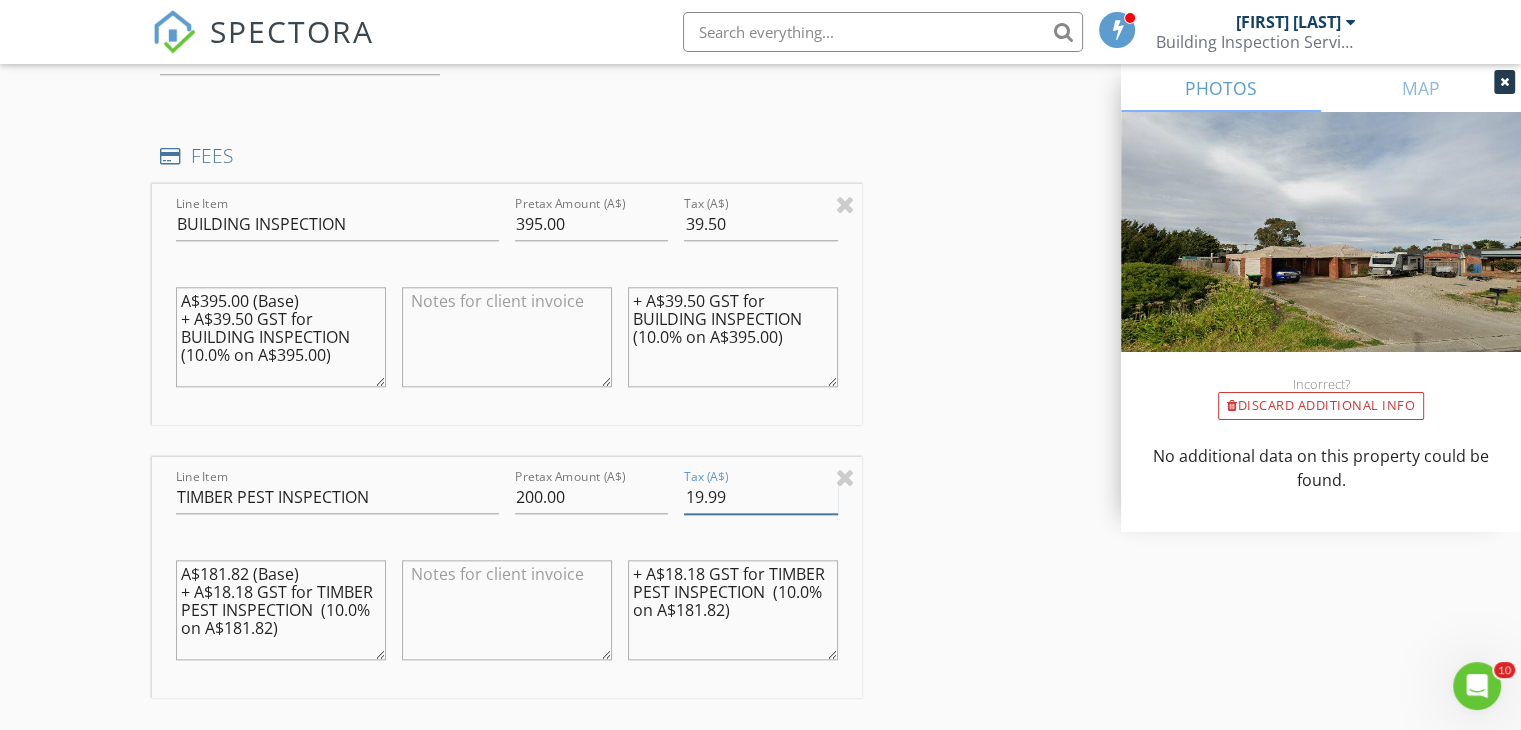 type on "19.99" 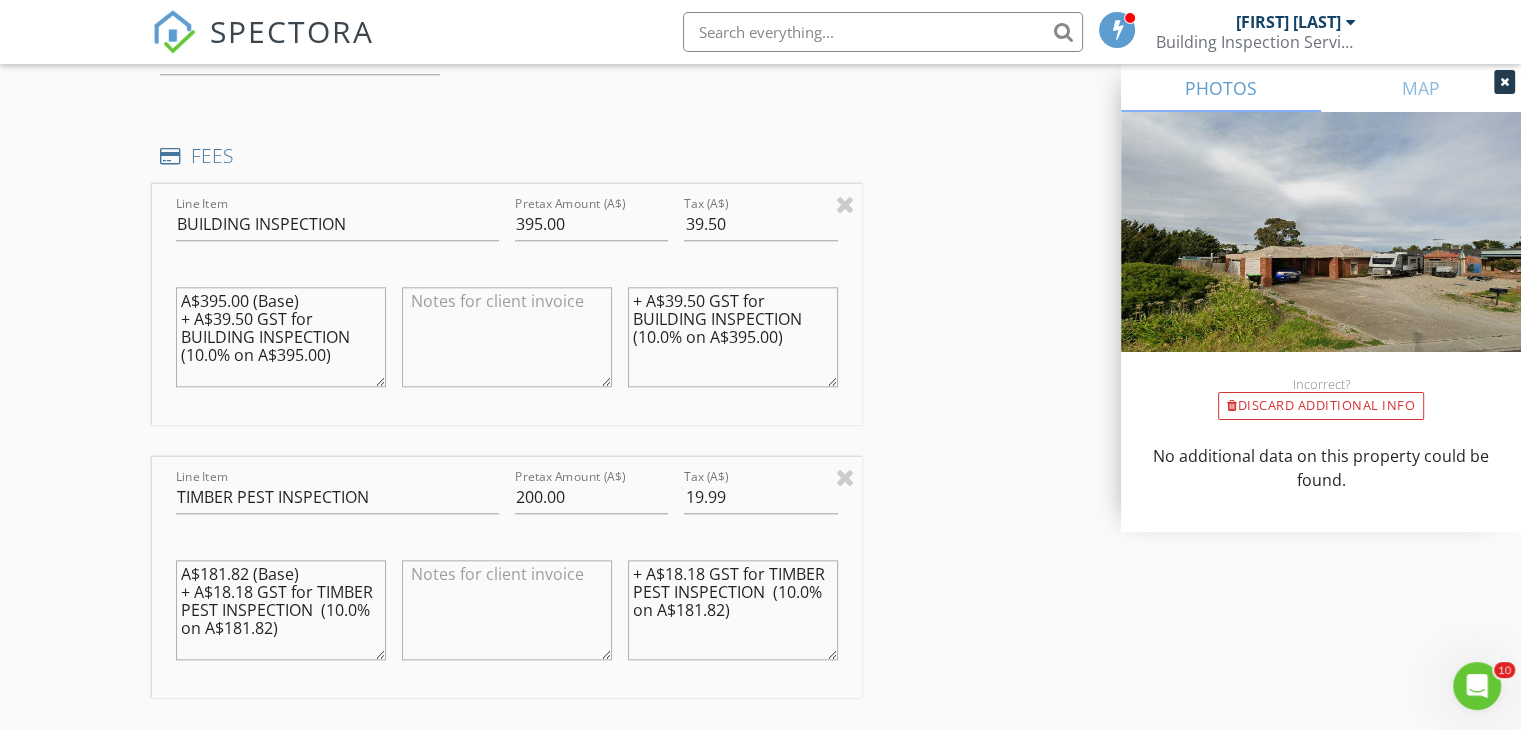 drag, startPoint x: 668, startPoint y: 568, endPoint x: 707, endPoint y: 565, distance: 39.115215 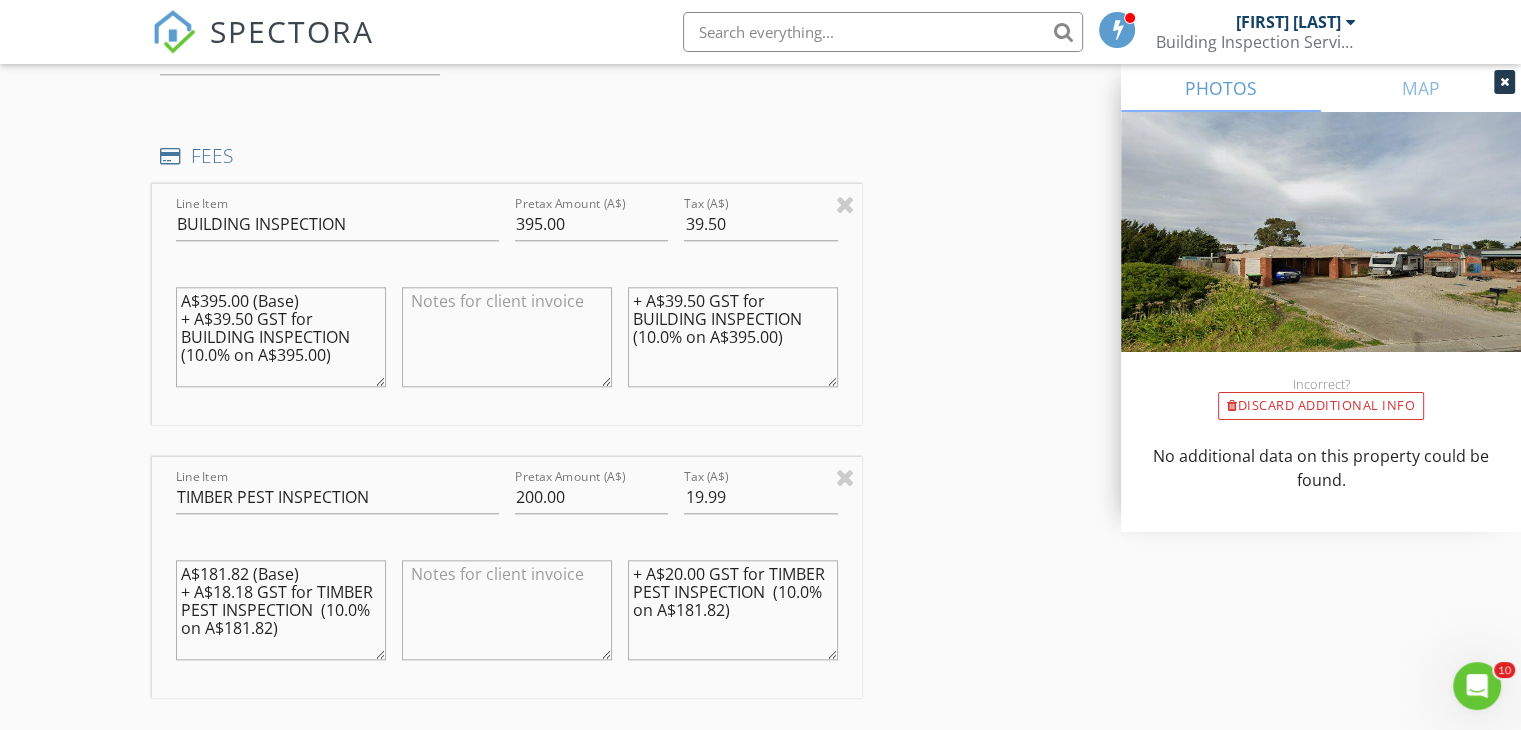 drag, startPoint x: 675, startPoint y: 608, endPoint x: 724, endPoint y: 606, distance: 49.0408 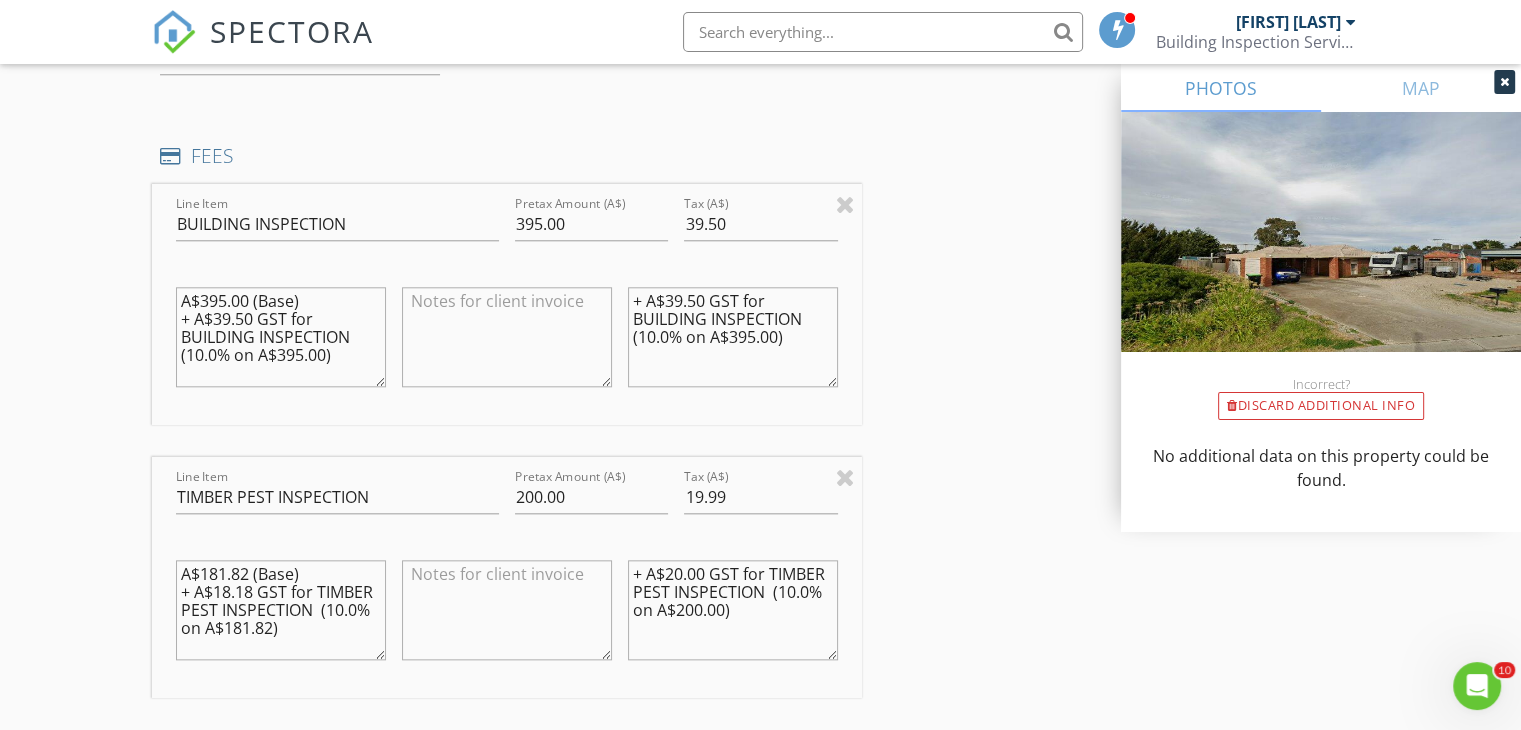 type on "+ A$20.00 GST for TIMBER PEST INSPECTION  (10.0% on A$200.00)" 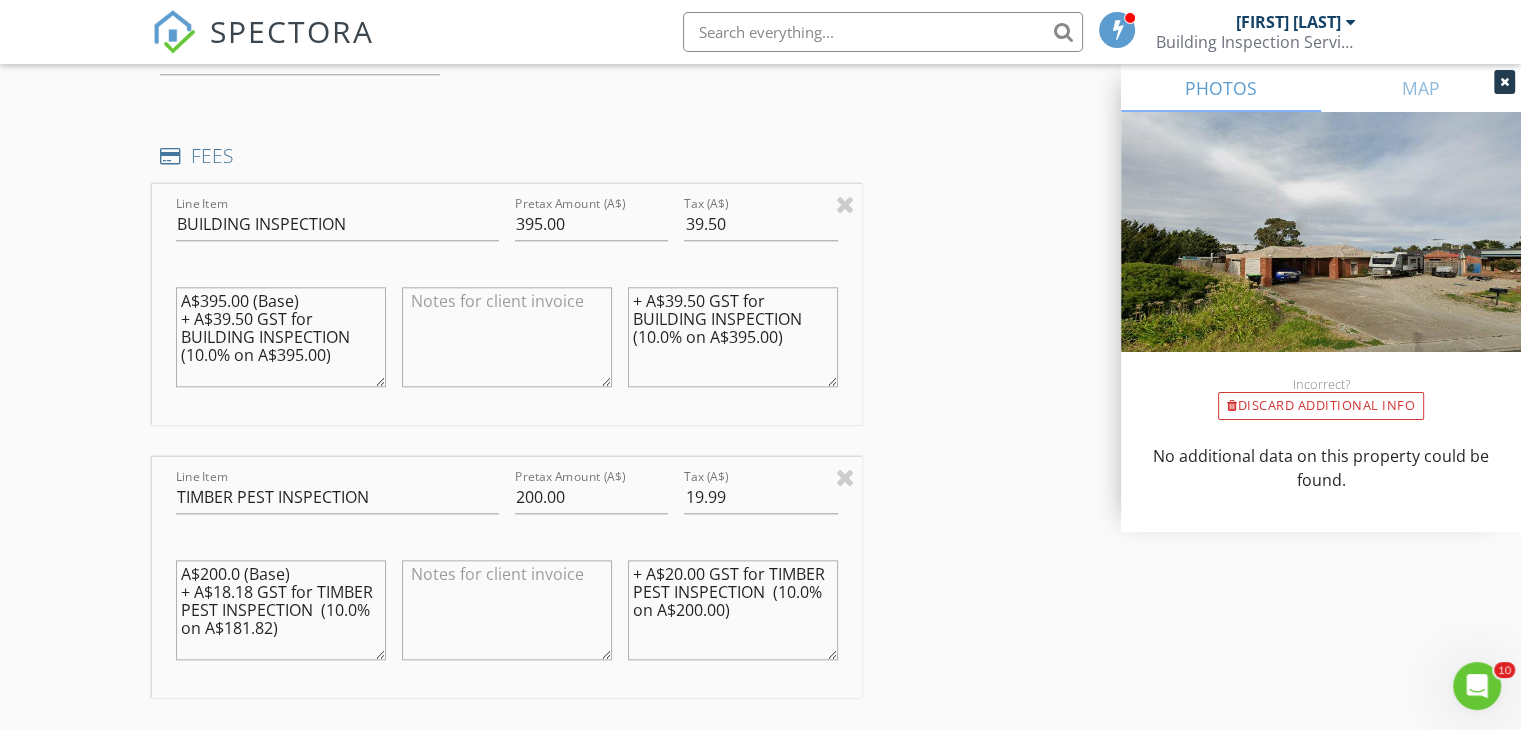drag, startPoint x: 216, startPoint y: 587, endPoint x: 256, endPoint y: 586, distance: 40.012497 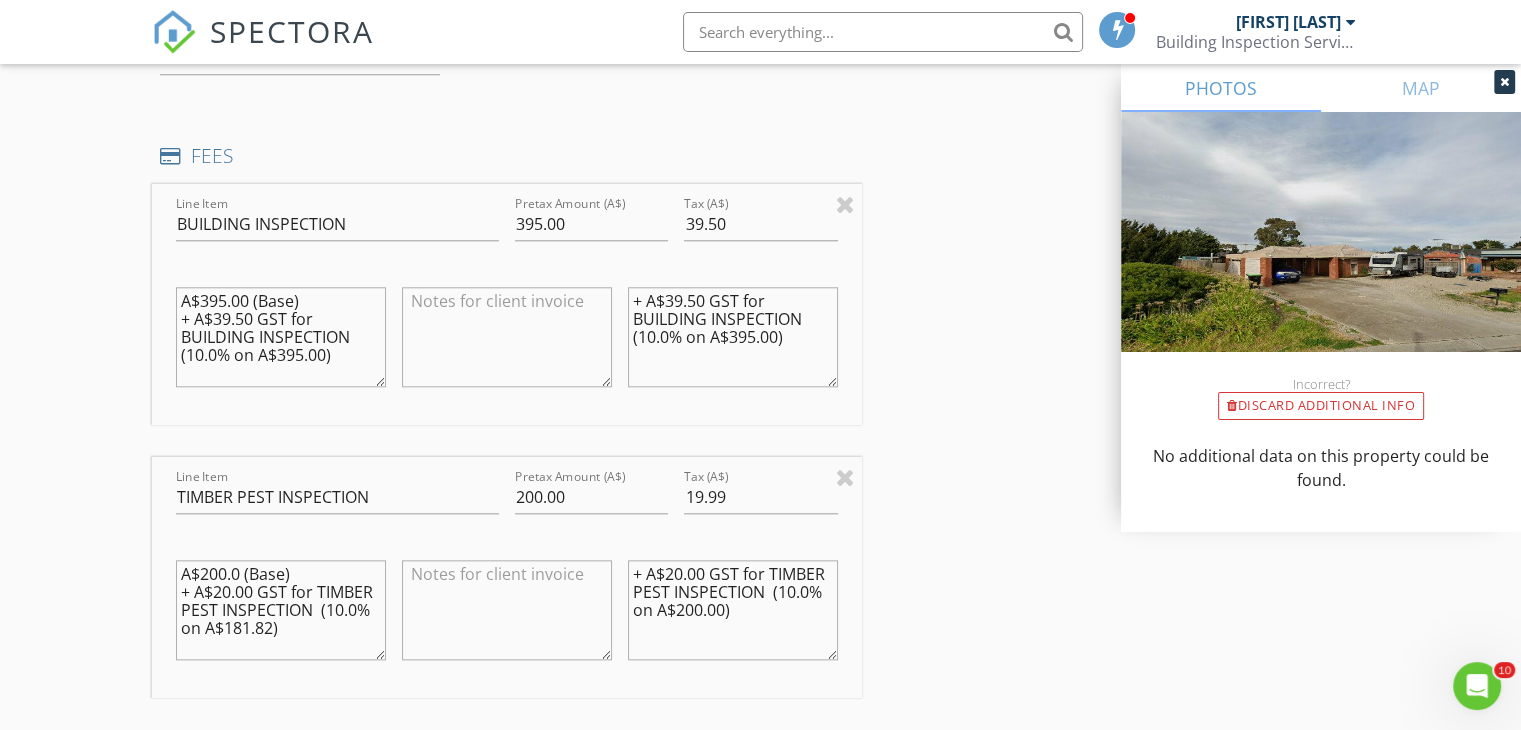 click on "A$200.0 (Base)
+ A$20.00 GST for TIMBER PEST INSPECTION  (10.0% on A$181.82)" at bounding box center (281, 610) 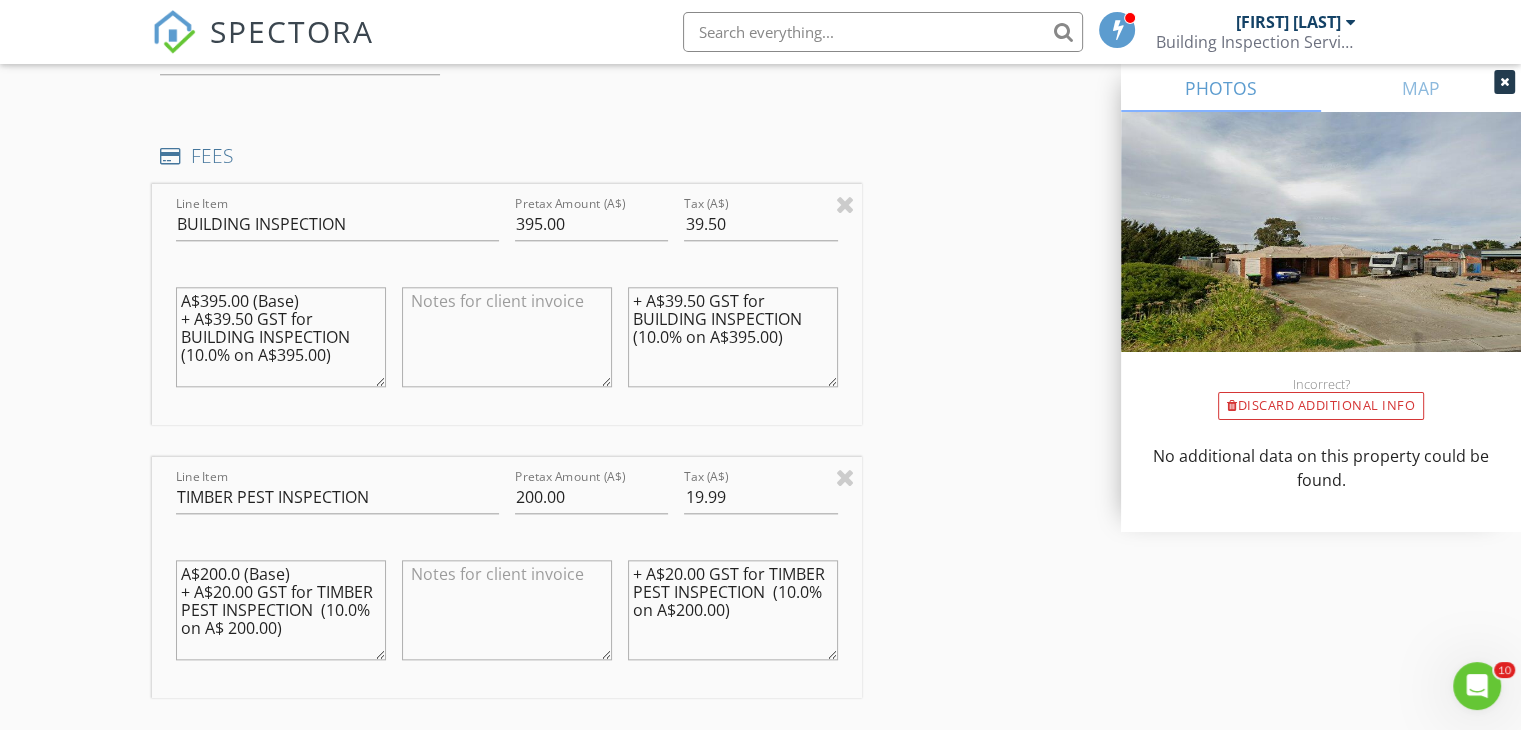 type on "A$200.0 (Base)
+ A$20.00 GST for TIMBER PEST INSPECTION  (10.0% on A$ 200.00)" 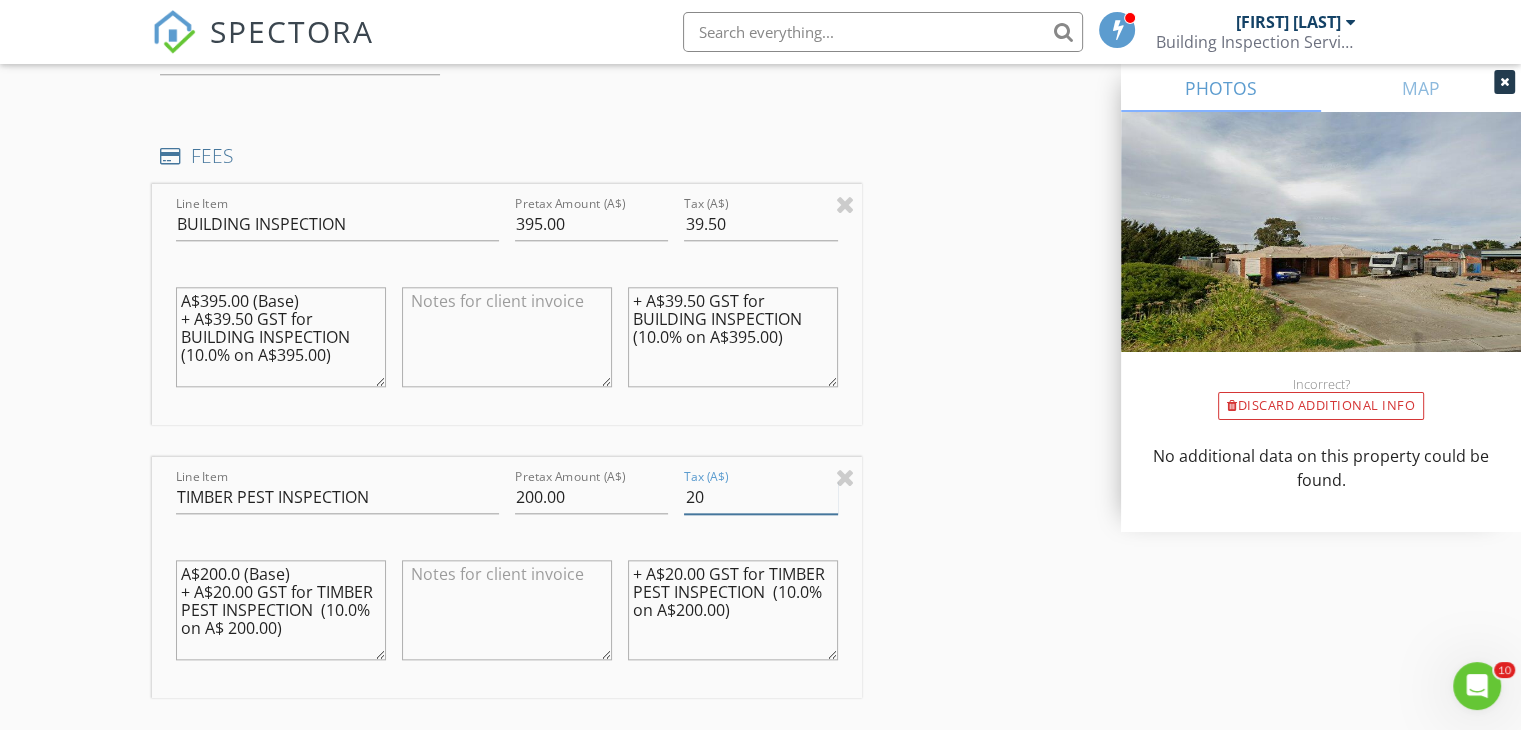 click on "20" at bounding box center [760, 497] 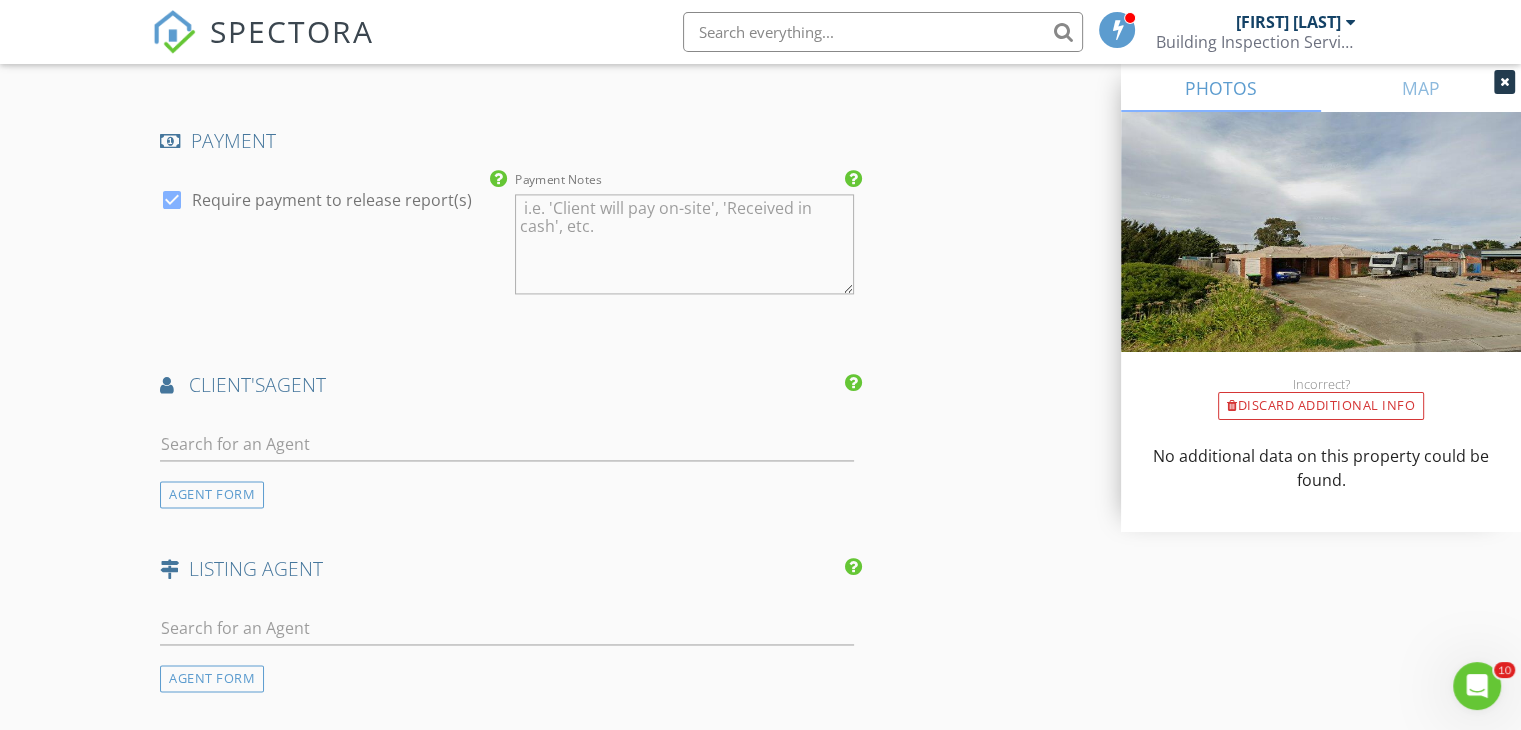 scroll, scrollTop: 2900, scrollLeft: 0, axis: vertical 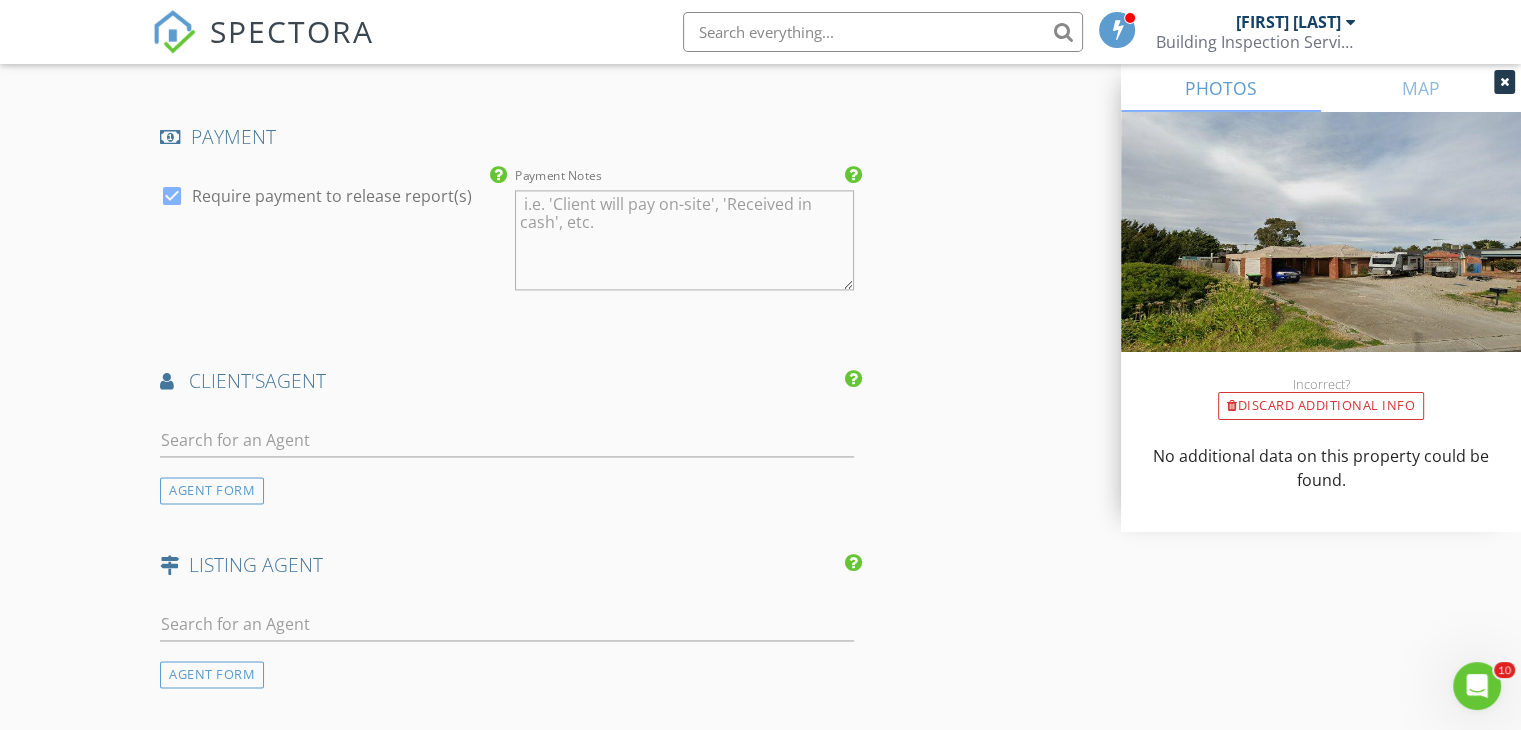 type on "20.00" 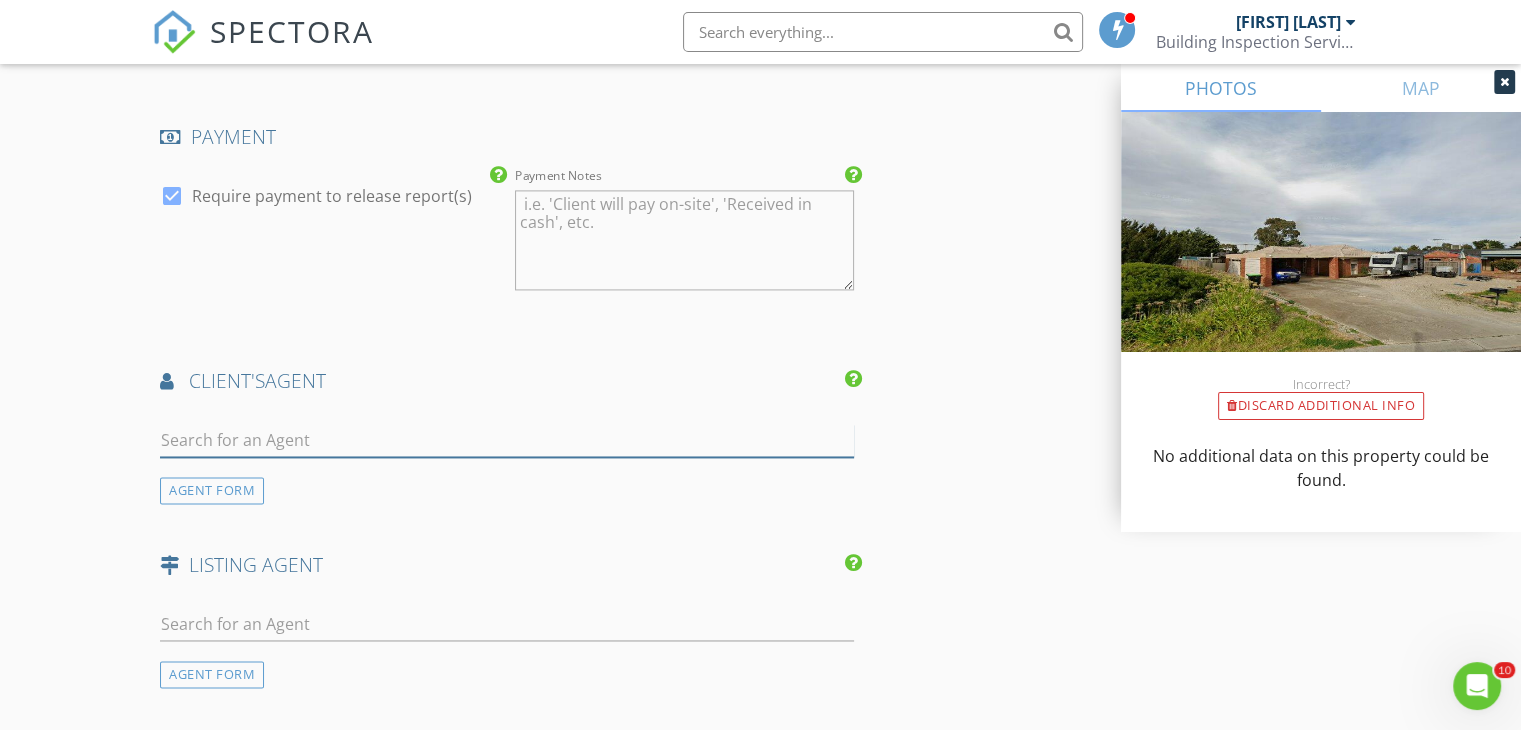 click at bounding box center [507, 440] 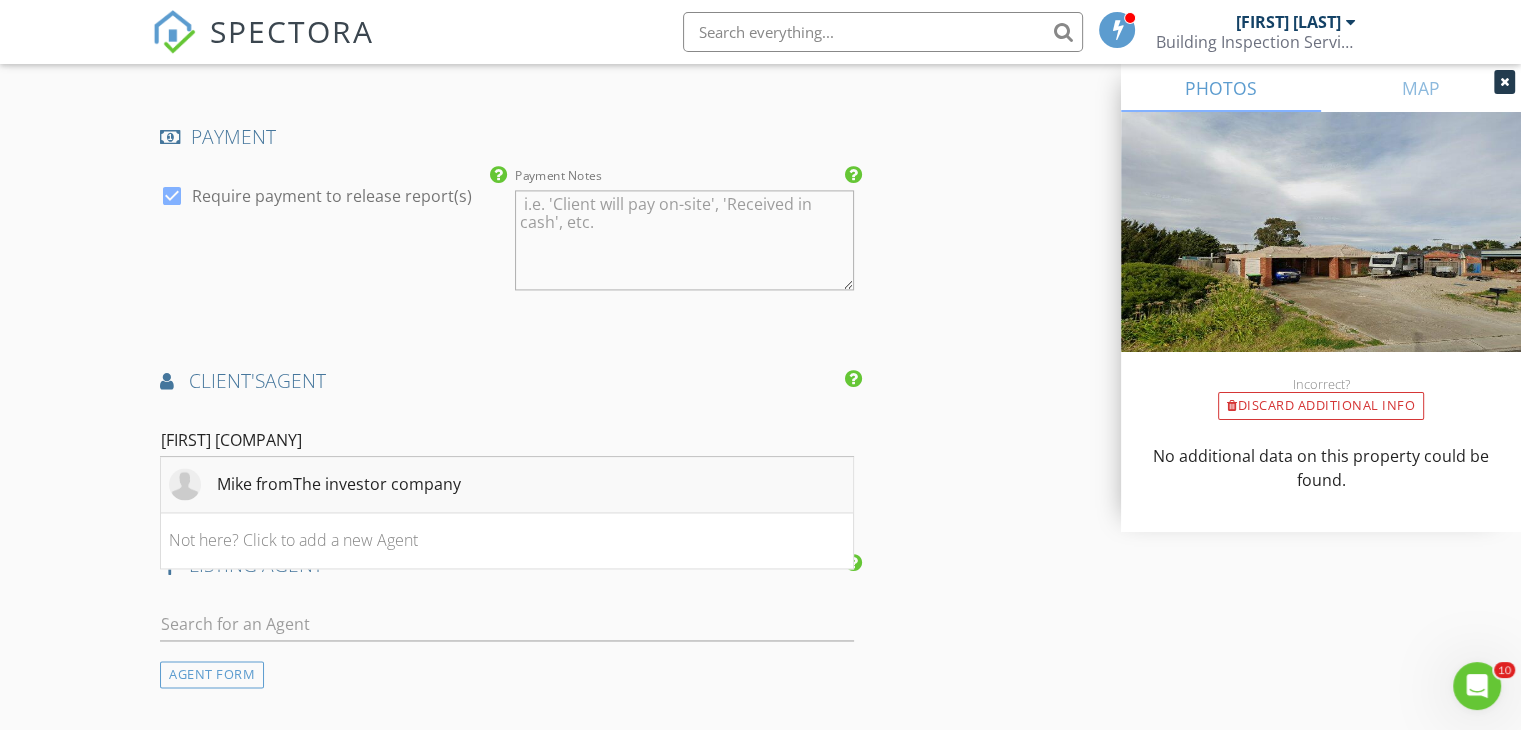 click on "Mike fromThe investor company" at bounding box center (507, 485) 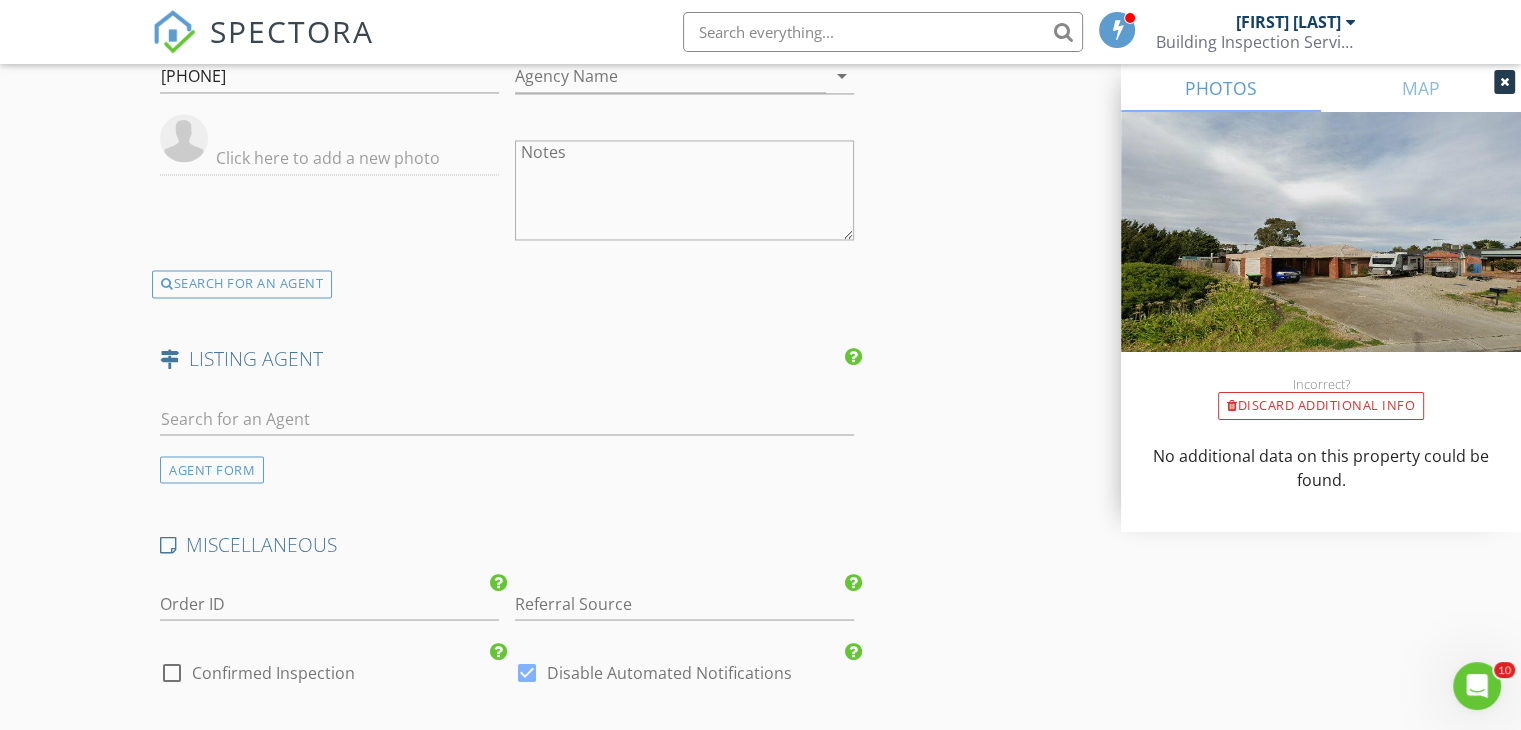 scroll, scrollTop: 3500, scrollLeft: 0, axis: vertical 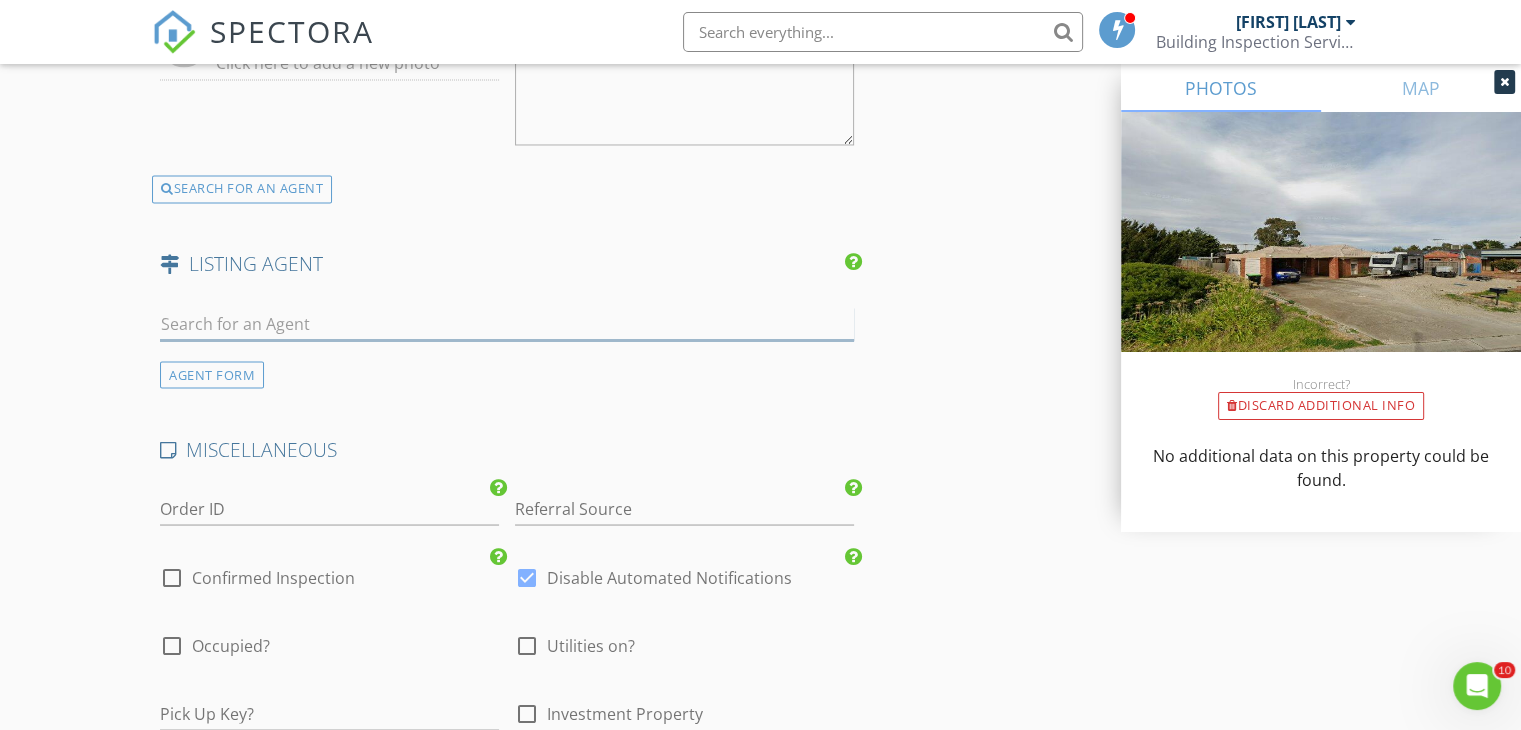 click at bounding box center [507, 323] 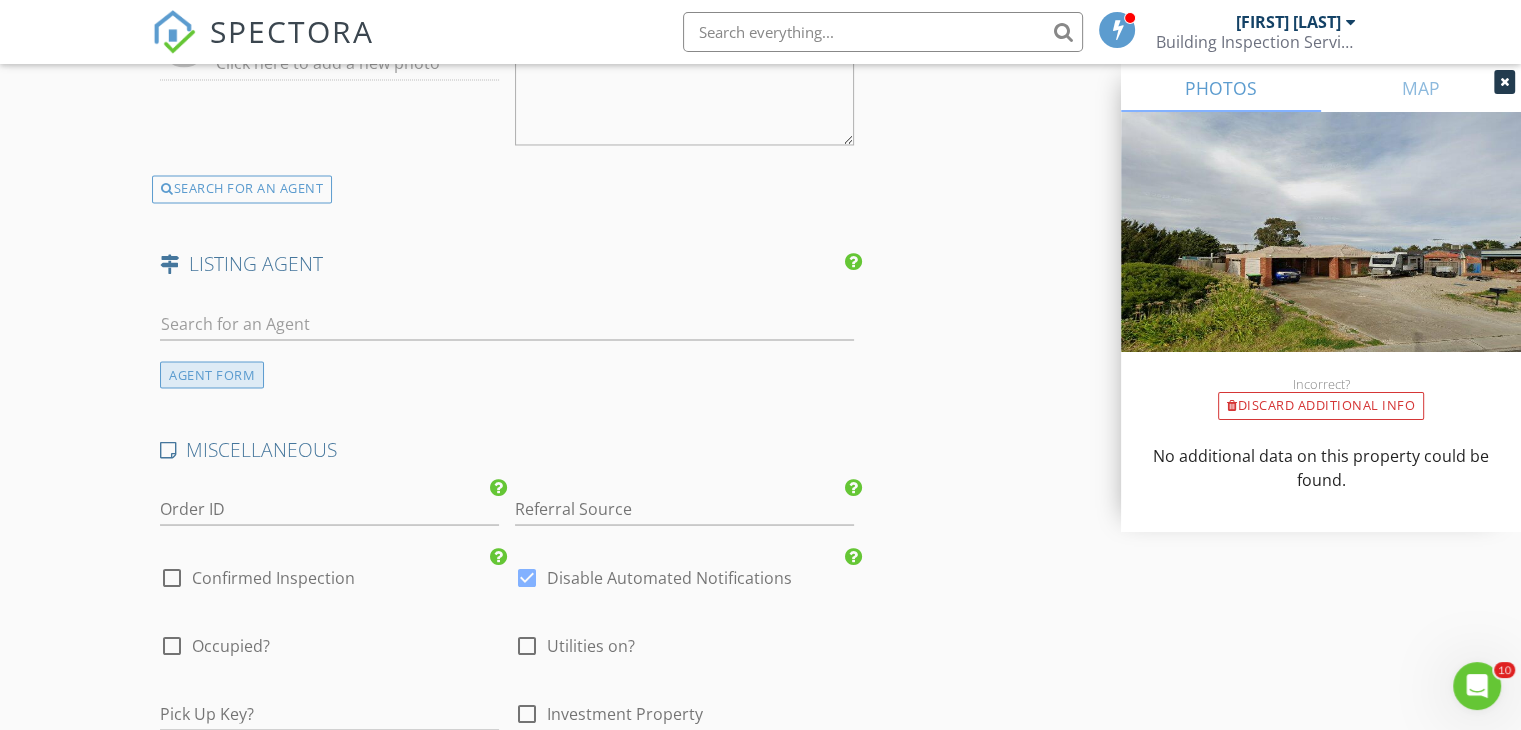 click on "AGENT FORM" at bounding box center [212, 374] 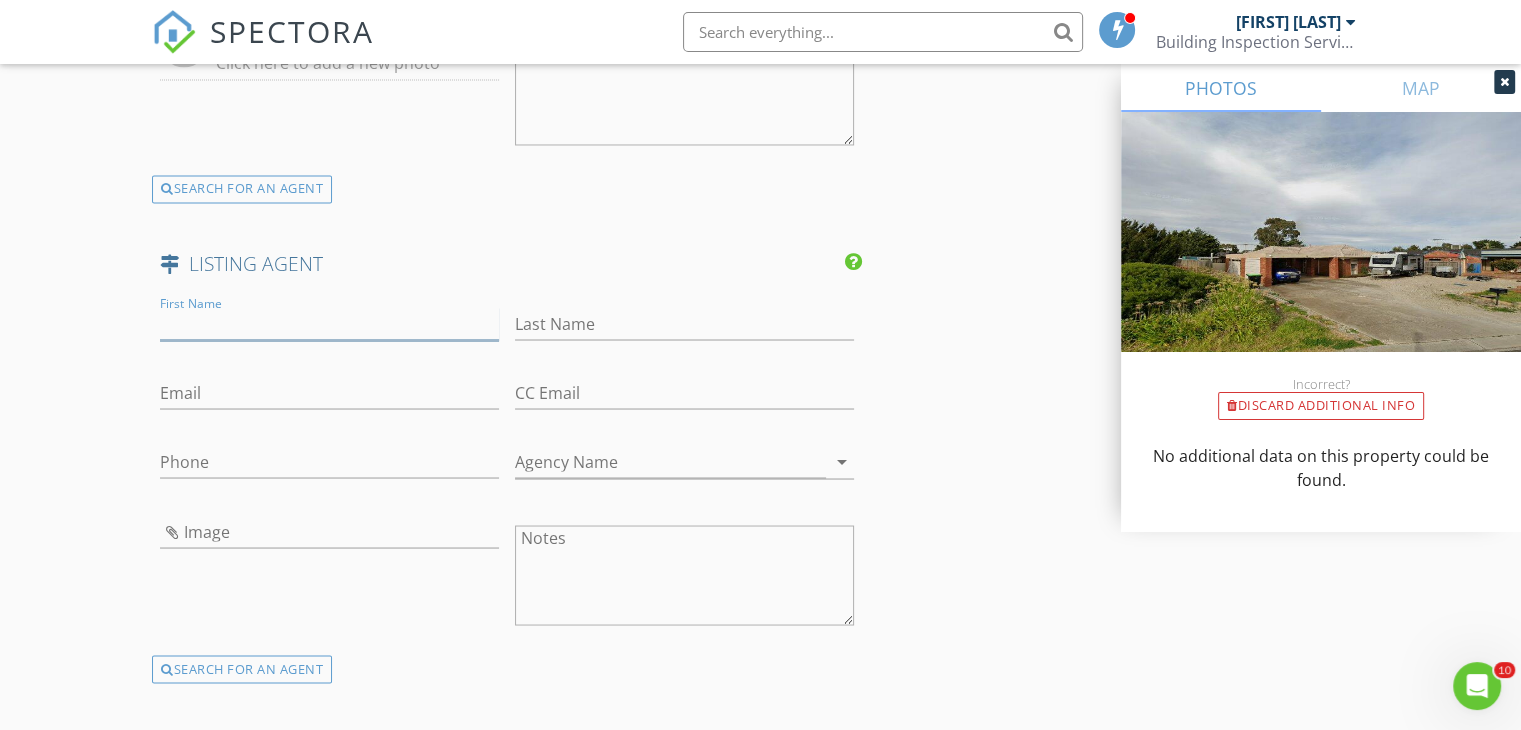 click on "First Name" at bounding box center (329, 323) 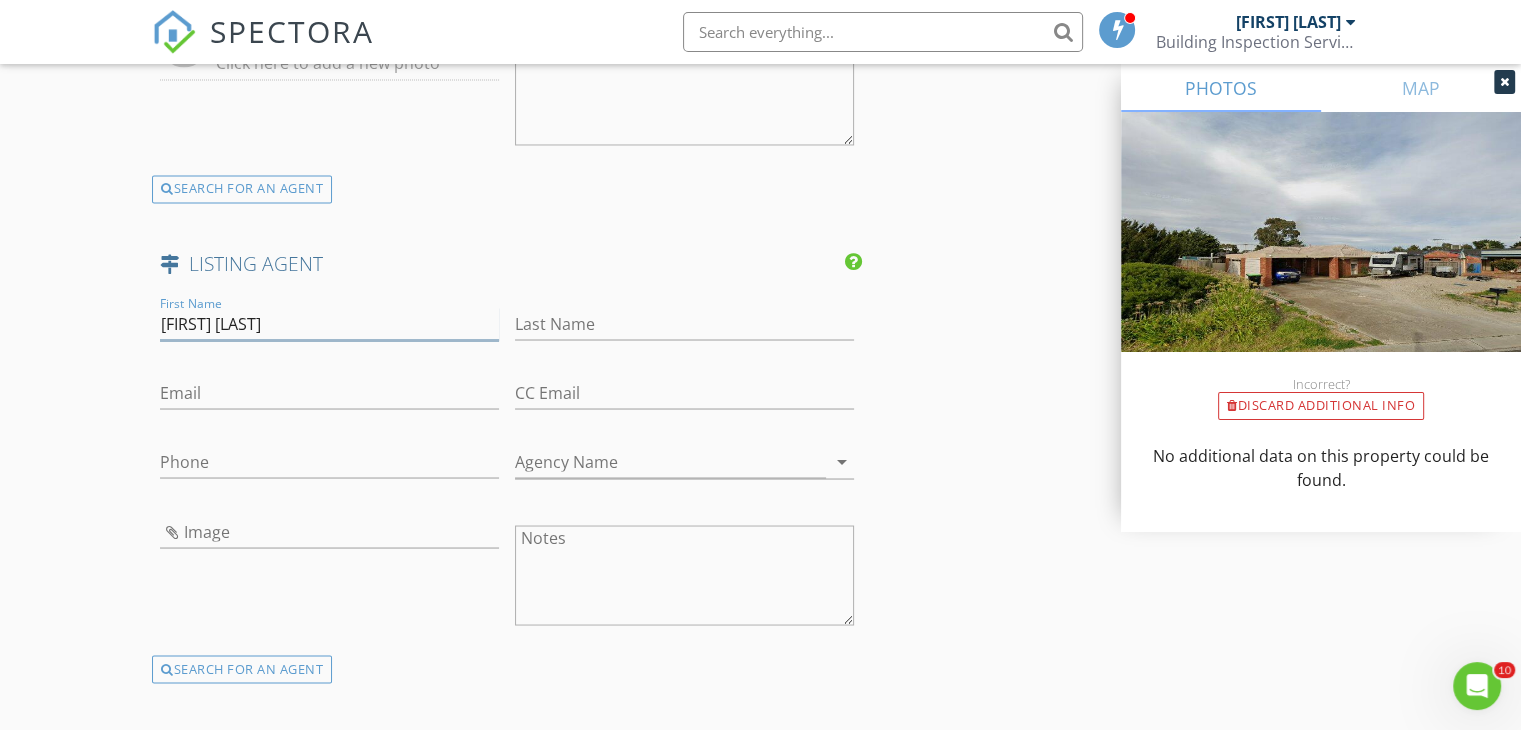 drag, startPoint x: 236, startPoint y: 322, endPoint x: 298, endPoint y: 322, distance: 62 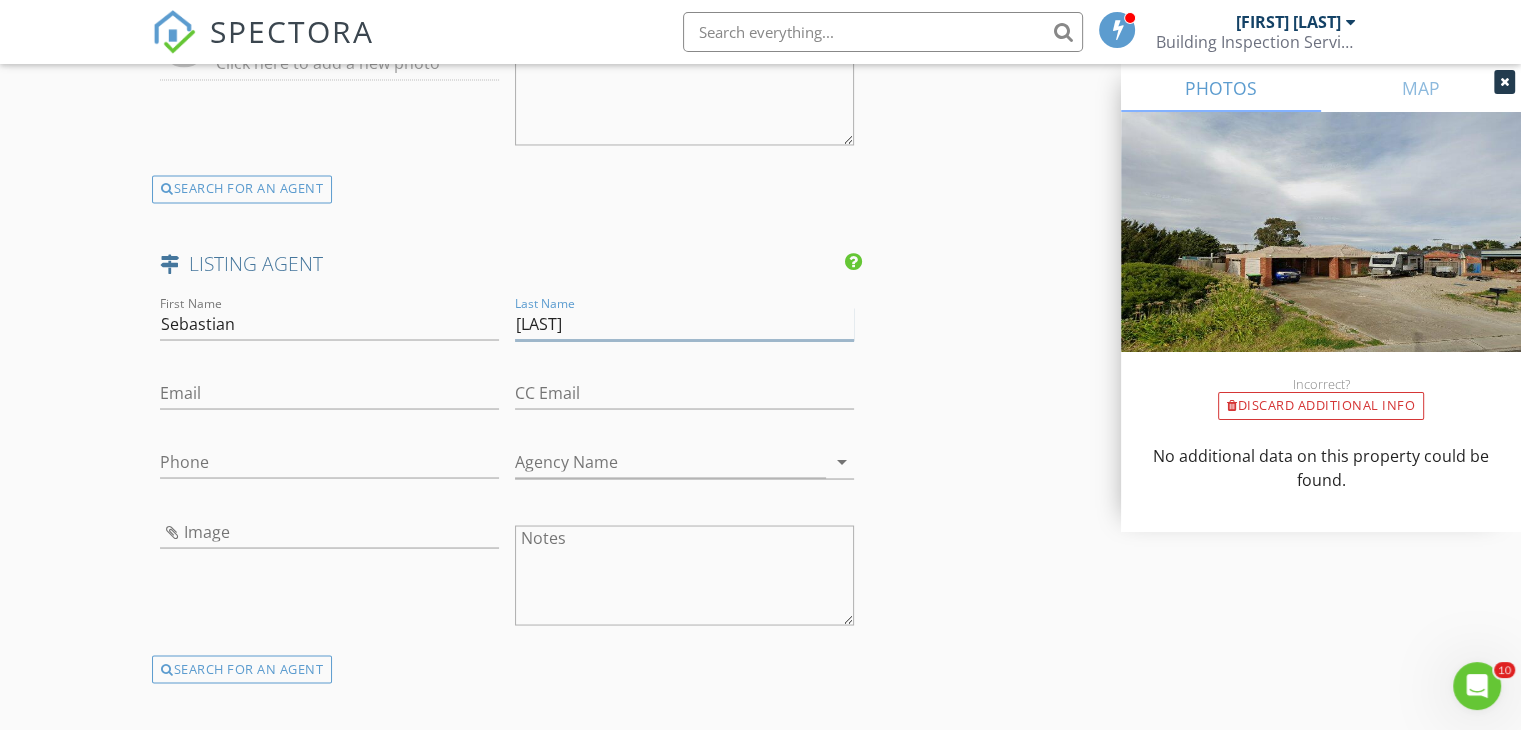 type on "Oberoi" 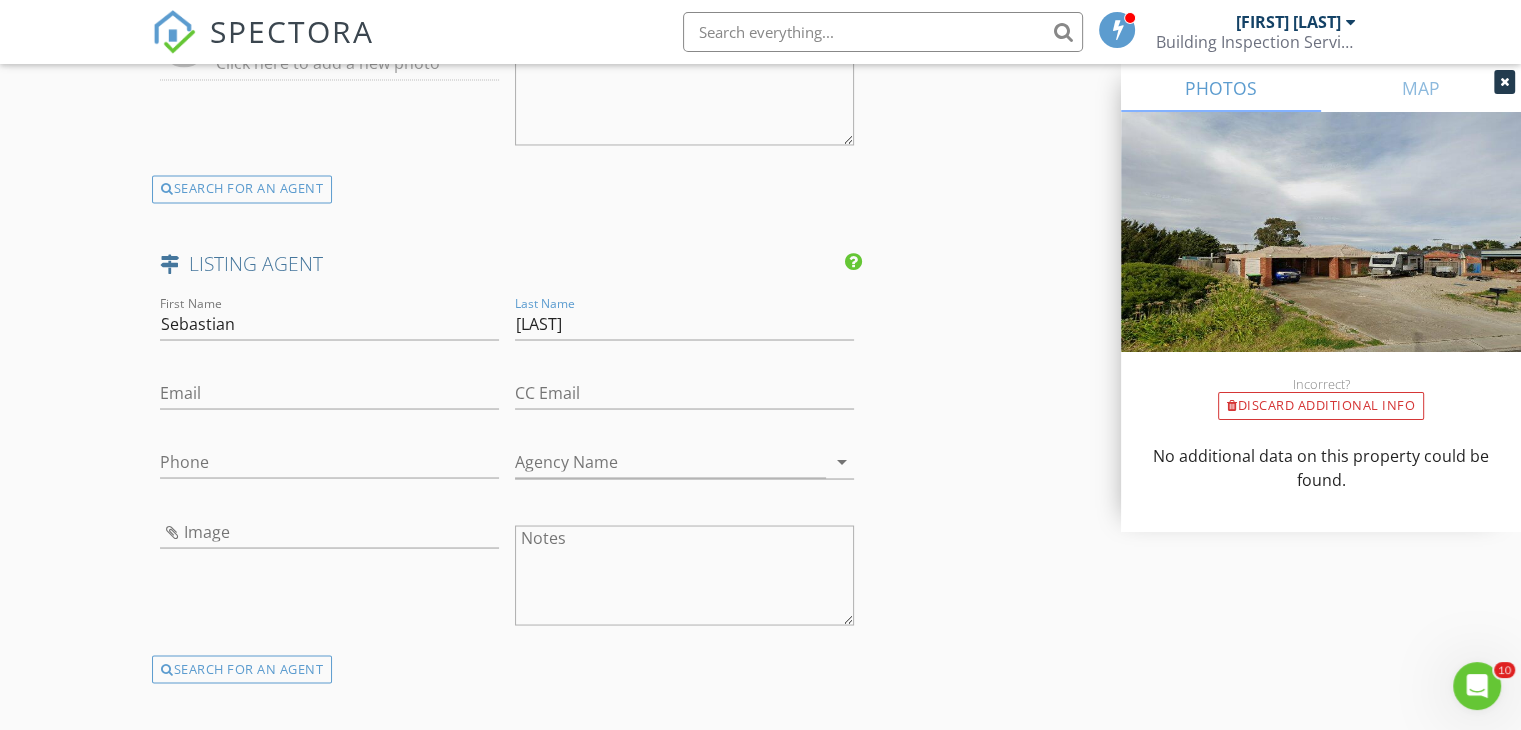 click on "Phone" at bounding box center [329, 471] 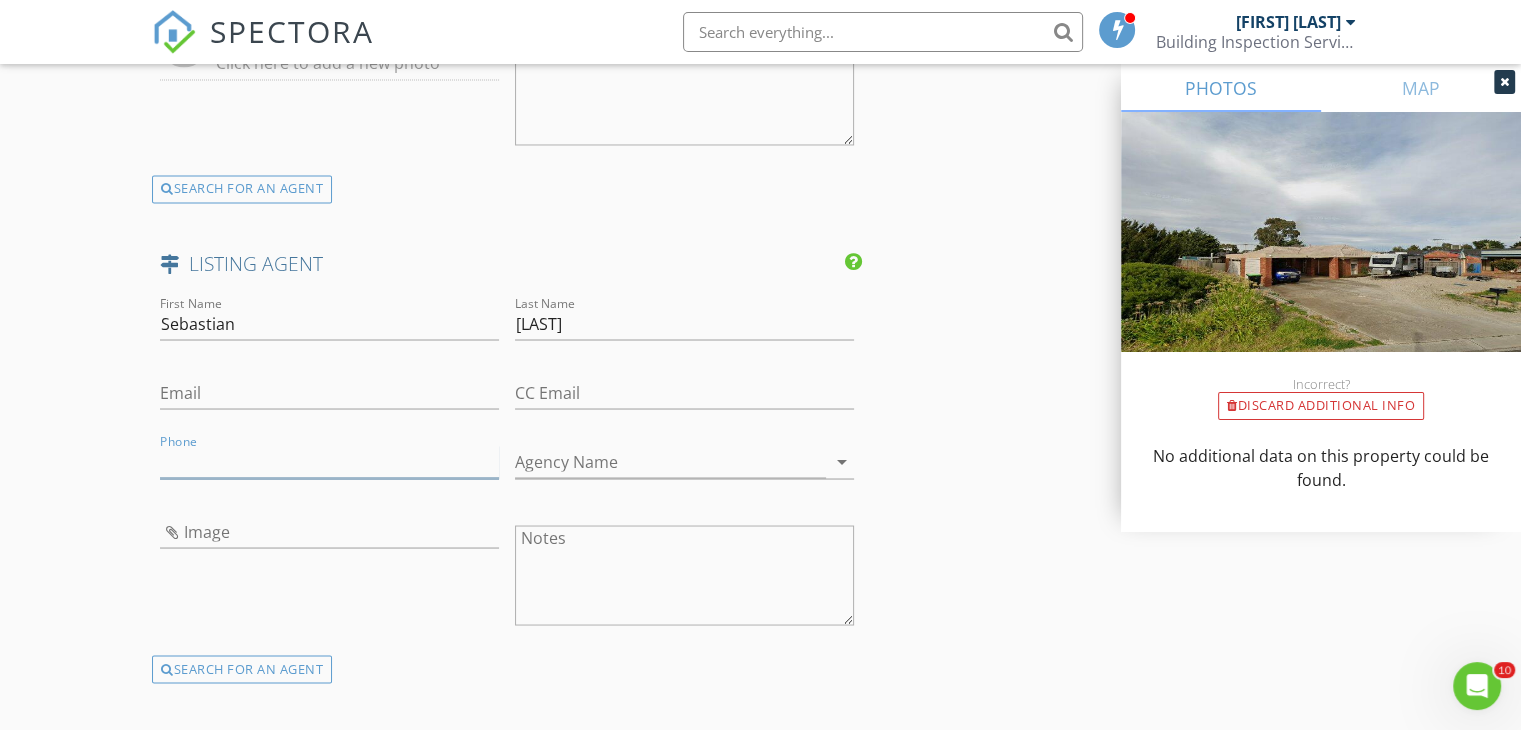 click on "Phone" at bounding box center [329, 461] 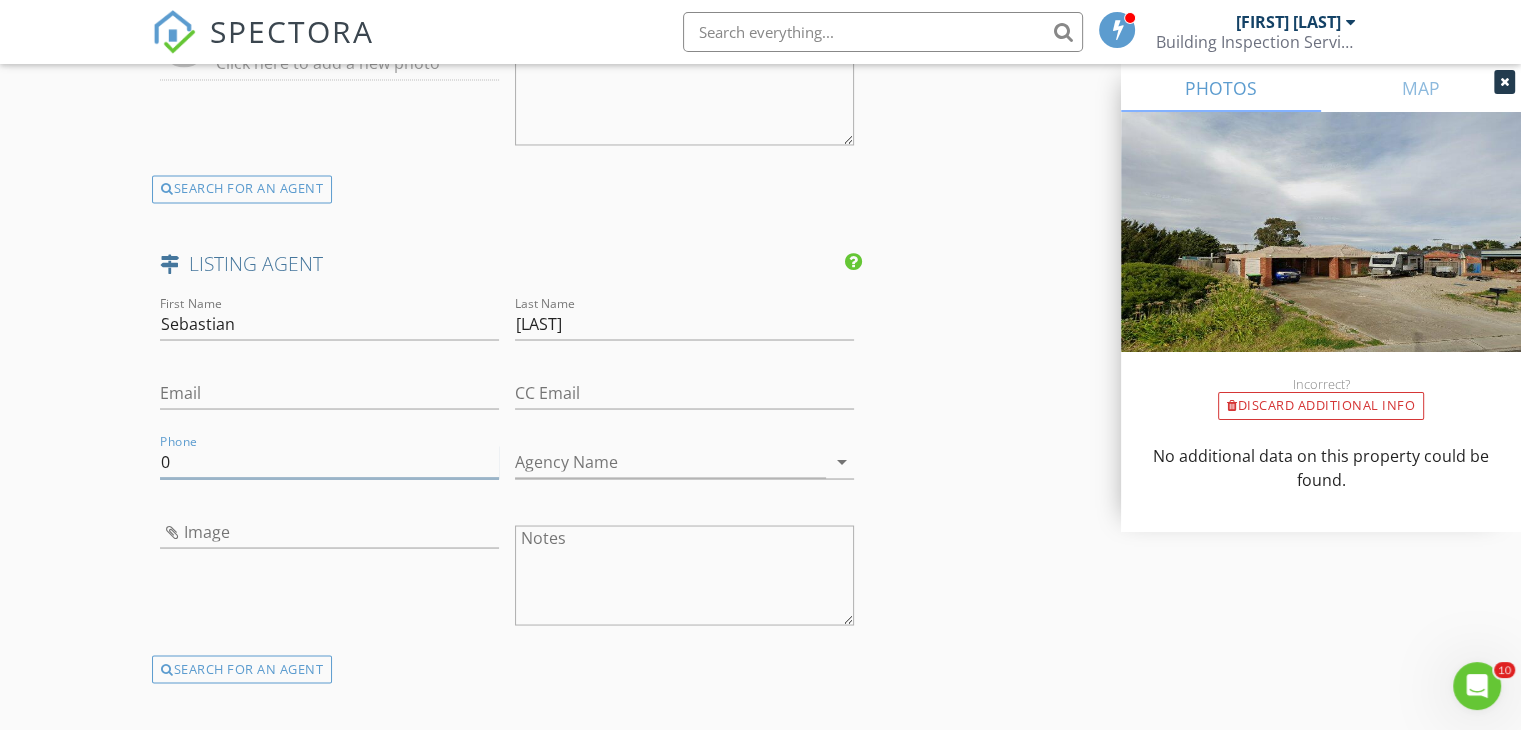 paste on "452 408 022" 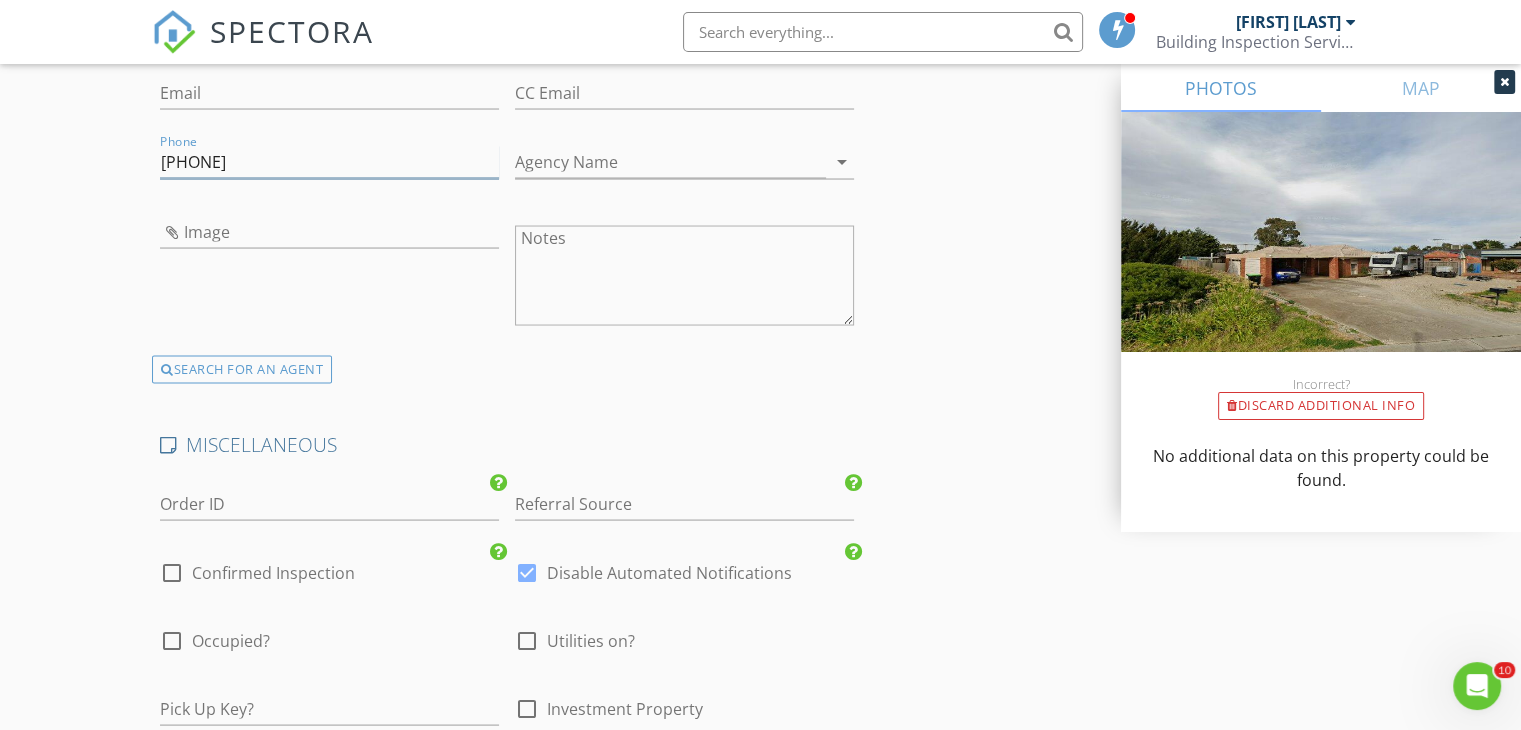 scroll, scrollTop: 3900, scrollLeft: 0, axis: vertical 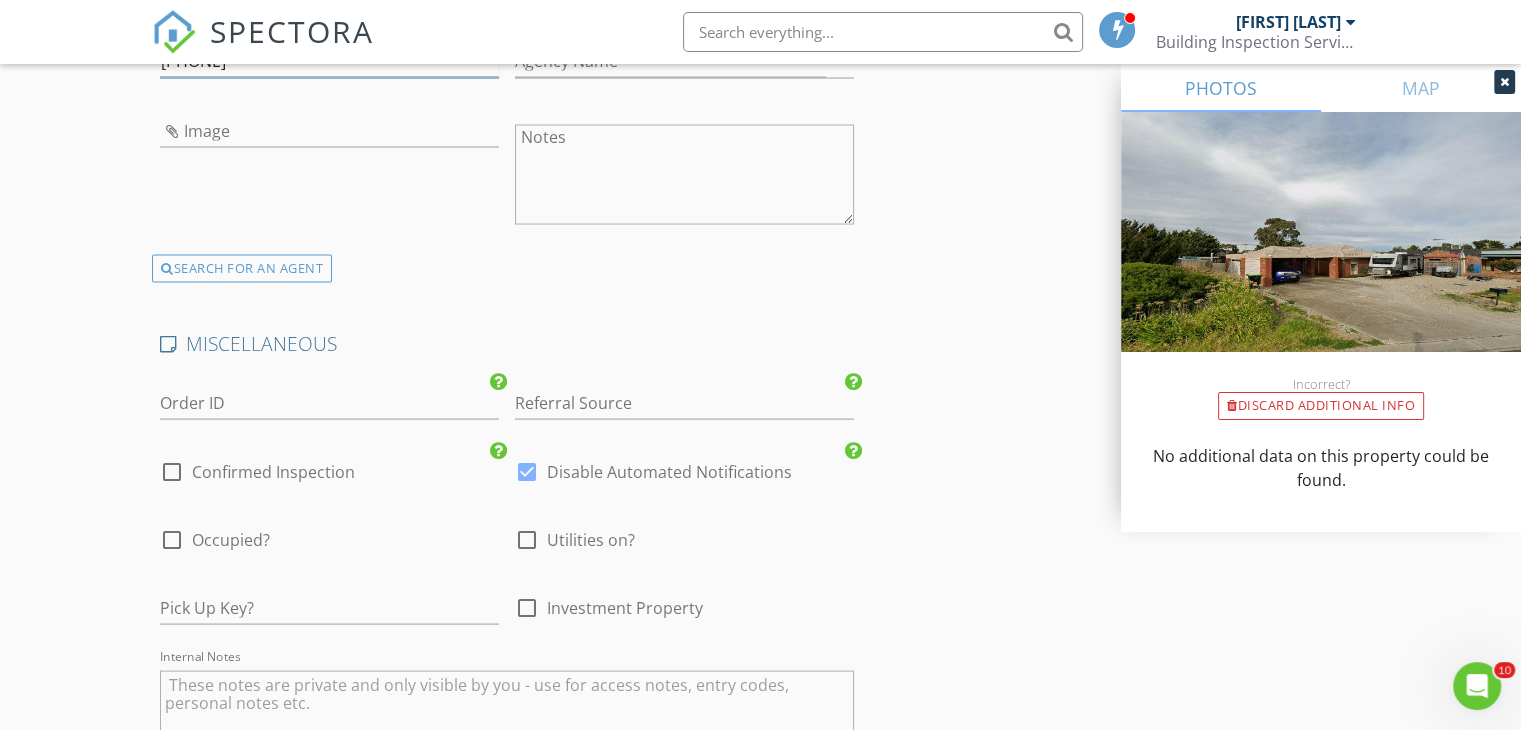 type on "[PHONE]" 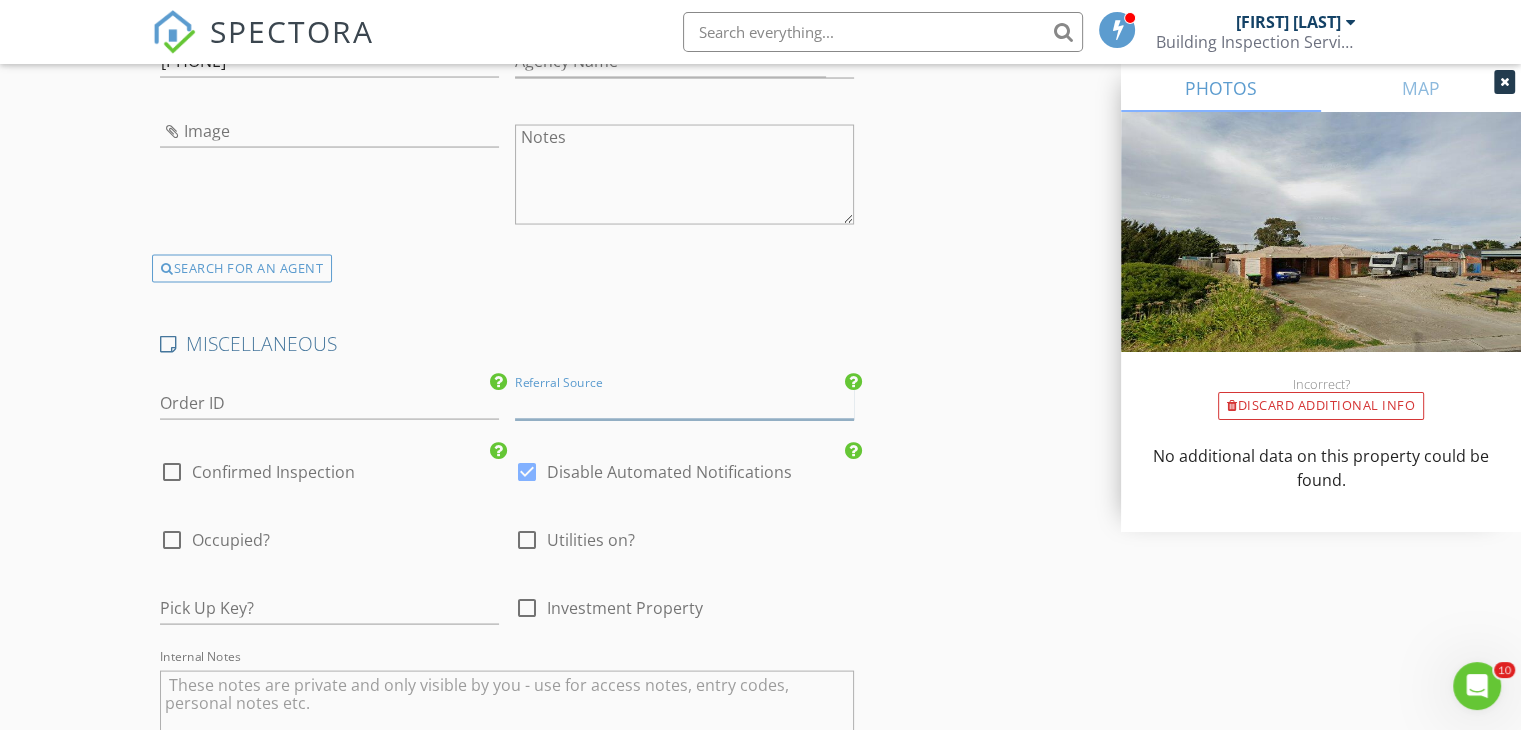click at bounding box center (684, 403) 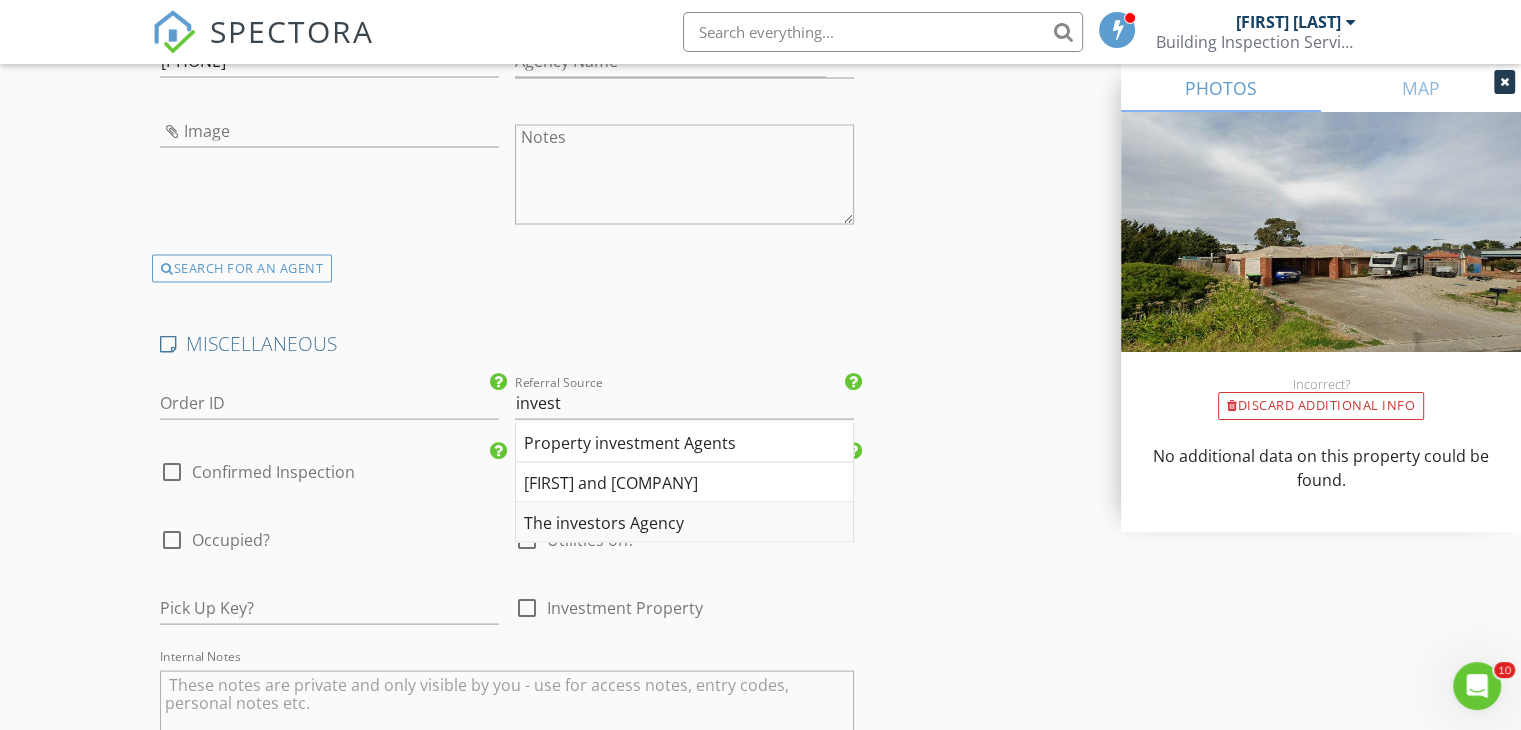click on "The investors Agency" at bounding box center (684, 523) 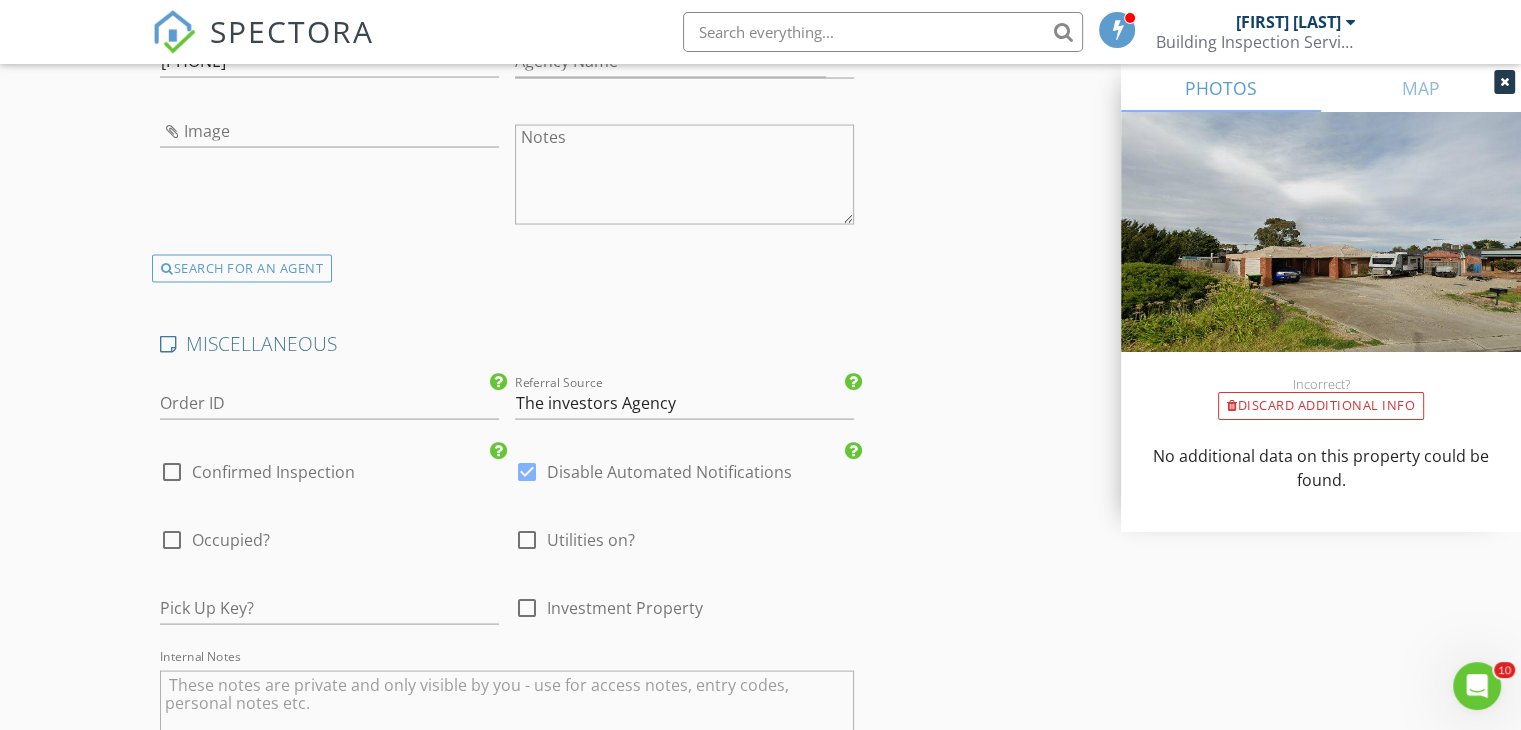scroll, scrollTop: 4000, scrollLeft: 0, axis: vertical 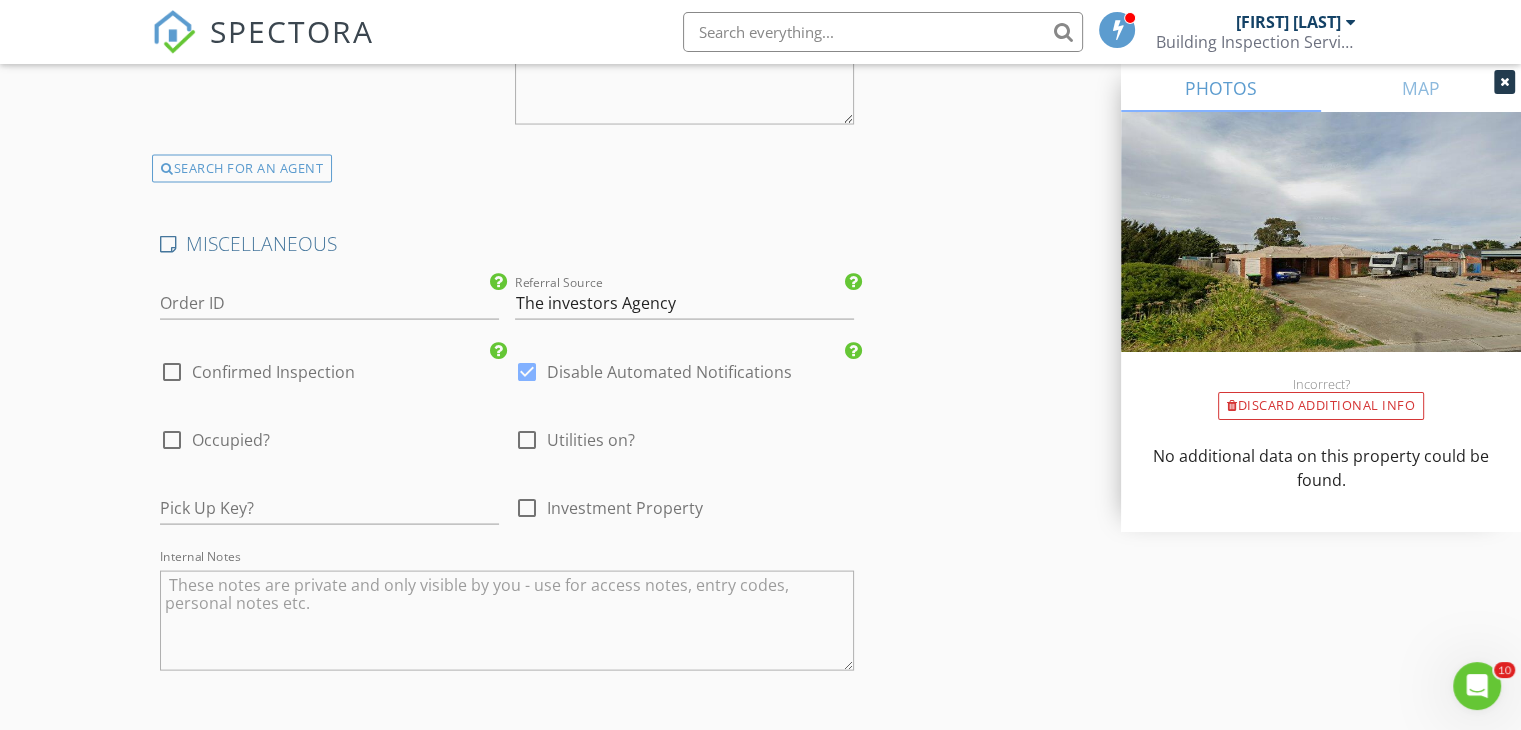 click on "Confirmed Inspection" at bounding box center (273, 372) 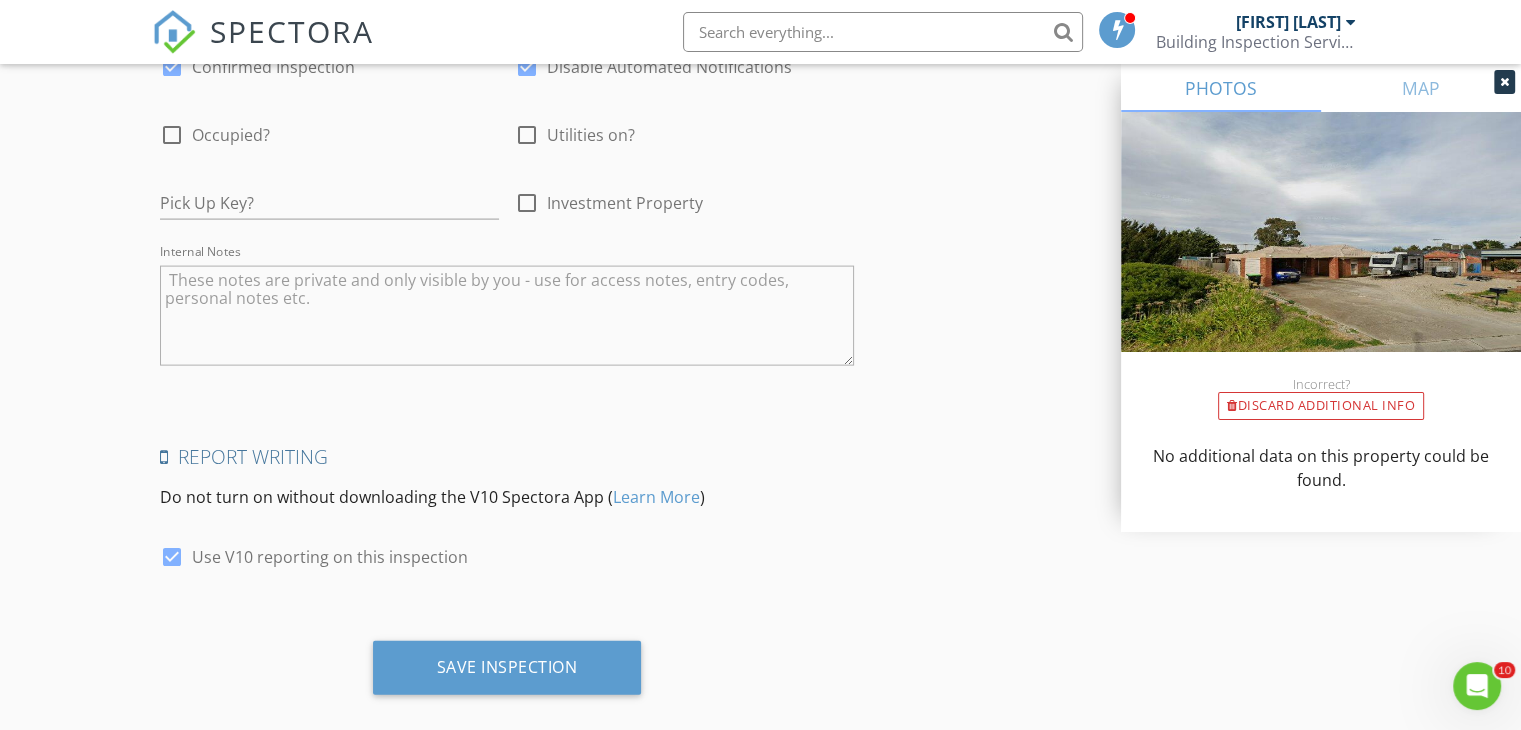 scroll, scrollTop: 4324, scrollLeft: 0, axis: vertical 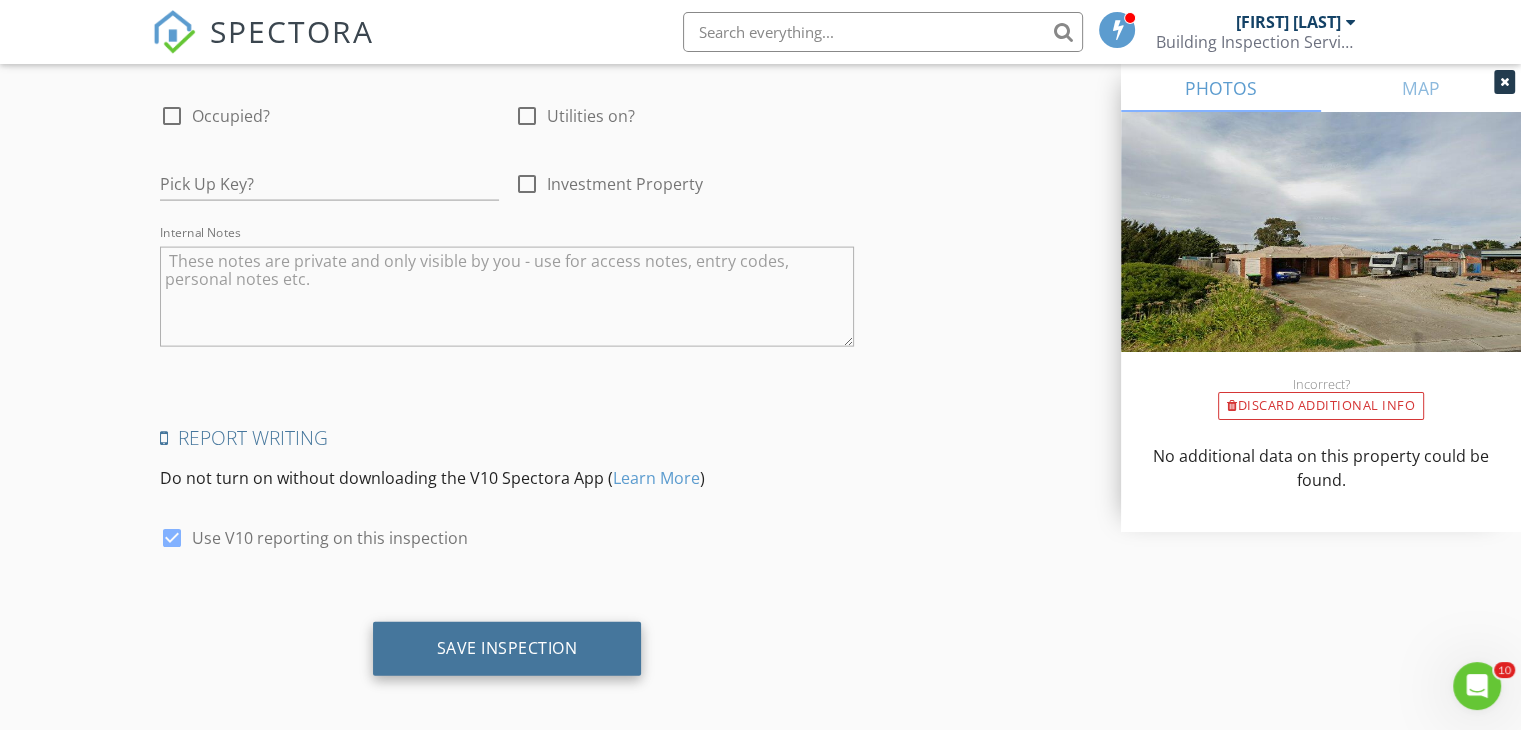 click on "Save Inspection" at bounding box center (507, 649) 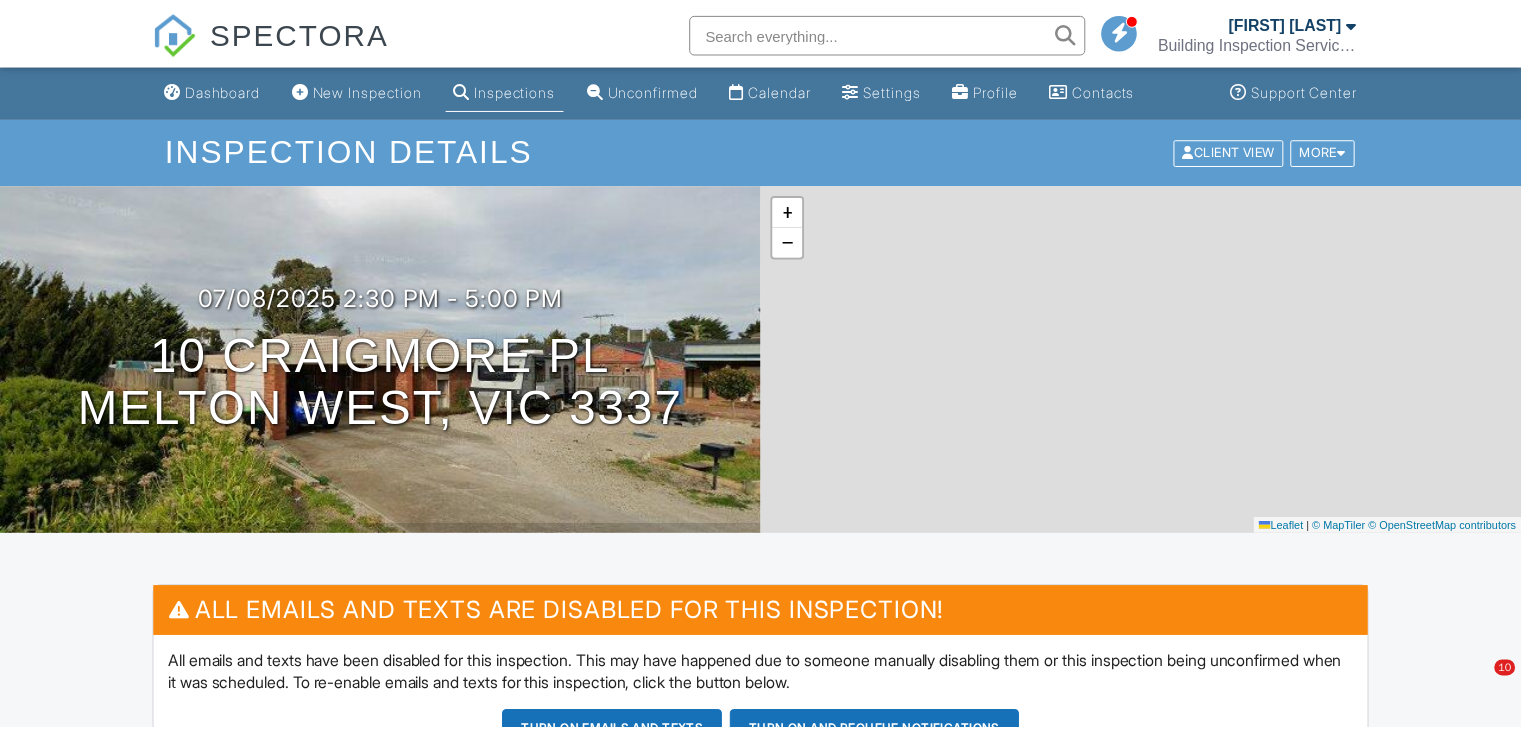 scroll, scrollTop: 0, scrollLeft: 0, axis: both 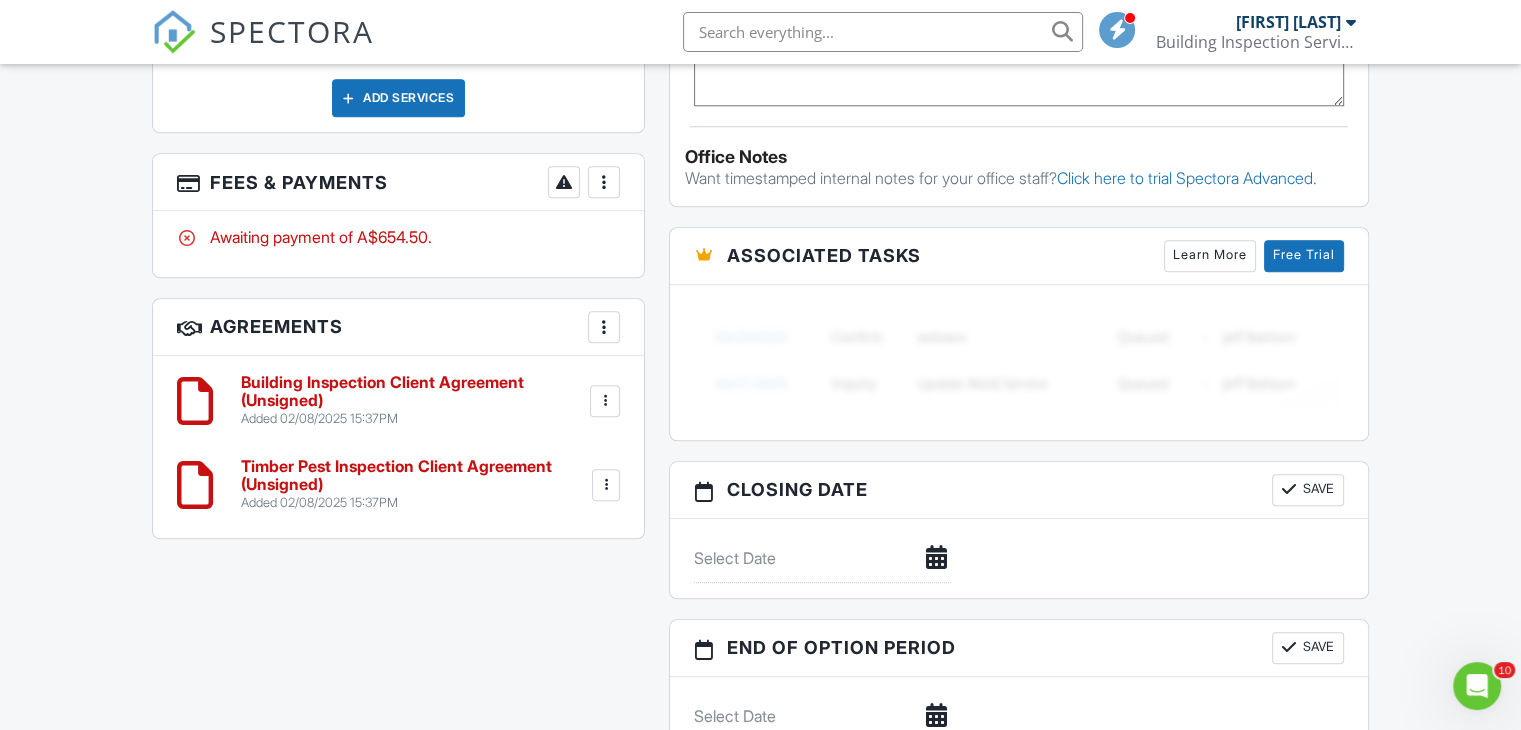 click at bounding box center (604, 182) 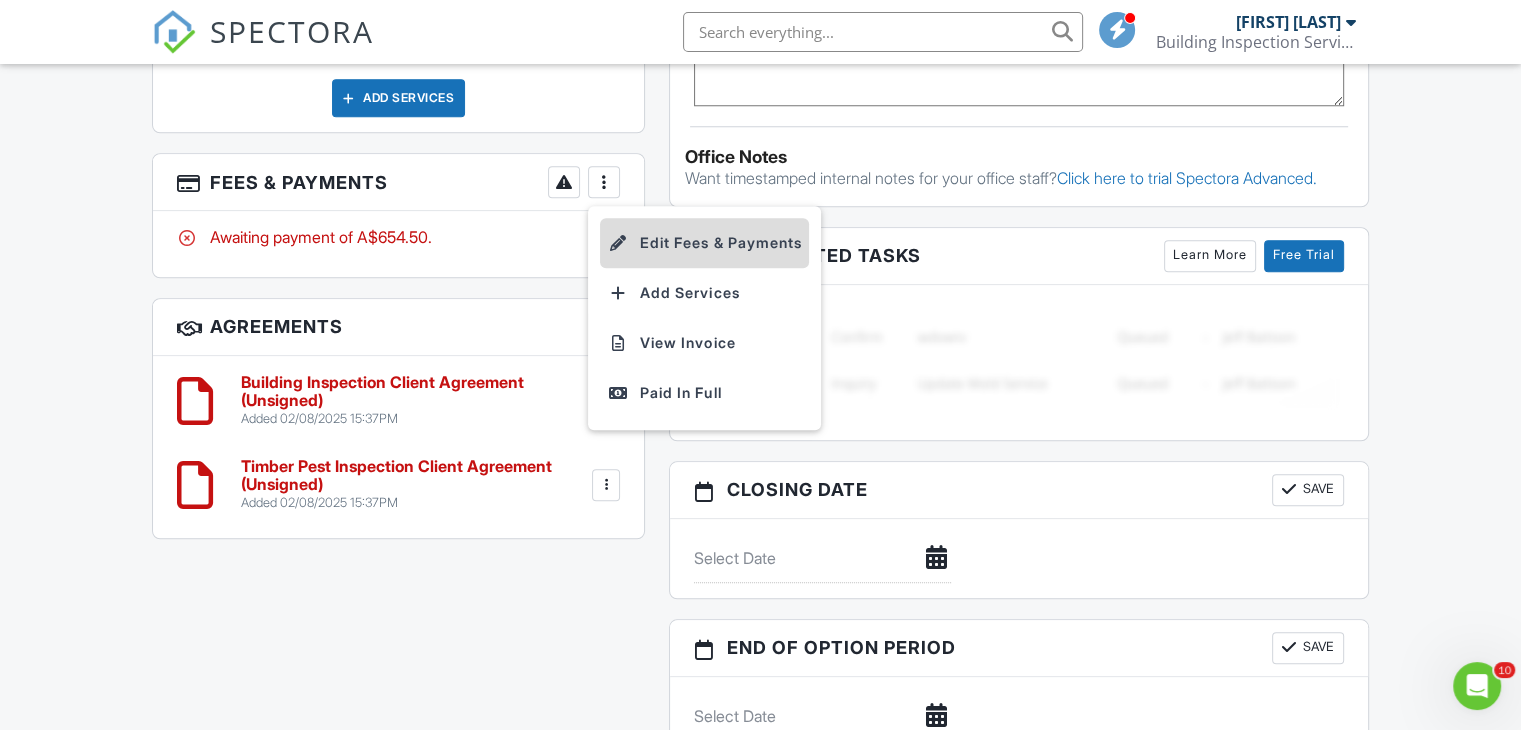 click on "Edit Fees & Payments" at bounding box center [704, 243] 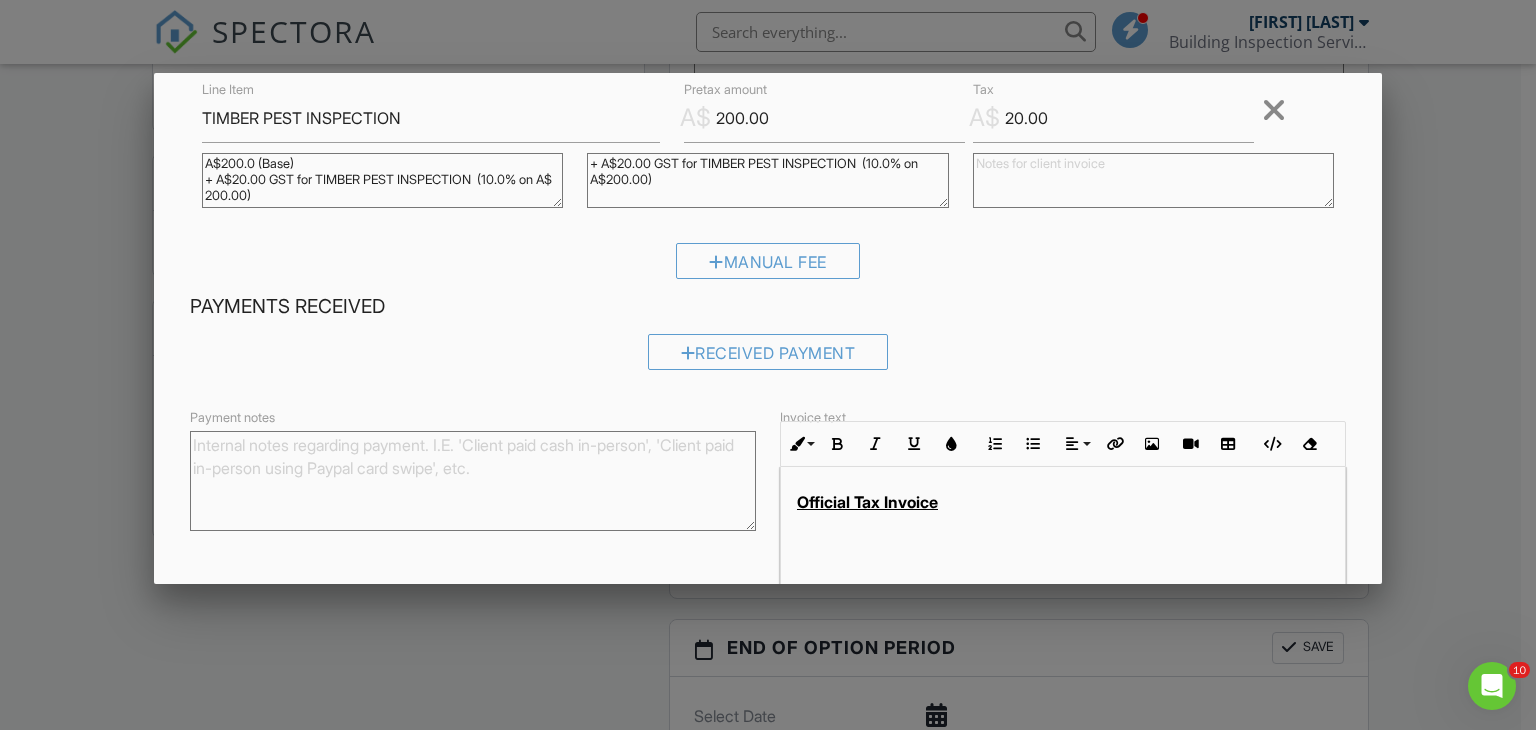 scroll, scrollTop: 429, scrollLeft: 0, axis: vertical 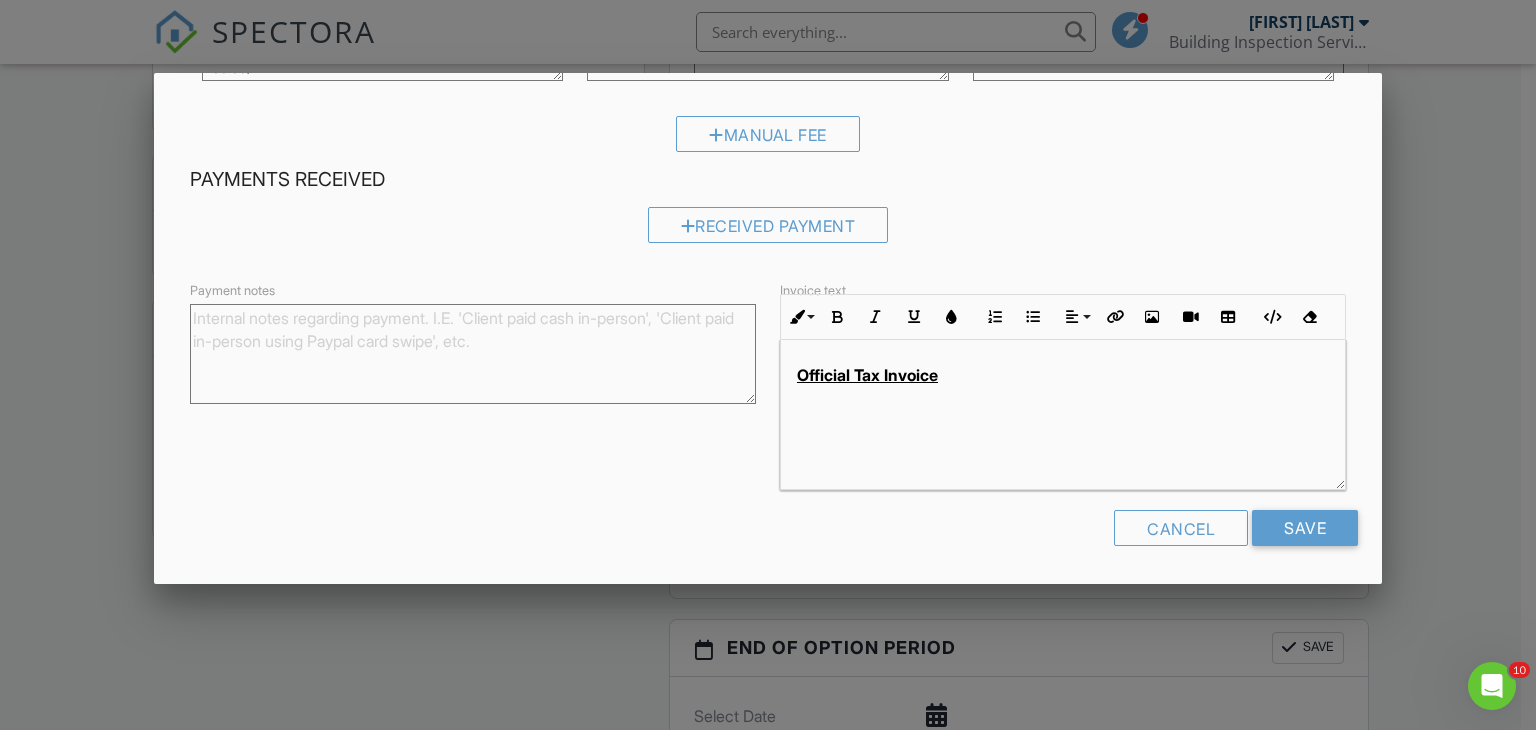click on "Official Tax Invoice" at bounding box center [1063, 415] 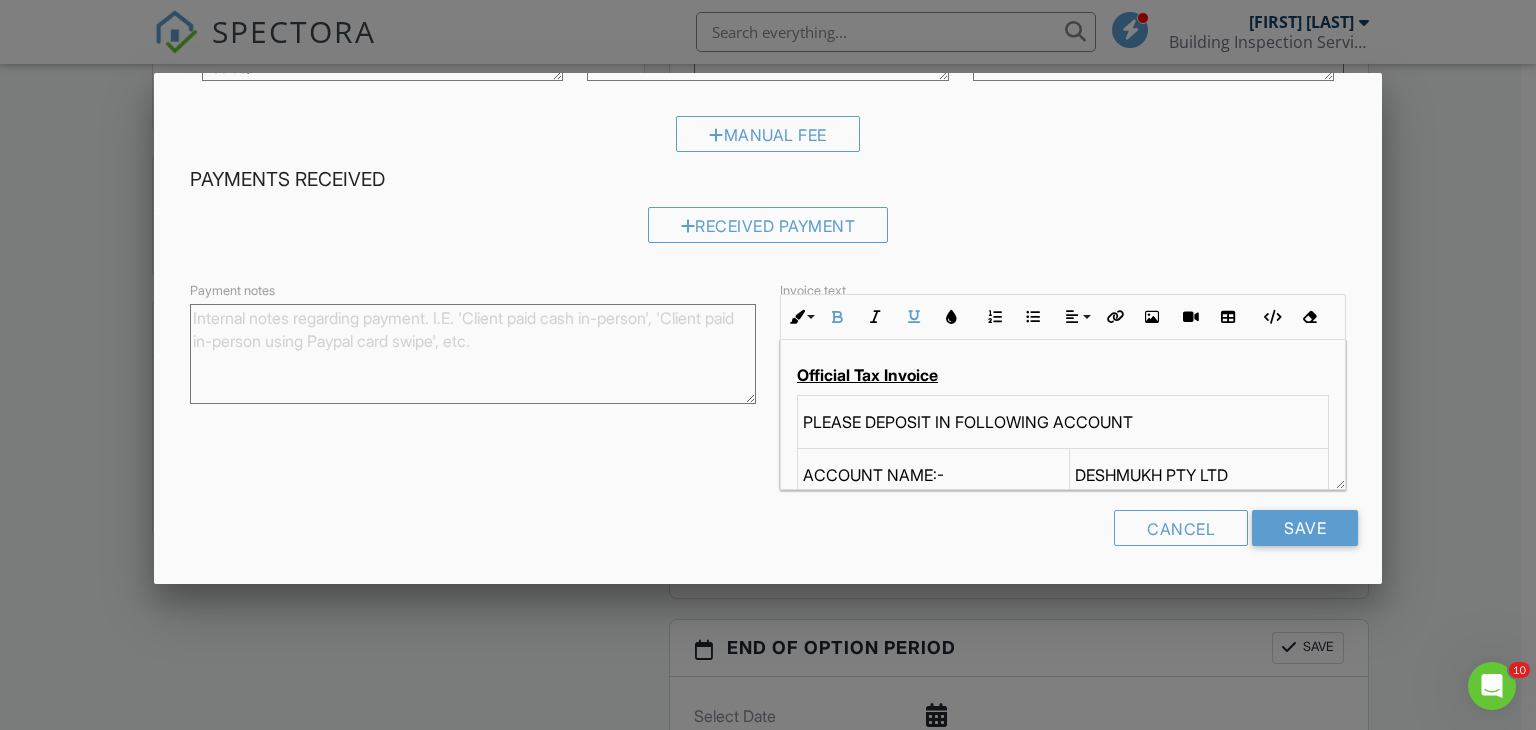 scroll, scrollTop: 208, scrollLeft: 0, axis: vertical 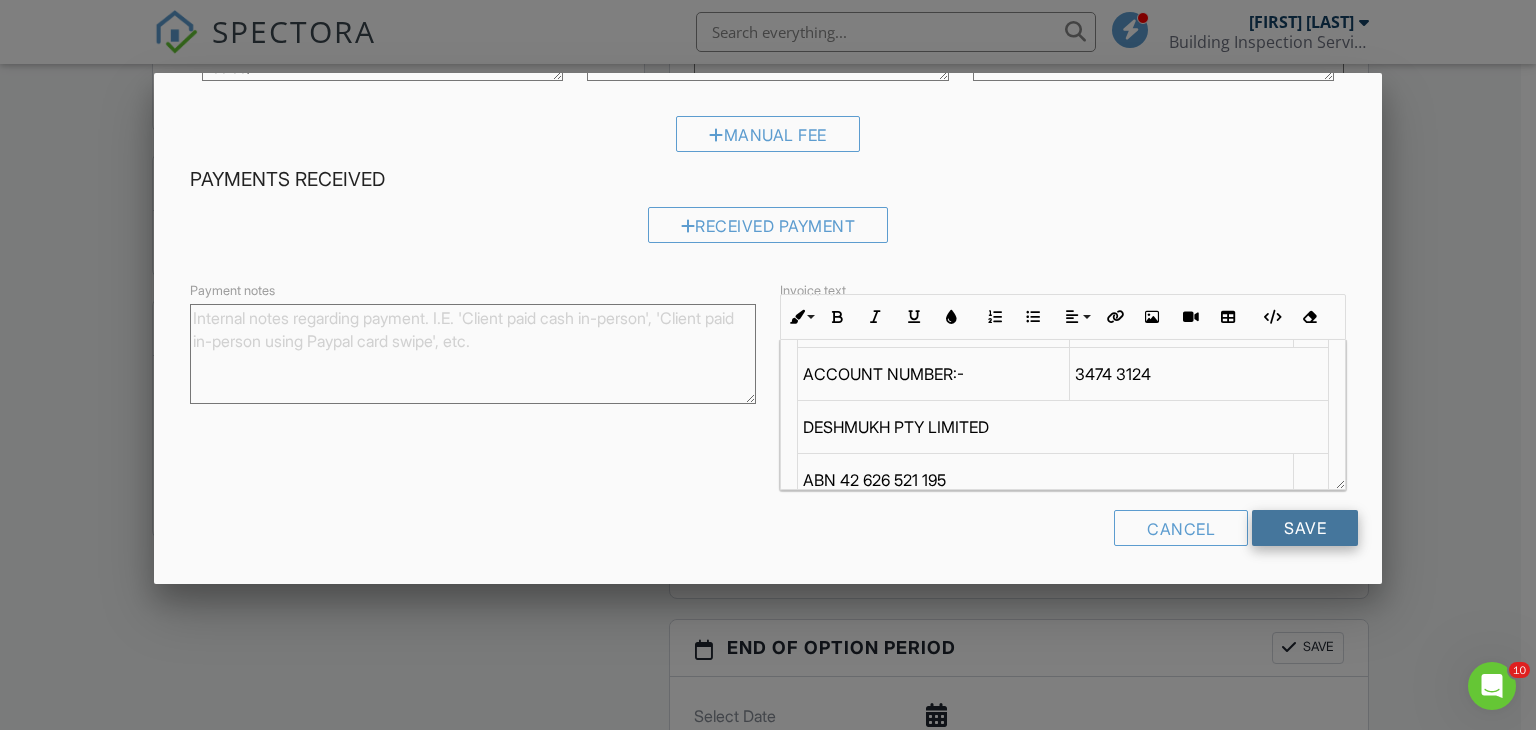 click on "Save" at bounding box center [1305, 528] 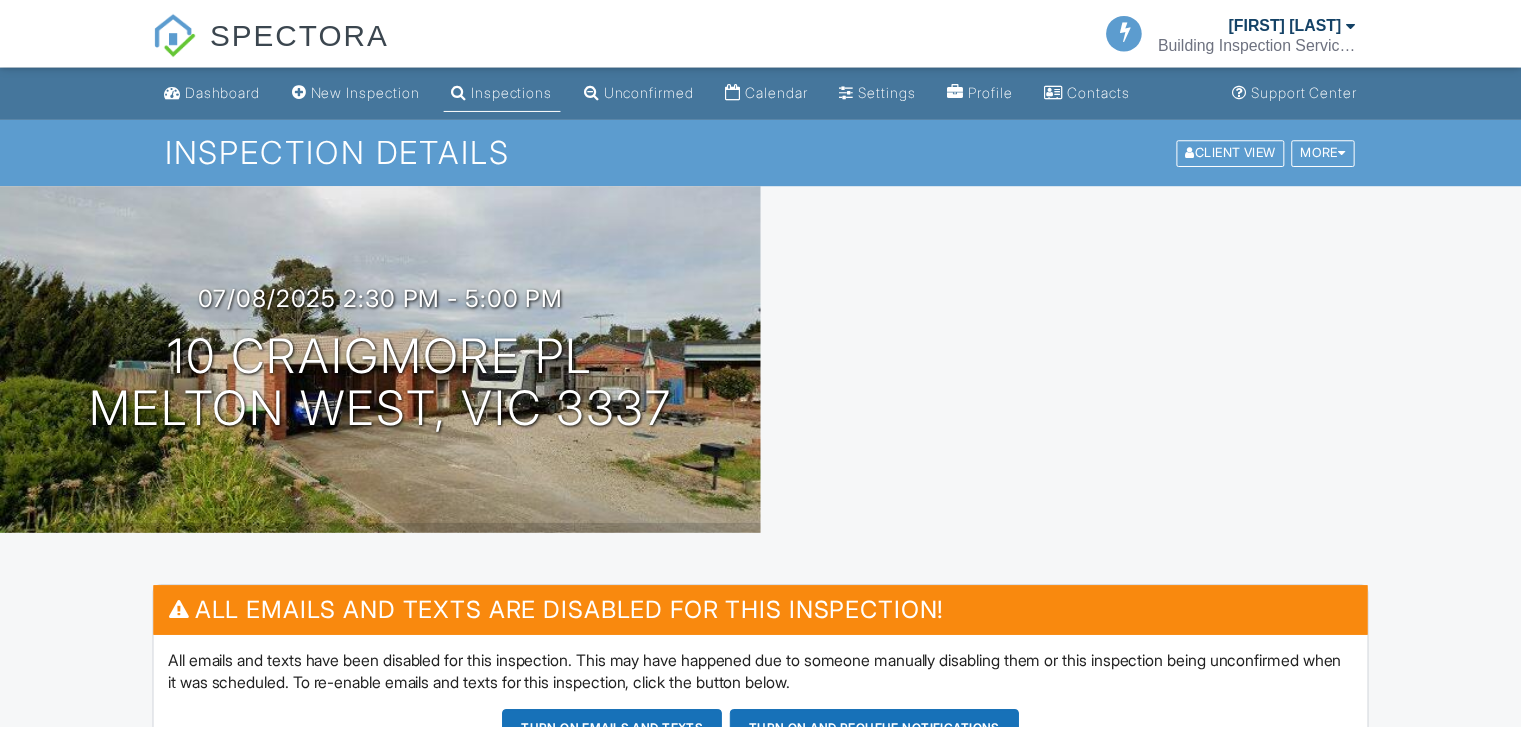 scroll, scrollTop: 0, scrollLeft: 0, axis: both 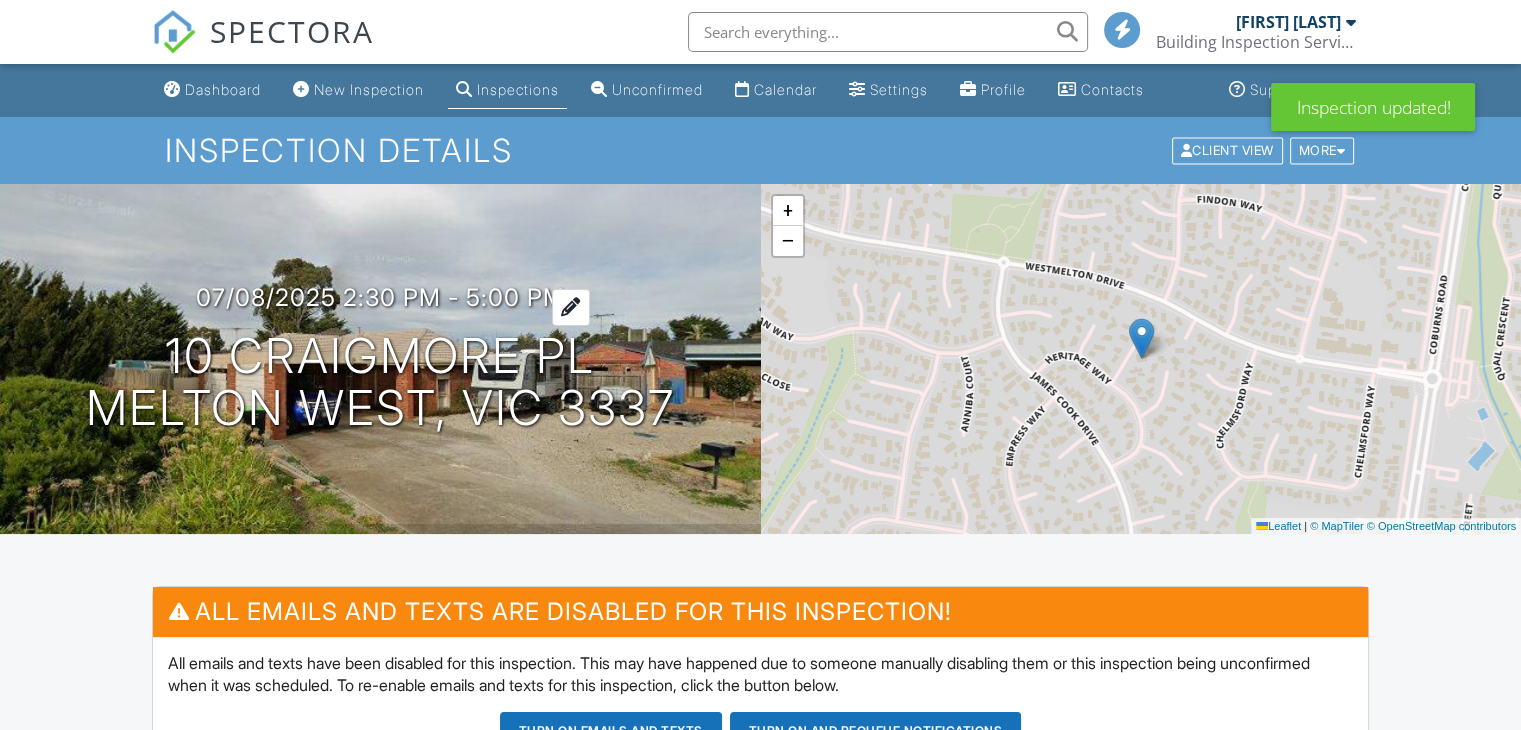 click on "07/08/2025  2:30 pm
- 5:00 pm" at bounding box center [380, 297] 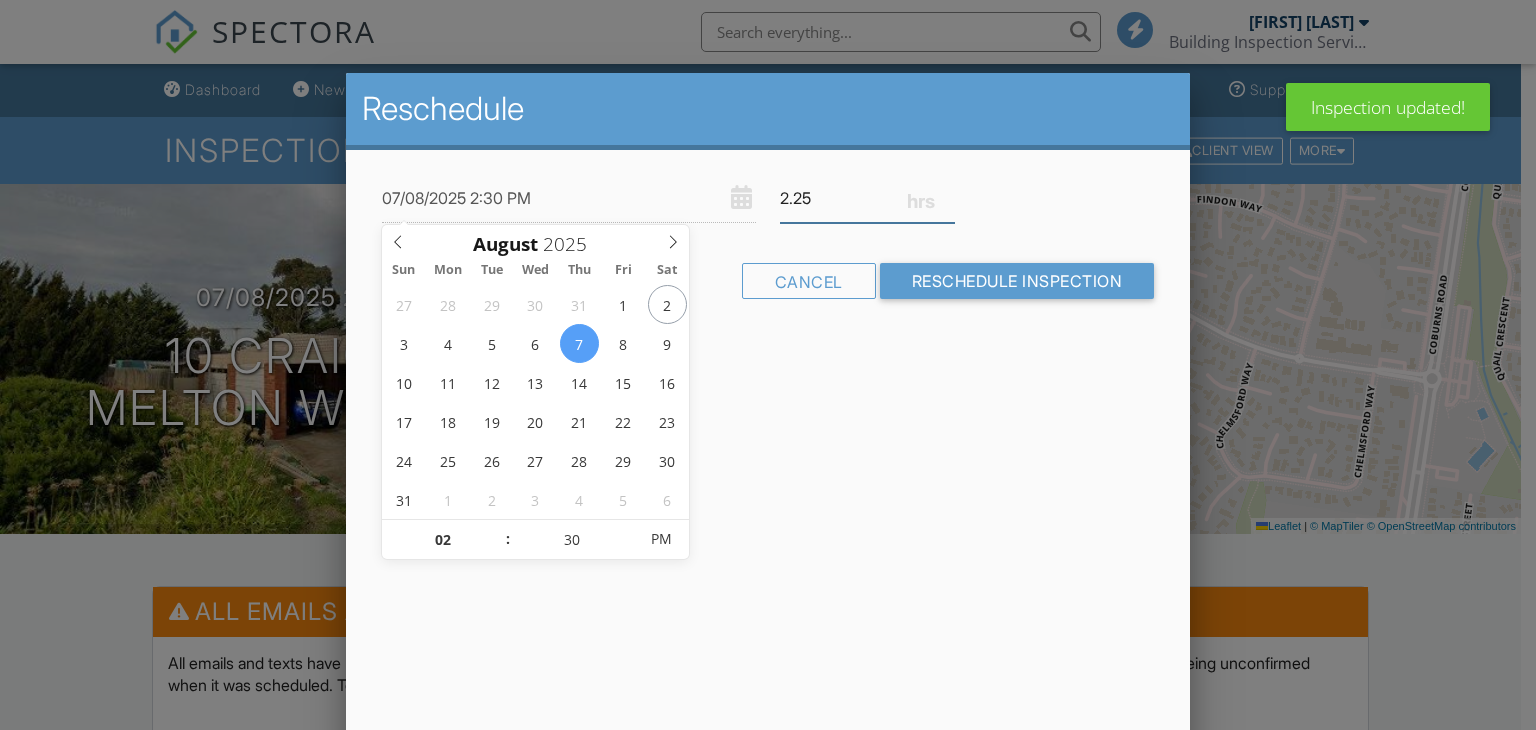 click on "2.25" at bounding box center [867, 198] 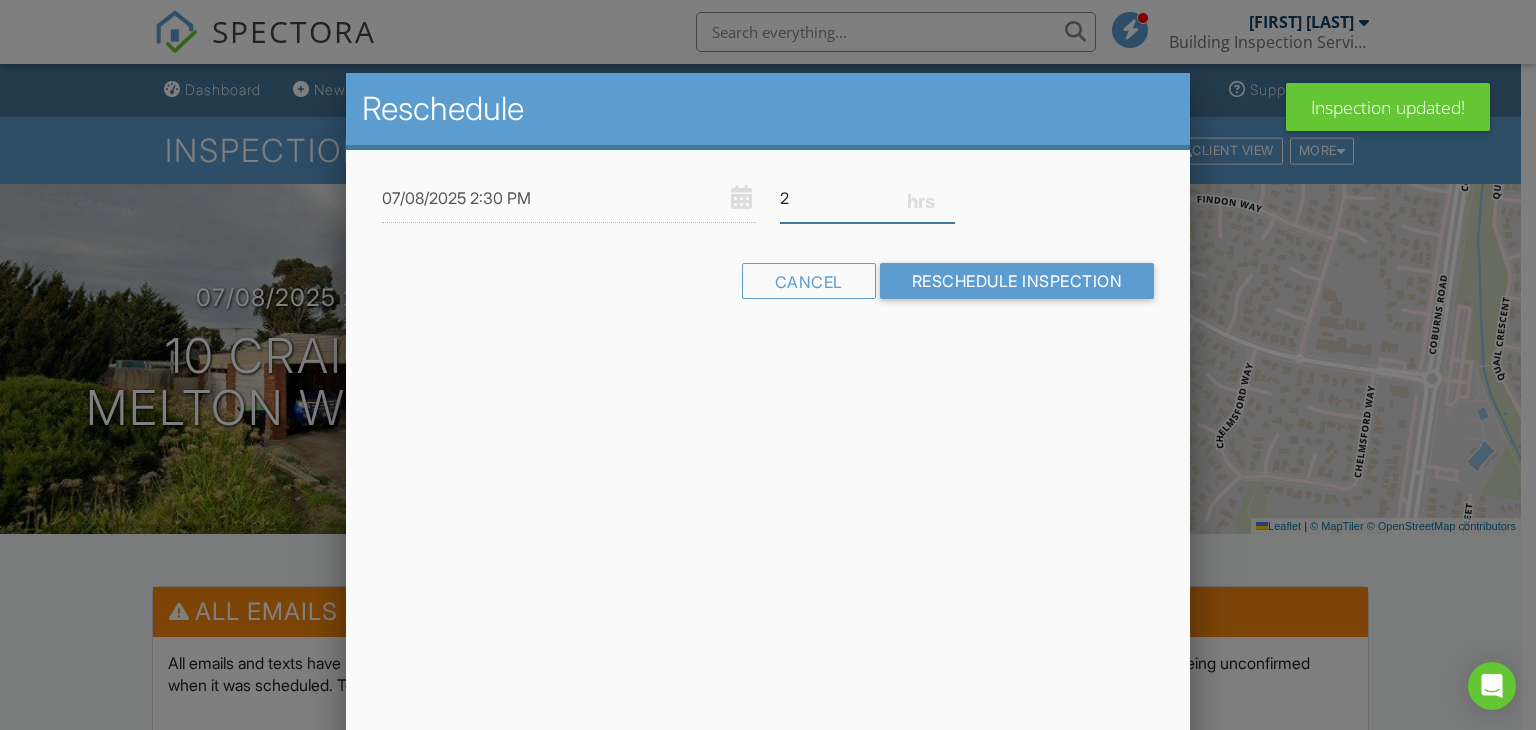 type on "2" 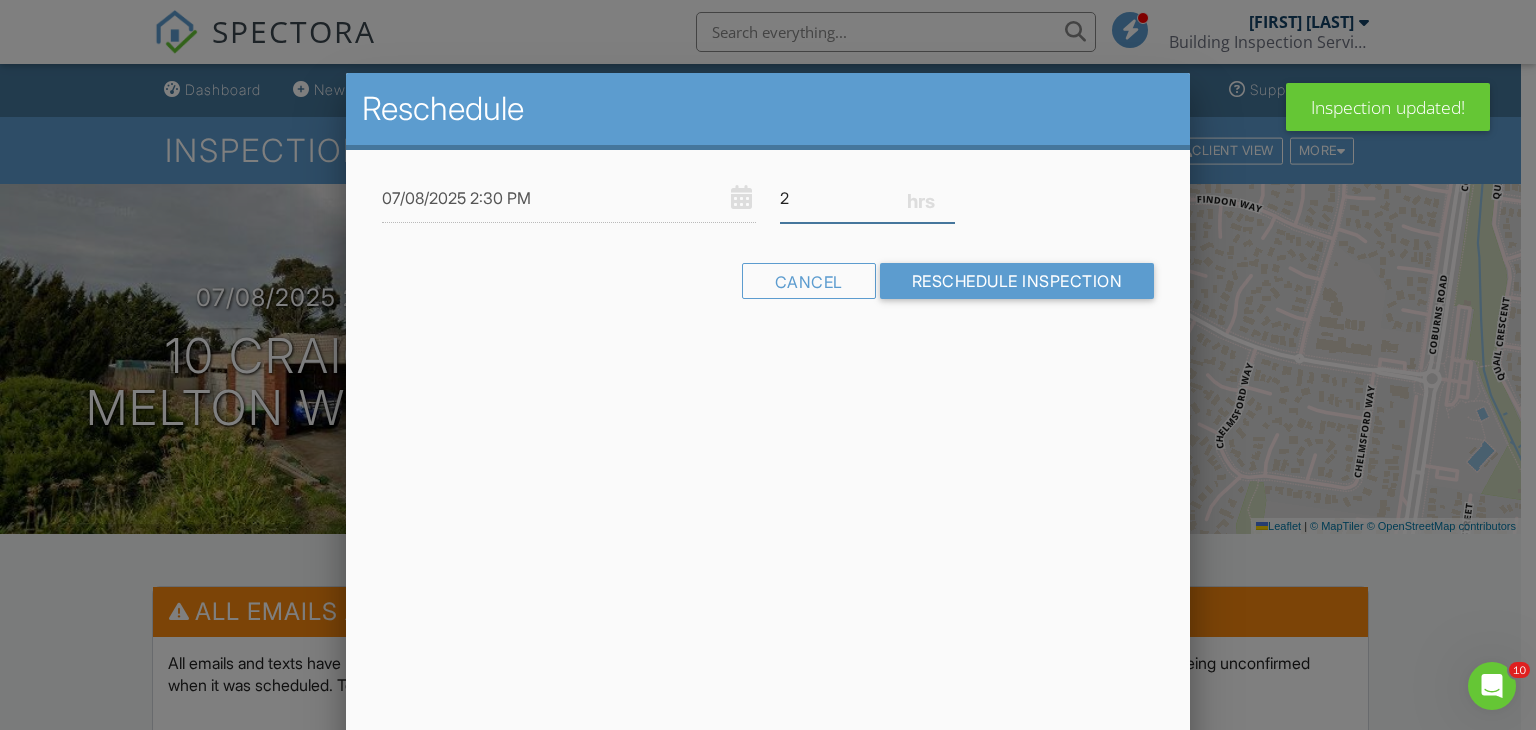 scroll, scrollTop: 0, scrollLeft: 0, axis: both 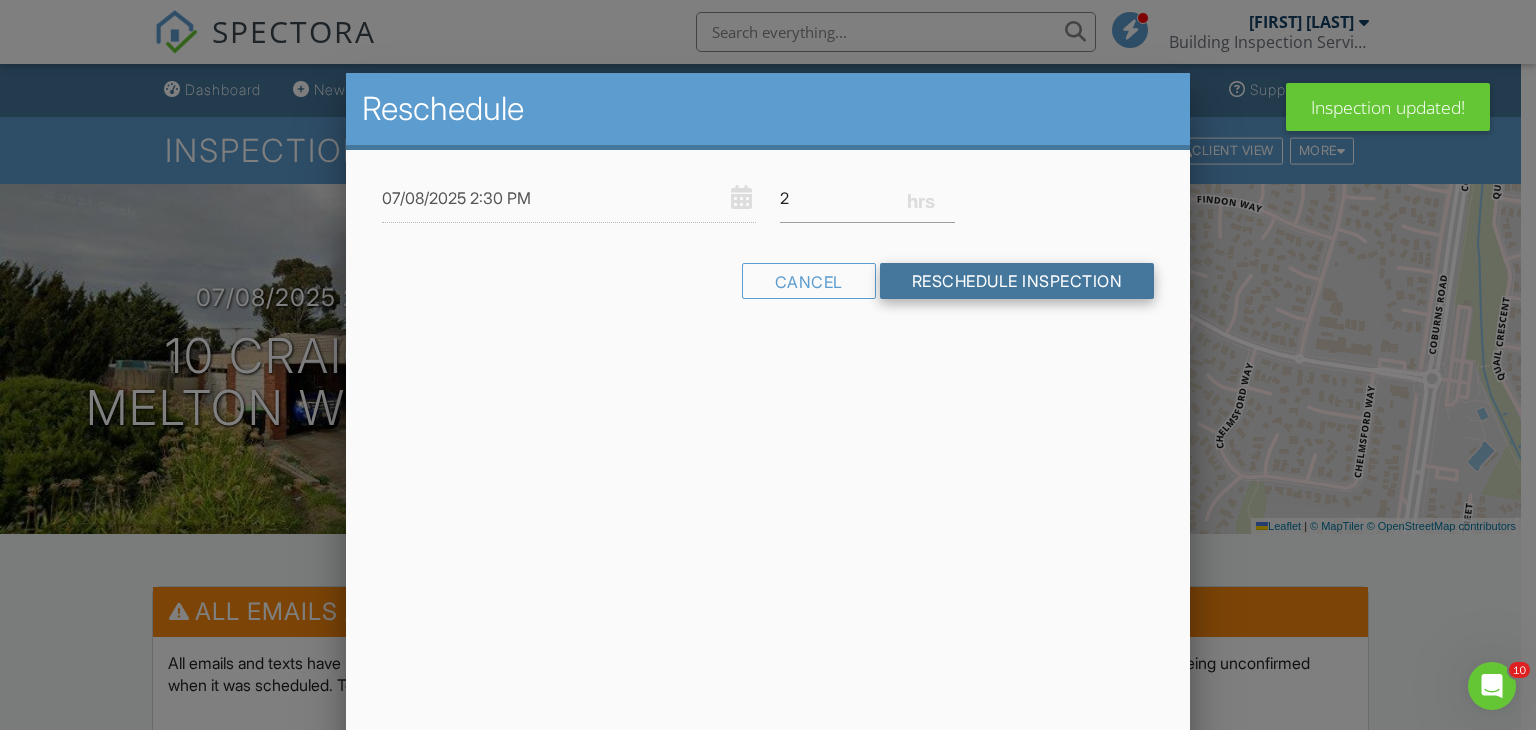 click on "Reschedule Inspection" at bounding box center (1017, 281) 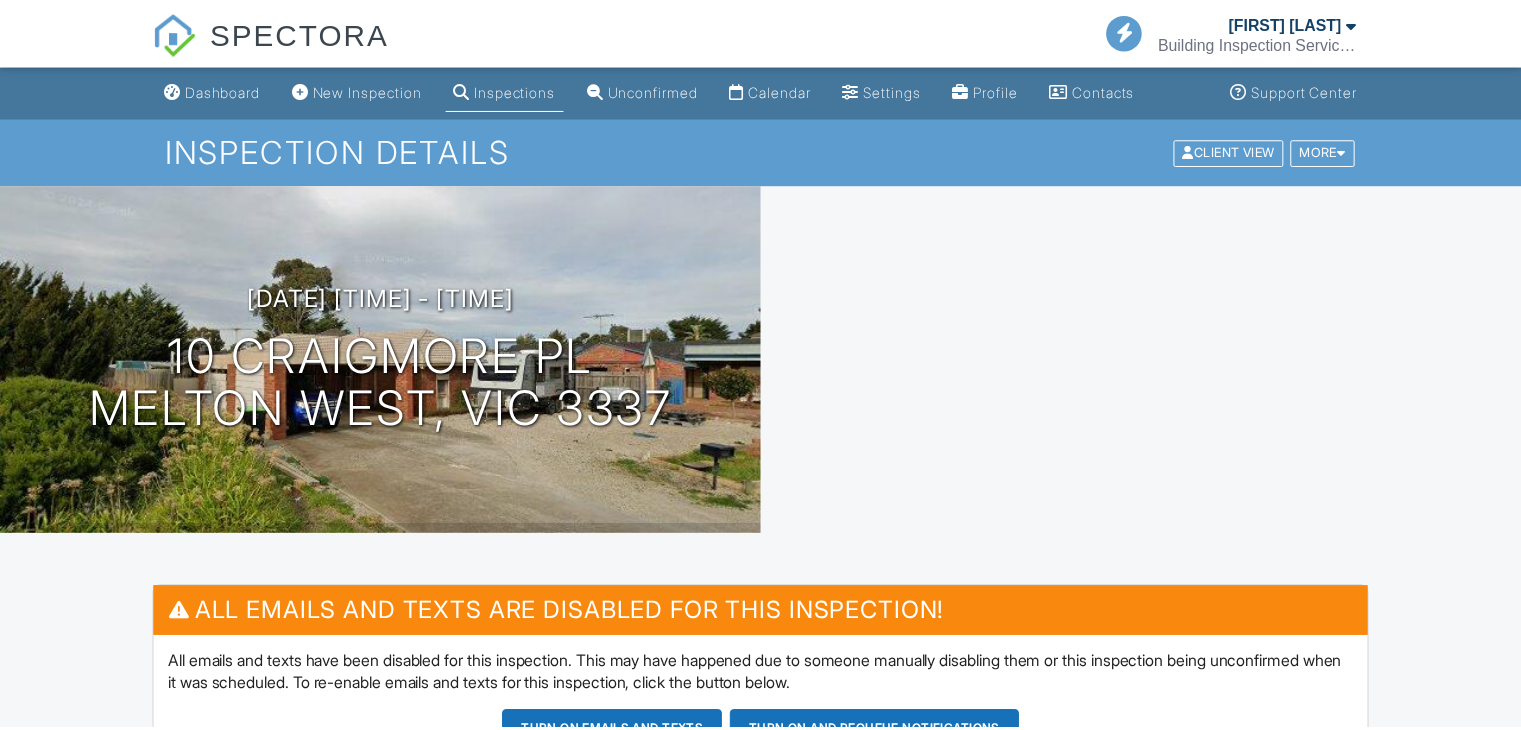 scroll, scrollTop: 0, scrollLeft: 0, axis: both 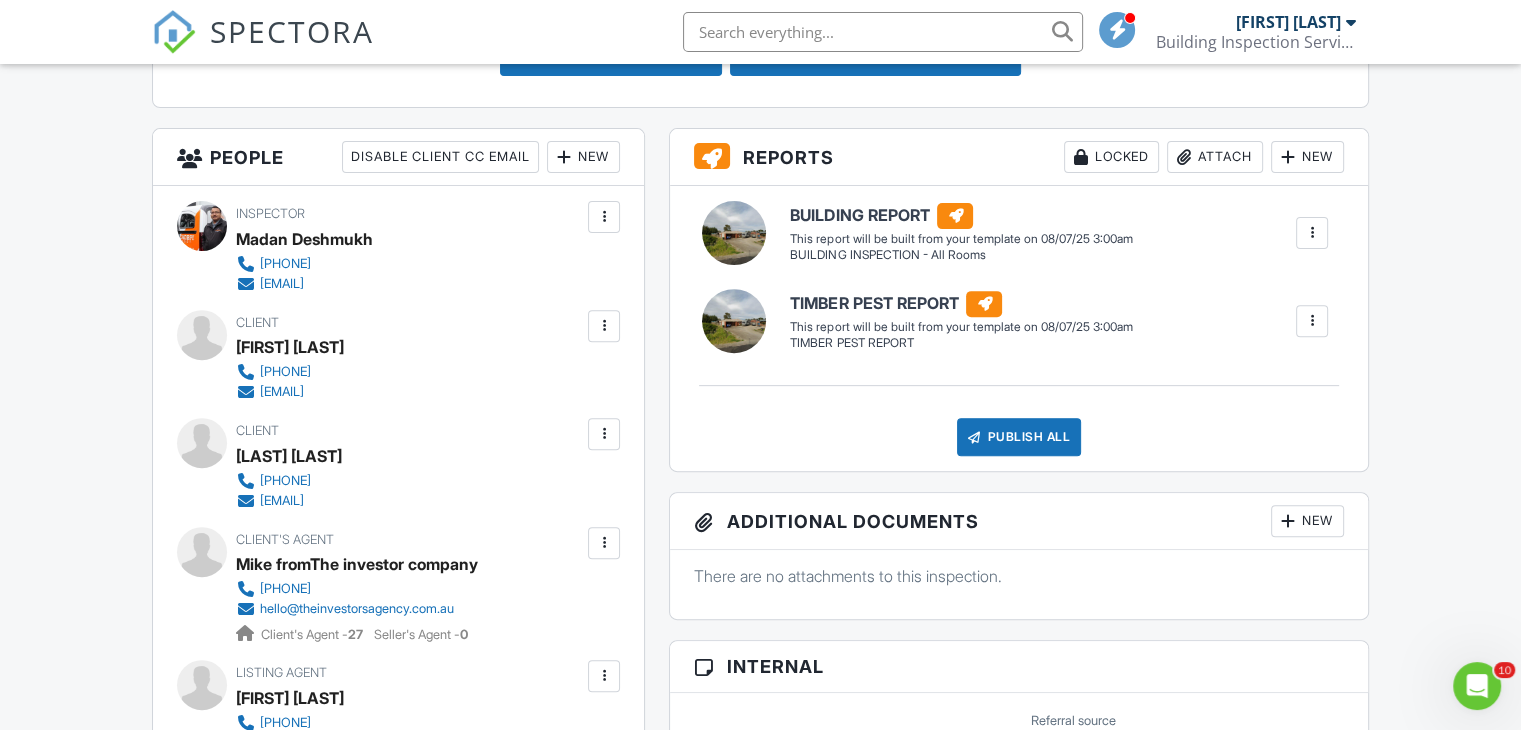 click at bounding box center (604, 326) 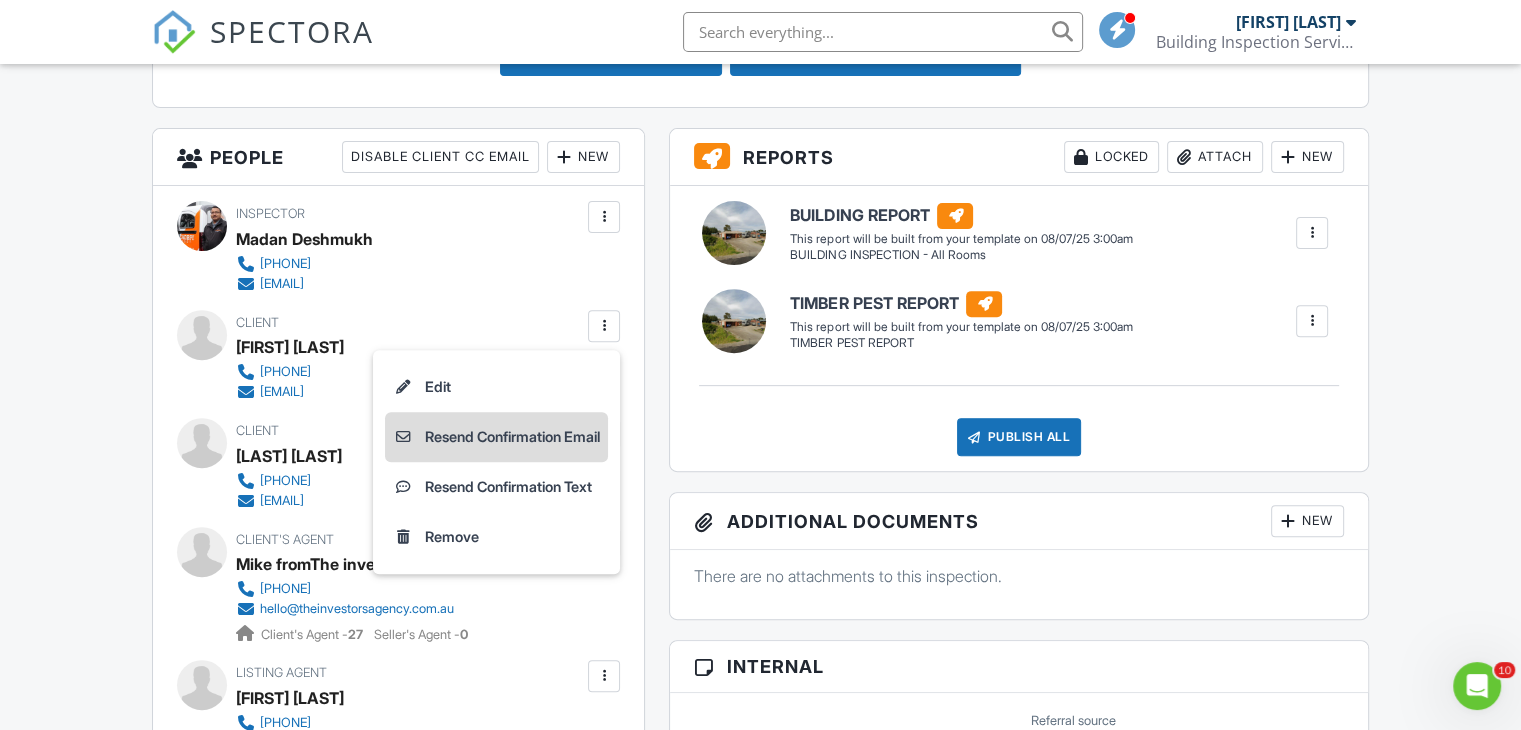 click on "Resend Confirmation Email" at bounding box center (496, 437) 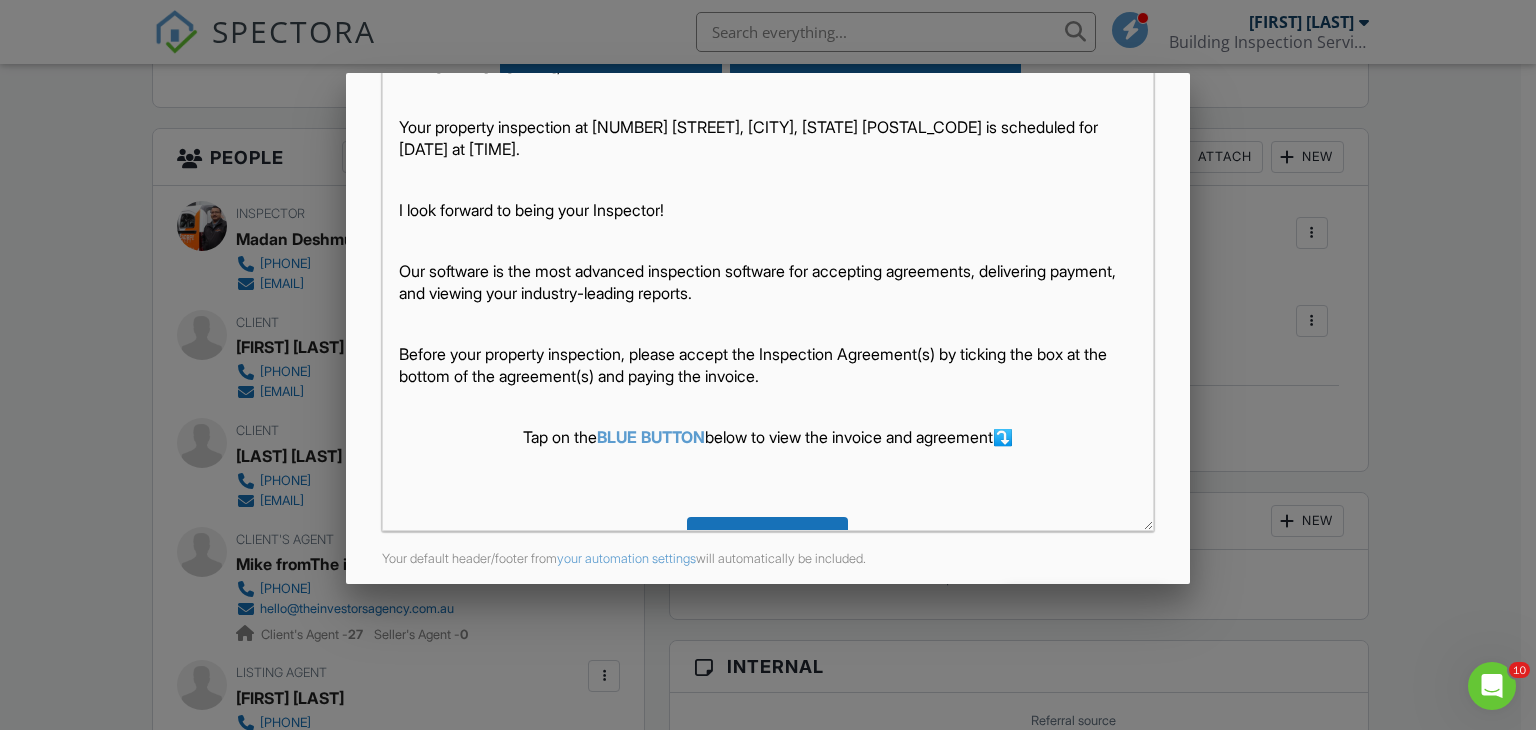 scroll, scrollTop: 471, scrollLeft: 0, axis: vertical 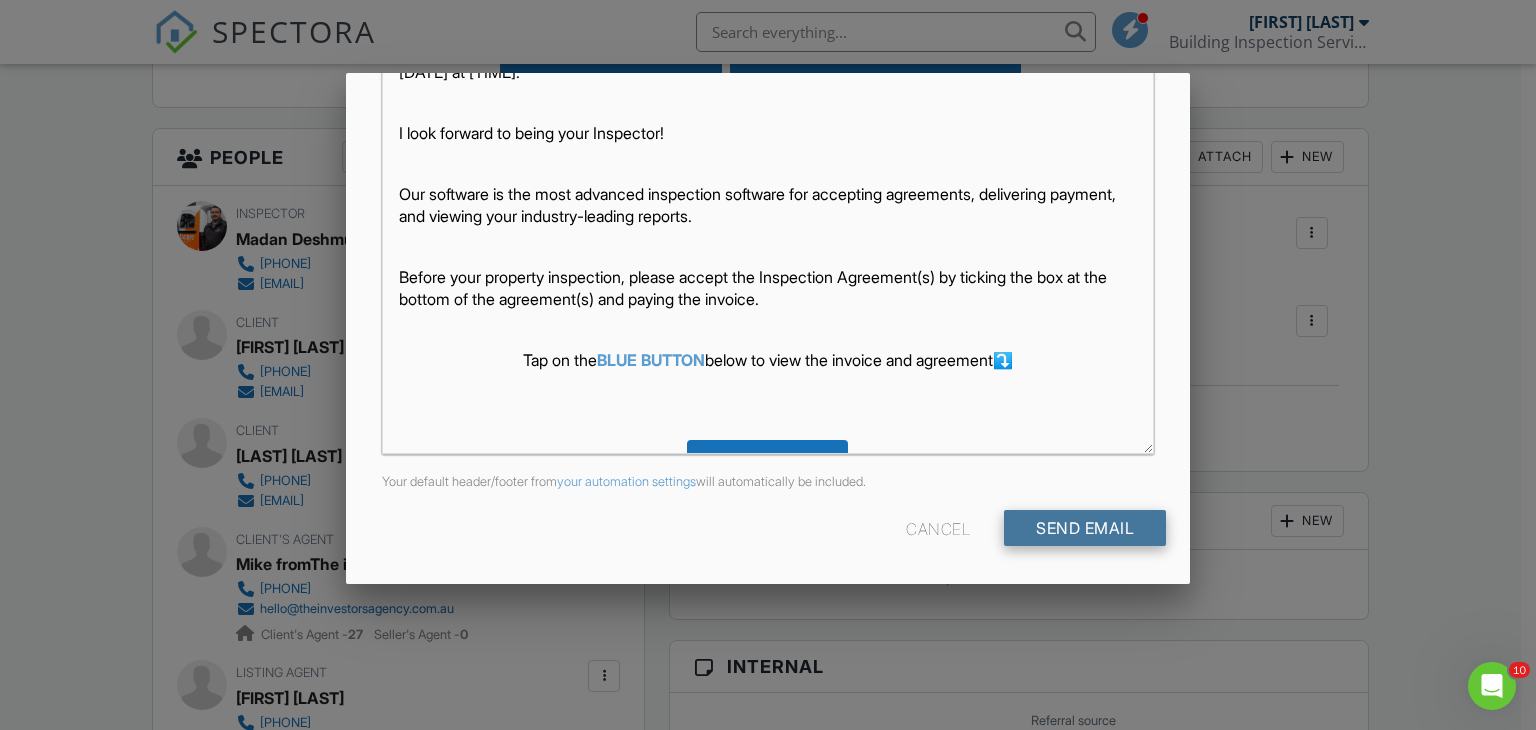 click on "Send Email" at bounding box center [1085, 528] 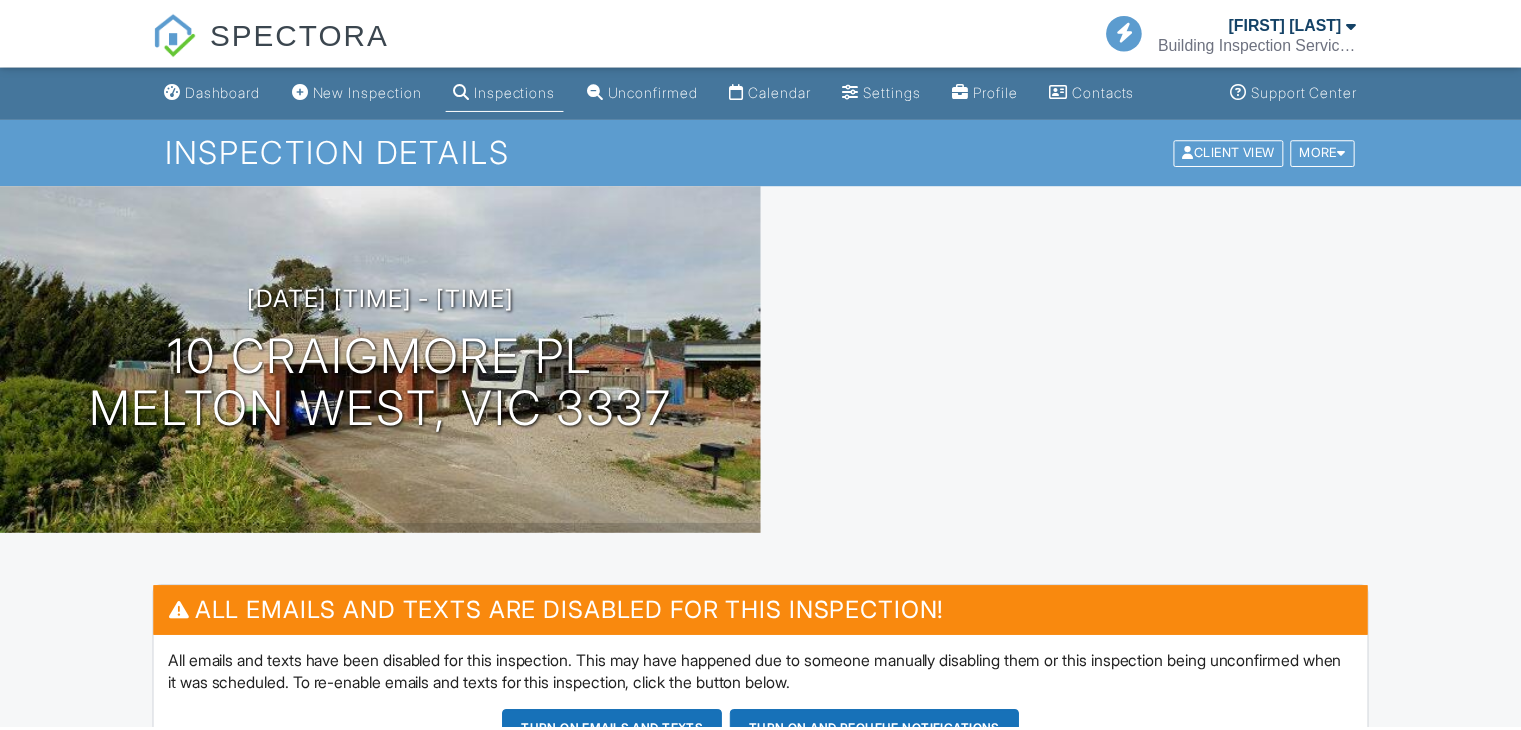 scroll, scrollTop: 0, scrollLeft: 0, axis: both 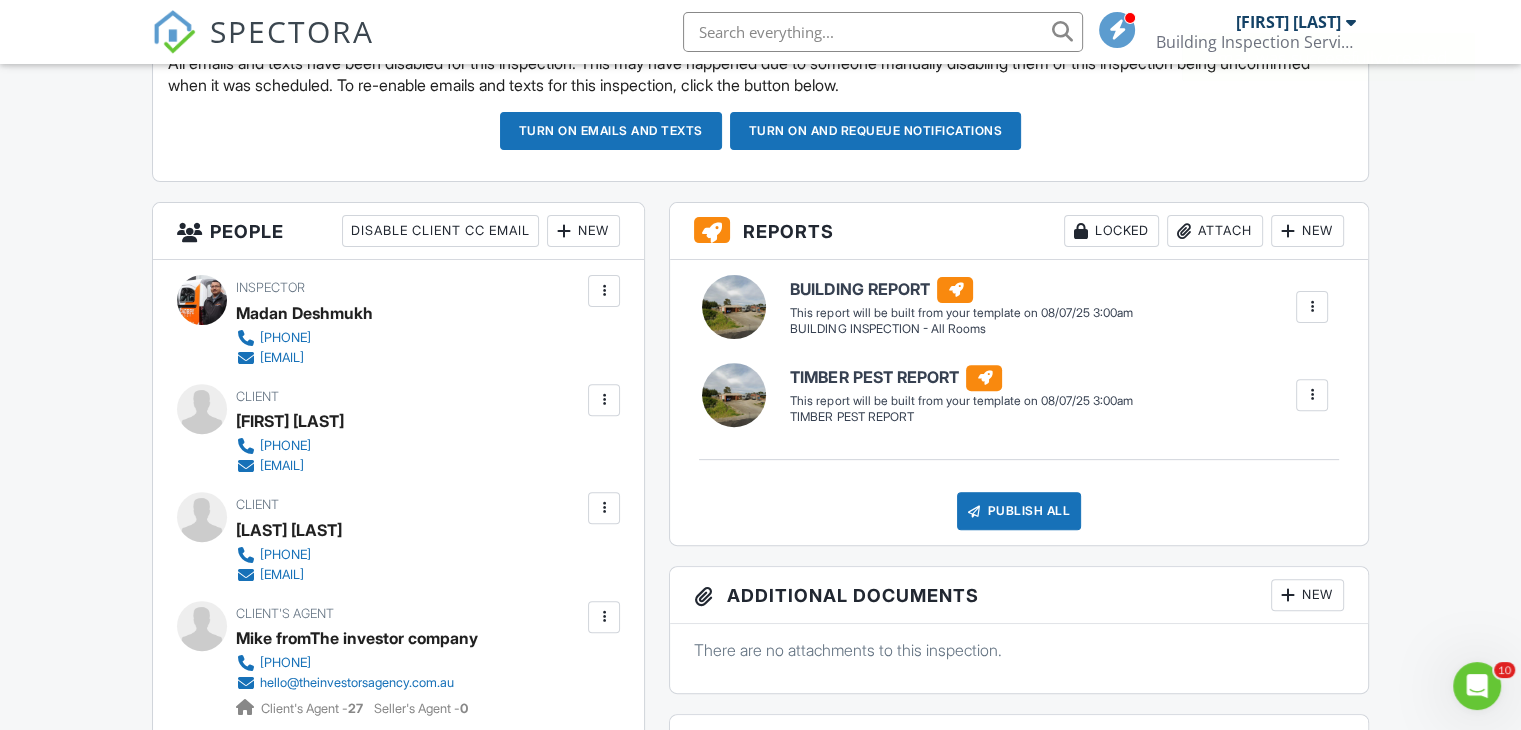 click at bounding box center [604, 508] 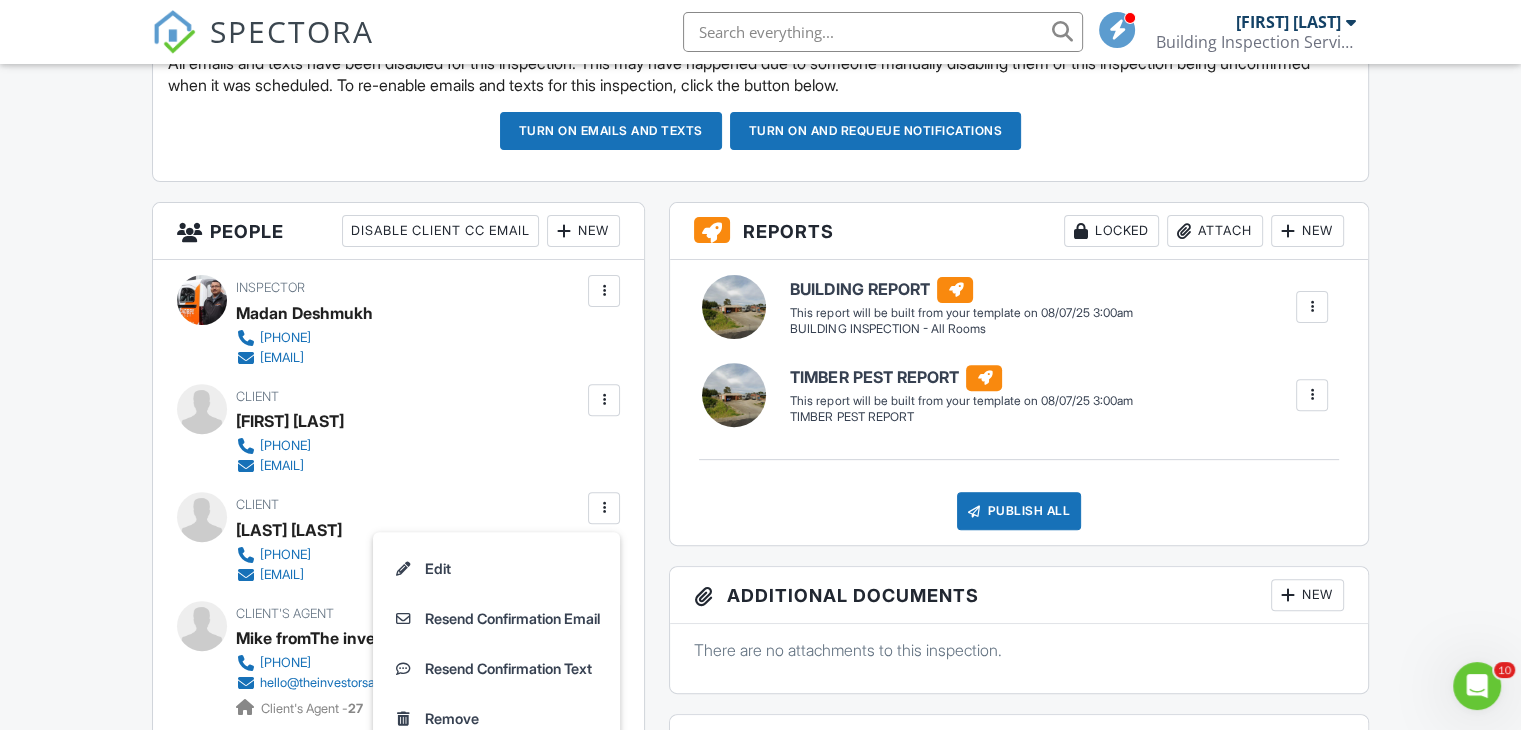 click on "Resend Confirmation Email" at bounding box center [496, 619] 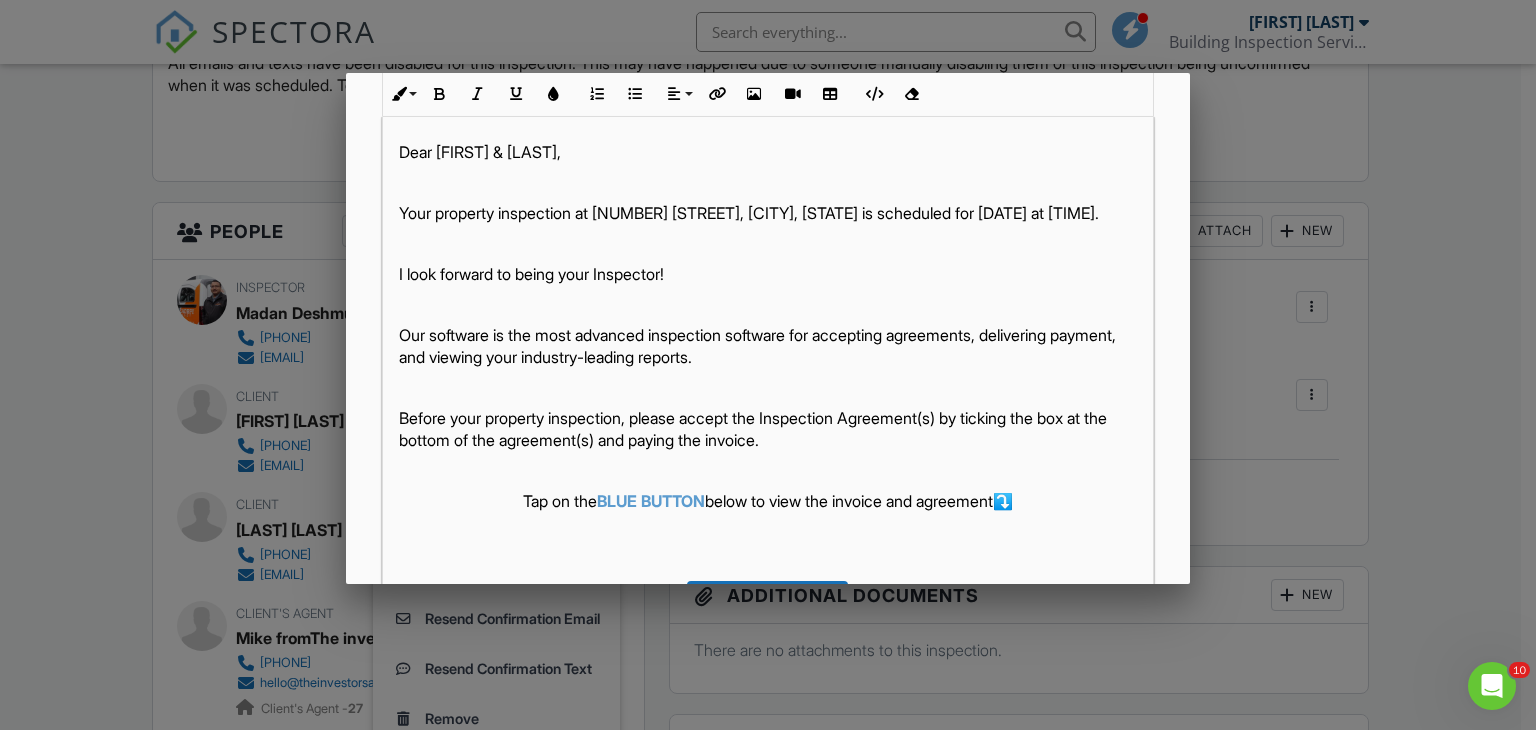 scroll, scrollTop: 471, scrollLeft: 0, axis: vertical 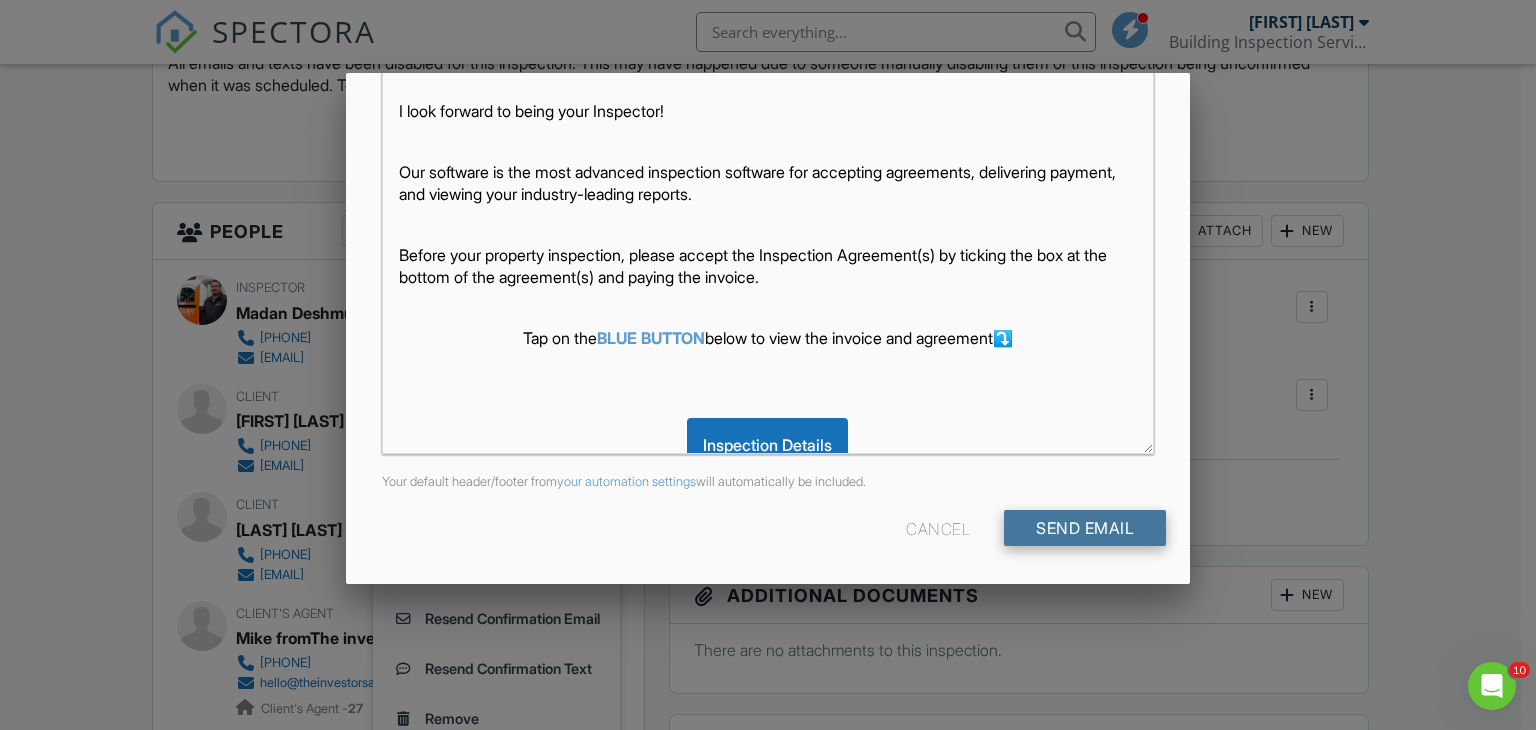 click on "Send Email" at bounding box center (1085, 528) 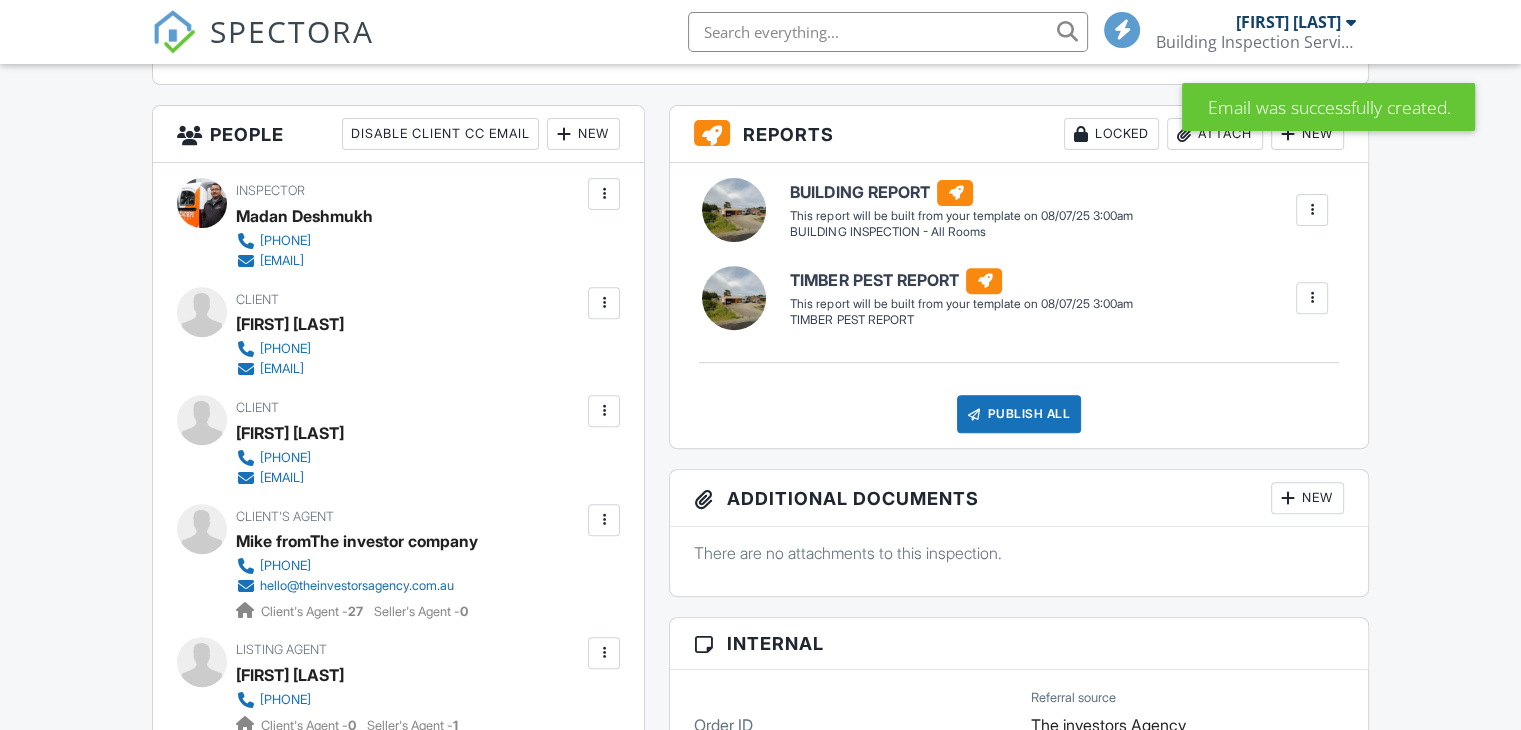 scroll, scrollTop: 700, scrollLeft: 0, axis: vertical 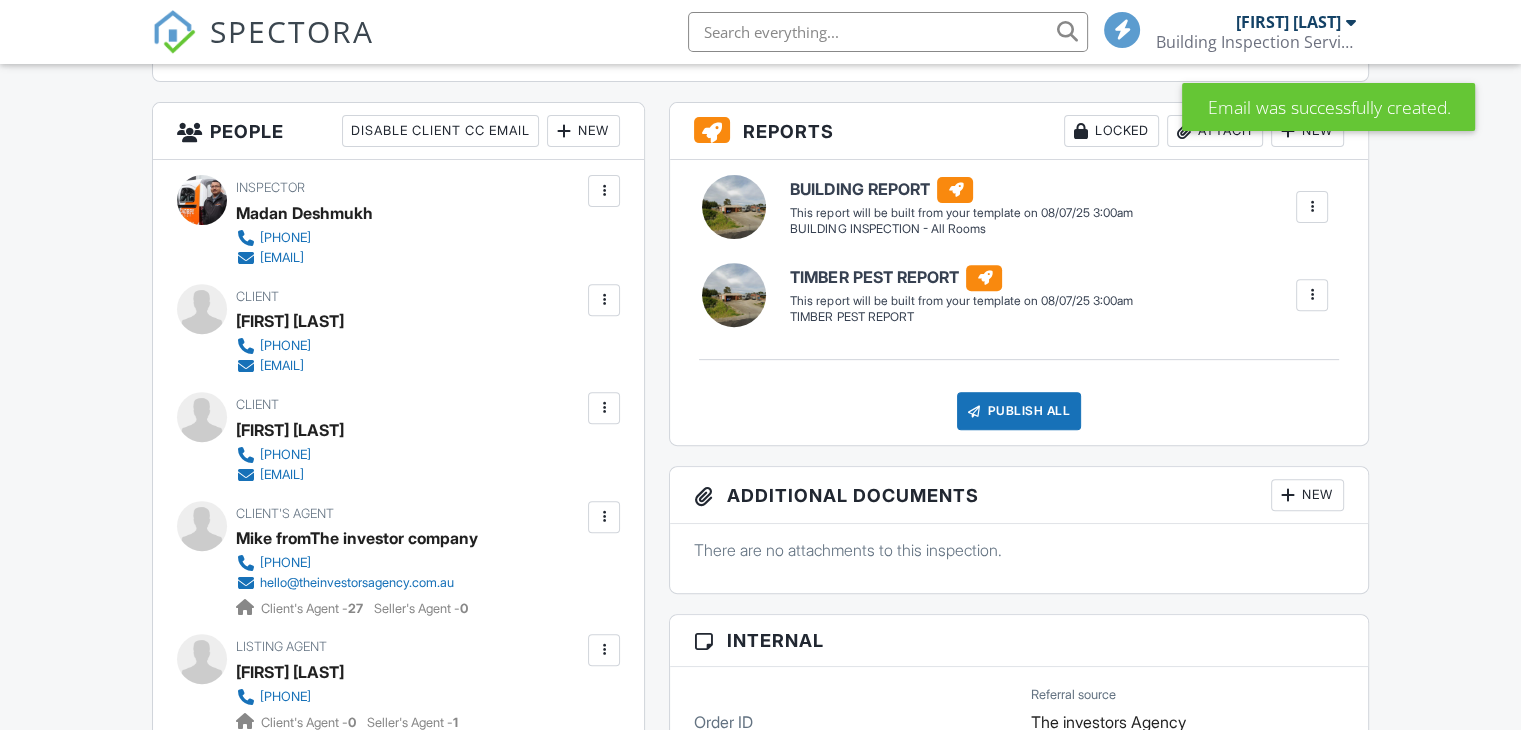 click at bounding box center [604, 517] 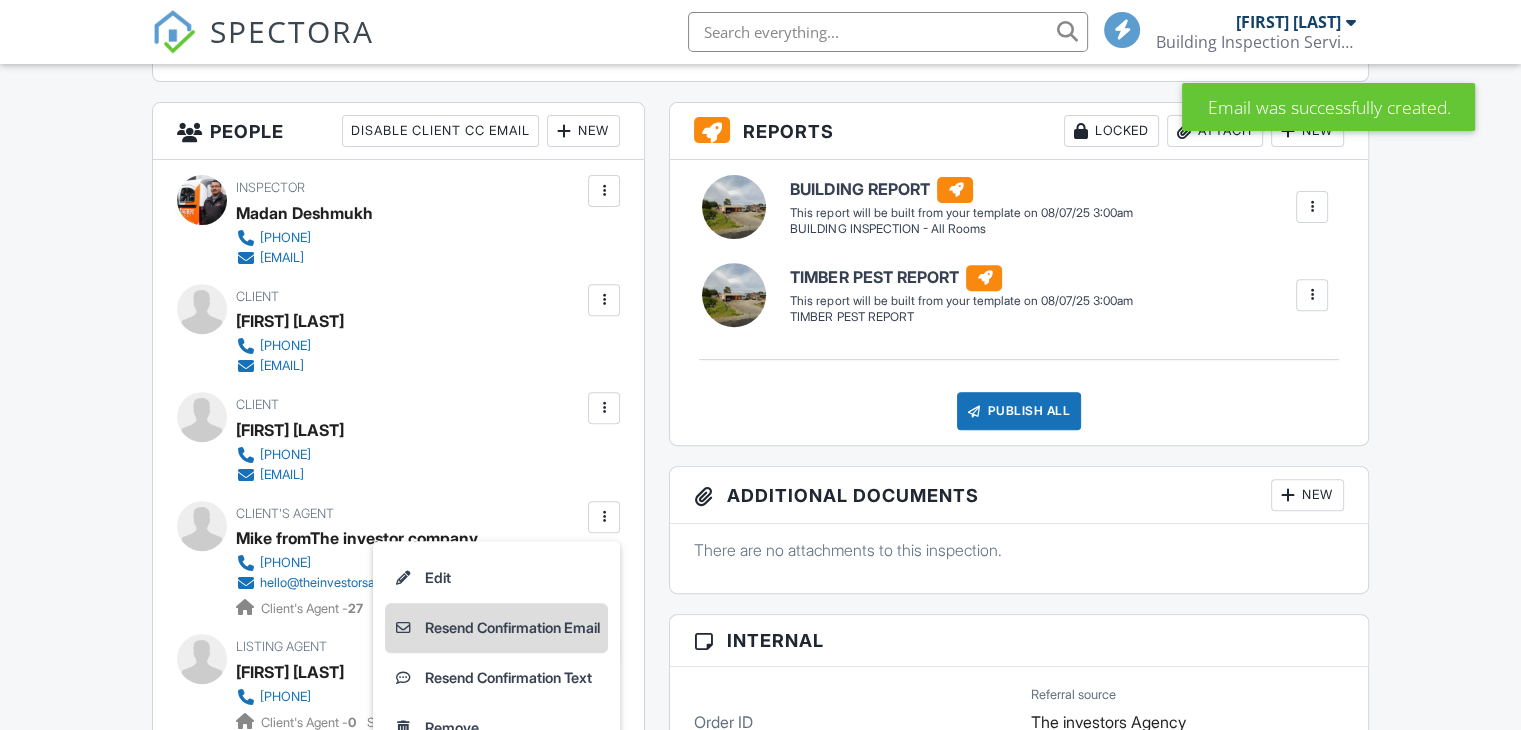 click on "Resend Confirmation Email" at bounding box center (496, 628) 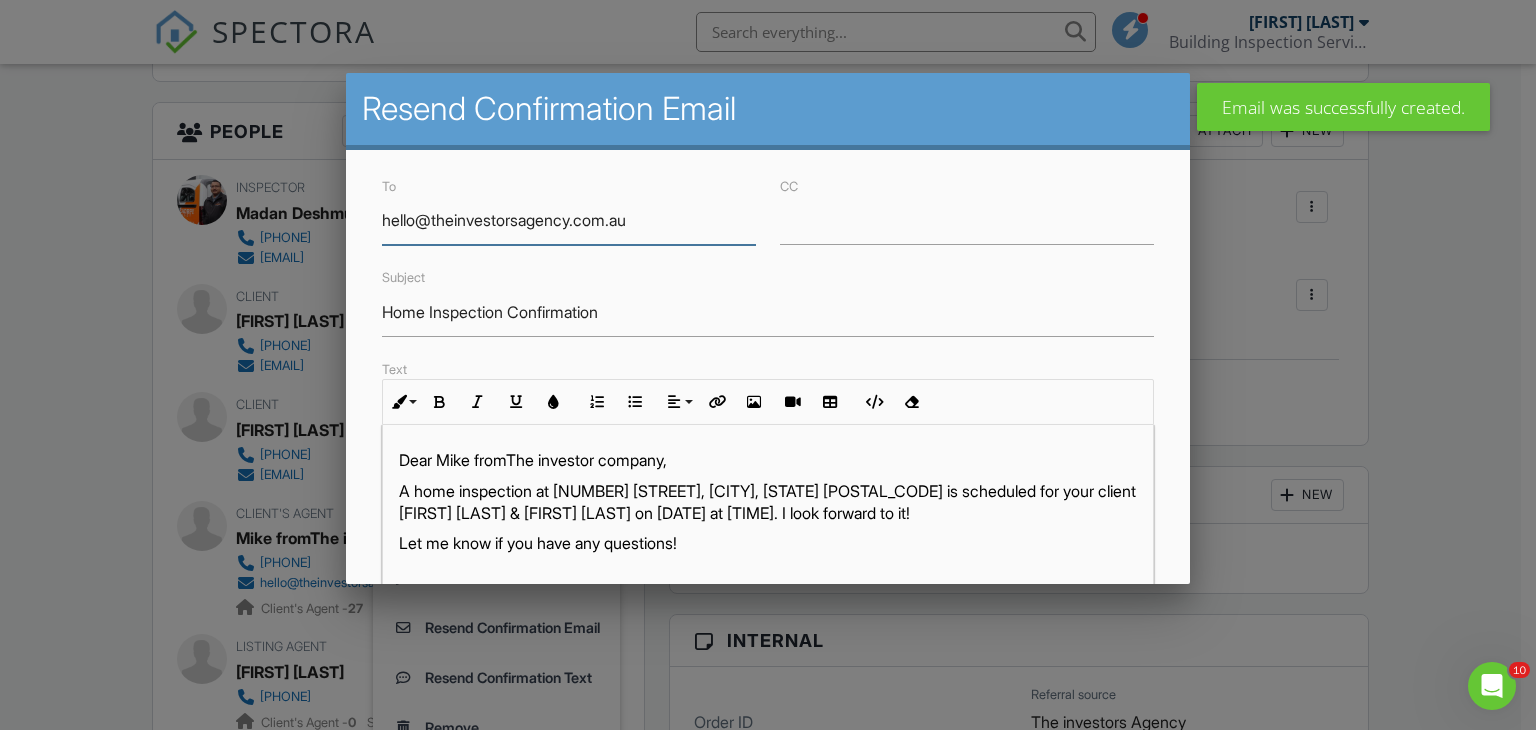 scroll, scrollTop: 0, scrollLeft: 0, axis: both 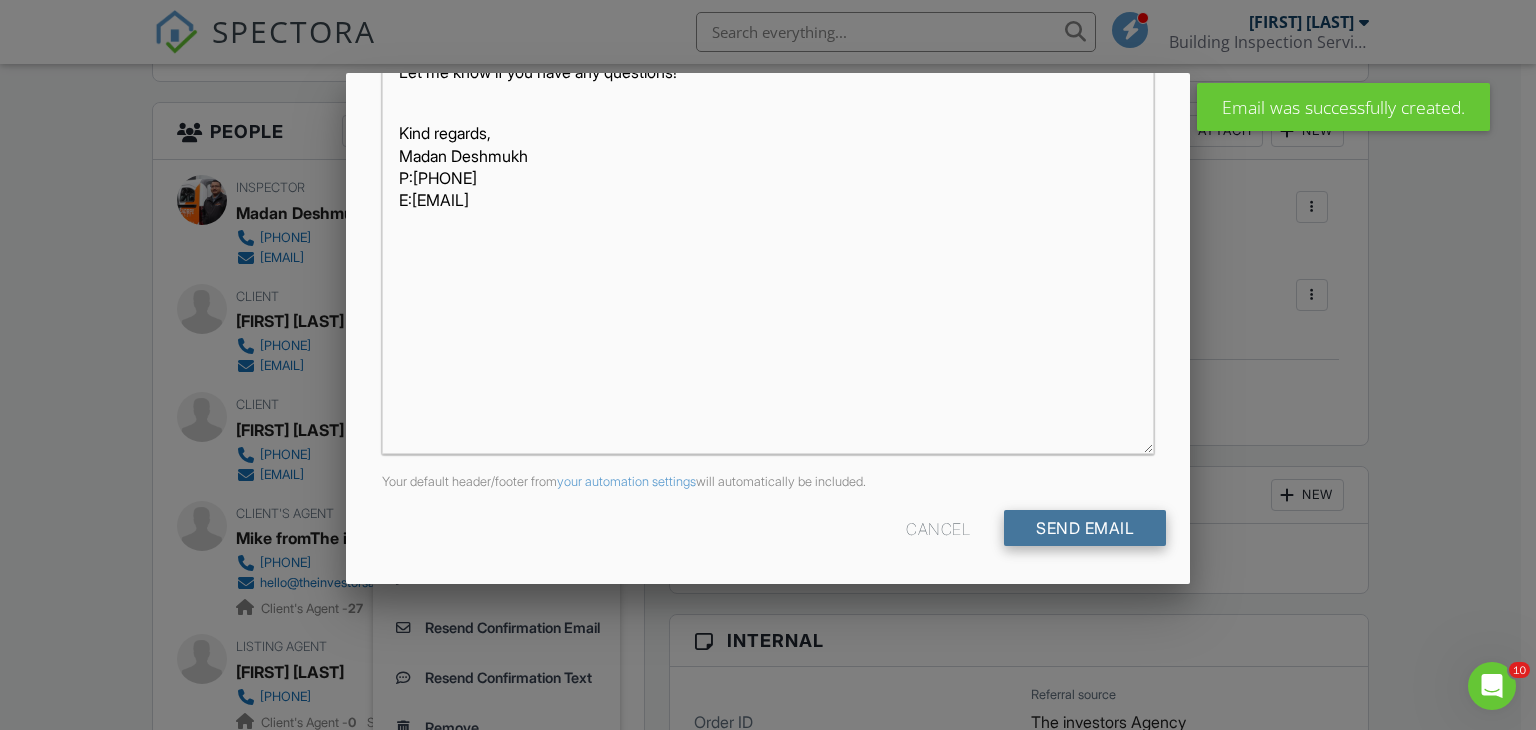 click on "Send Email" at bounding box center (1085, 528) 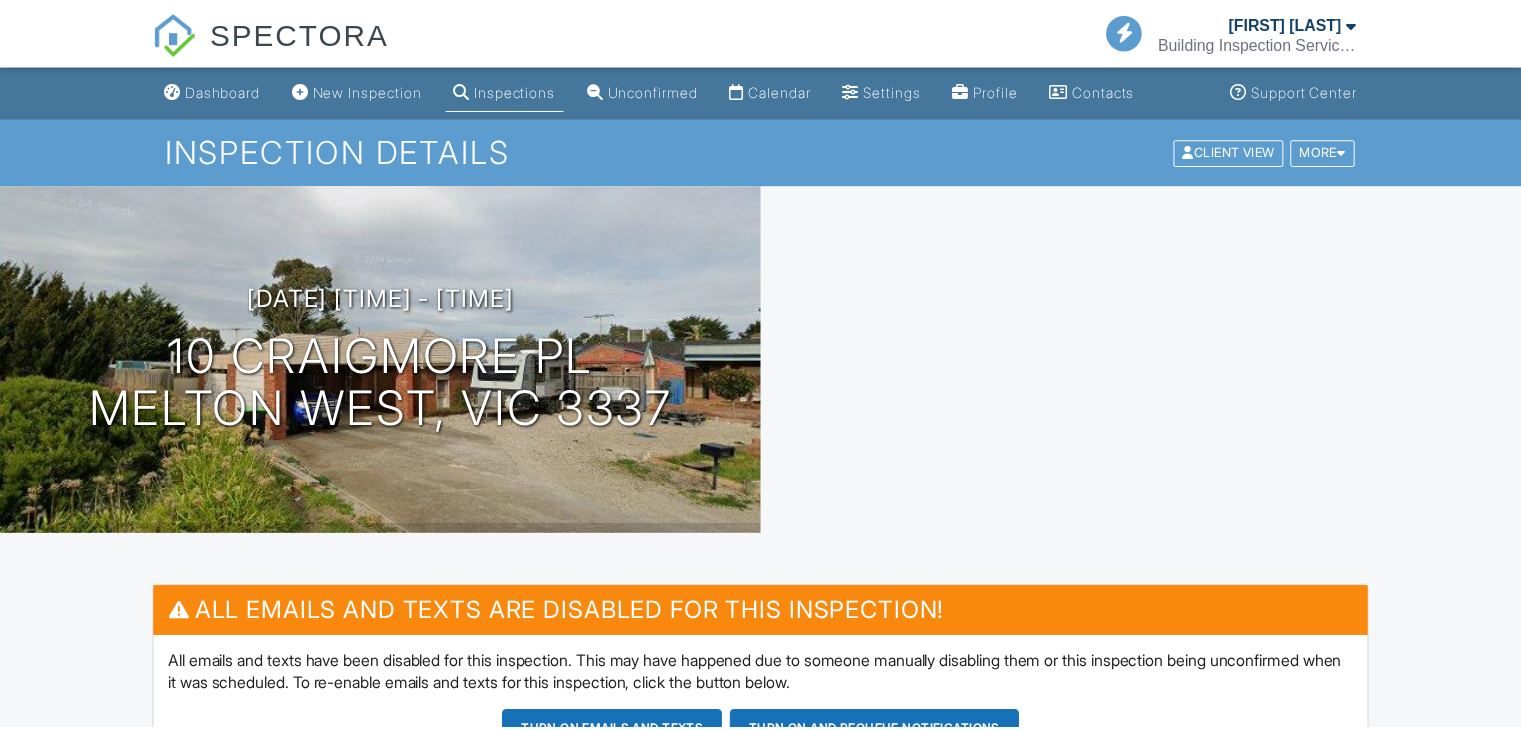scroll, scrollTop: 0, scrollLeft: 0, axis: both 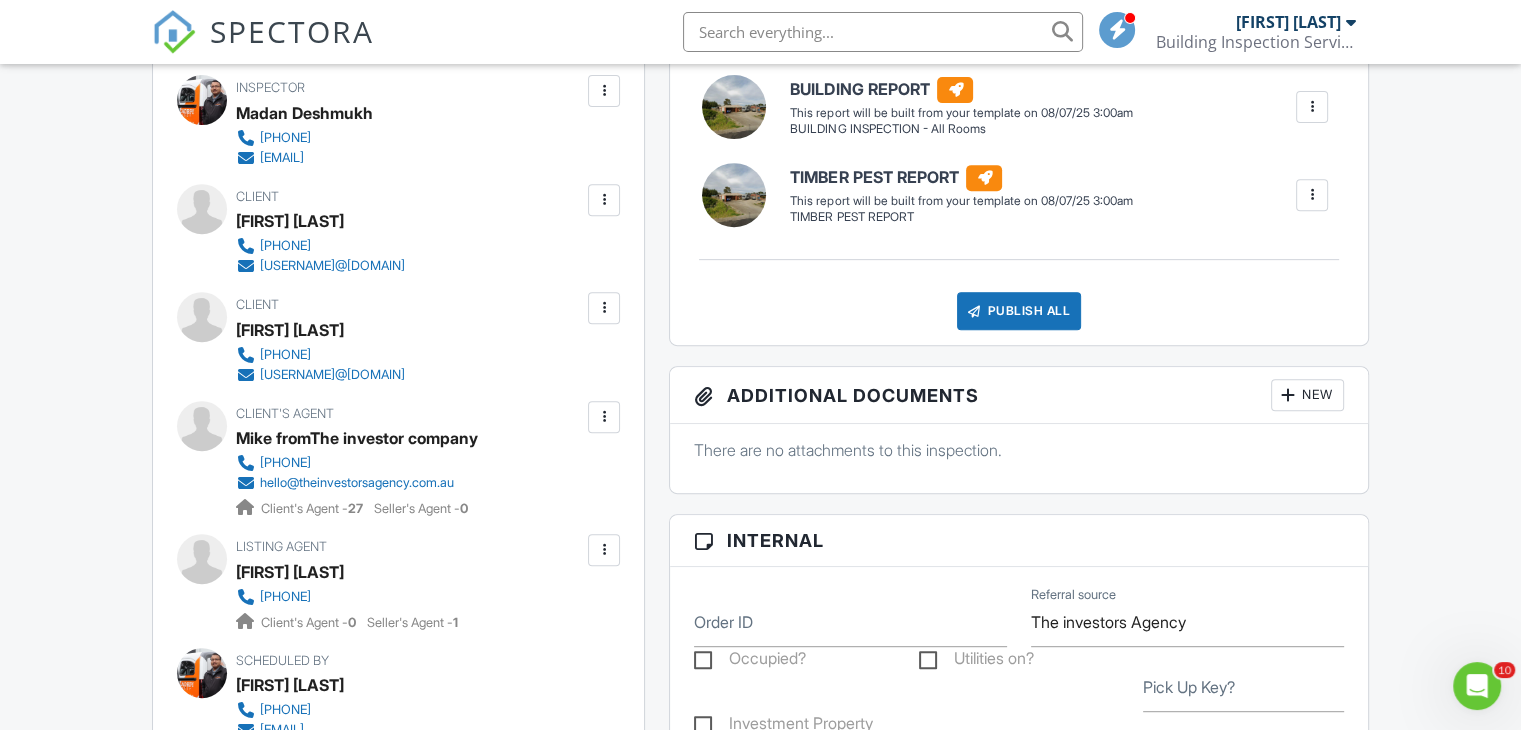 click at bounding box center (604, 417) 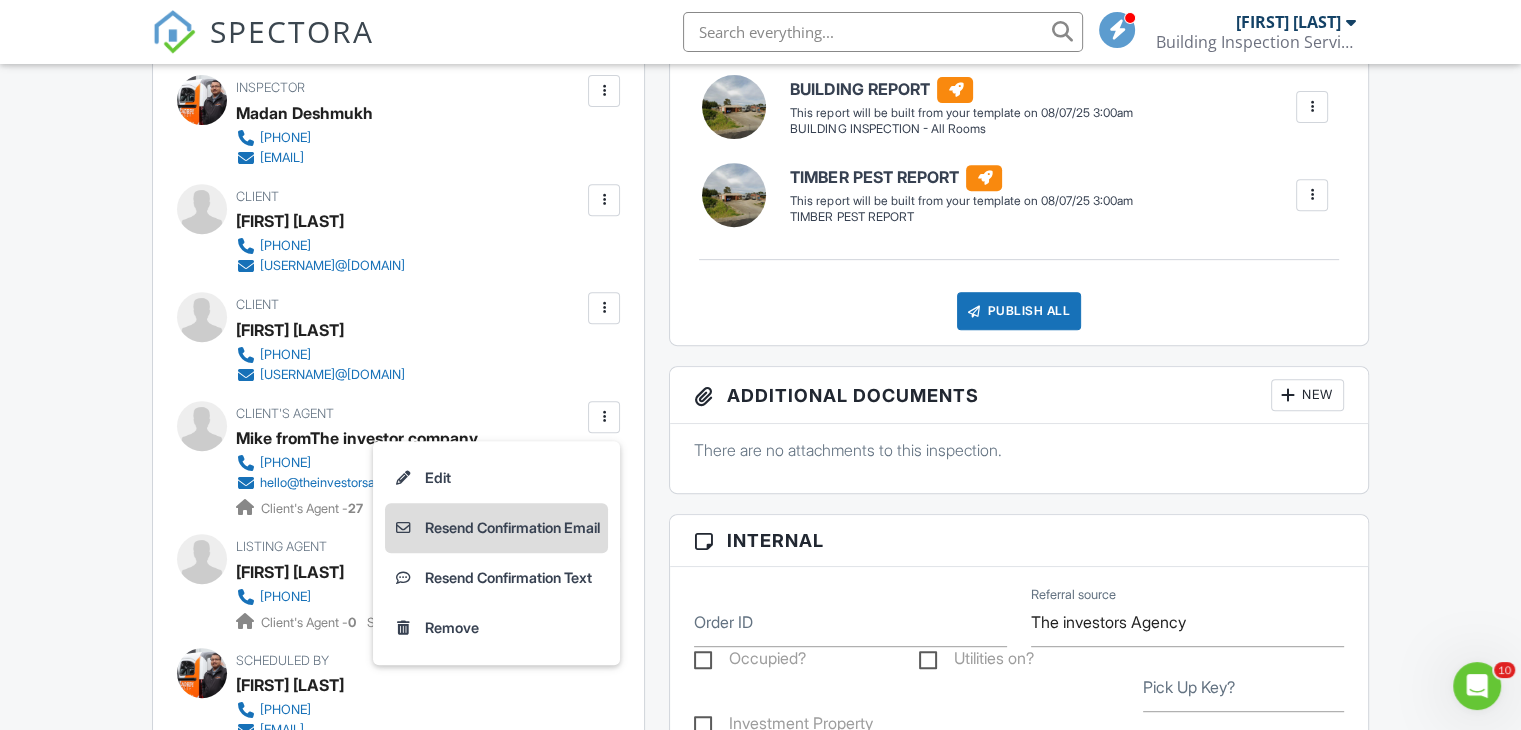 click on "Resend Confirmation Email" at bounding box center (496, 528) 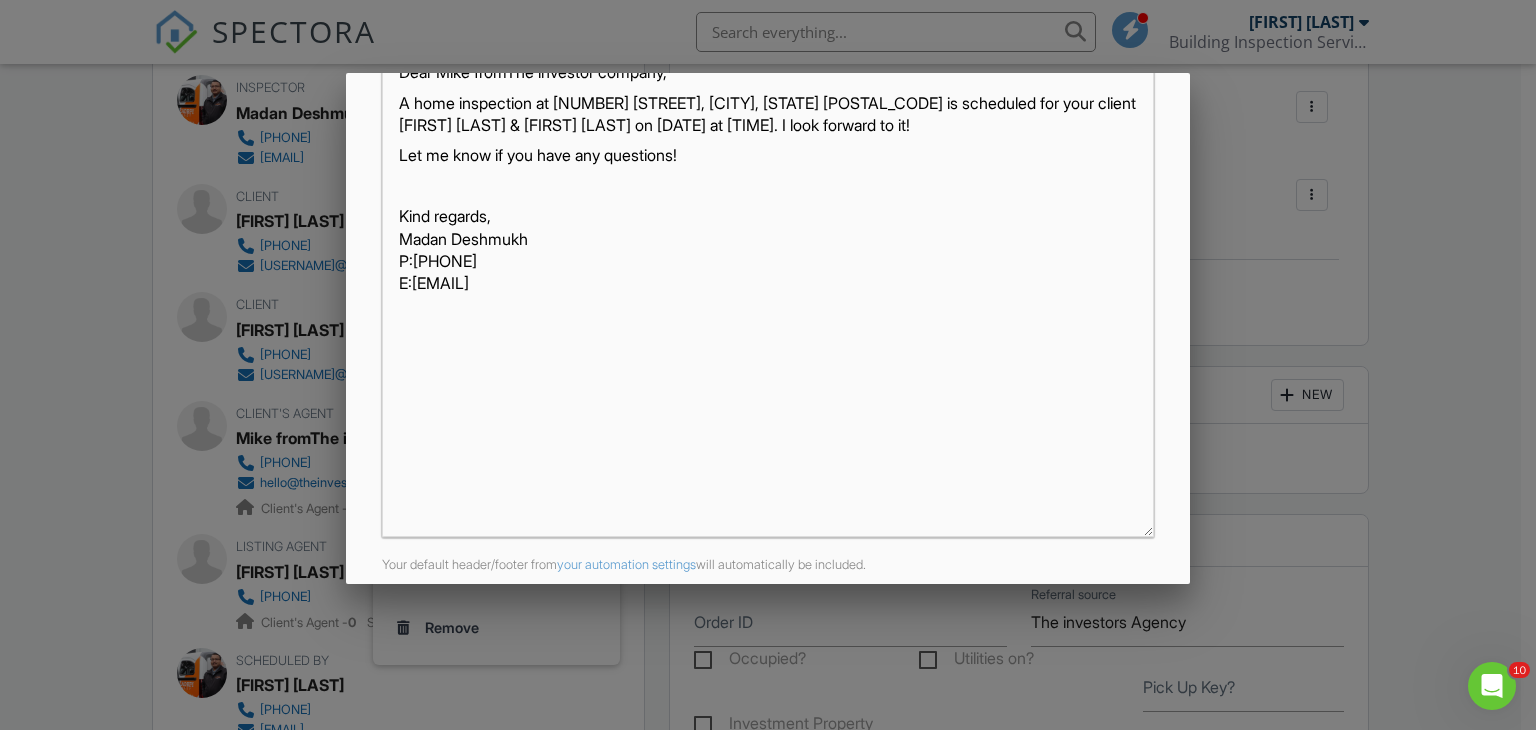 scroll, scrollTop: 465, scrollLeft: 0, axis: vertical 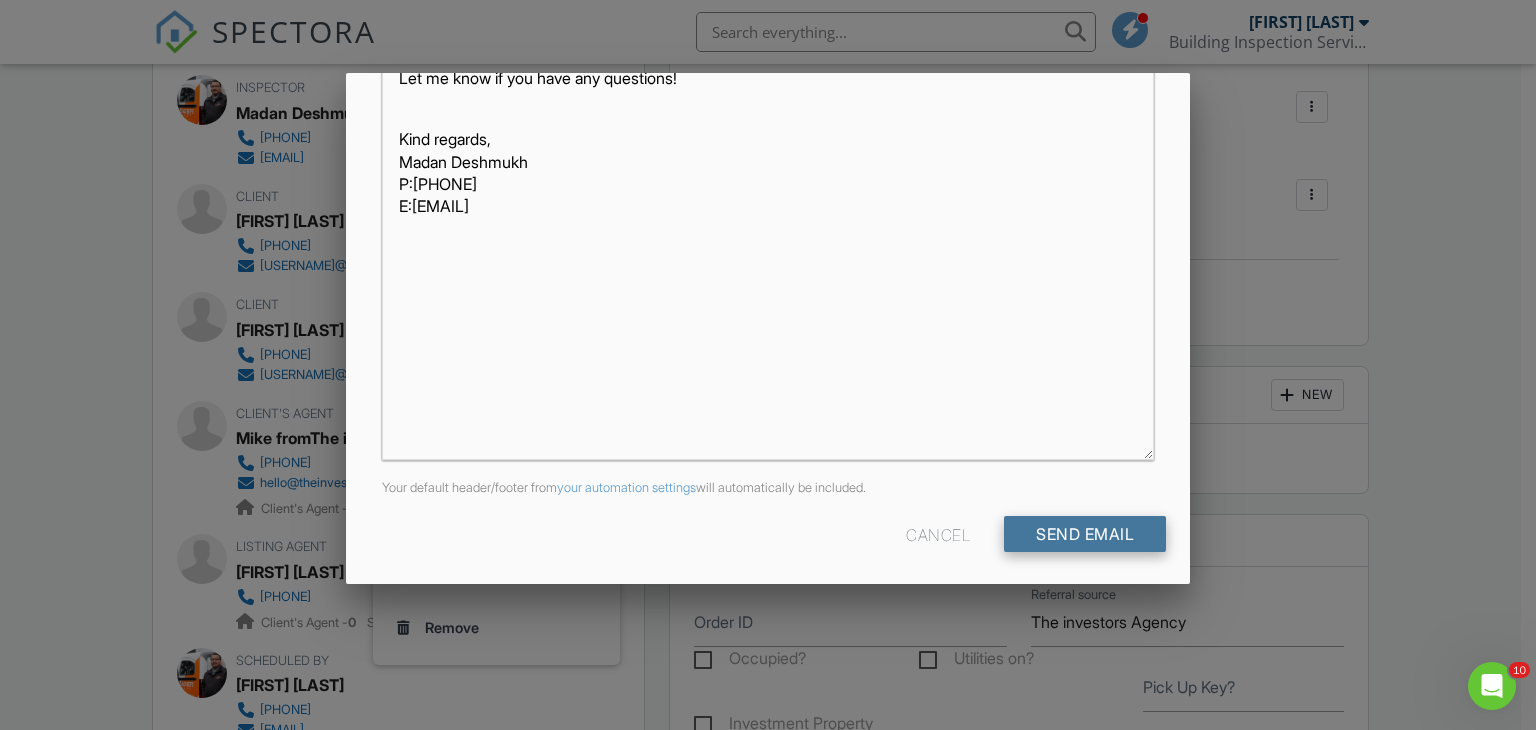 click on "Send Email" at bounding box center (1085, 534) 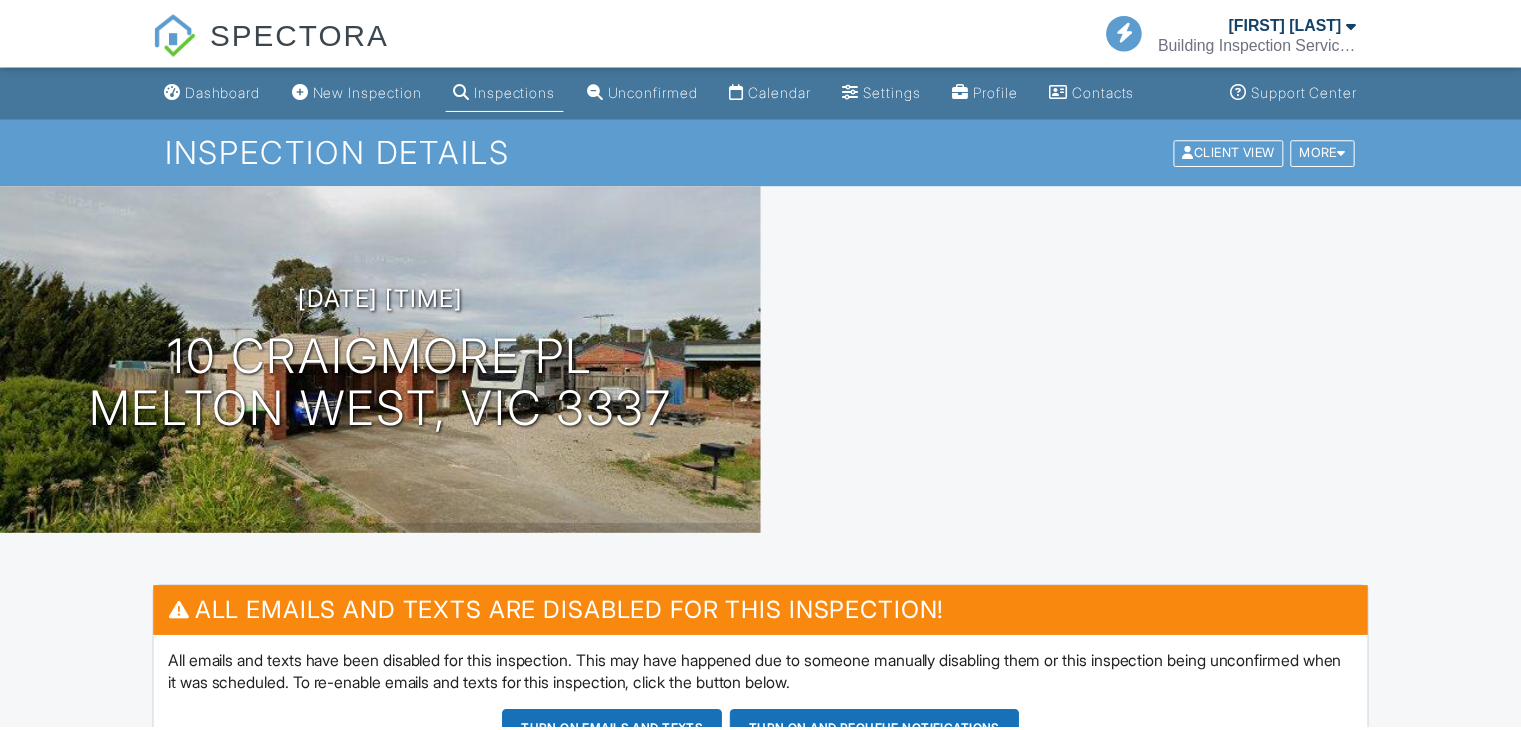 scroll, scrollTop: 0, scrollLeft: 0, axis: both 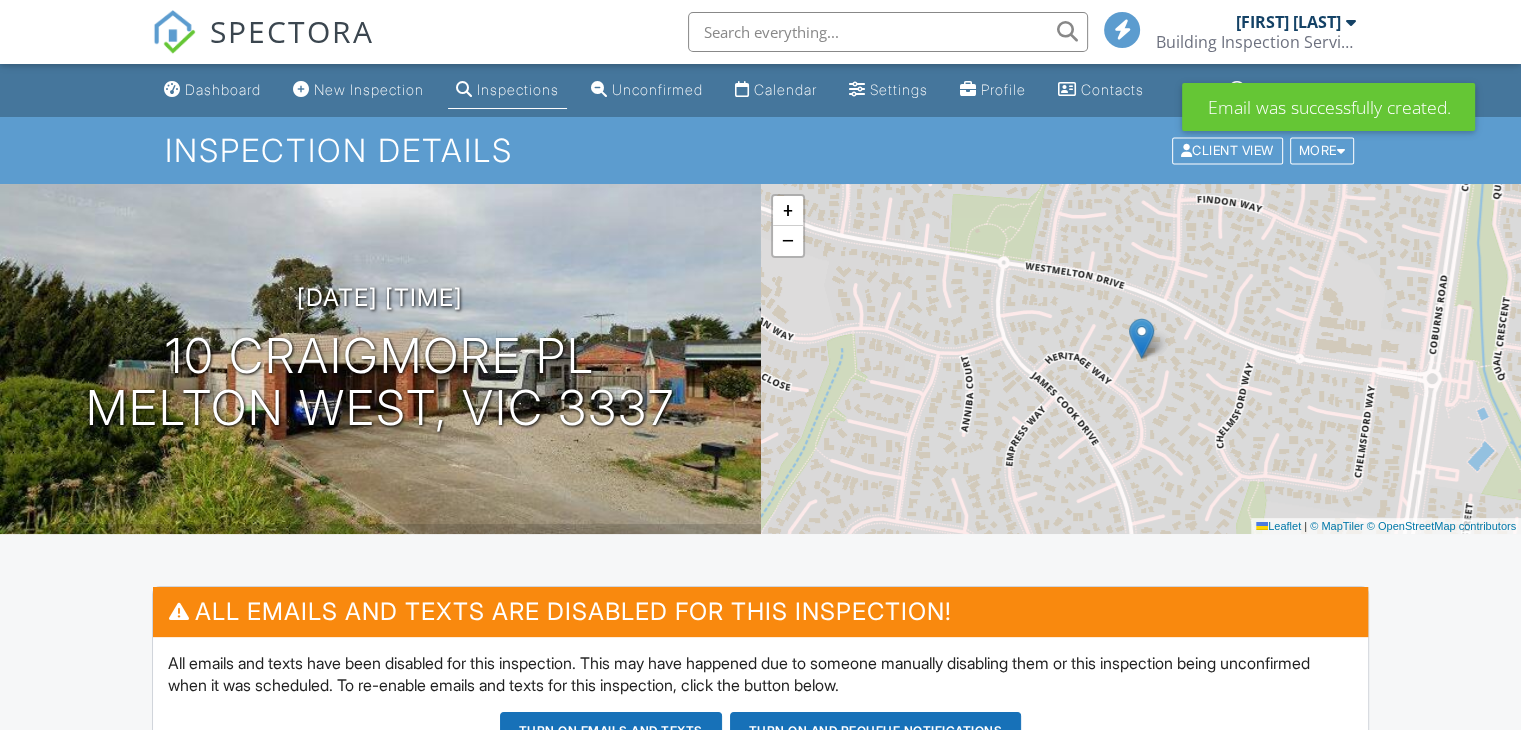 click on "Inspections" at bounding box center (518, 89) 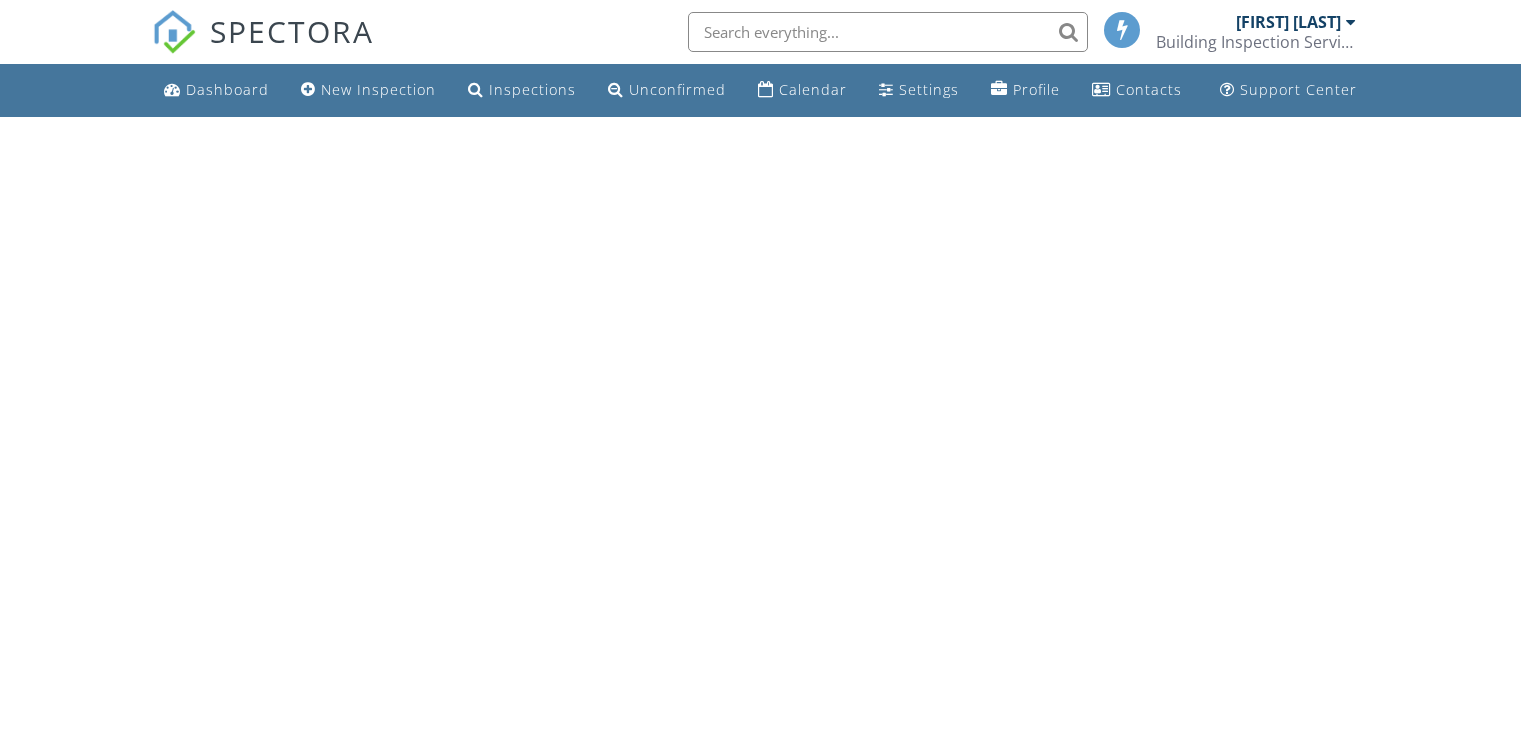 scroll, scrollTop: 0, scrollLeft: 0, axis: both 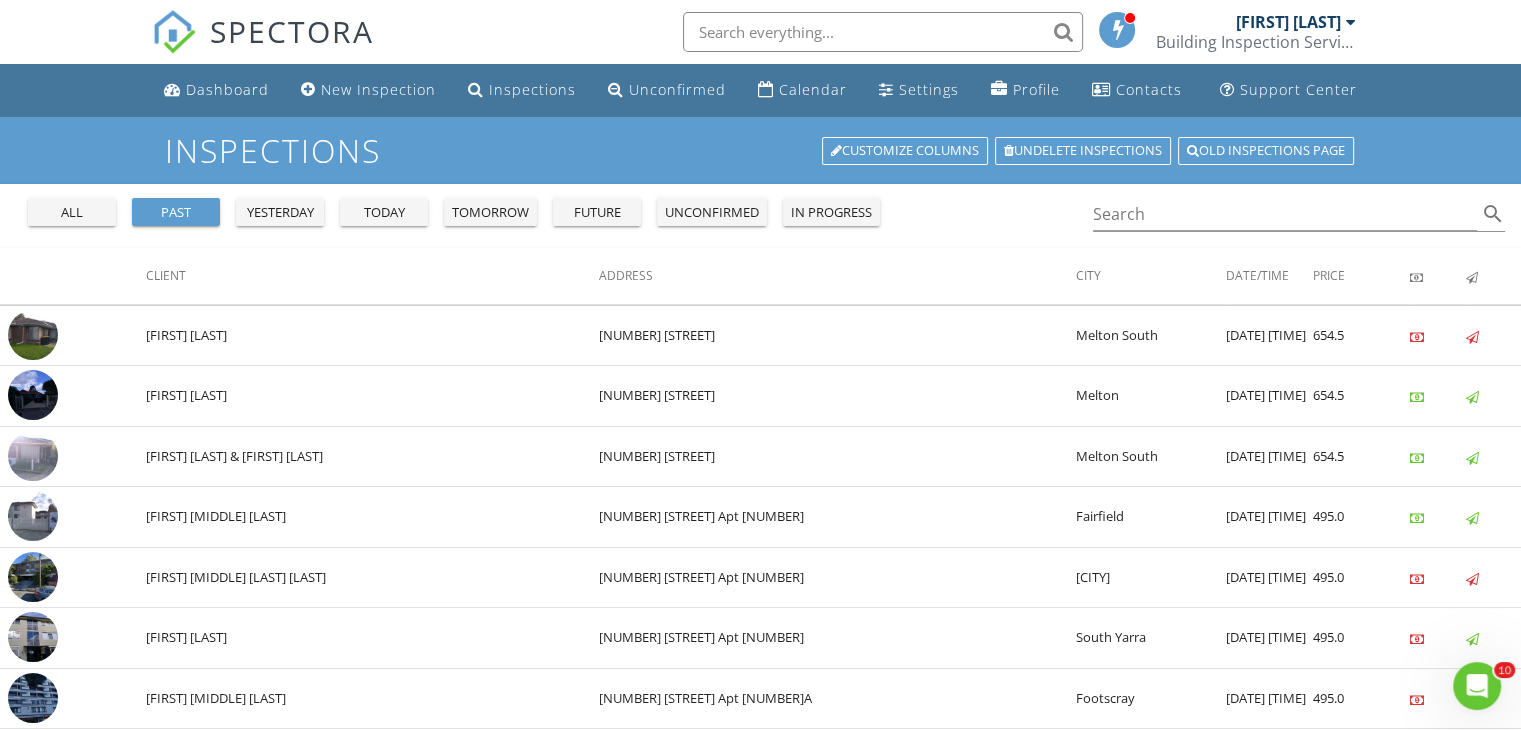 click on "future" at bounding box center (597, 213) 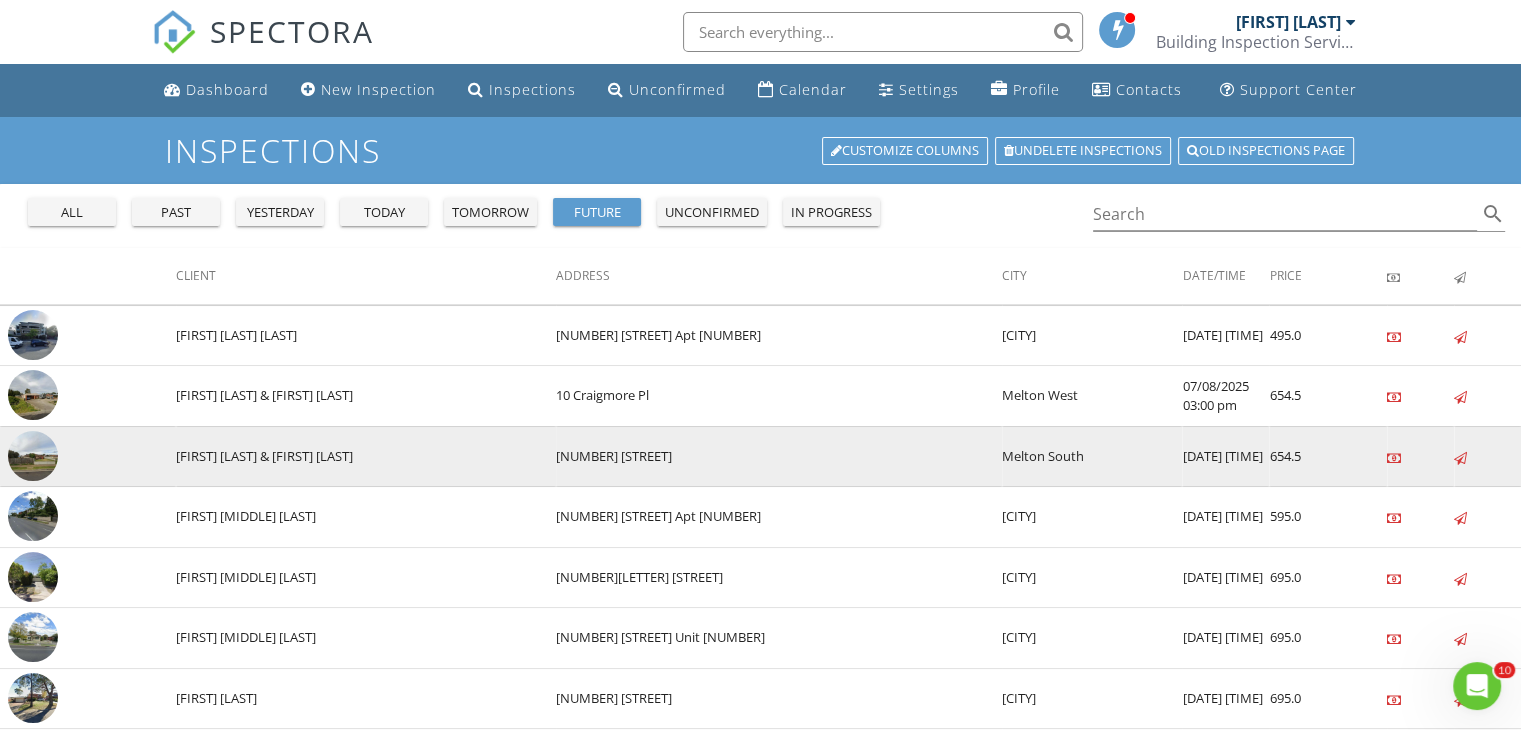 click at bounding box center (33, 456) 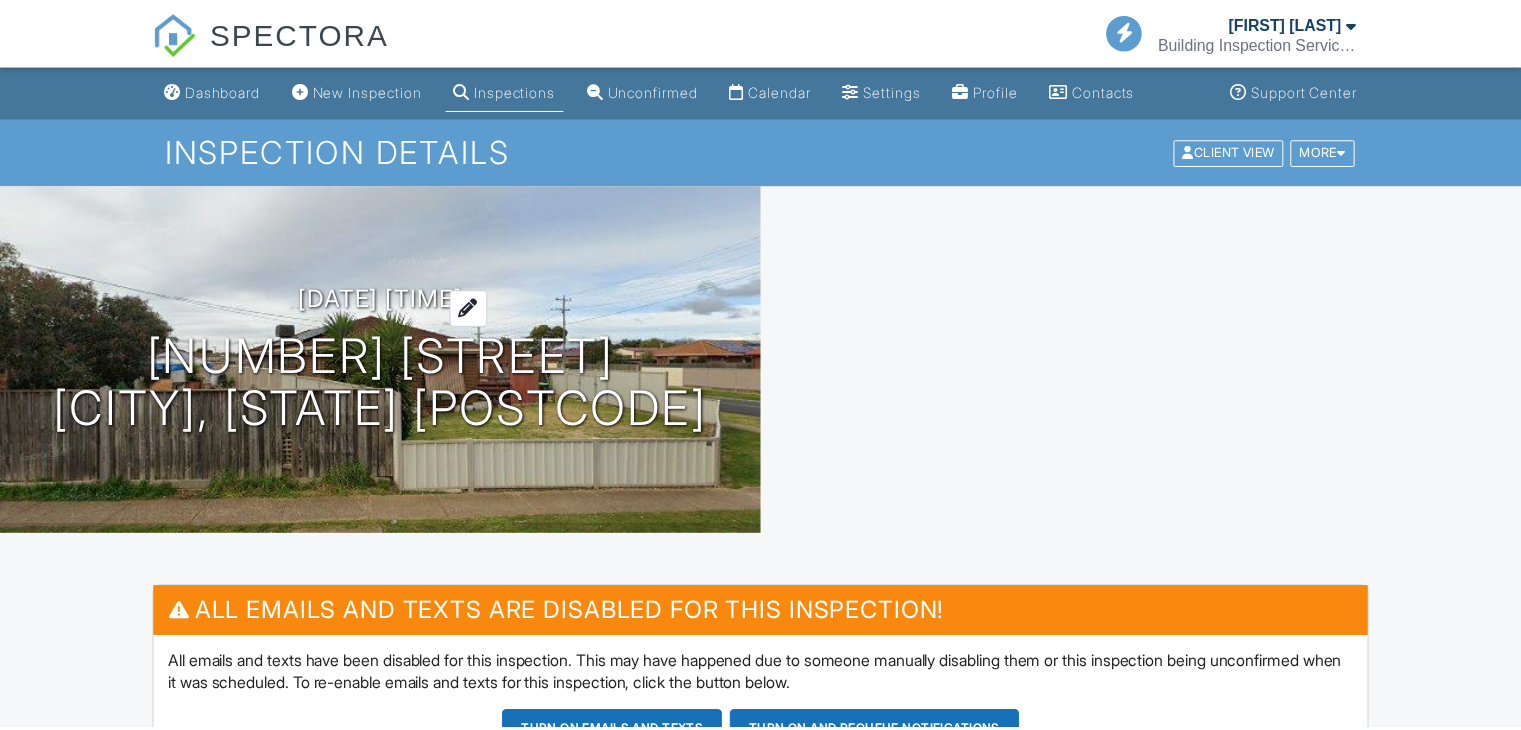 scroll, scrollTop: 0, scrollLeft: 0, axis: both 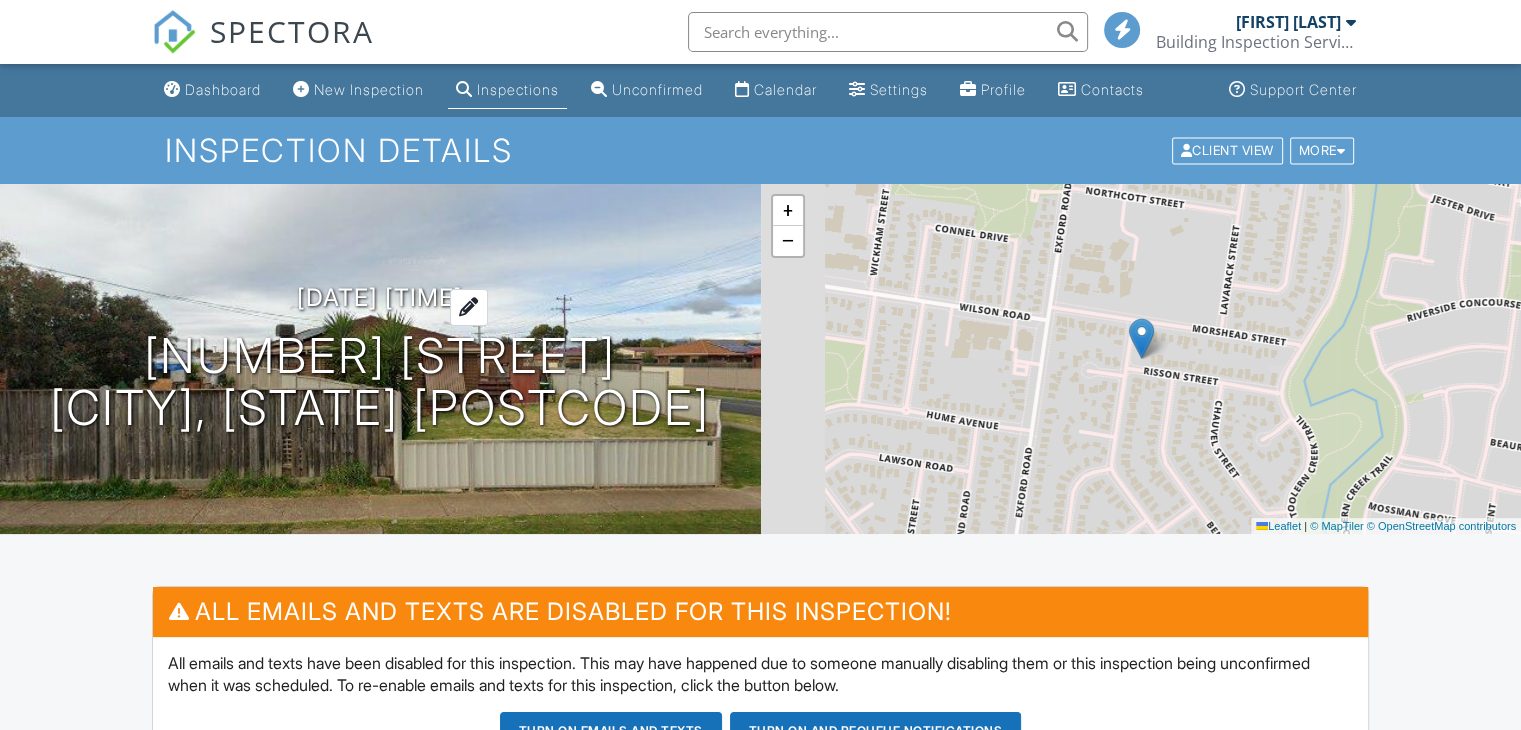 click on "07/08/2025 10:00 am
- 12:00 pm" at bounding box center [380, 297] 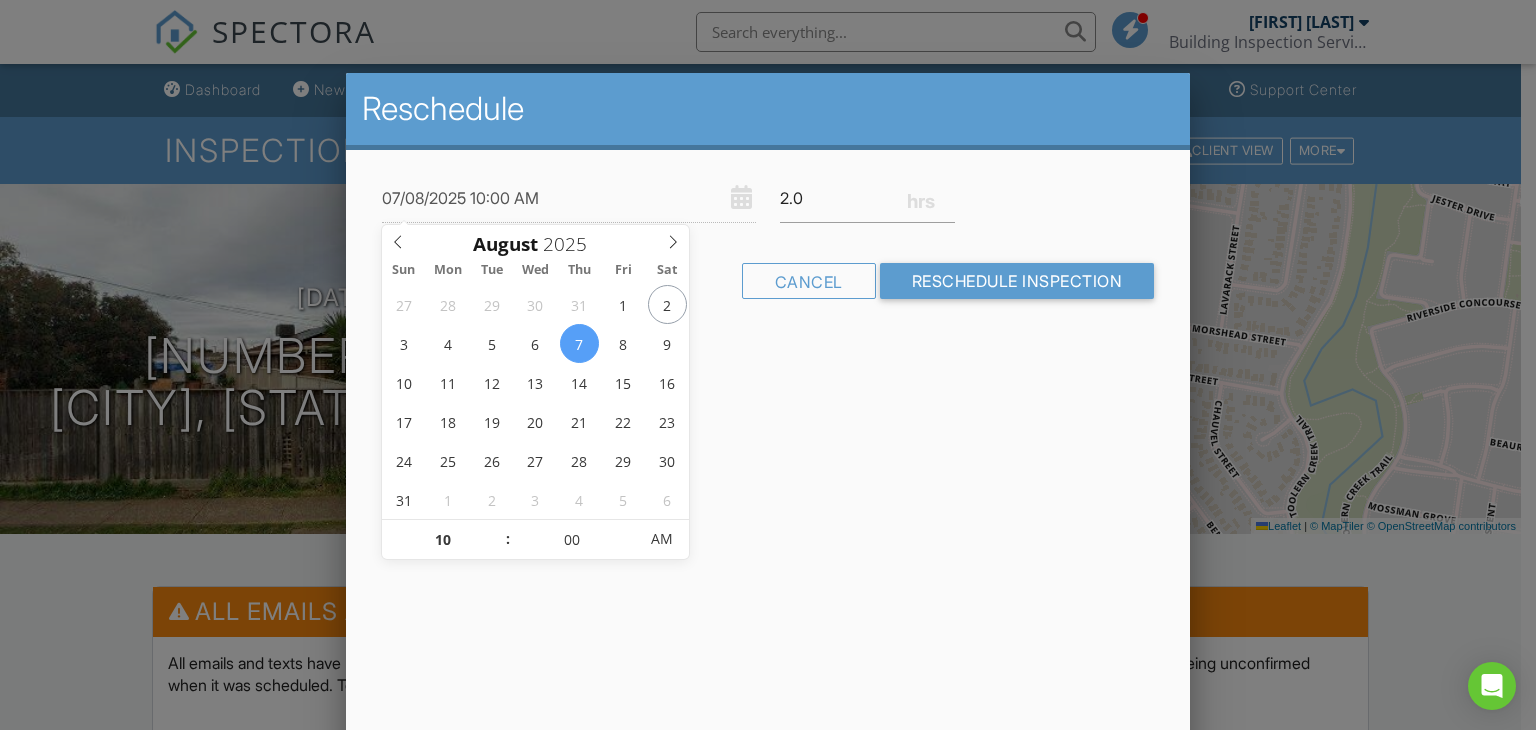 click on ":" at bounding box center (508, 539) 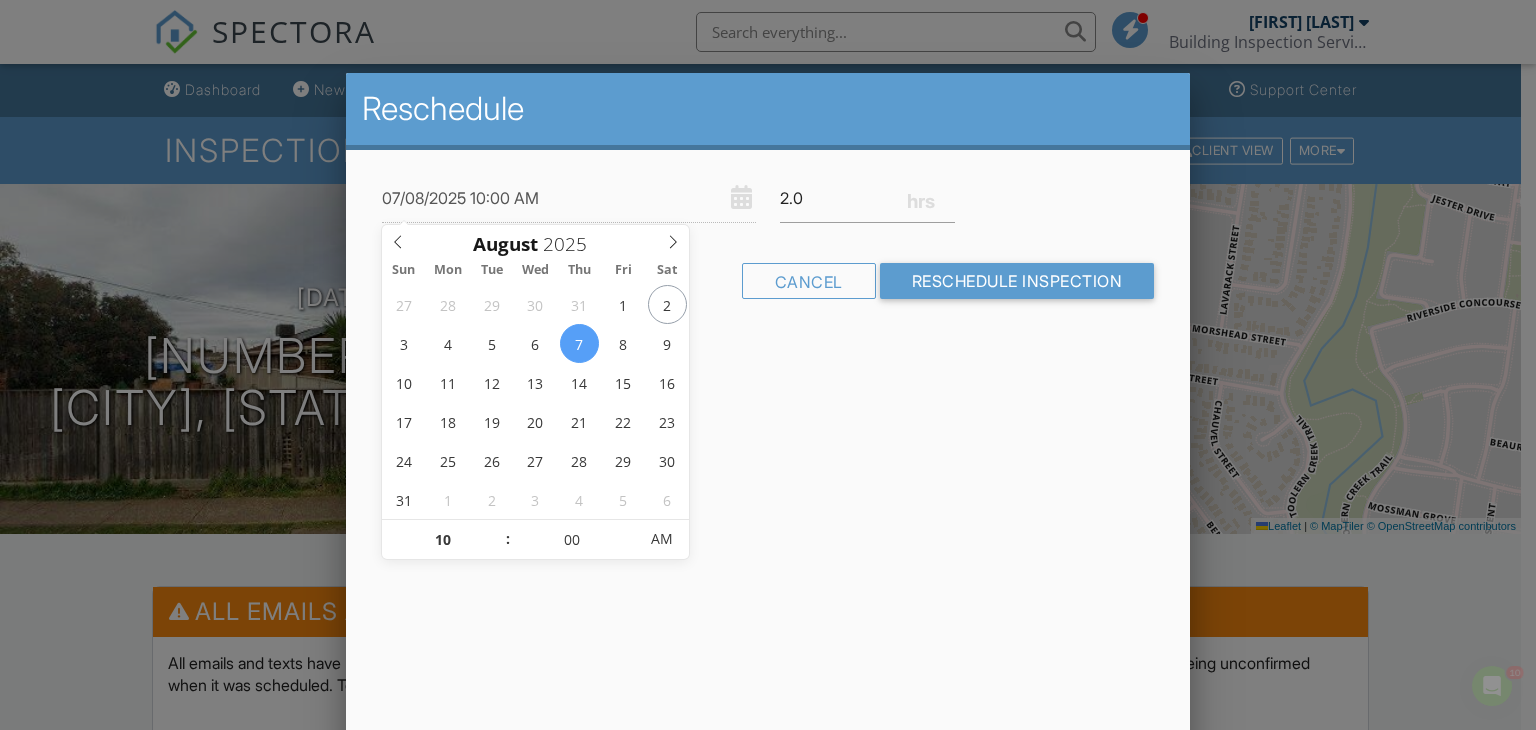 scroll, scrollTop: 0, scrollLeft: 0, axis: both 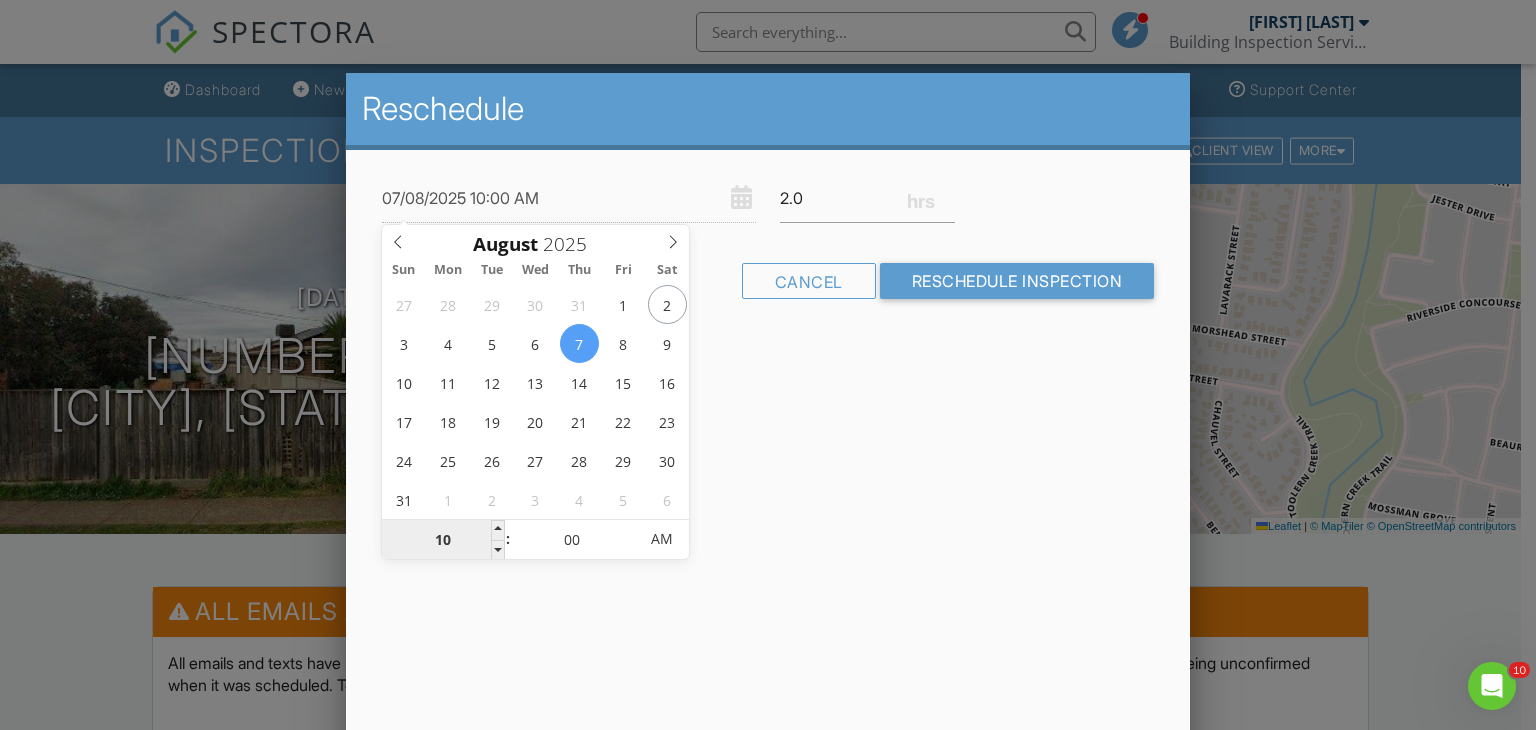 click on "10" at bounding box center [443, 540] 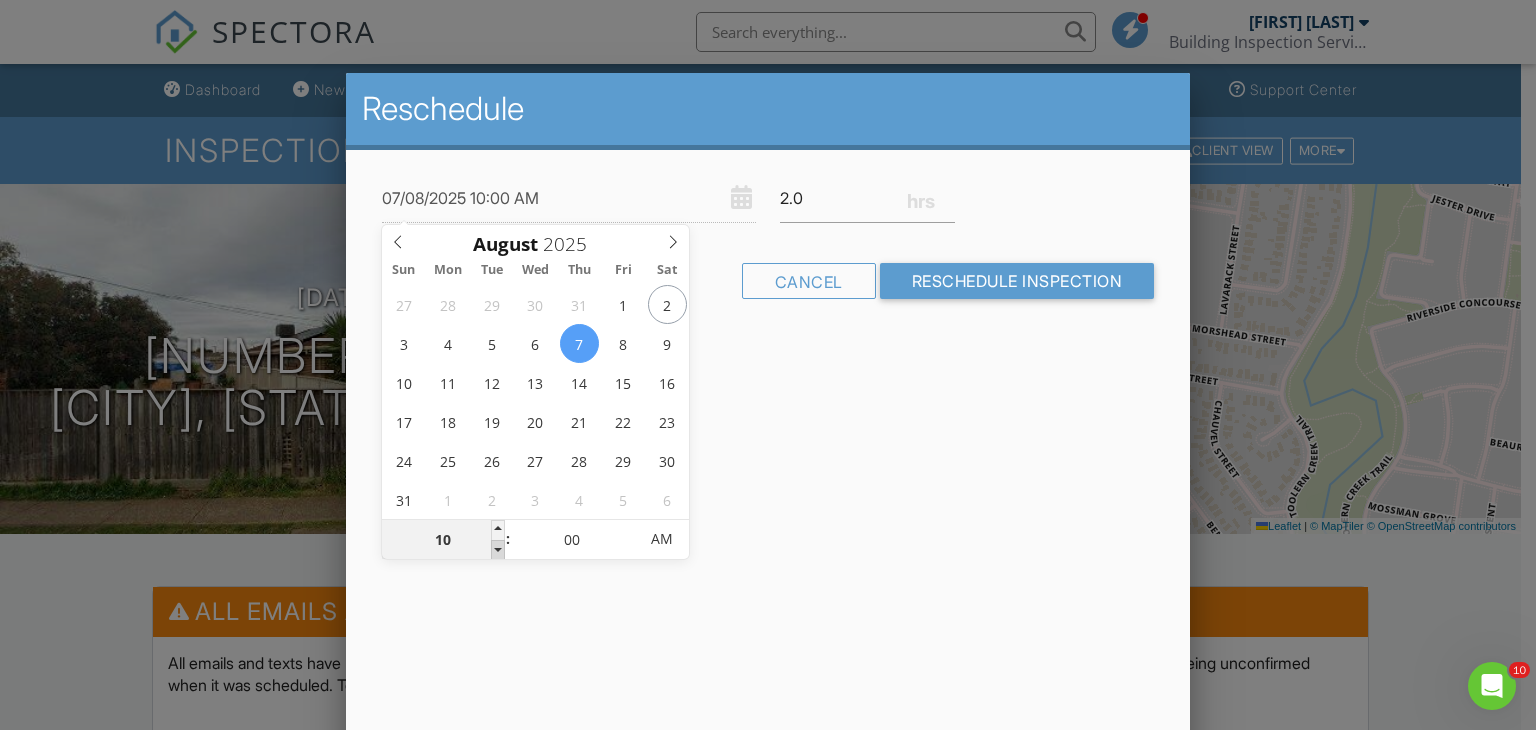 type on "09" 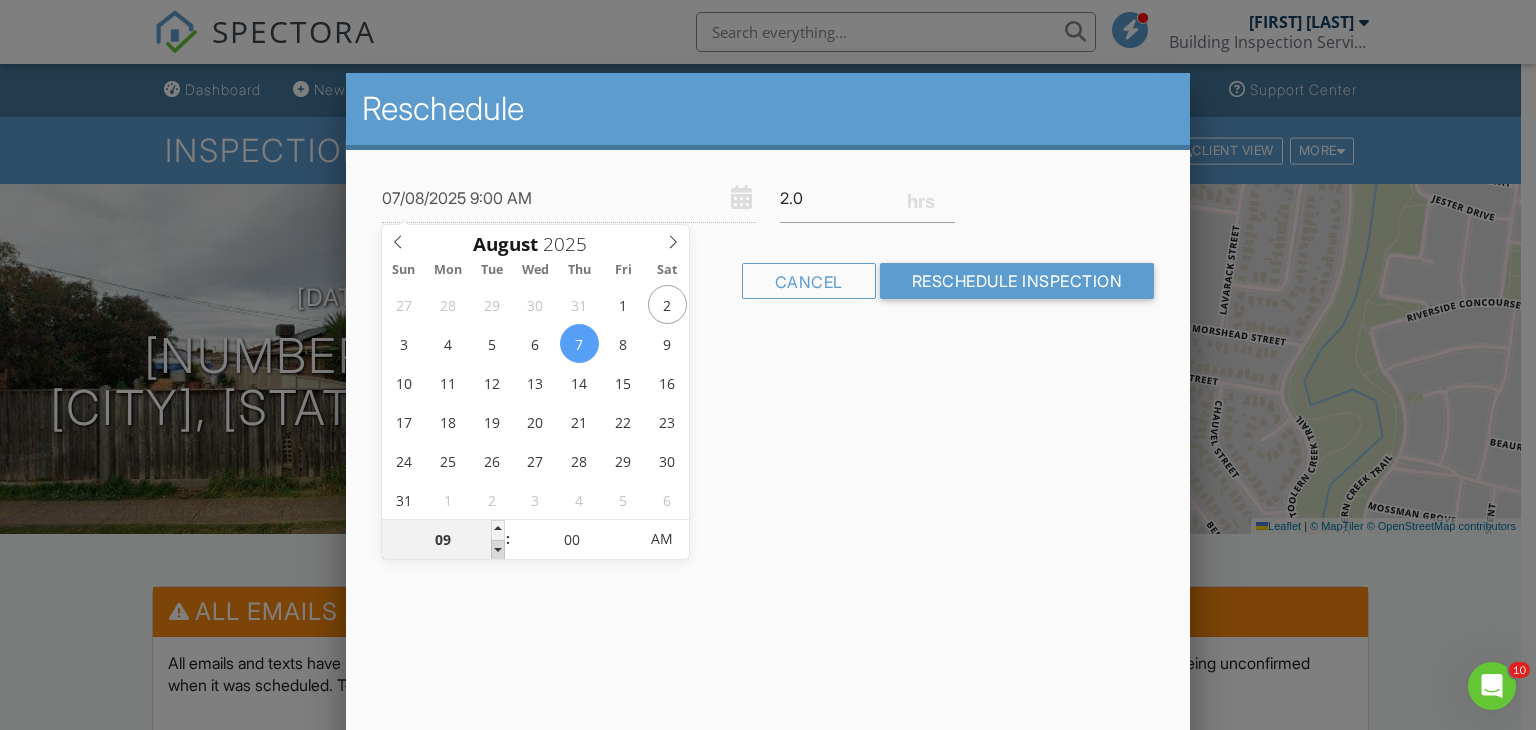 click at bounding box center [498, 550] 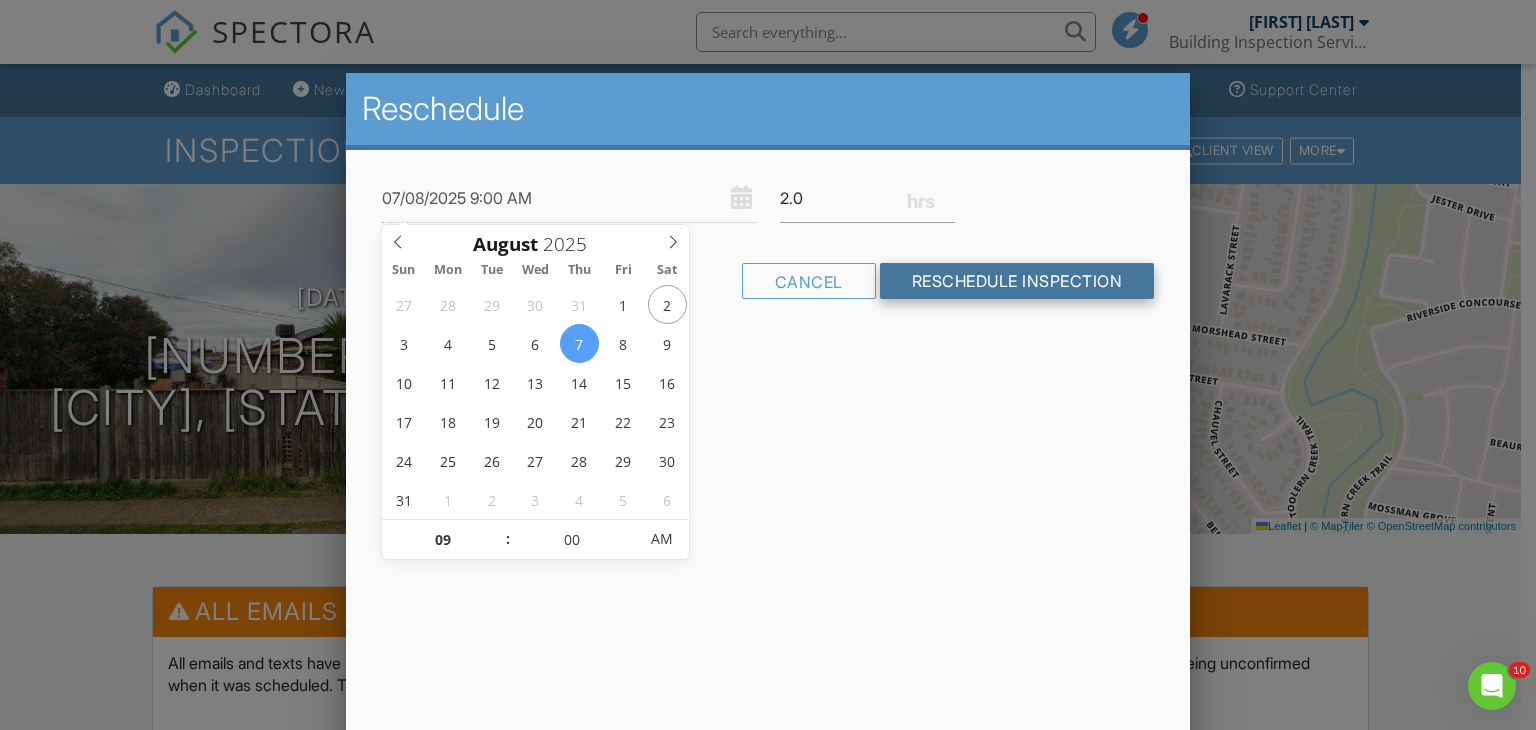 click on "Reschedule Inspection" at bounding box center (1017, 281) 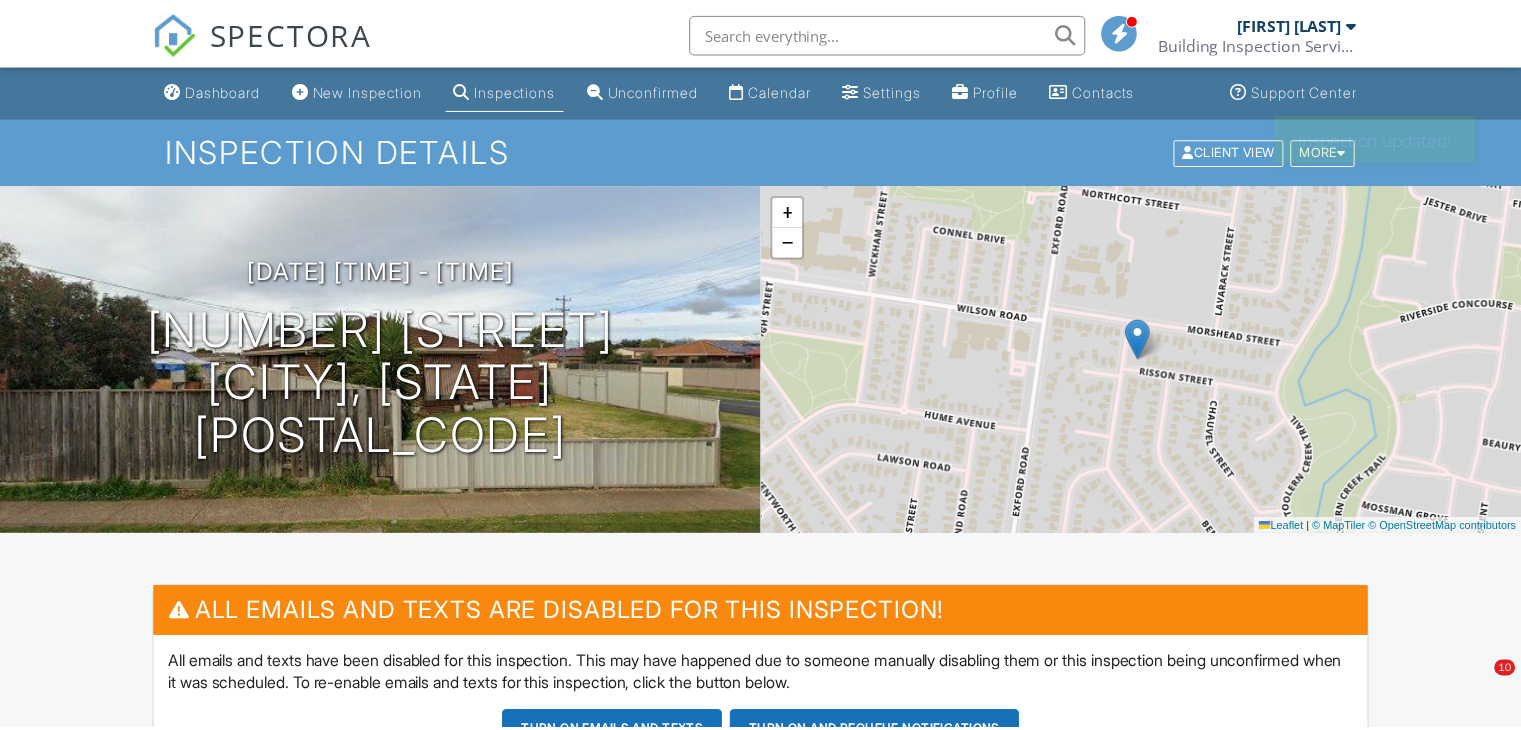 scroll, scrollTop: 0, scrollLeft: 0, axis: both 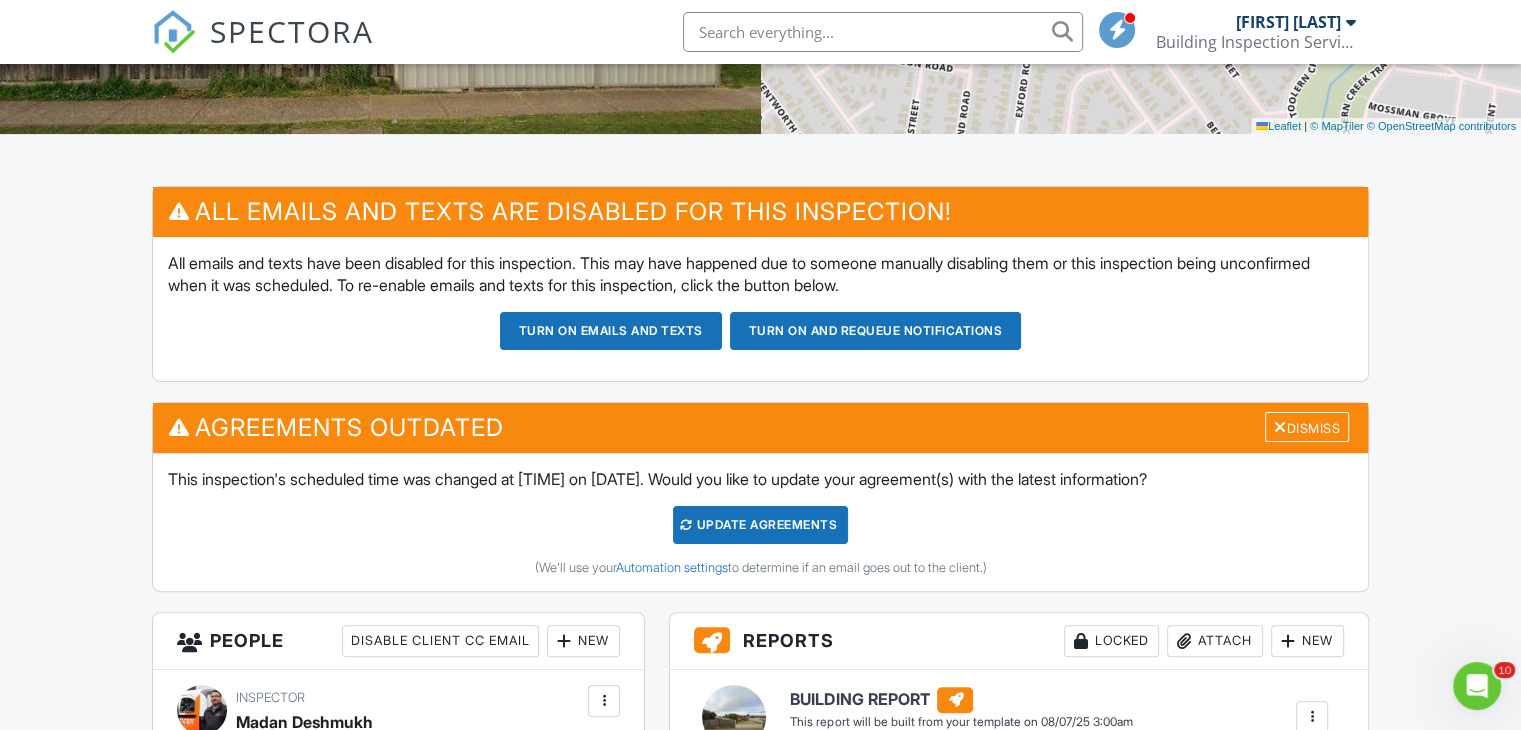 click on "Update Agreements" at bounding box center [760, 525] 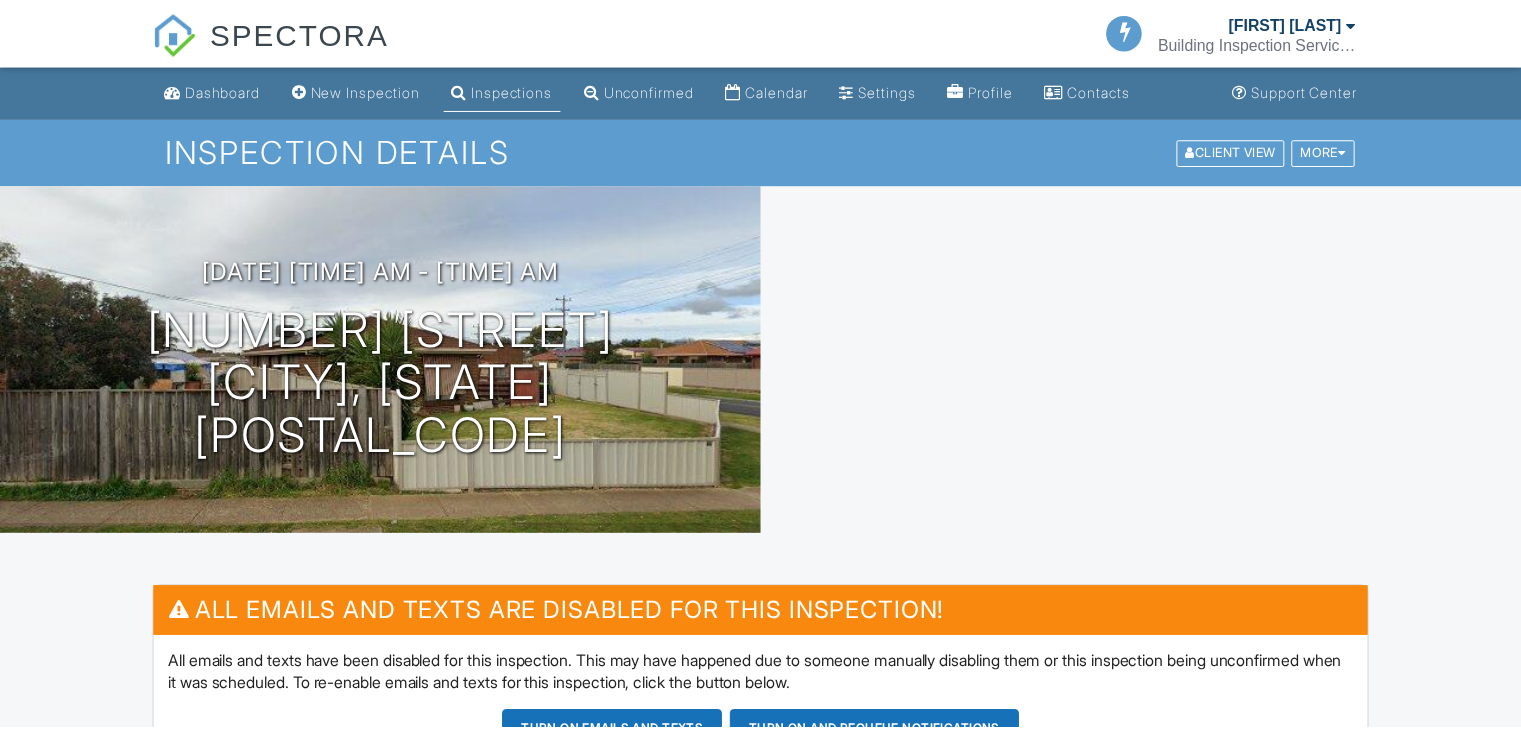scroll, scrollTop: 0, scrollLeft: 0, axis: both 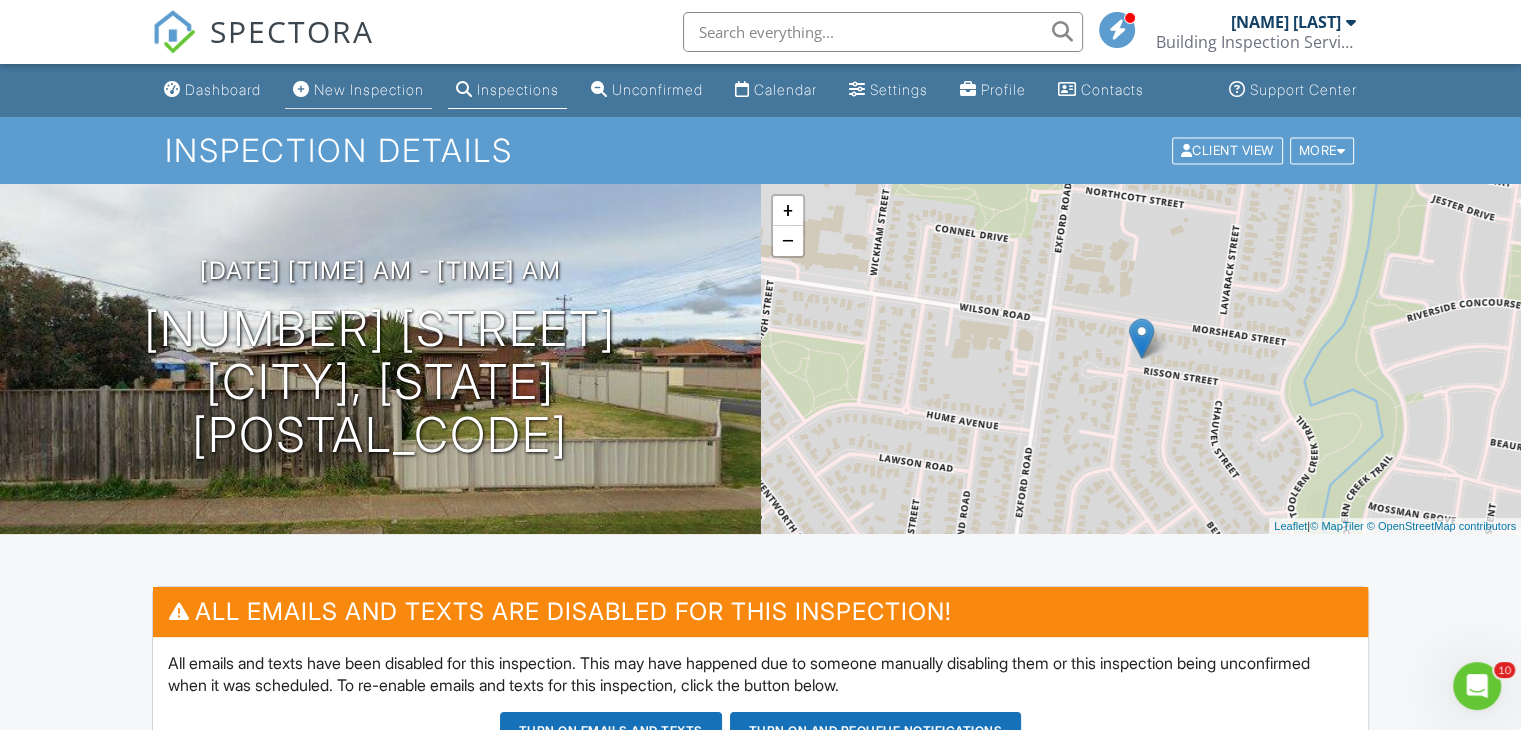 click on "New Inspection" at bounding box center [369, 89] 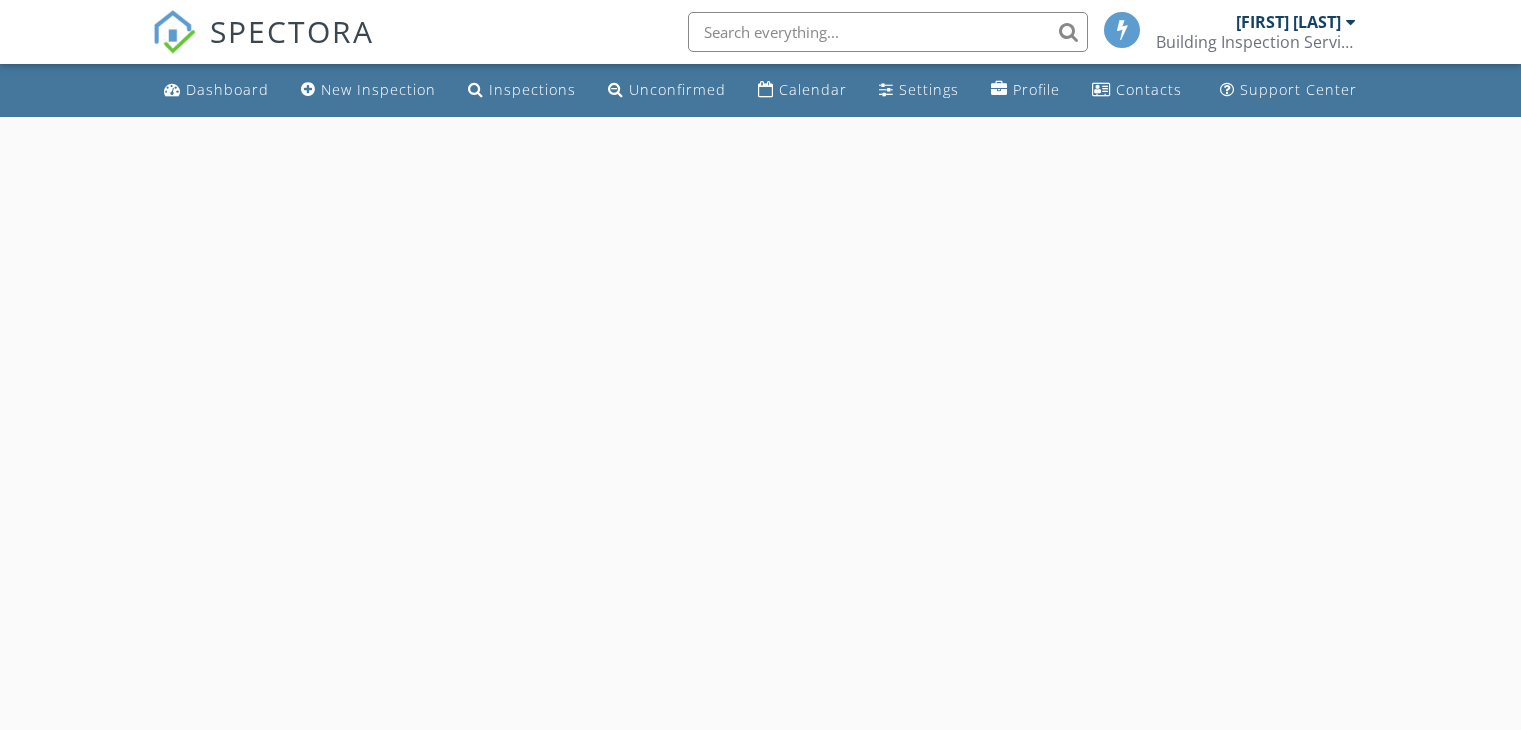 scroll, scrollTop: 0, scrollLeft: 0, axis: both 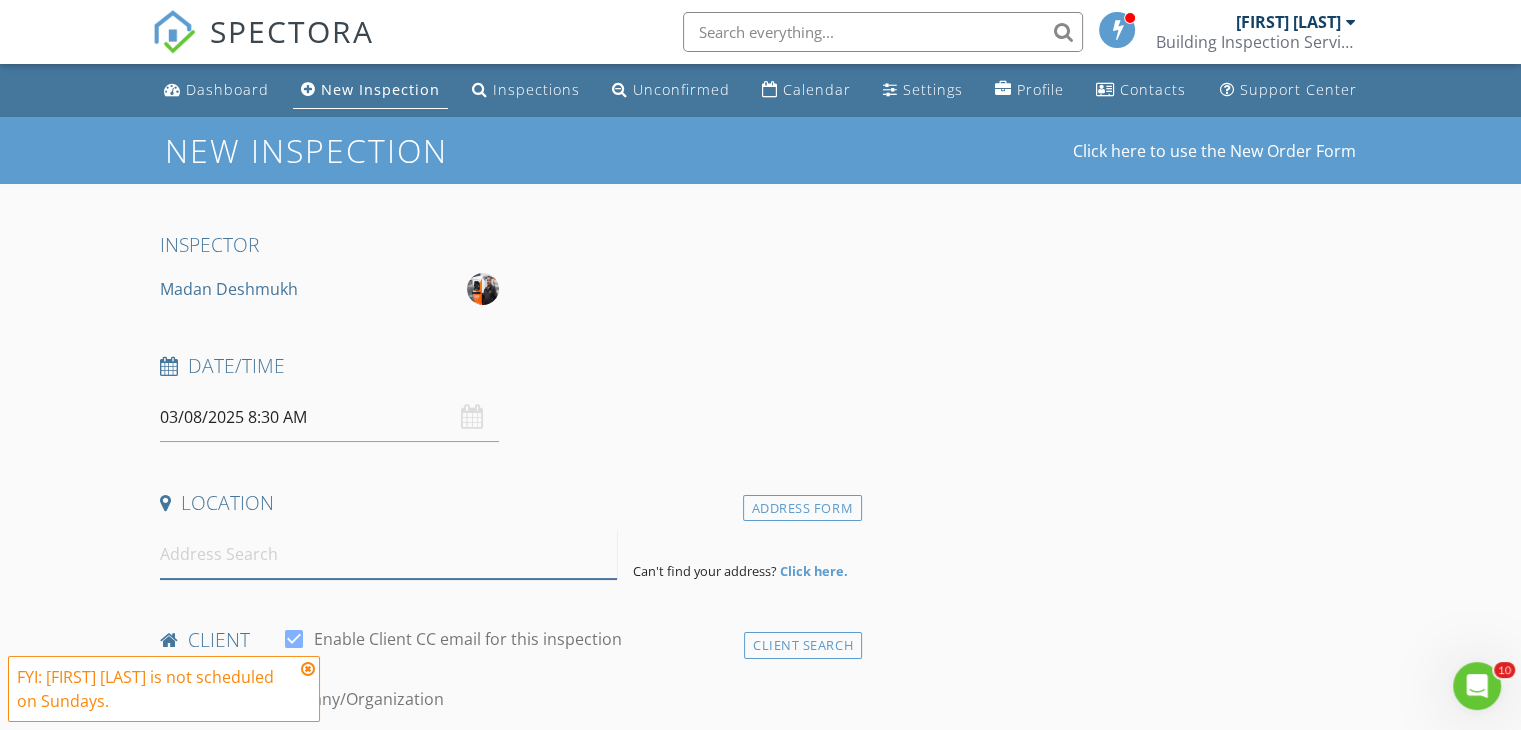 click at bounding box center (388, 554) 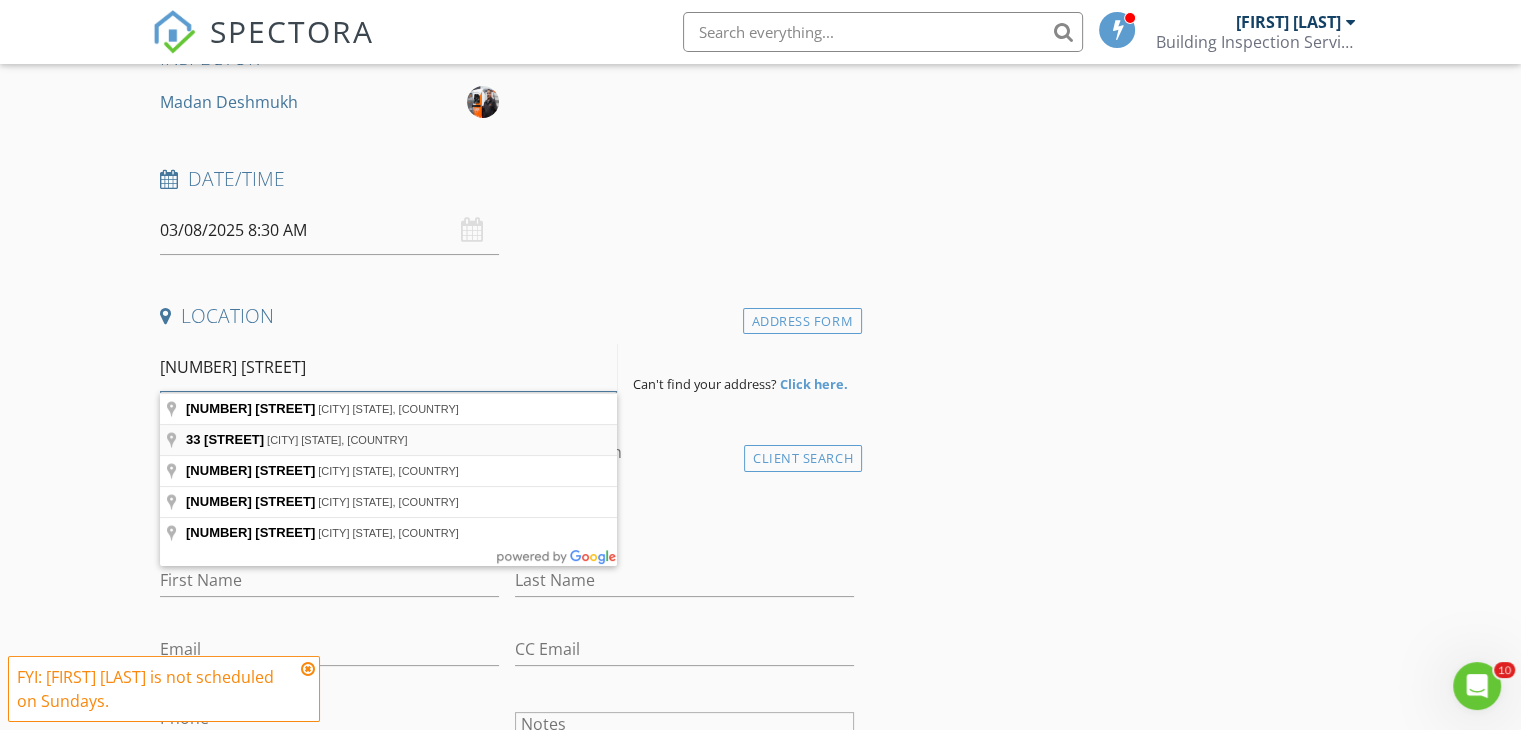 scroll, scrollTop: 200, scrollLeft: 0, axis: vertical 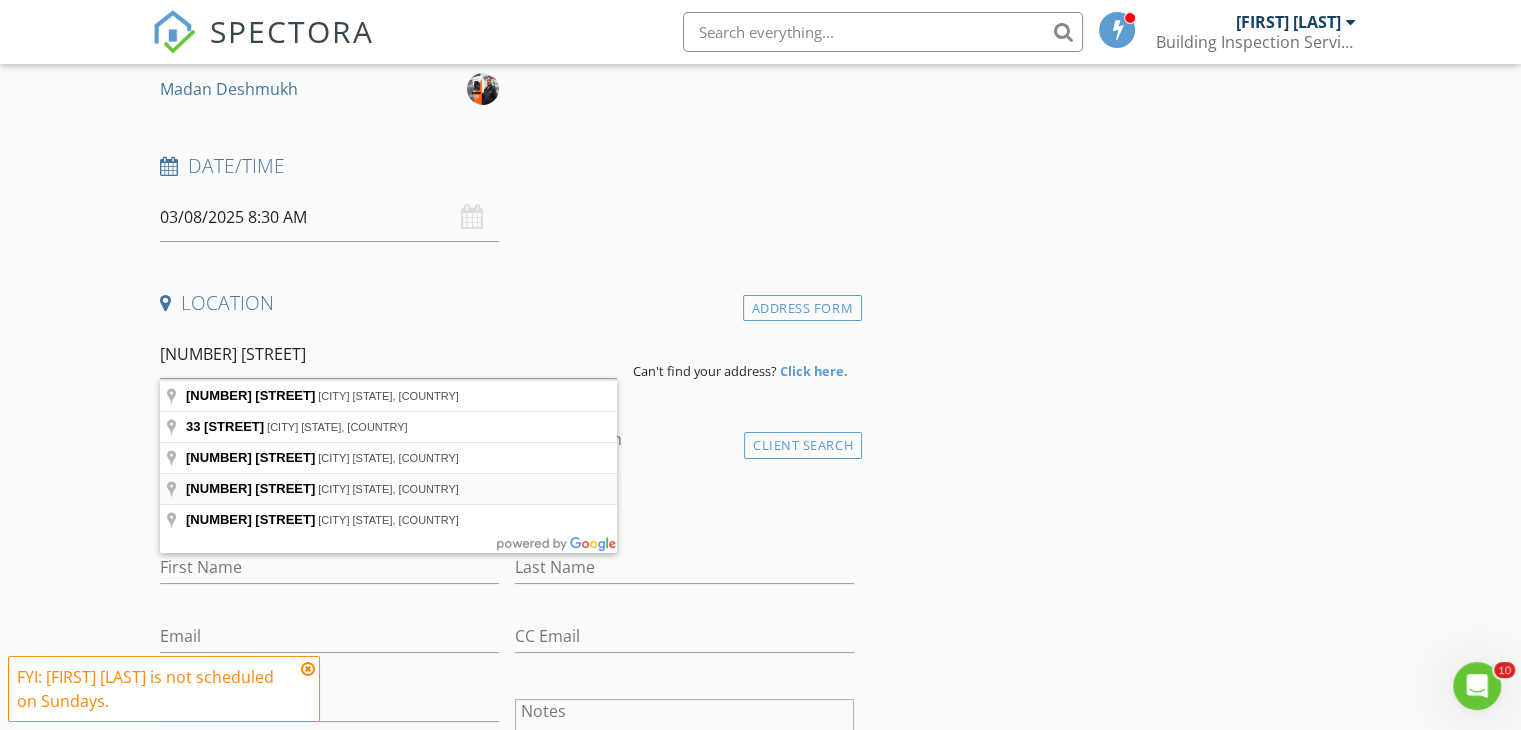 type on "[NUMBER] [STREET], [CITY] [STATE], [COUNTRY]" 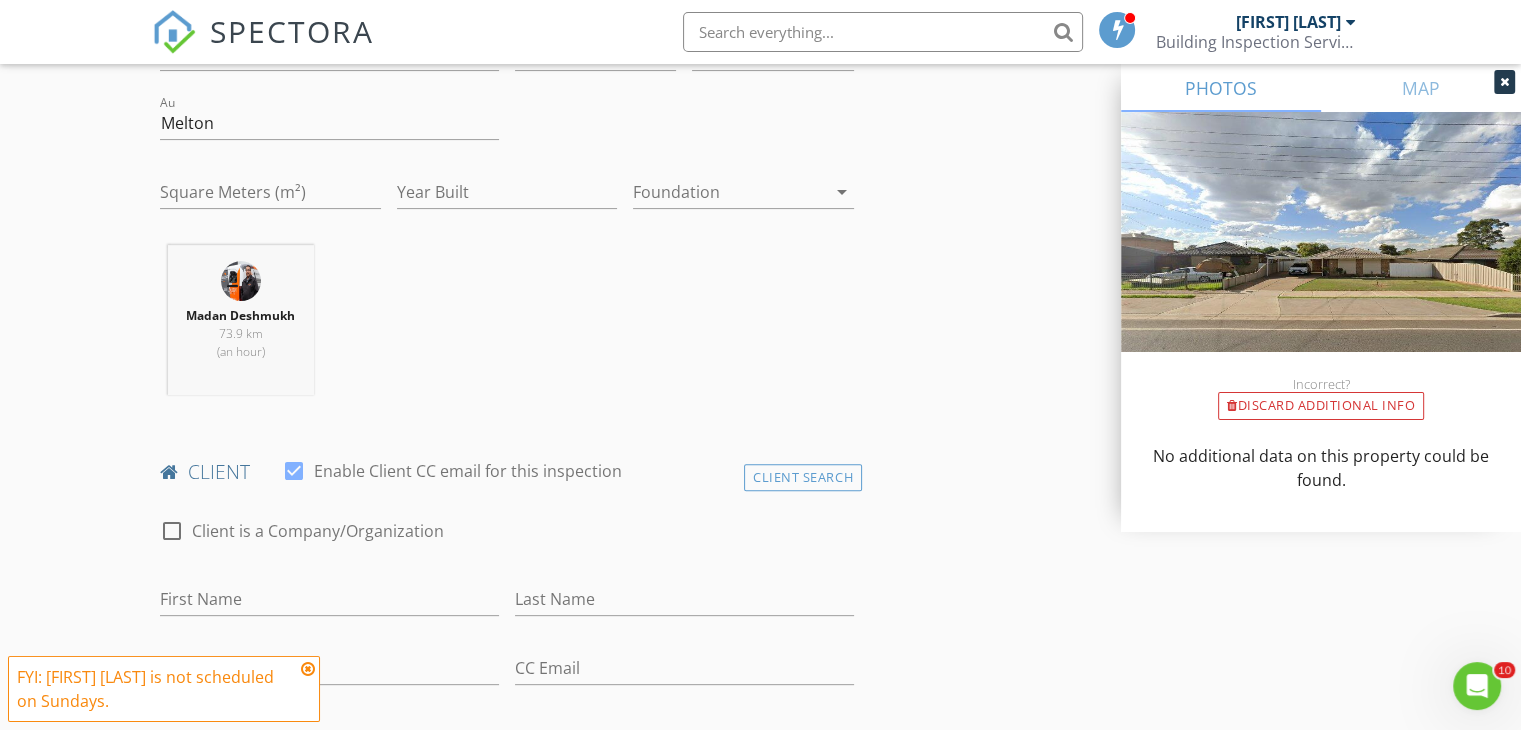 scroll, scrollTop: 700, scrollLeft: 0, axis: vertical 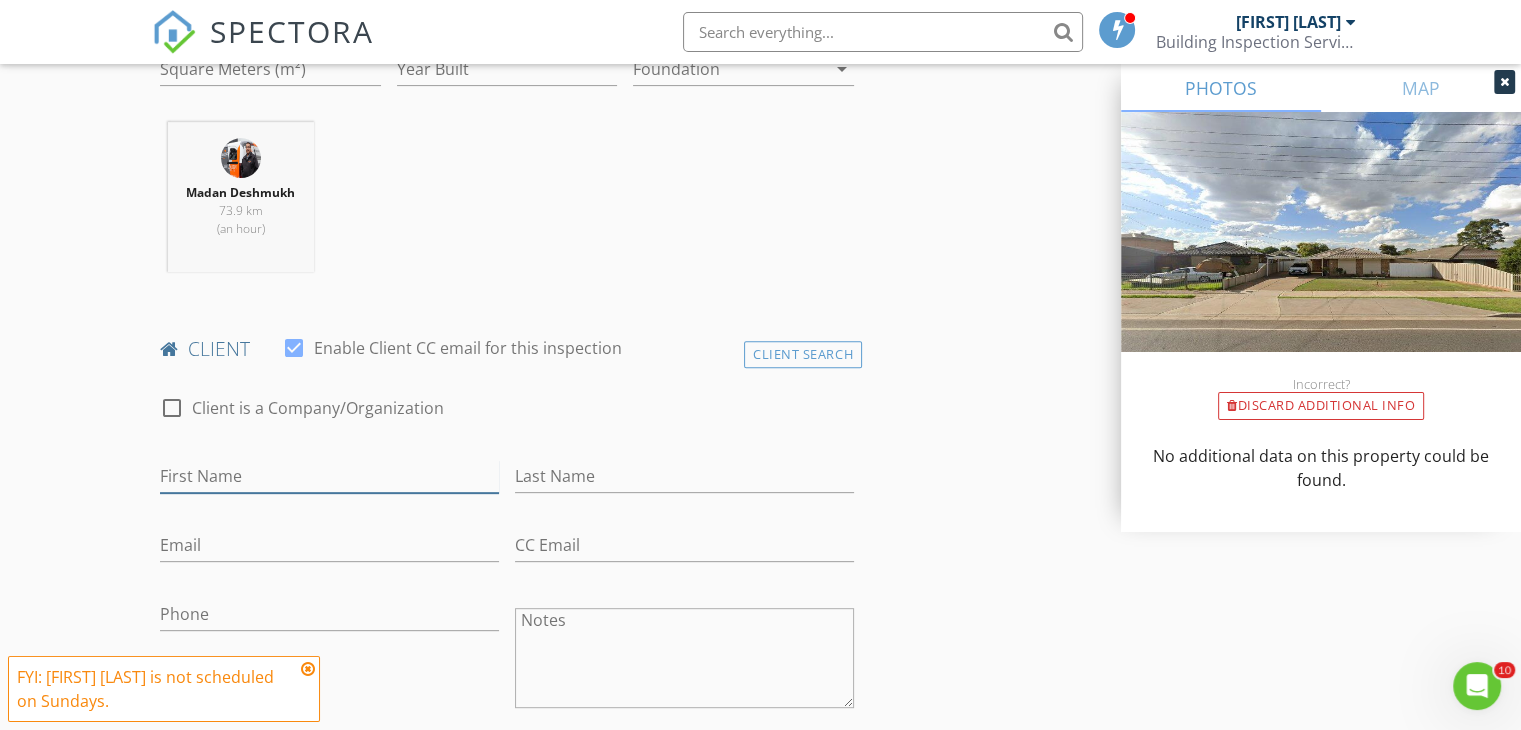 click on "First Name" at bounding box center (329, 476) 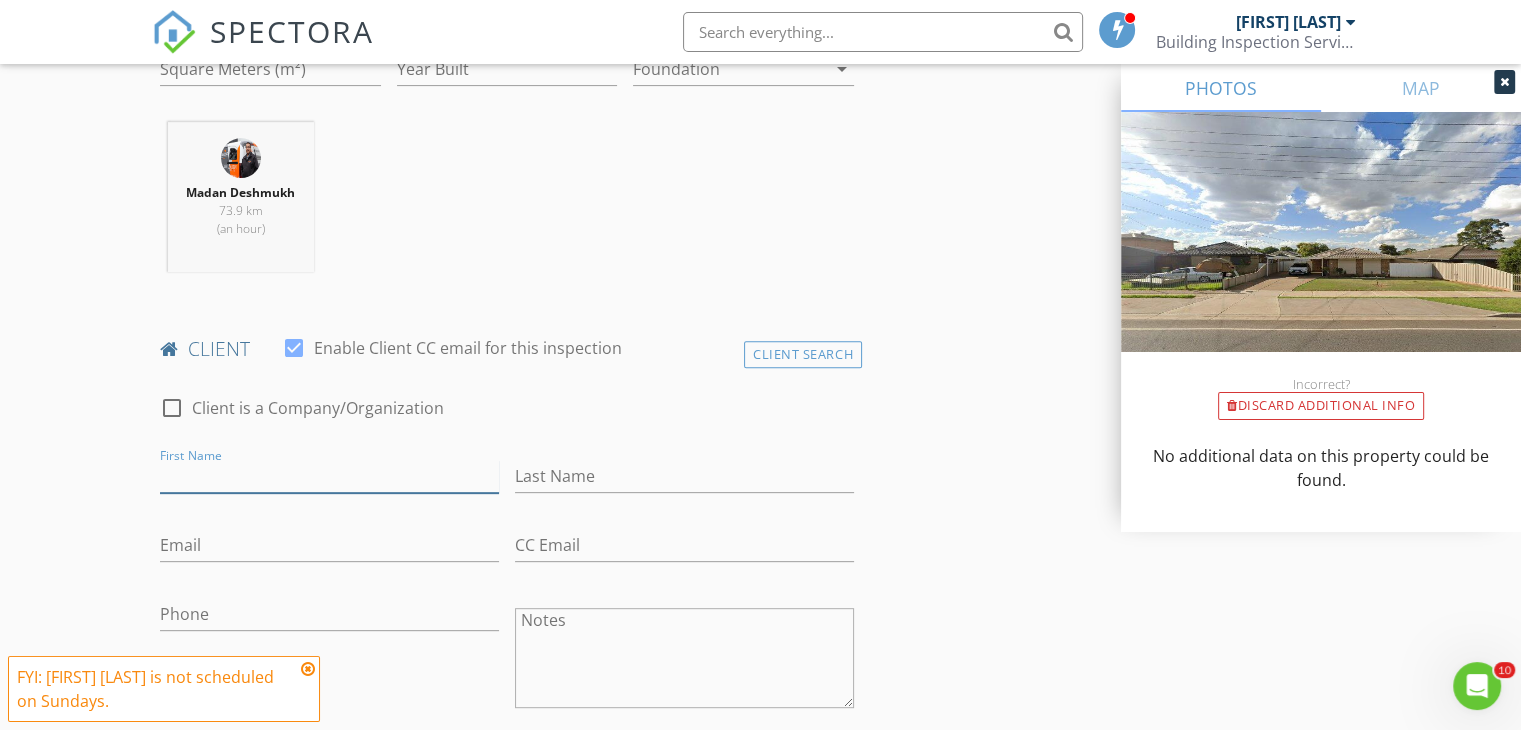 paste on "[FIRST] [LAST]" 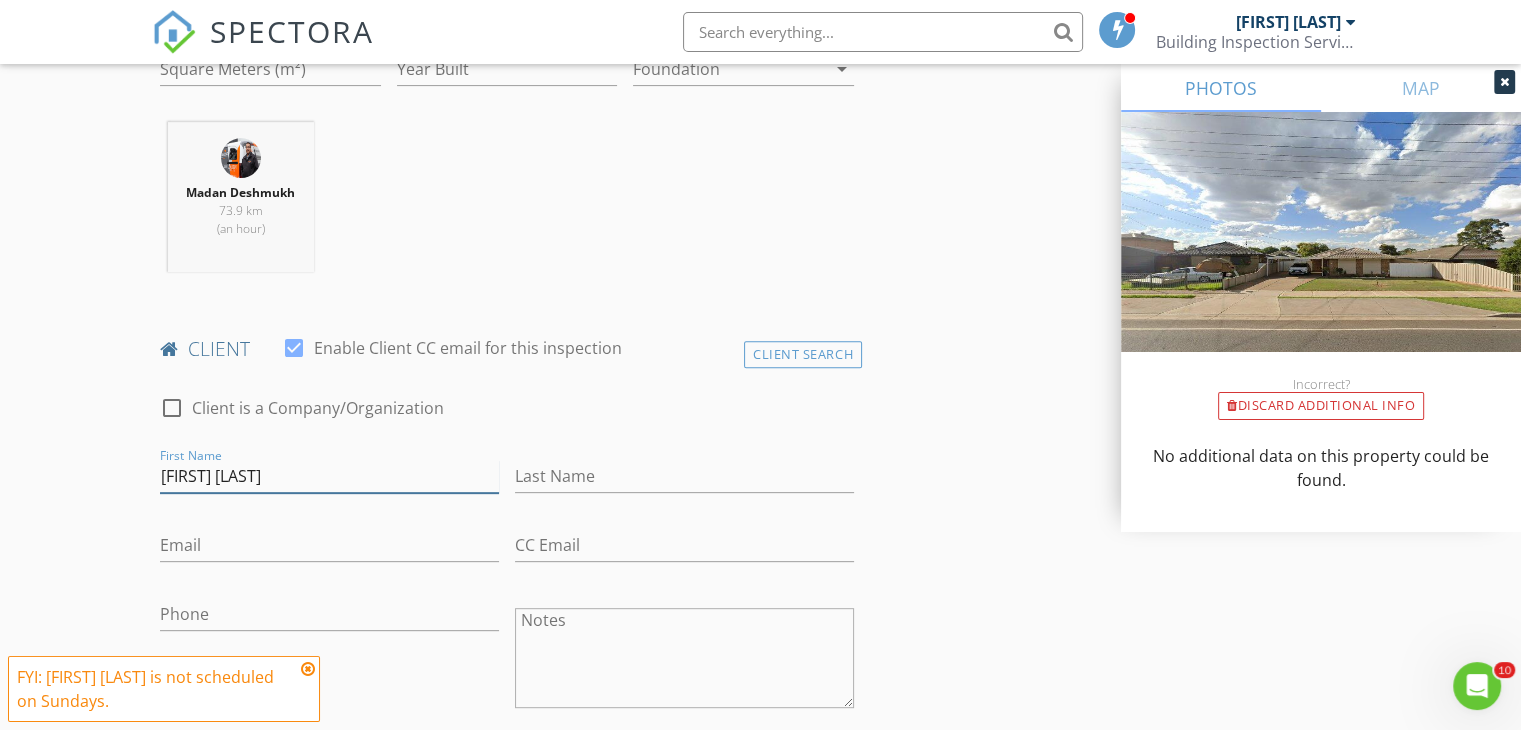 drag, startPoint x: 229, startPoint y: 477, endPoint x: 304, endPoint y: 475, distance: 75.026665 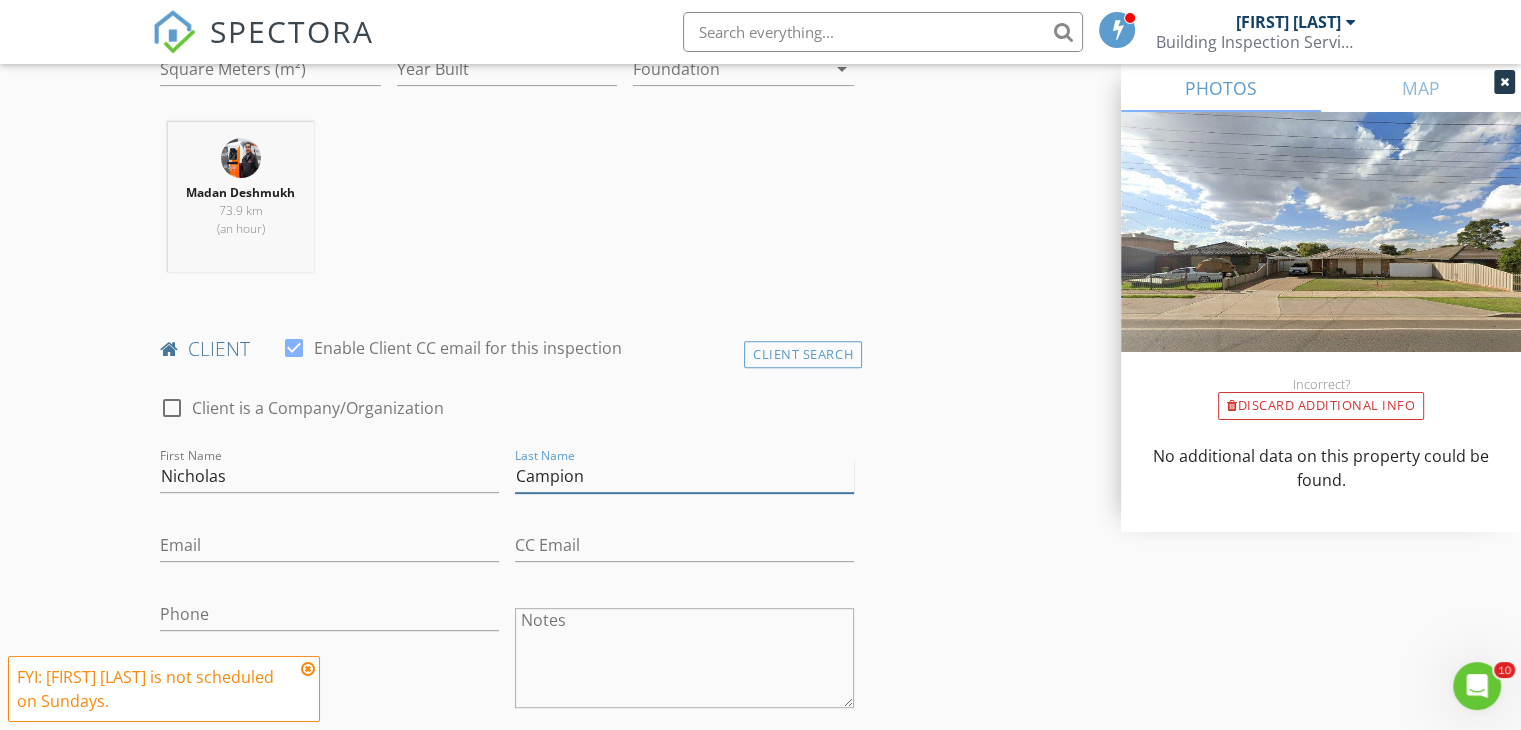 type on "Campion" 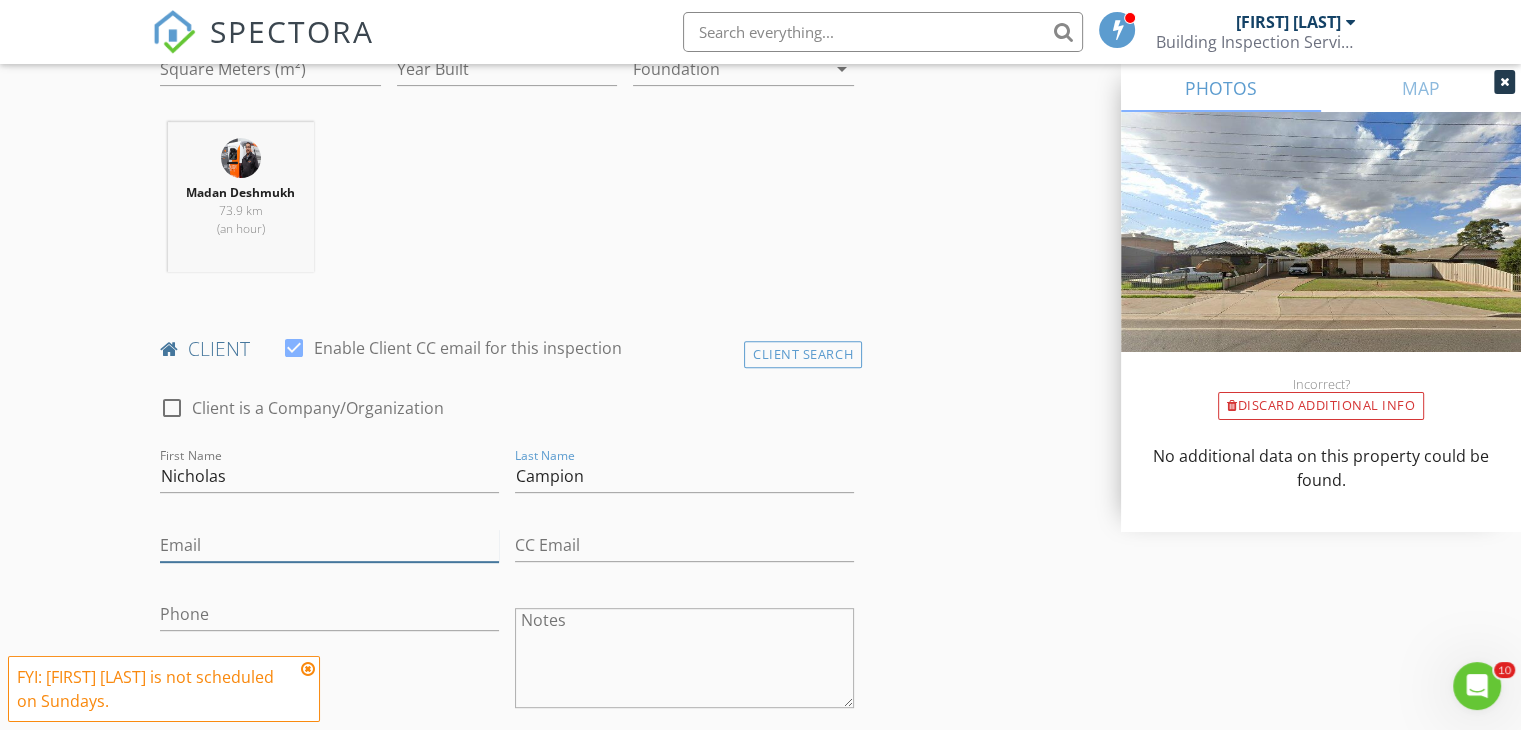 click on "Email" at bounding box center (329, 545) 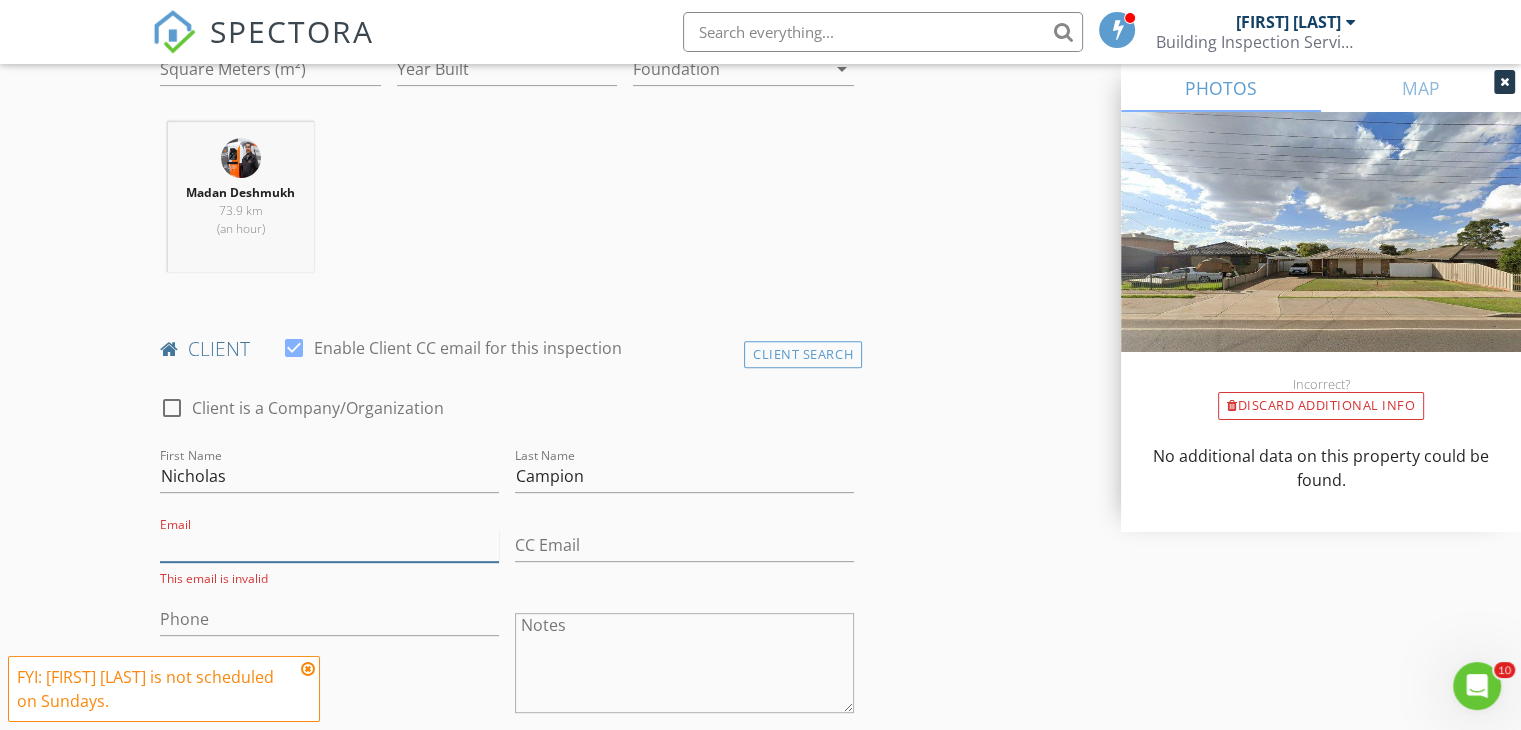 paste on "[EMAIL]" 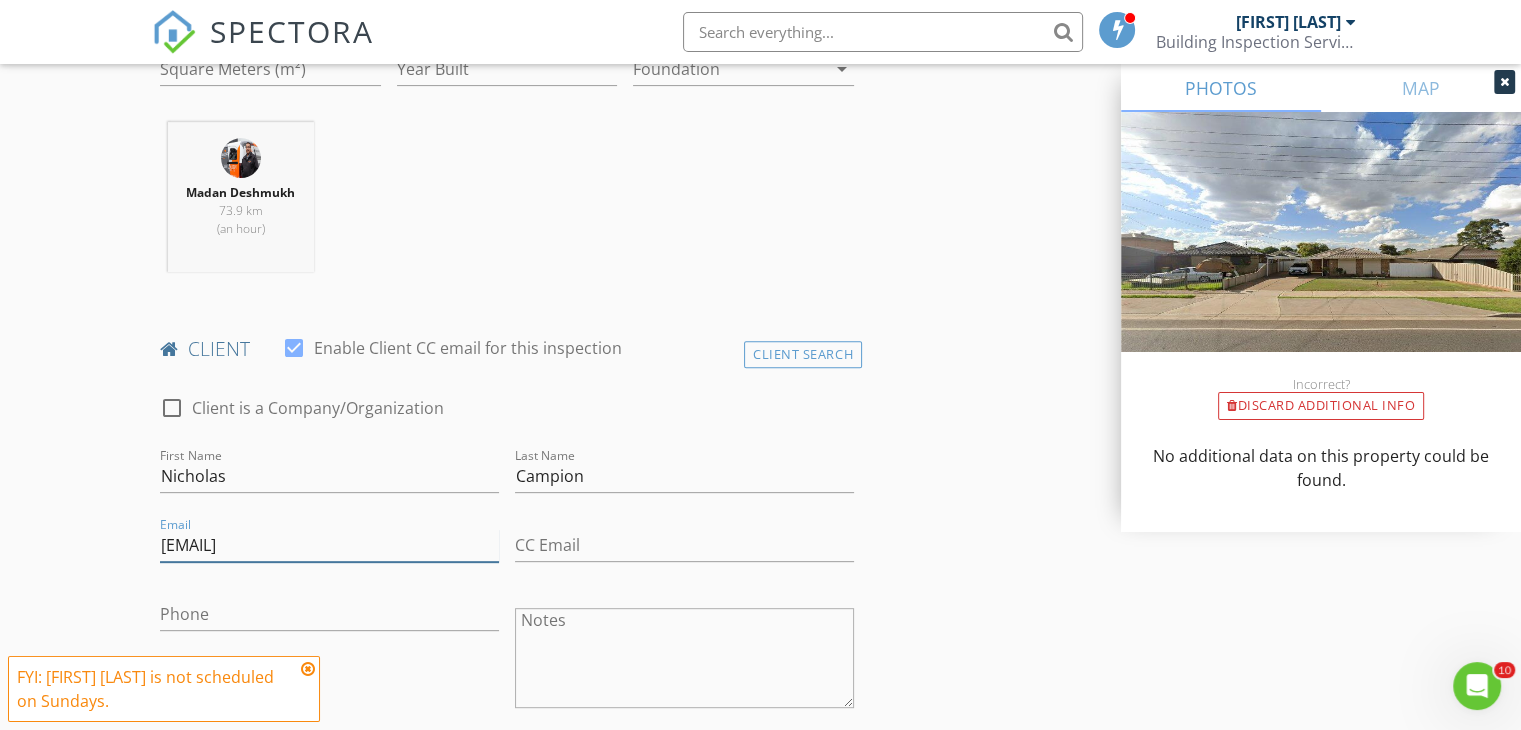 type on "[EMAIL]" 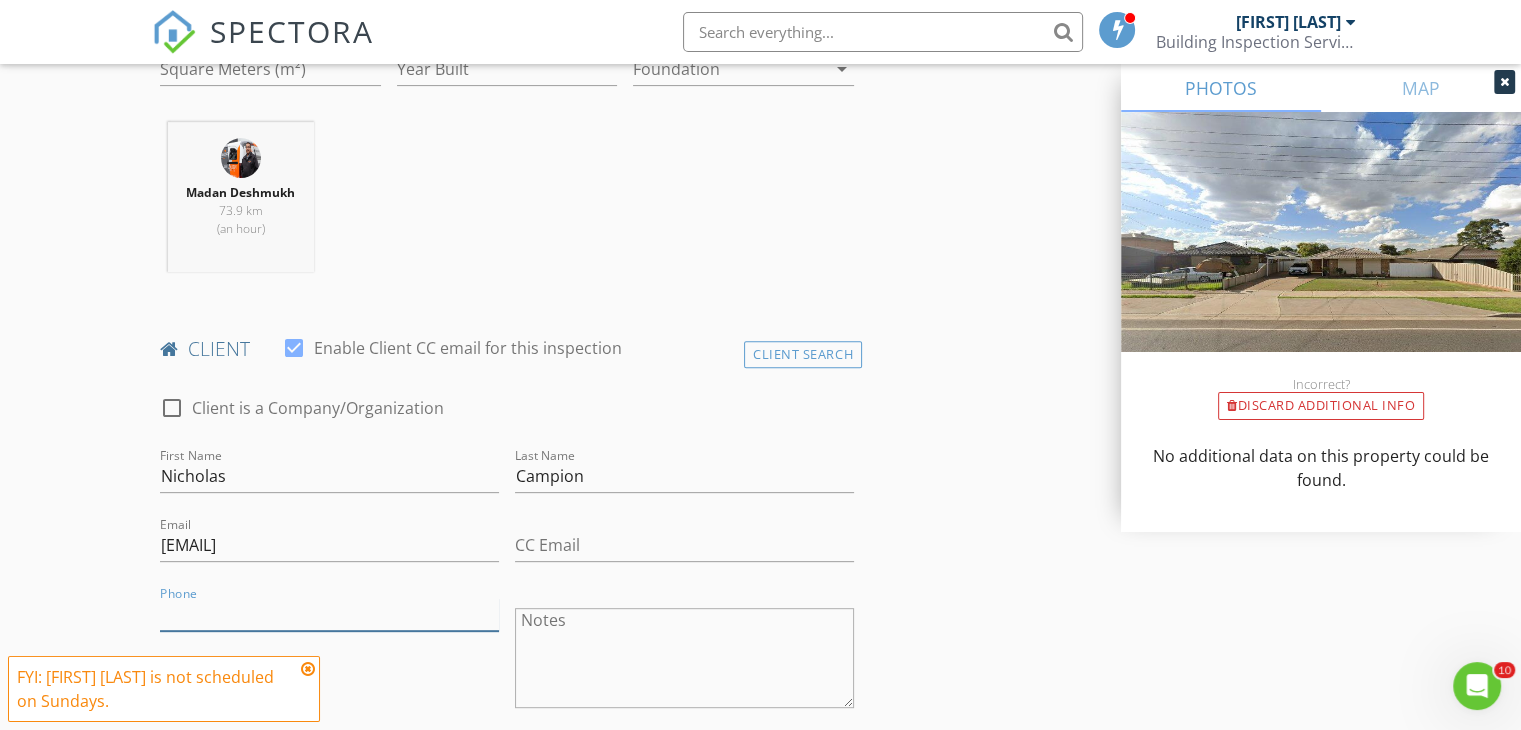 click on "Phone" at bounding box center (329, 614) 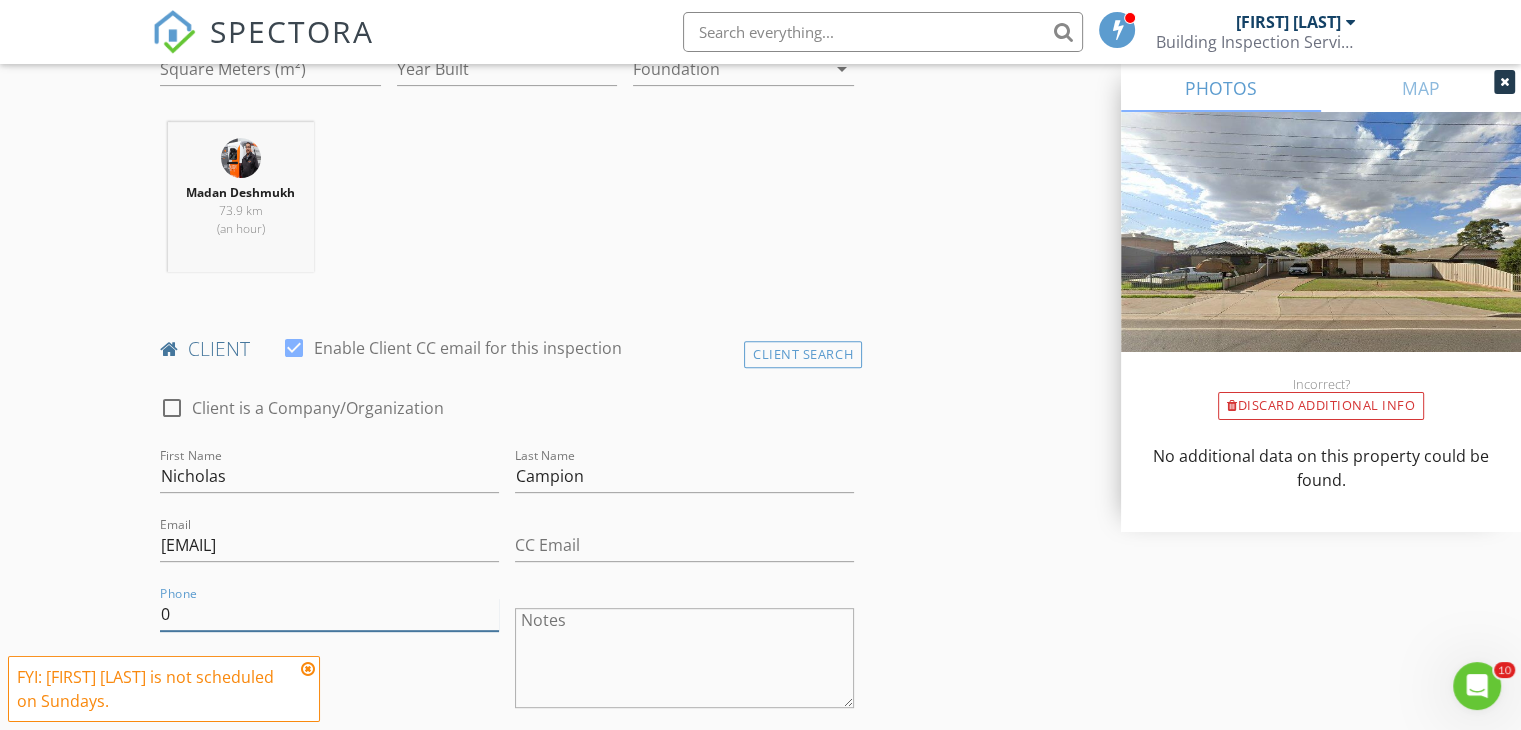paste on "[PHONE]" 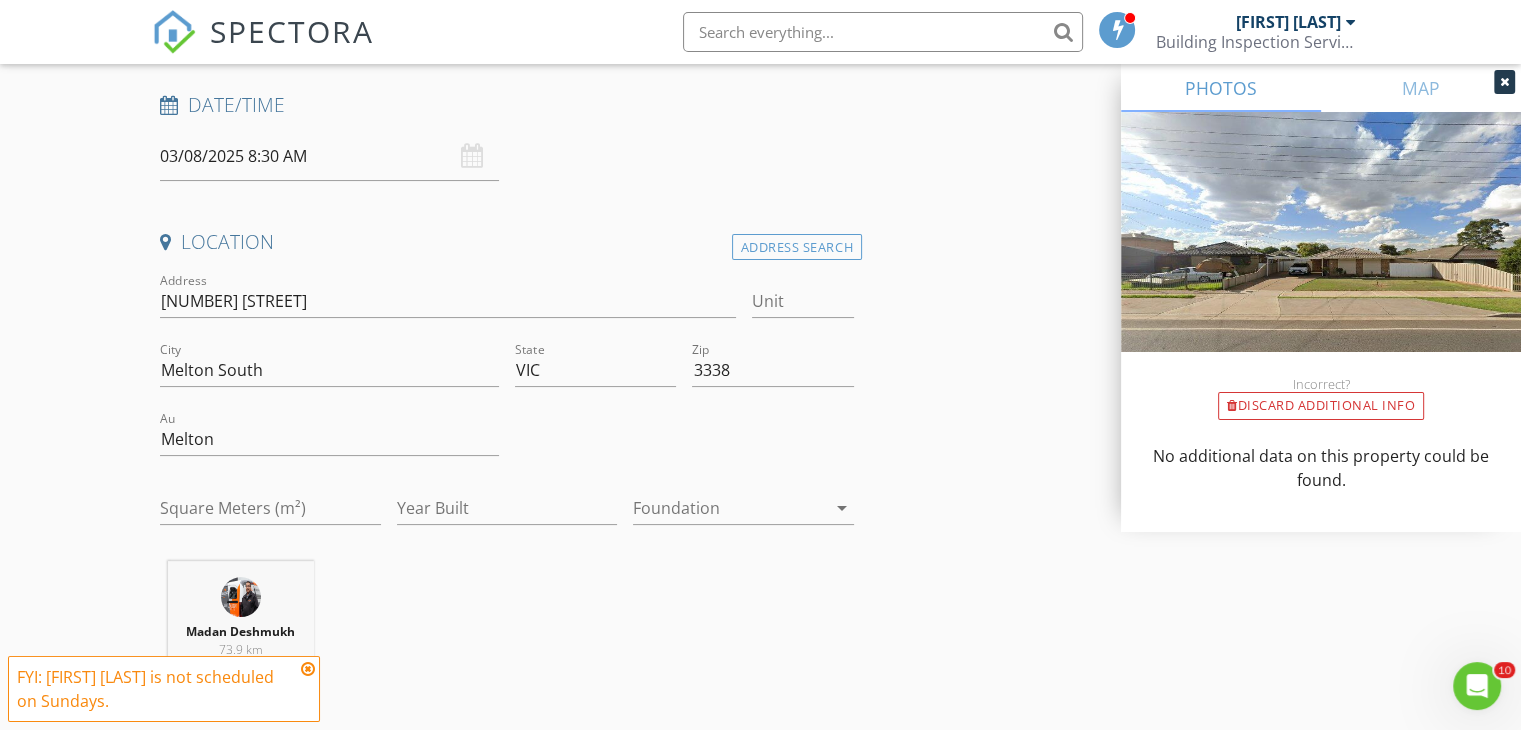 scroll, scrollTop: 100, scrollLeft: 0, axis: vertical 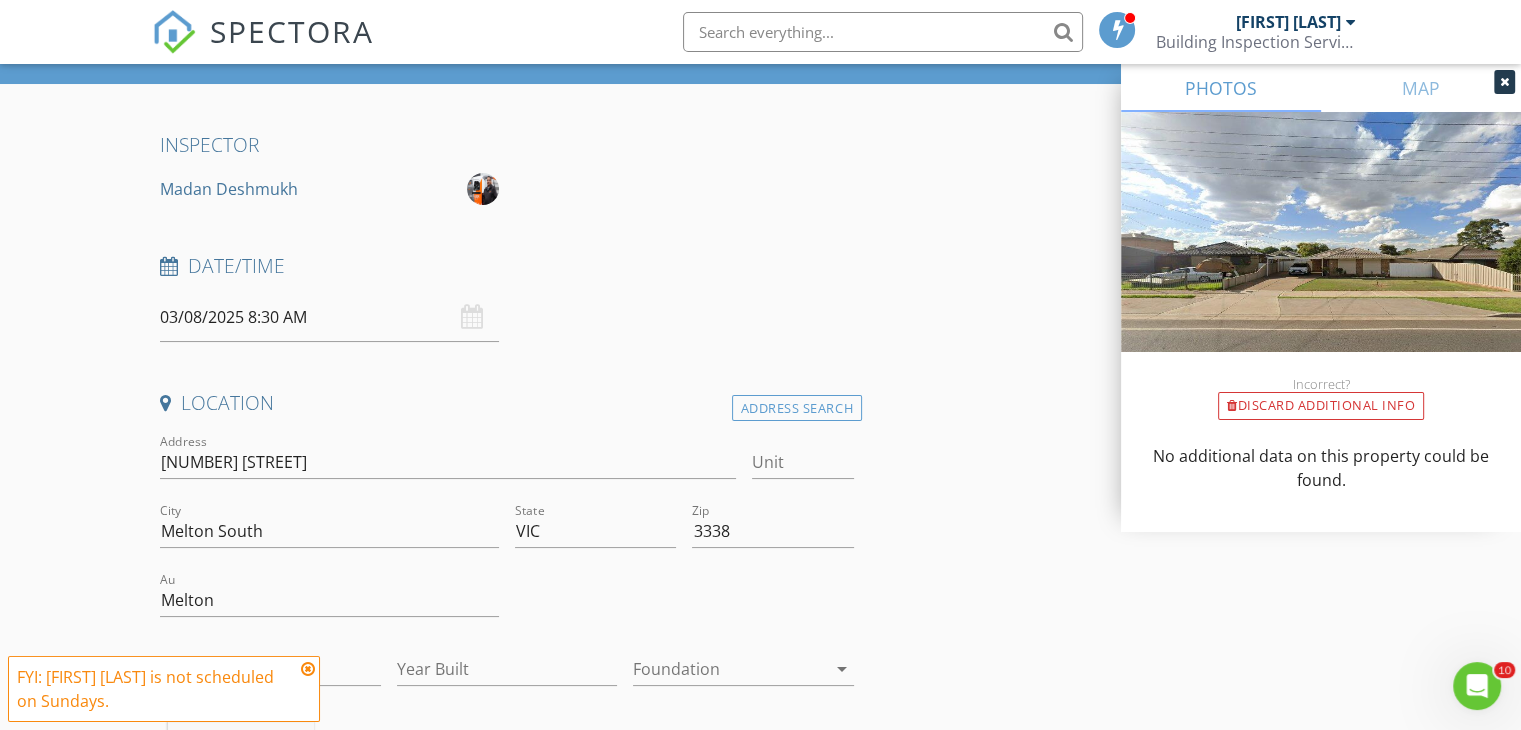 type on "[PHONE]" 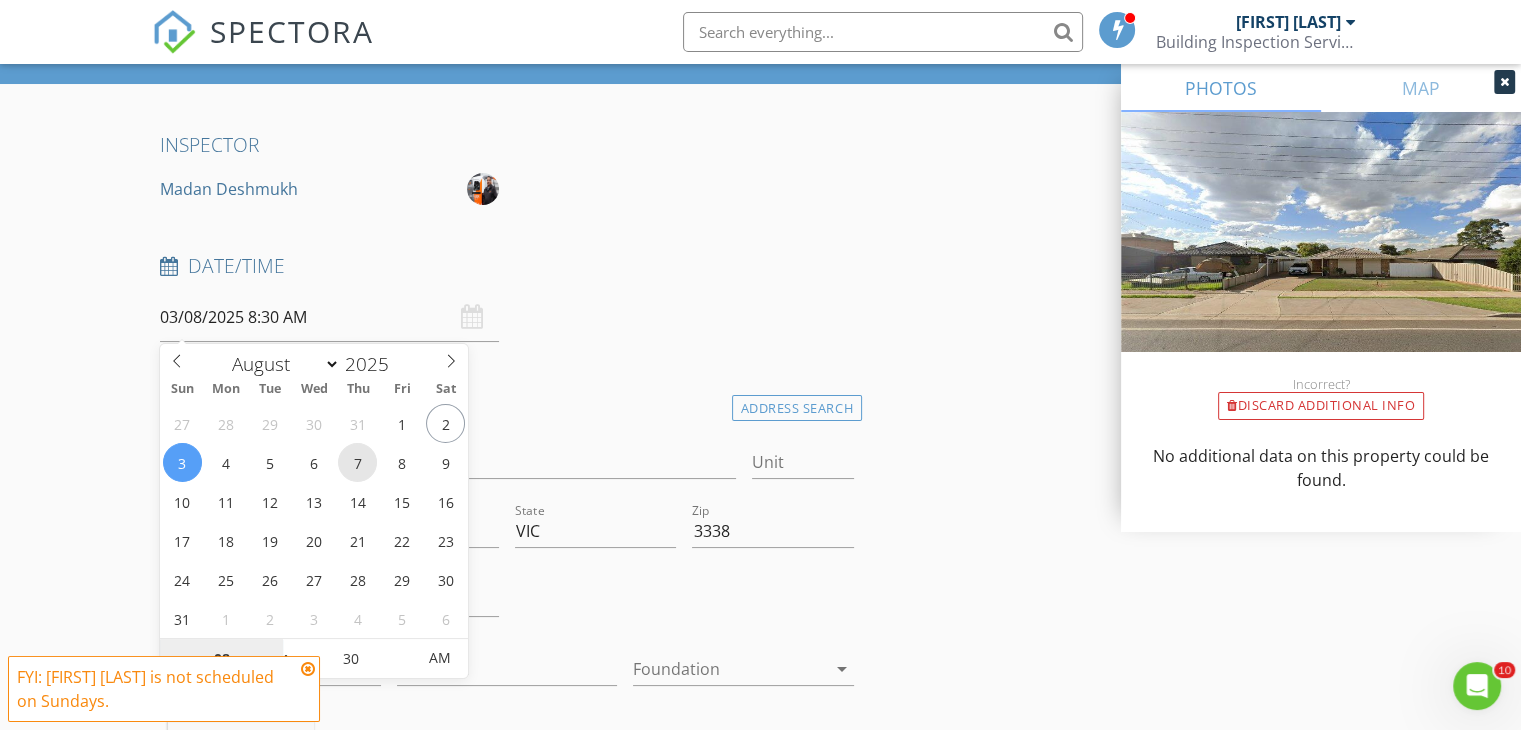 type on "07/08/2025 8:30 AM" 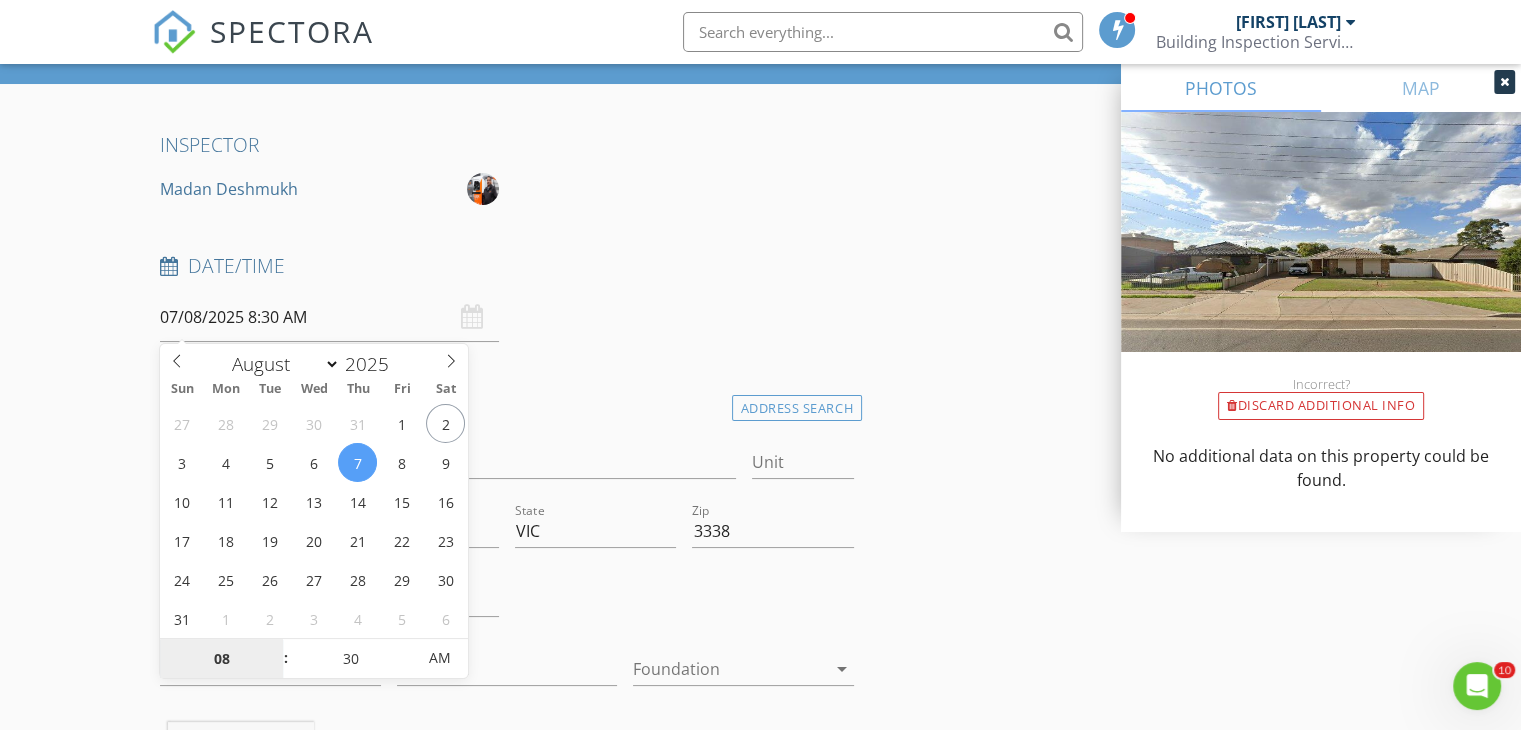 scroll, scrollTop: 200, scrollLeft: 0, axis: vertical 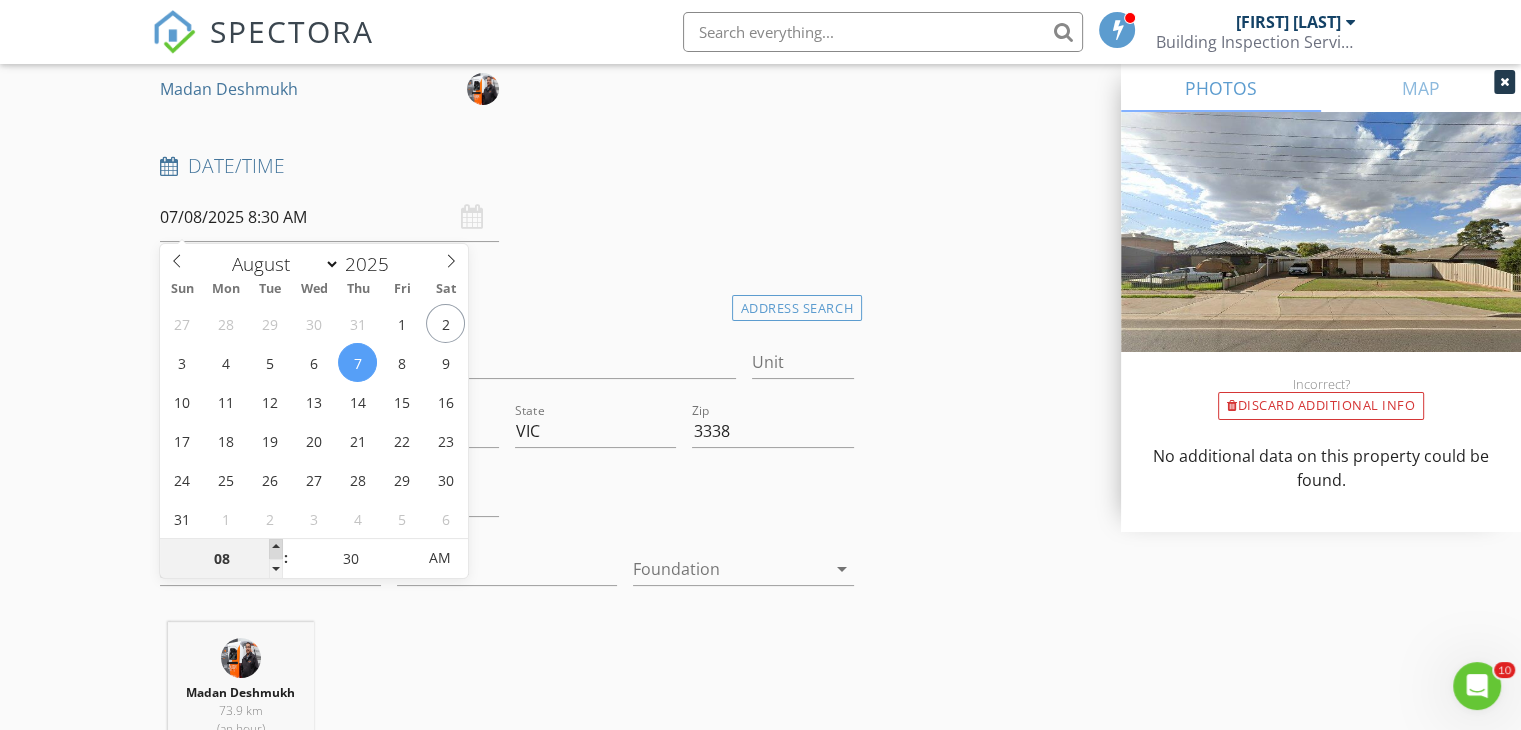 type on "09" 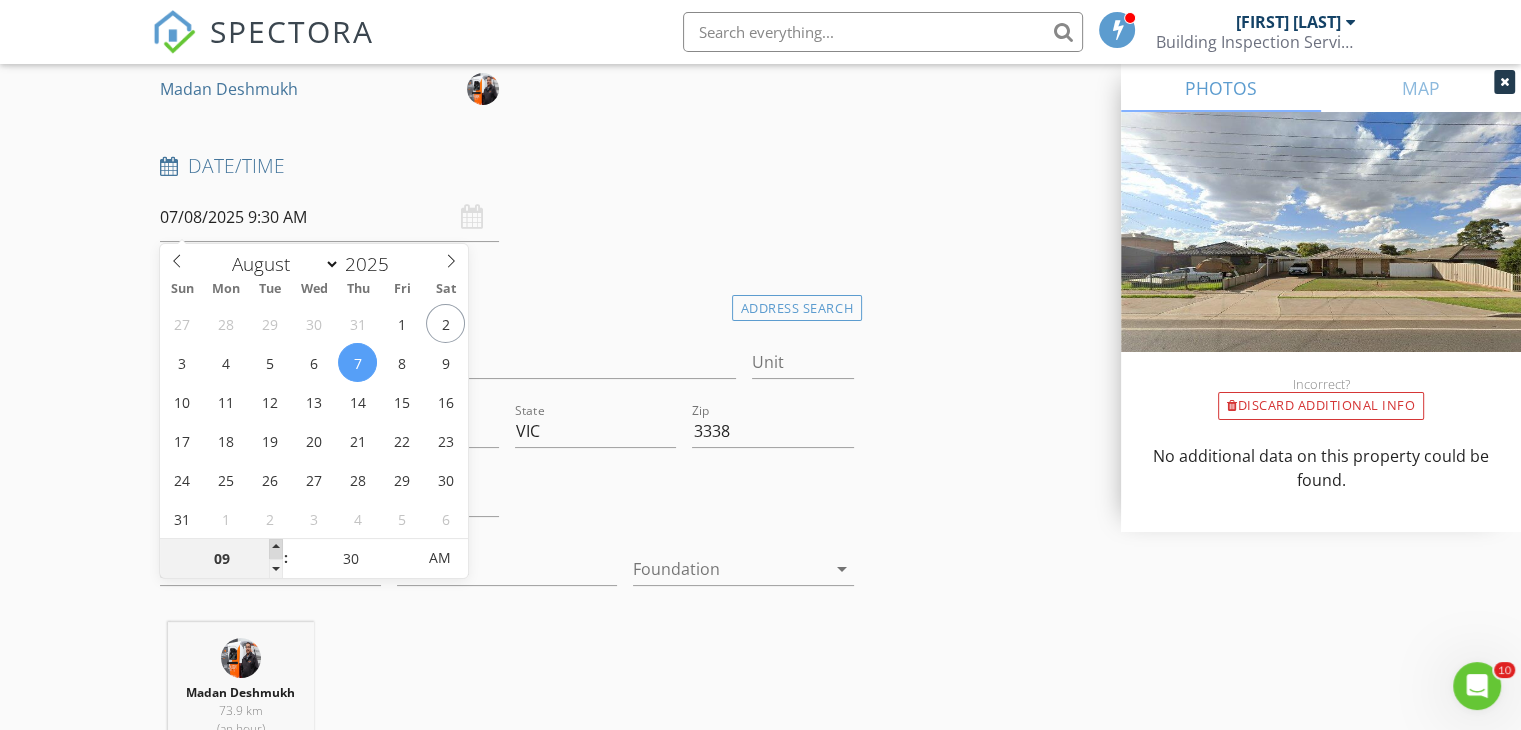 click at bounding box center (276, 549) 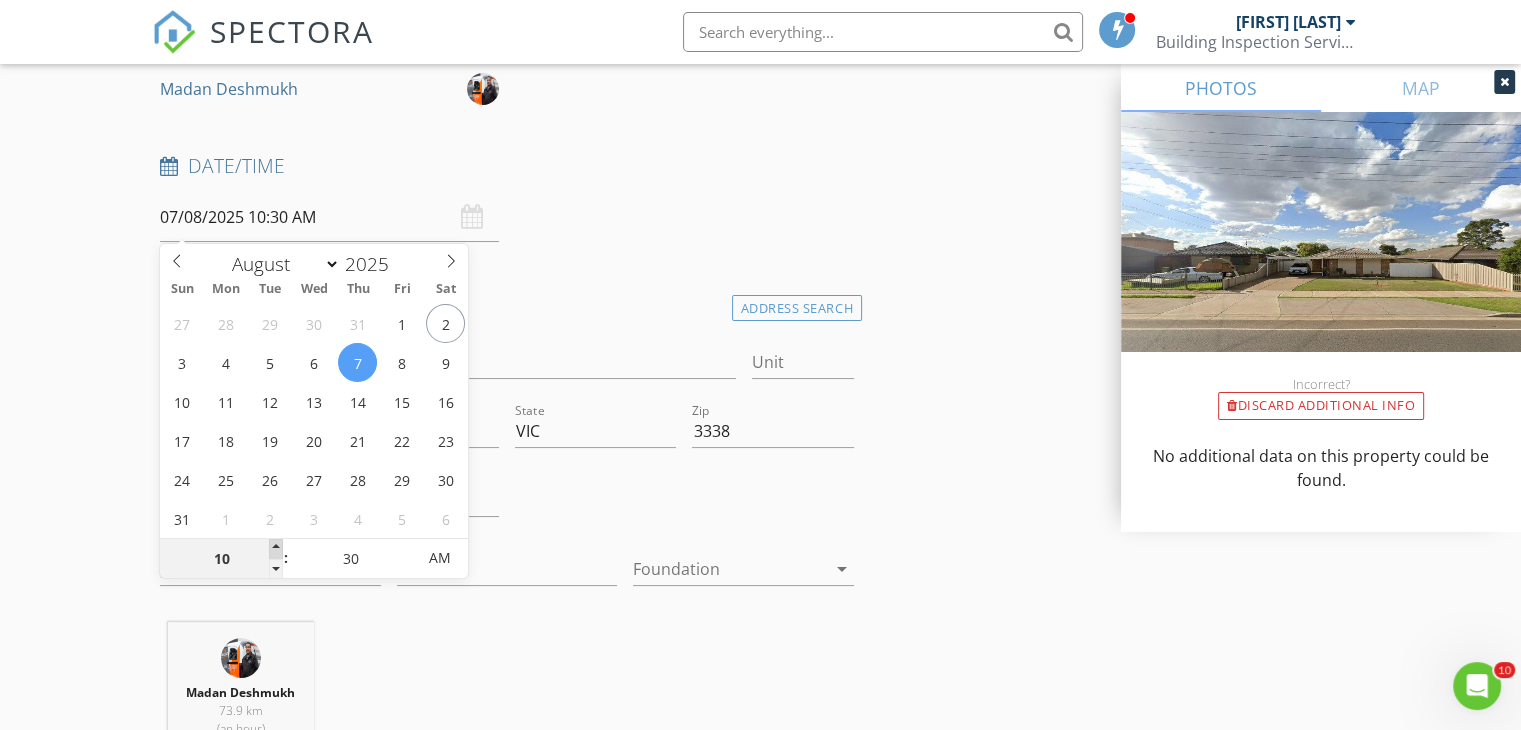 click at bounding box center [276, 549] 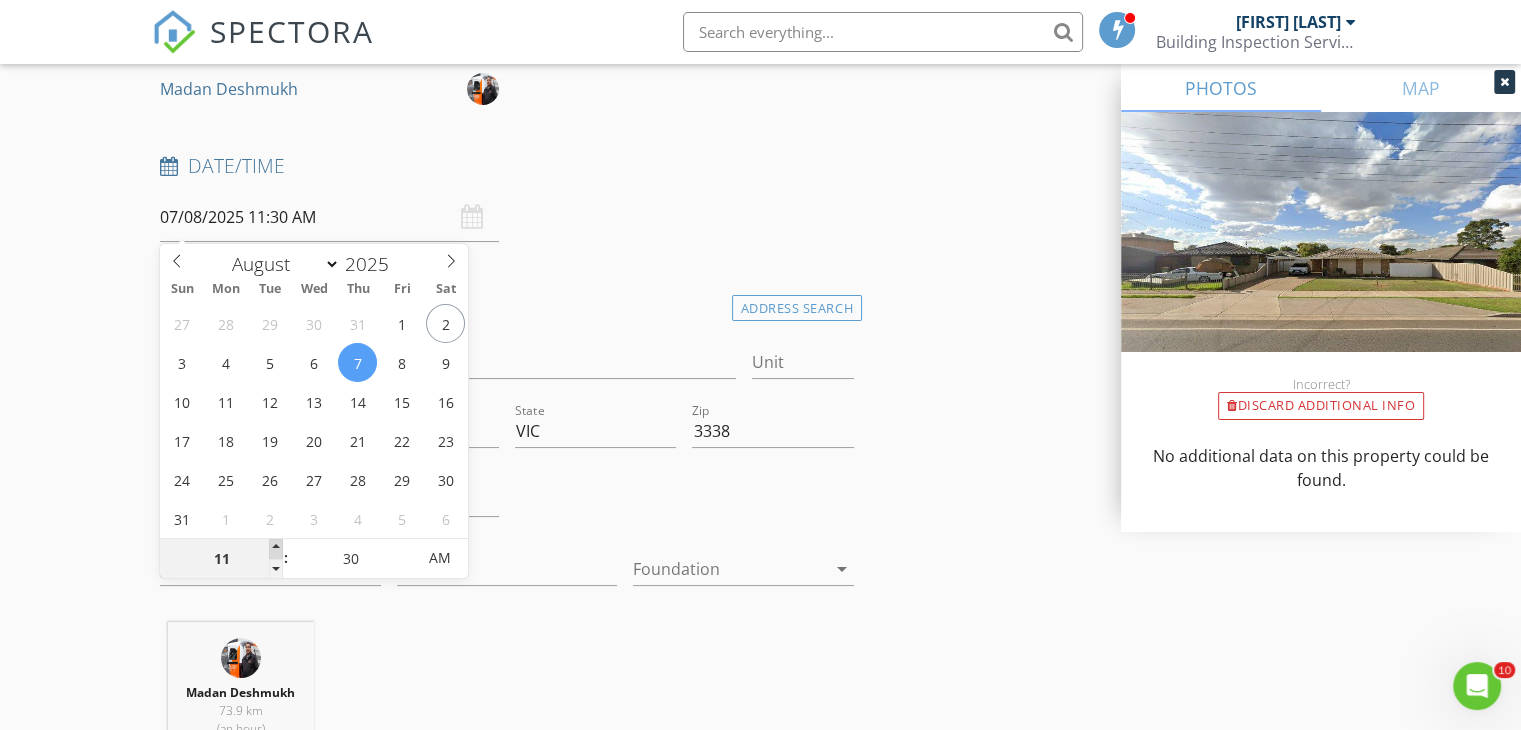 click at bounding box center [276, 549] 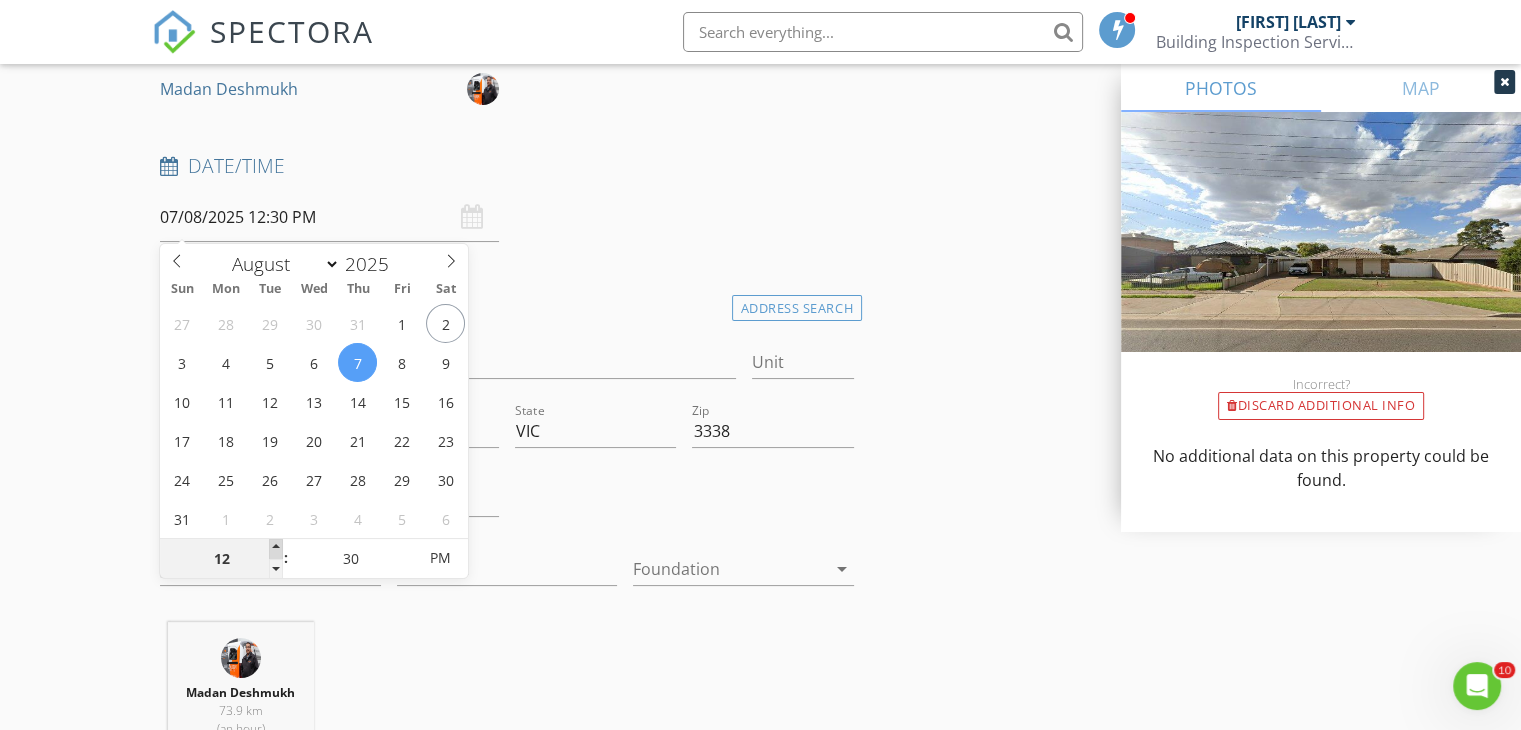 click at bounding box center (276, 549) 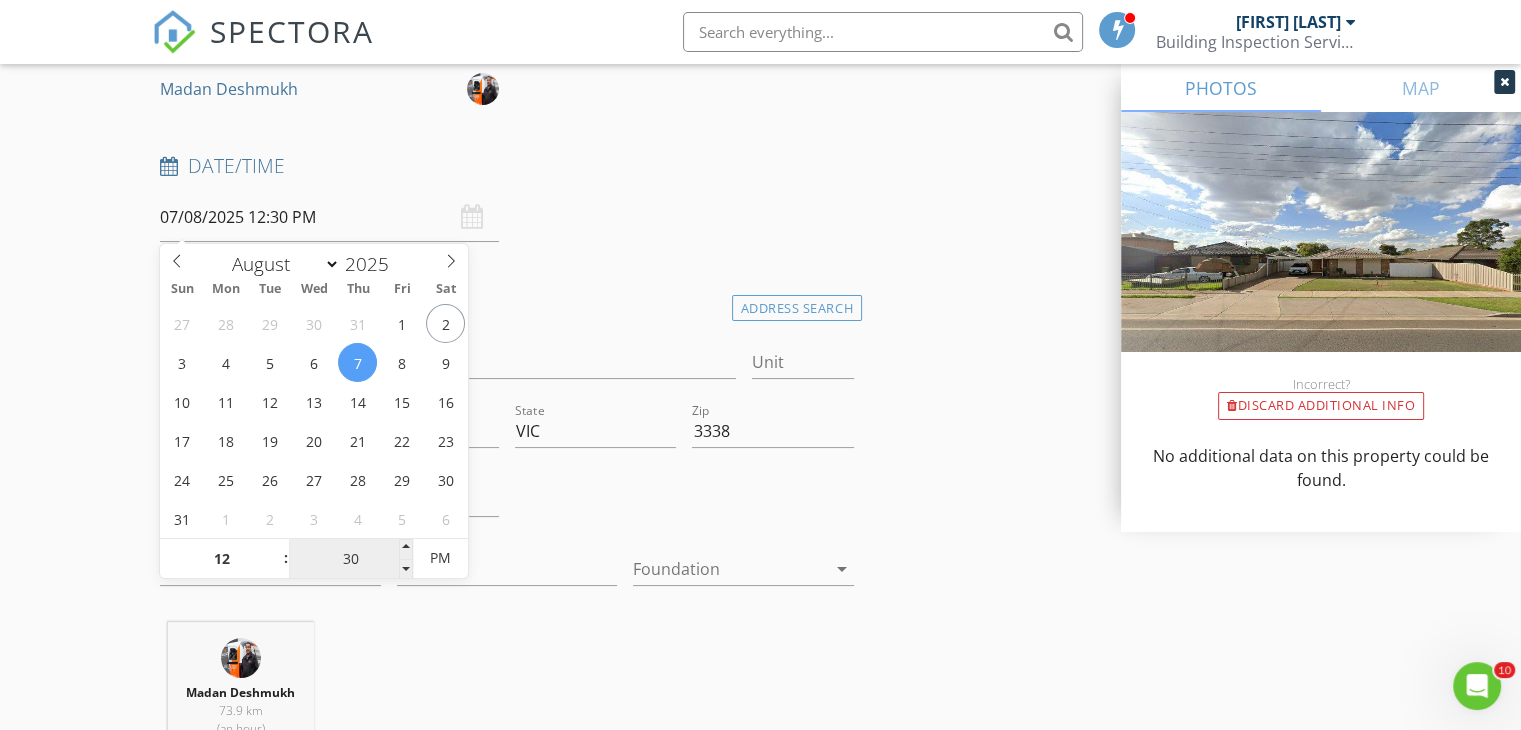 click on "30" at bounding box center [350, 559] 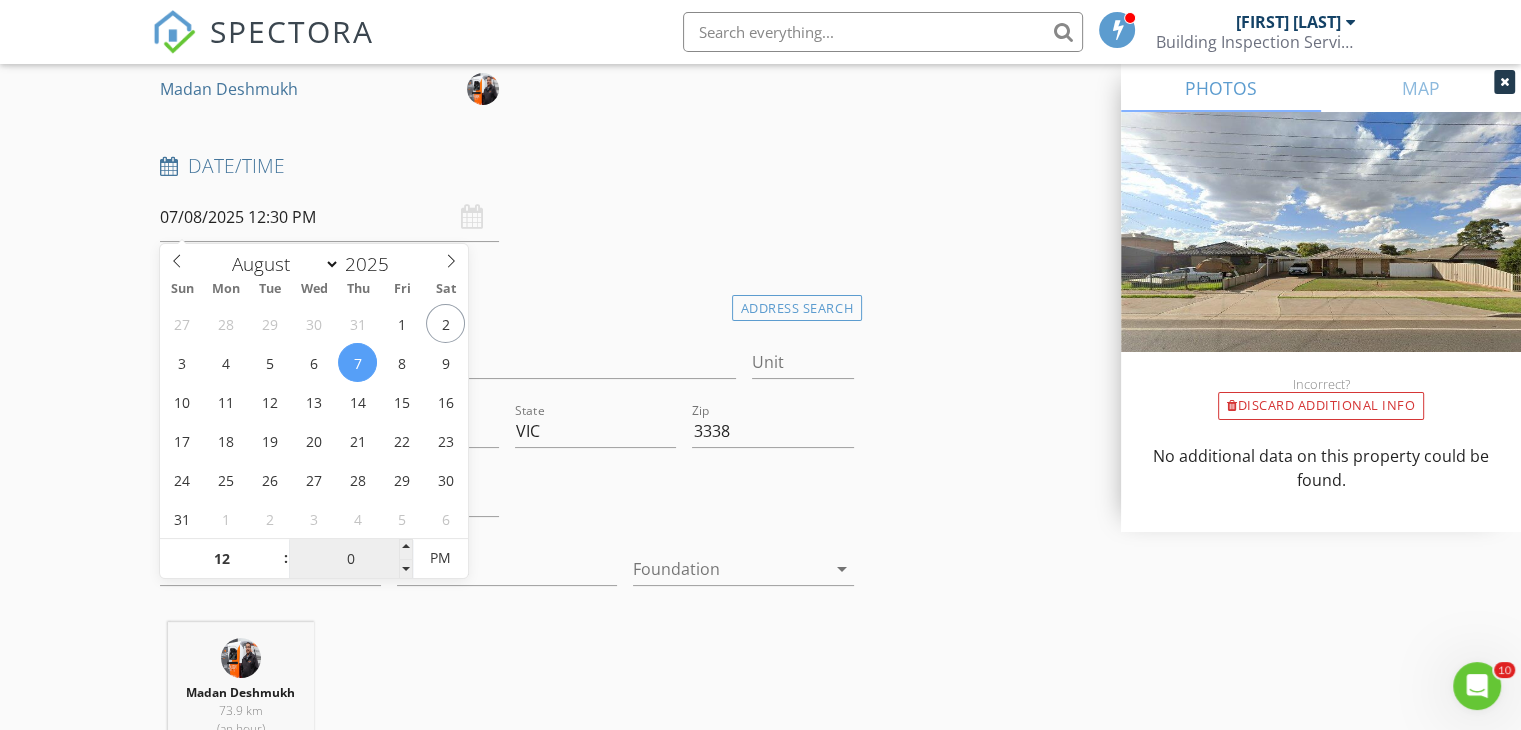 type on "00" 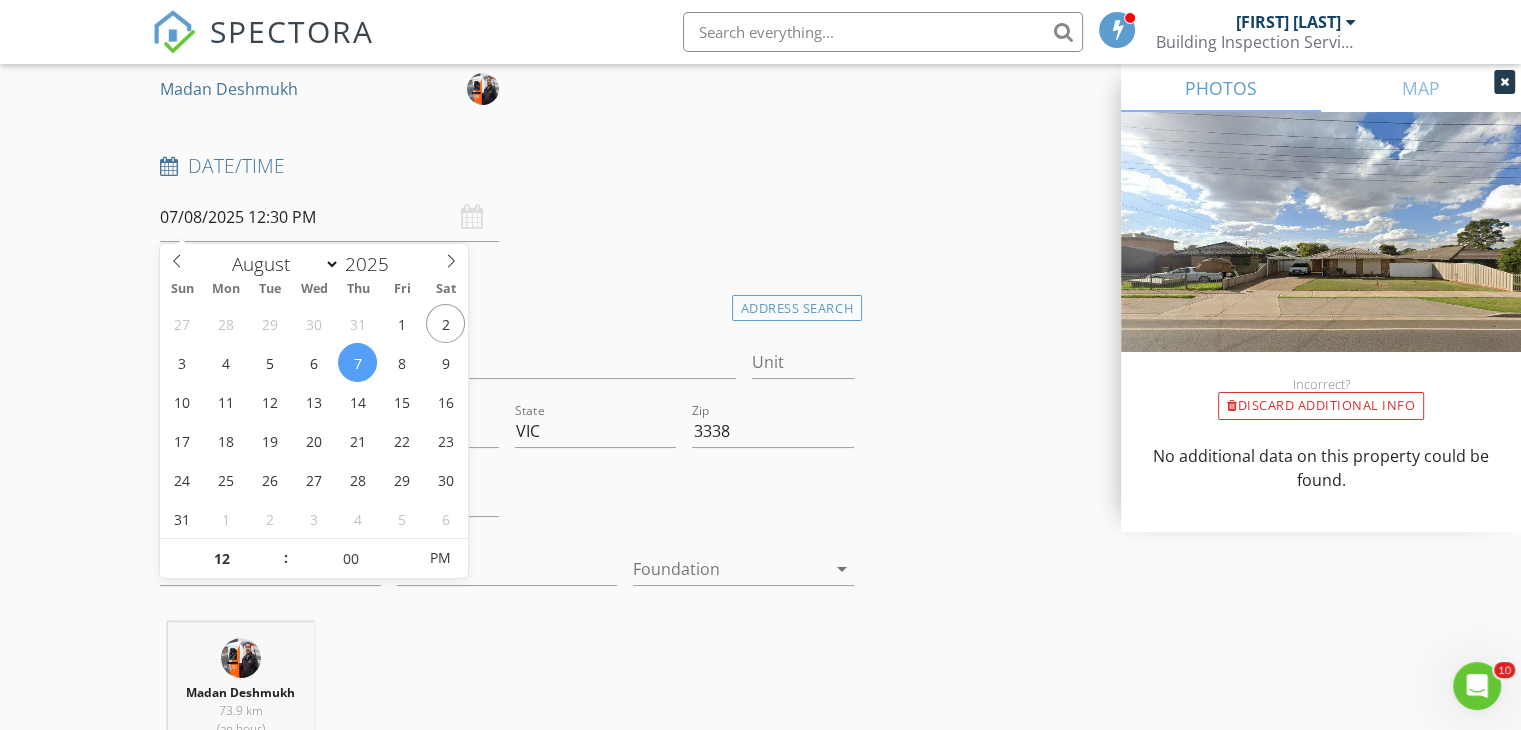type on "07/08/2025 12:00 PM" 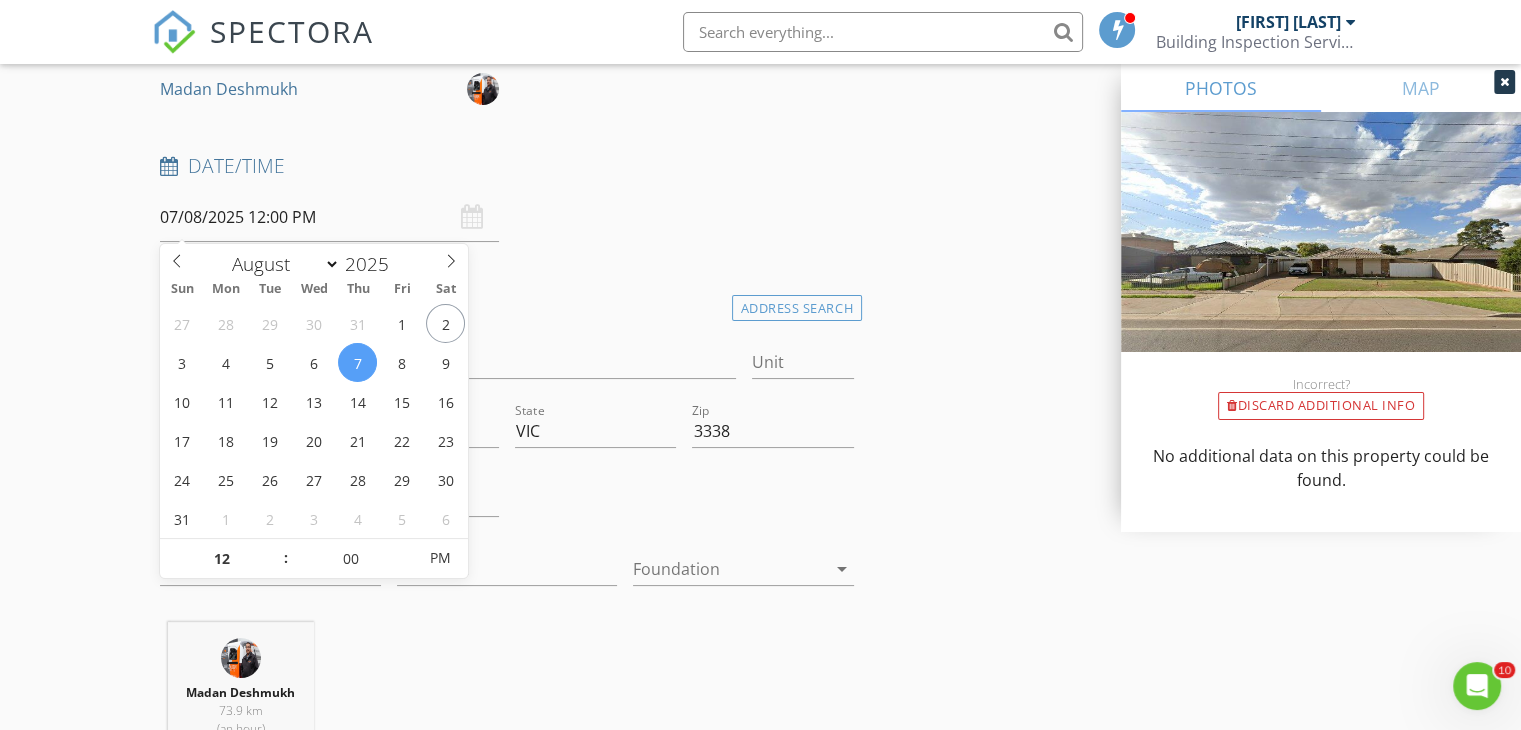 click on "INSPECTOR    Madan Deshmukh
Date/Time
07/08/2025 12:00 PM
Location
Address Search       Address 33 Bridge Rd   Unit   City Melton South   State VIC   Zip 3338   Au Melton     Square Meters (m²)   Year Built   Foundation arrow_drop_down     Madan Deshmukh     73.9 km     (an hour)
client
check_box Enable Client CC email for this inspection   Client Search     check_box_outline_blank Client is a Company/Organization     First Name Nicholas   Last Name Campion   Email nick.campion2@gmail.com   CC Email   Phone 0420223072           Notes
ADD ADDITIONAL client
SERVICES
check_box_outline_blank   BUILDING INSPECTION   check_box_outline_blank   TIMBER PEST INSPECTION    check_box_outline_blank   ASBESTOS SURVEY & REPORT   check_box_outline_blank   METH RESIDUE SITE TEST & REPORT   check_box_outline_blank" at bounding box center [760, 1643] 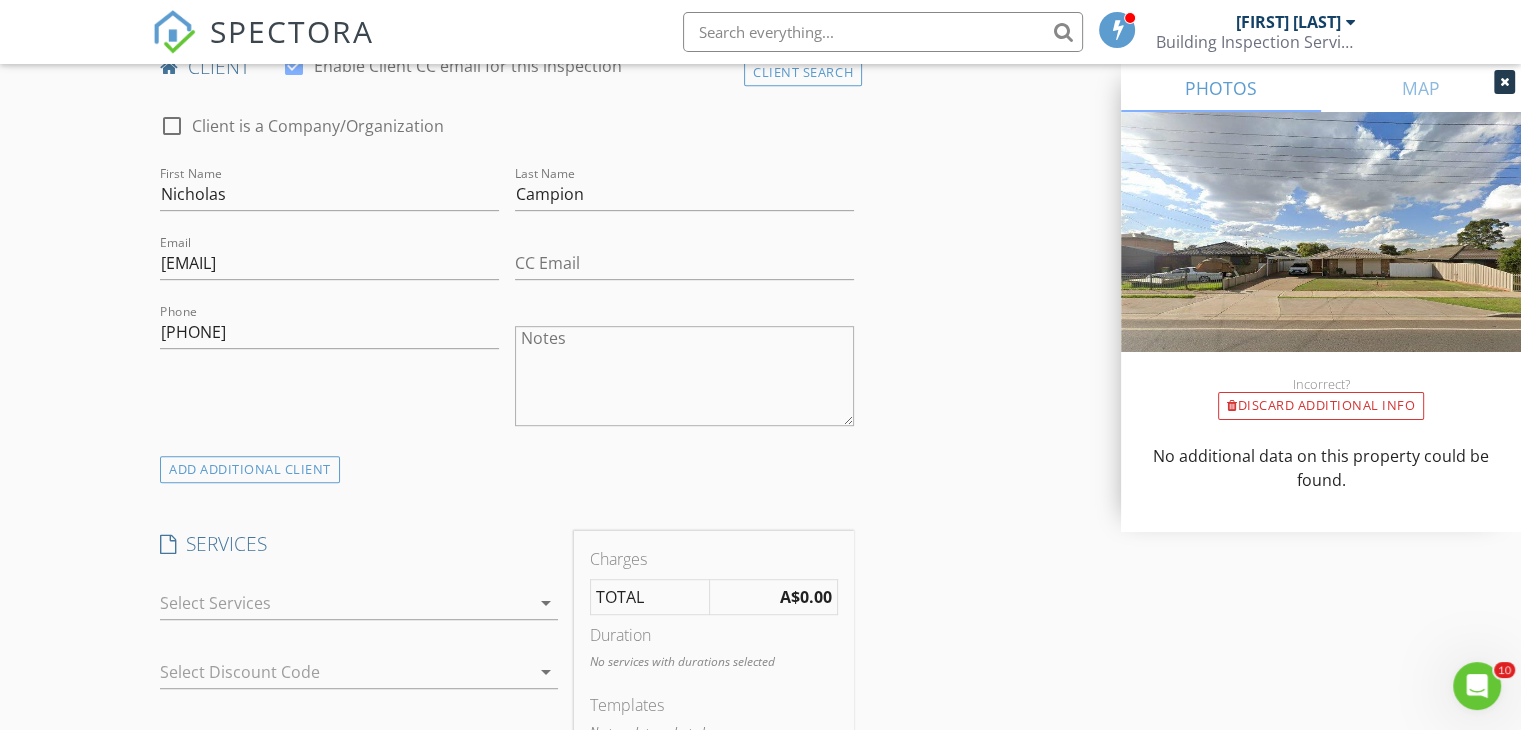 scroll, scrollTop: 1000, scrollLeft: 0, axis: vertical 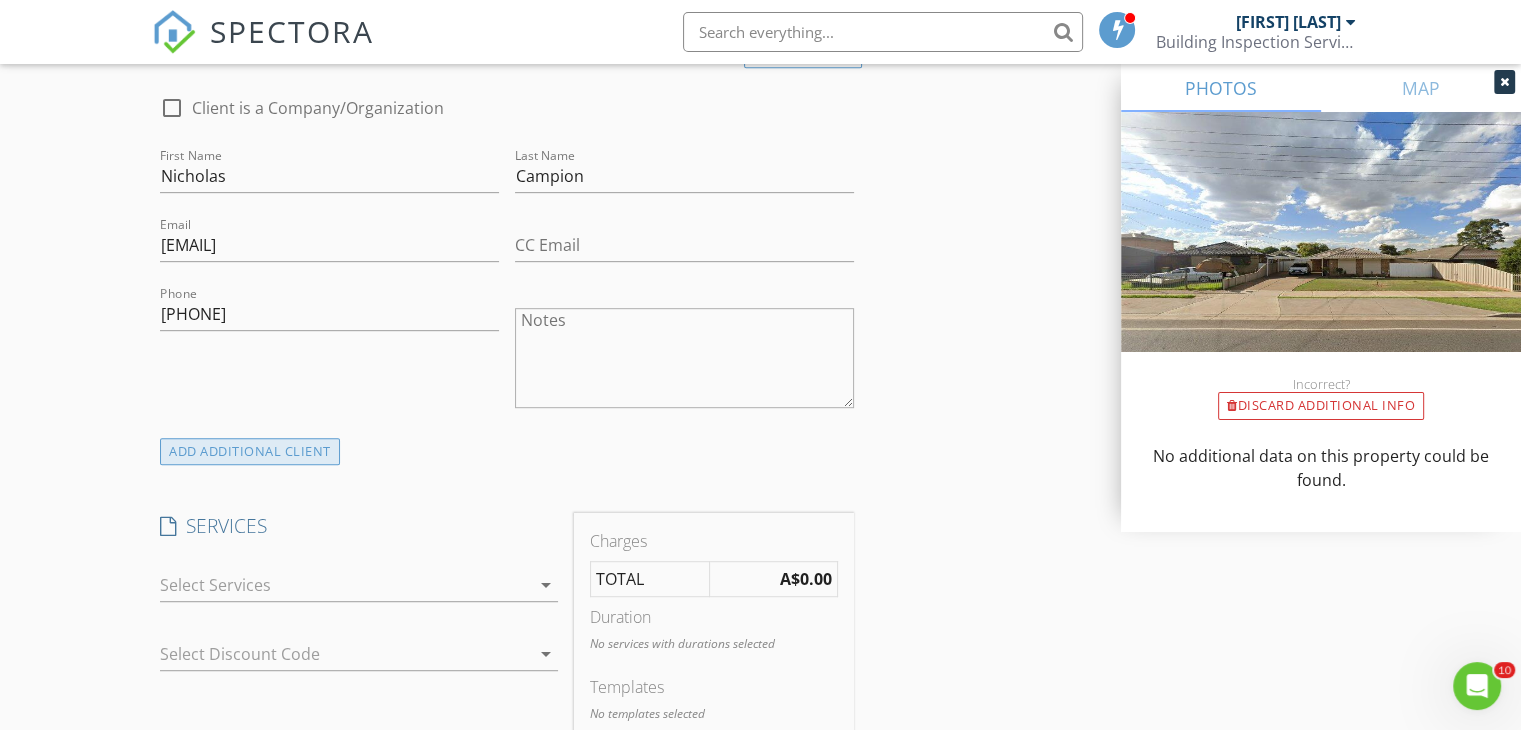 click on "ADD ADDITIONAL client" at bounding box center (250, 451) 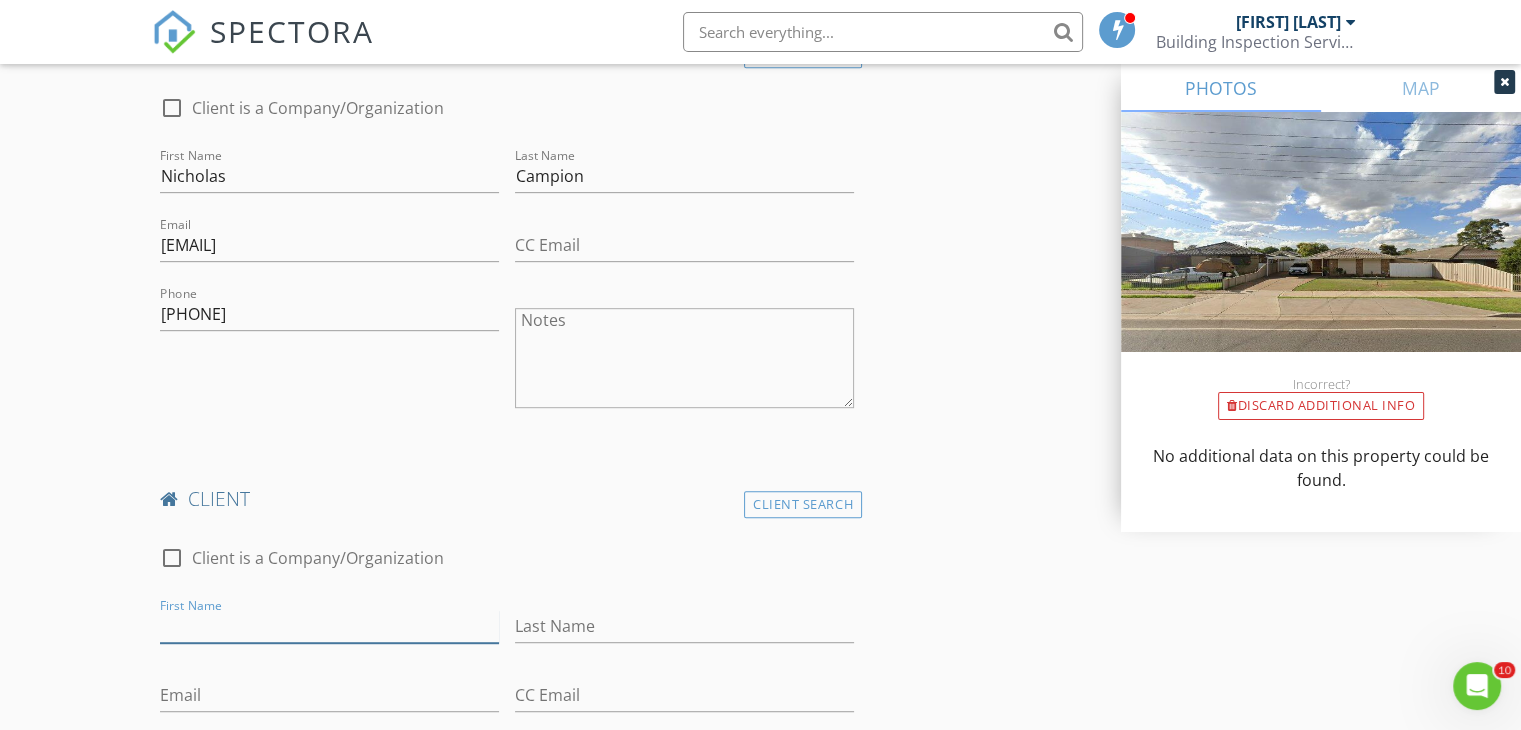 click on "First Name" at bounding box center [329, 626] 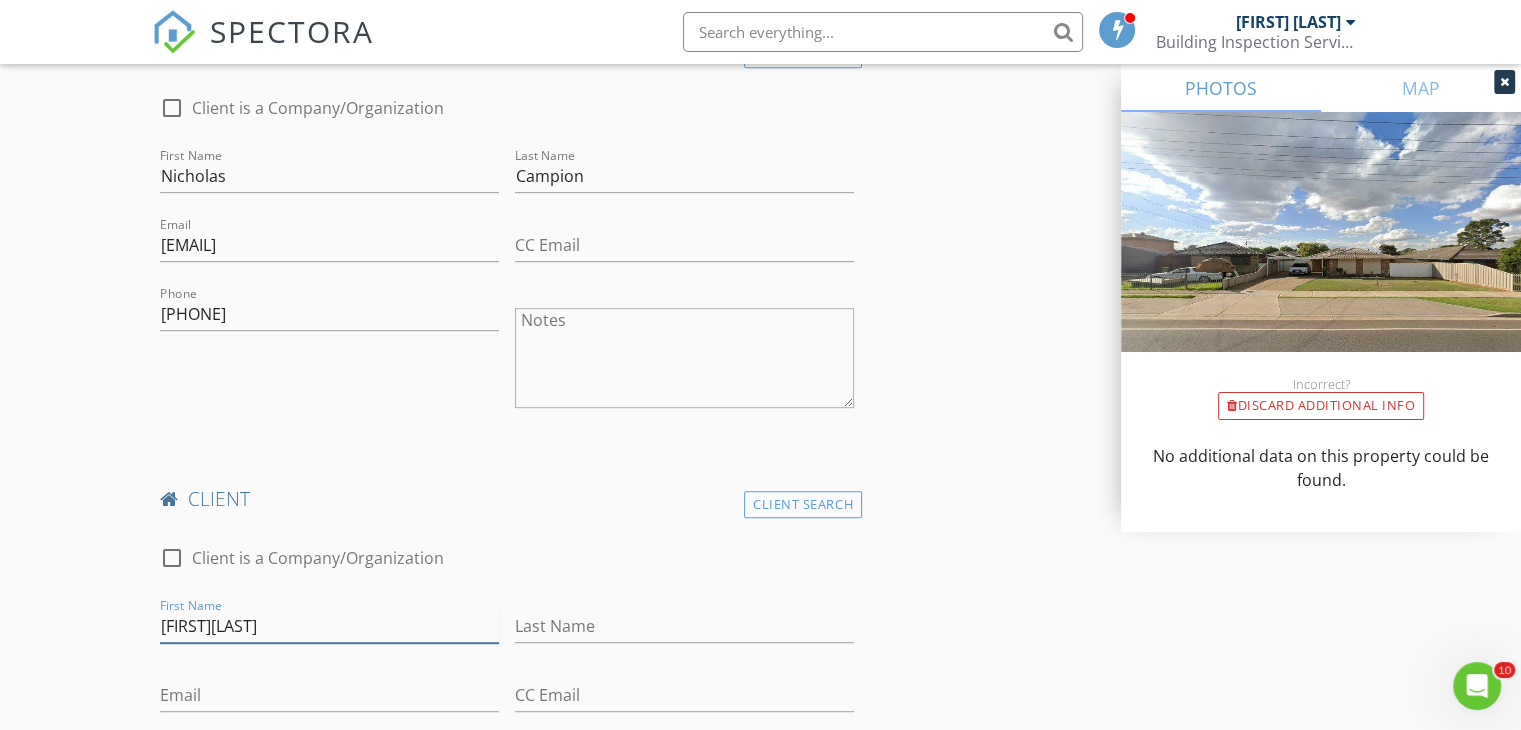 drag, startPoint x: 204, startPoint y: 625, endPoint x: 272, endPoint y: 625, distance: 68 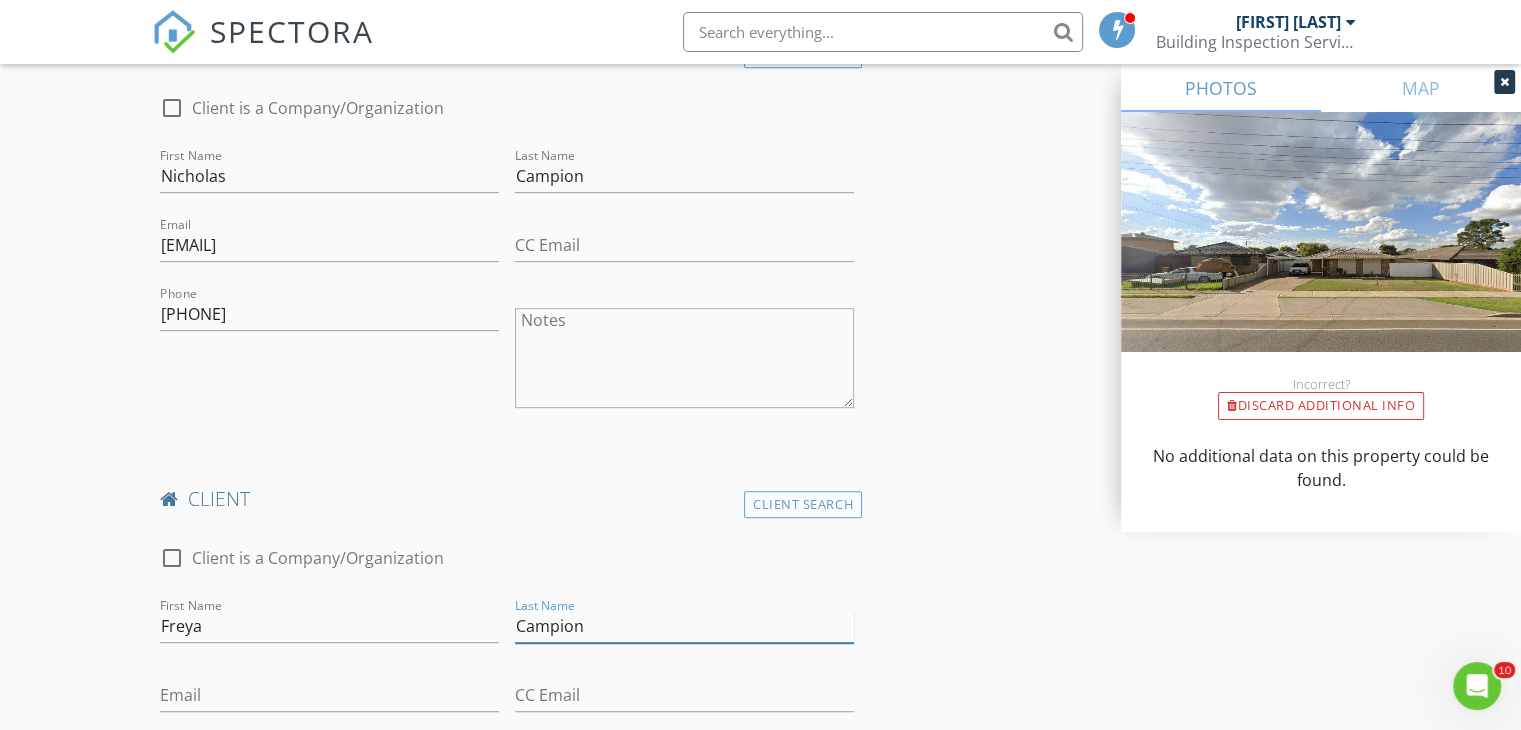 type on "Campion" 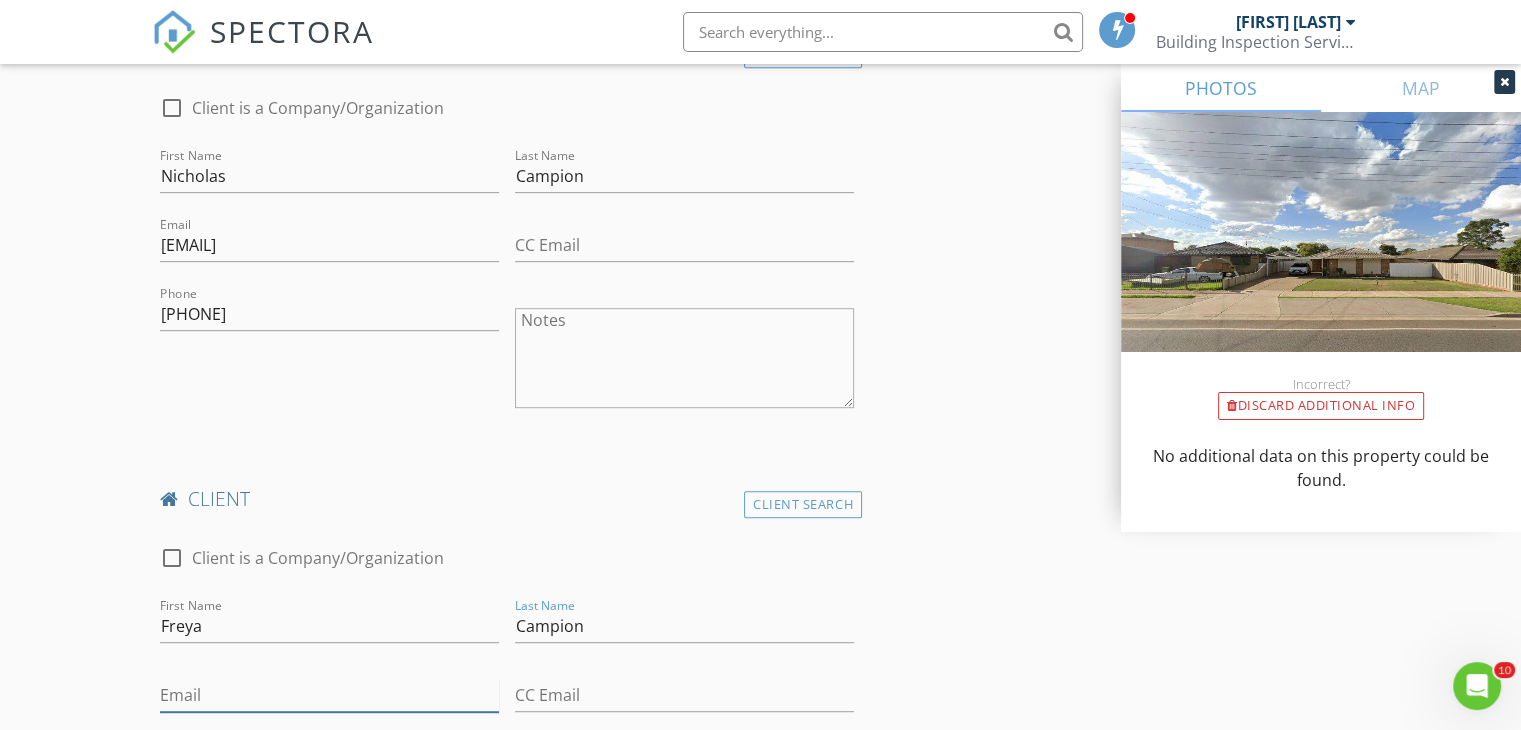 click on "Email" at bounding box center (329, 695) 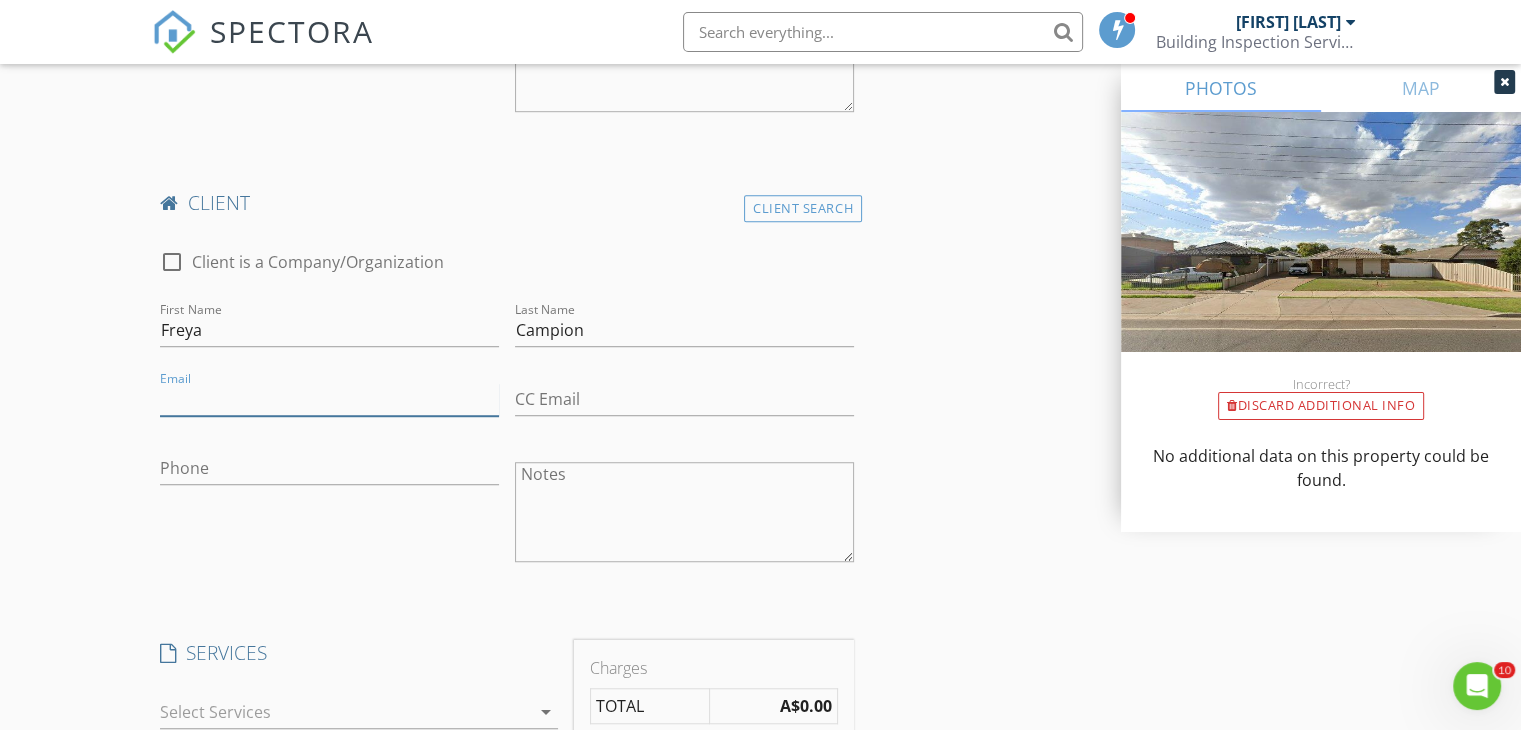 scroll, scrollTop: 1300, scrollLeft: 0, axis: vertical 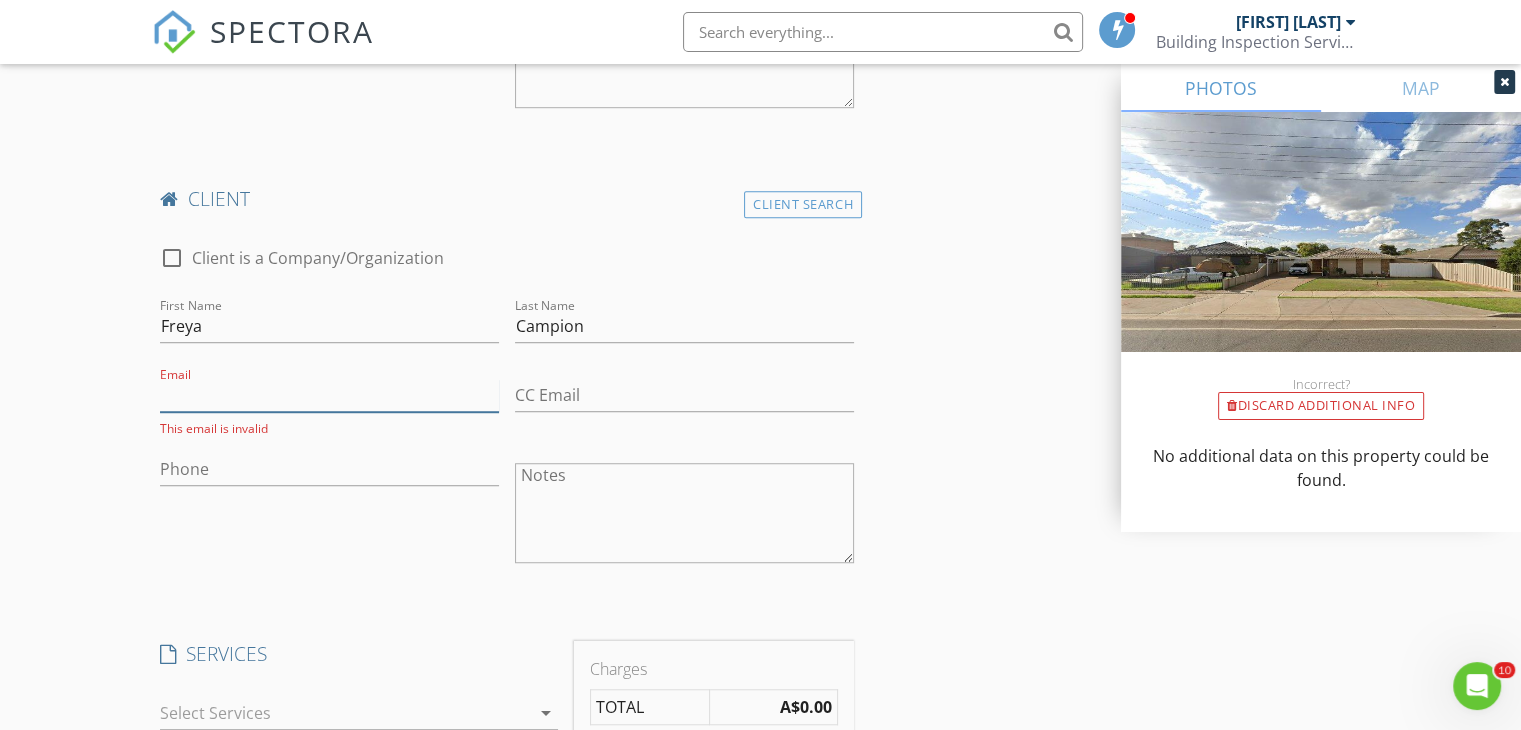 paste on "[FIRST].[LAST]@[DOMAIN]" 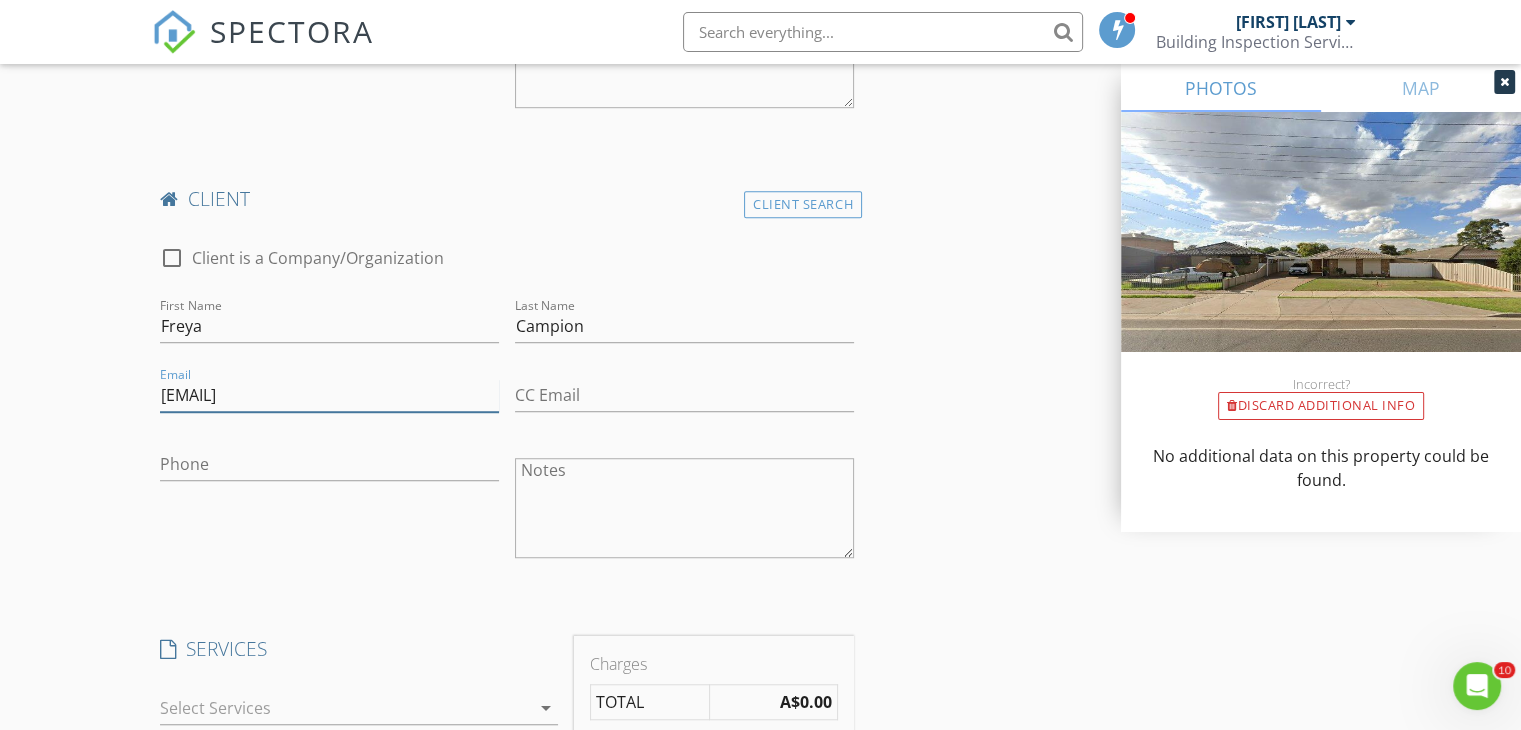 type on "[FIRST].[LAST]@[DOMAIN]" 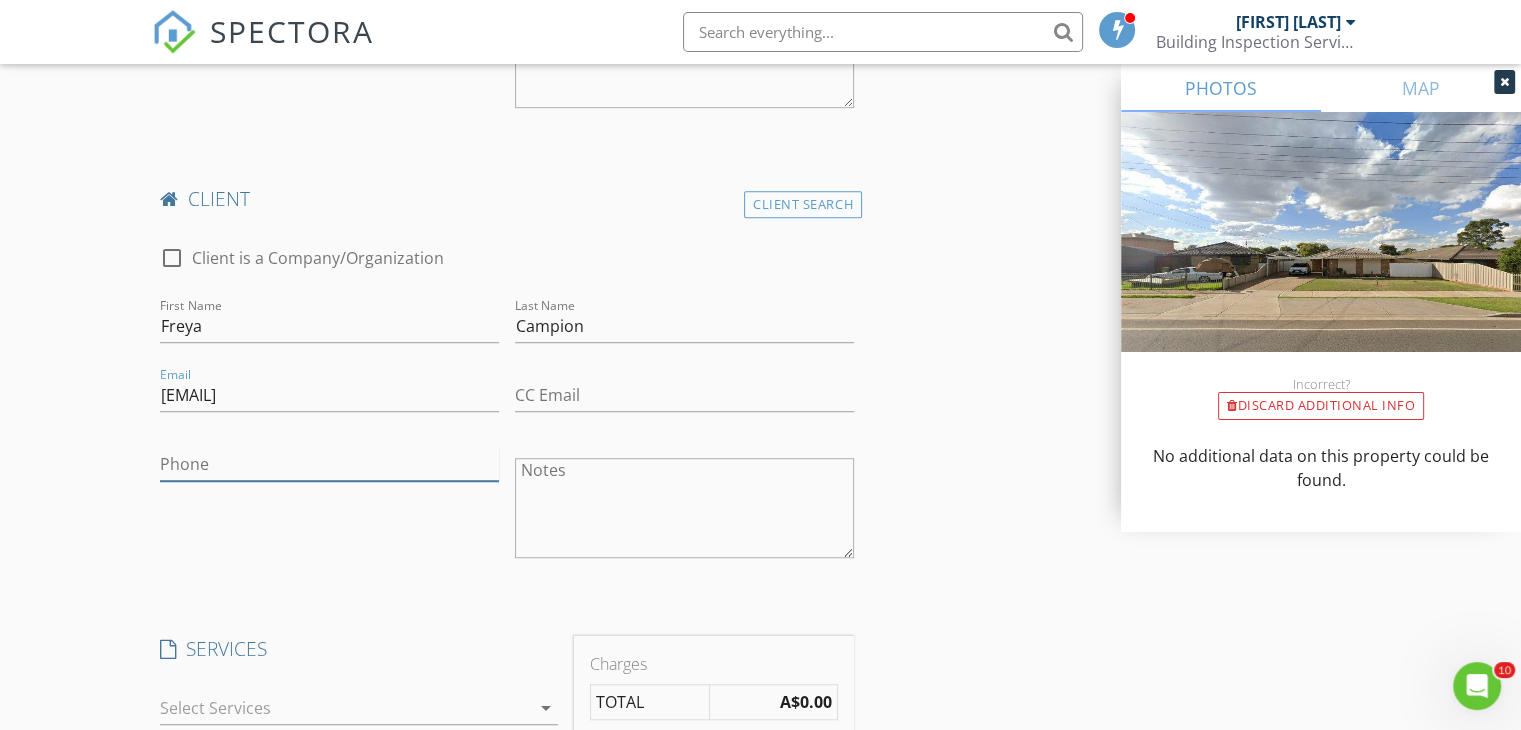 click on "Phone" at bounding box center [329, 464] 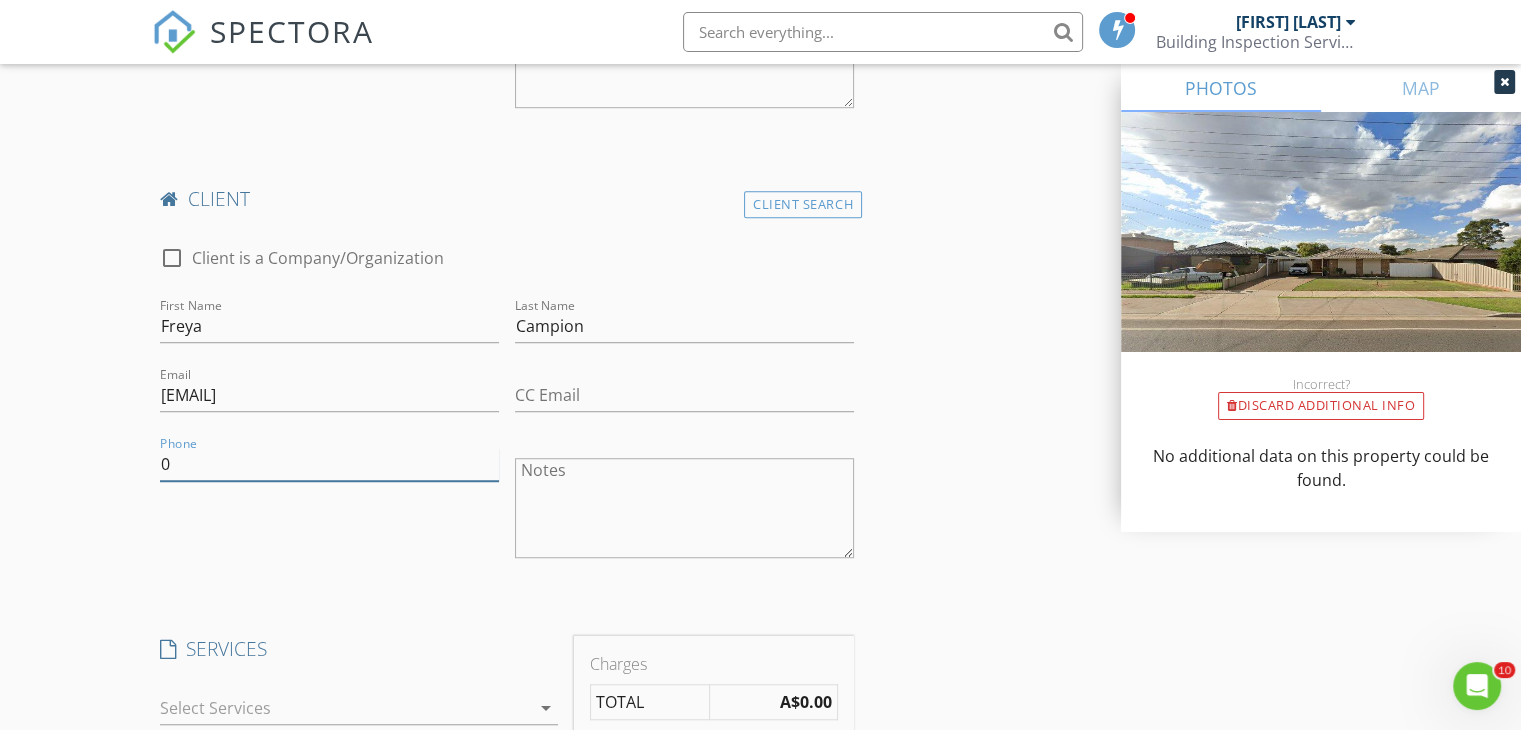 paste on "466965724" 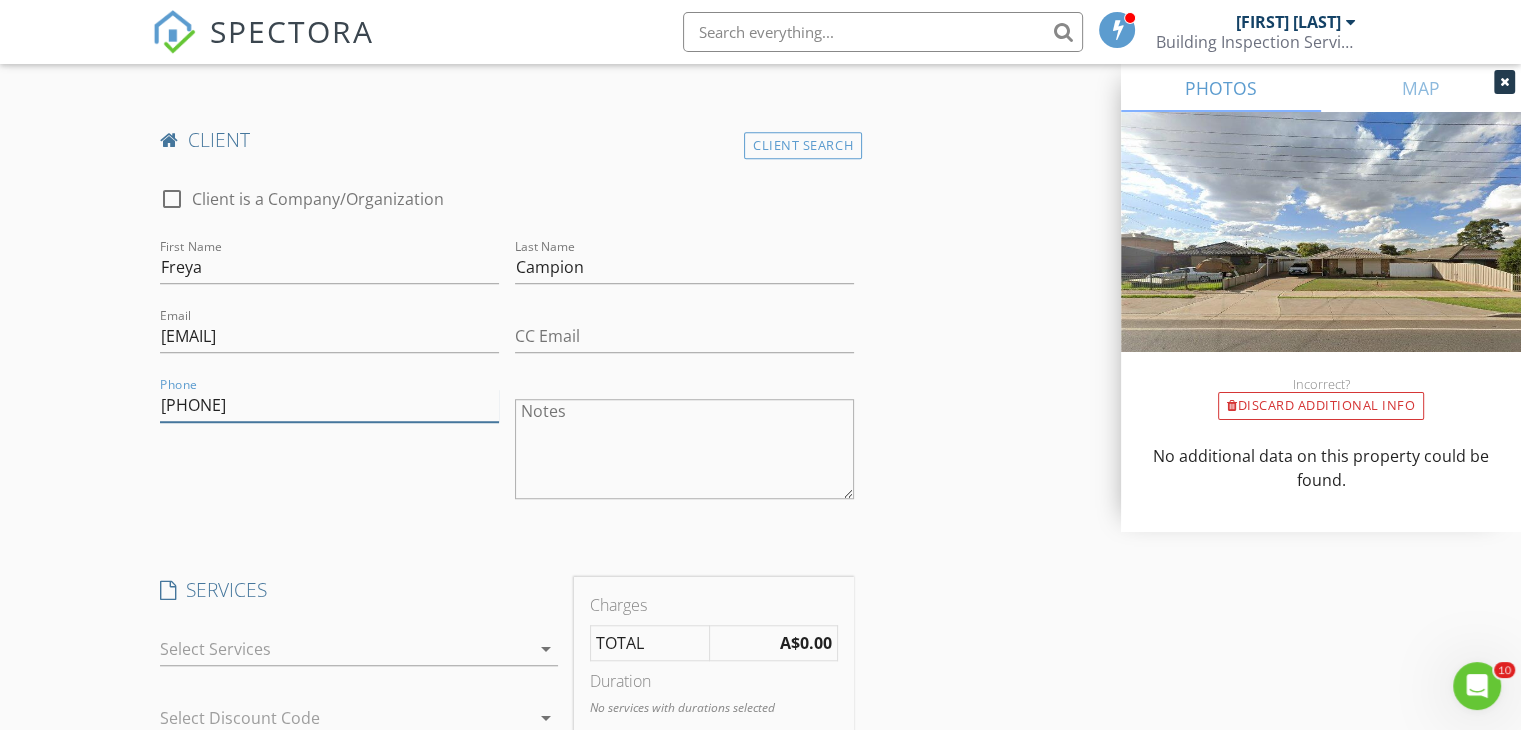 scroll, scrollTop: 1600, scrollLeft: 0, axis: vertical 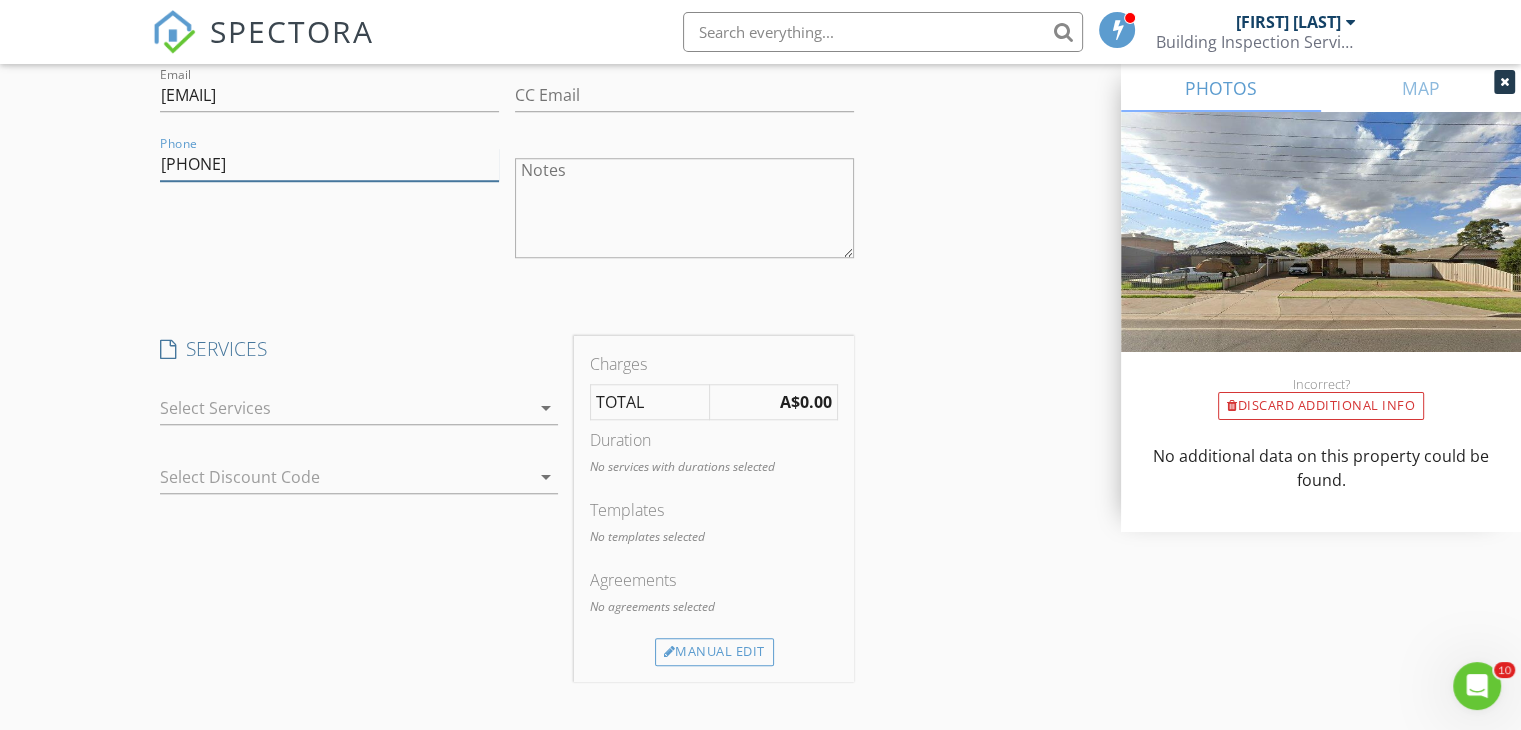 type on "[PHONE]" 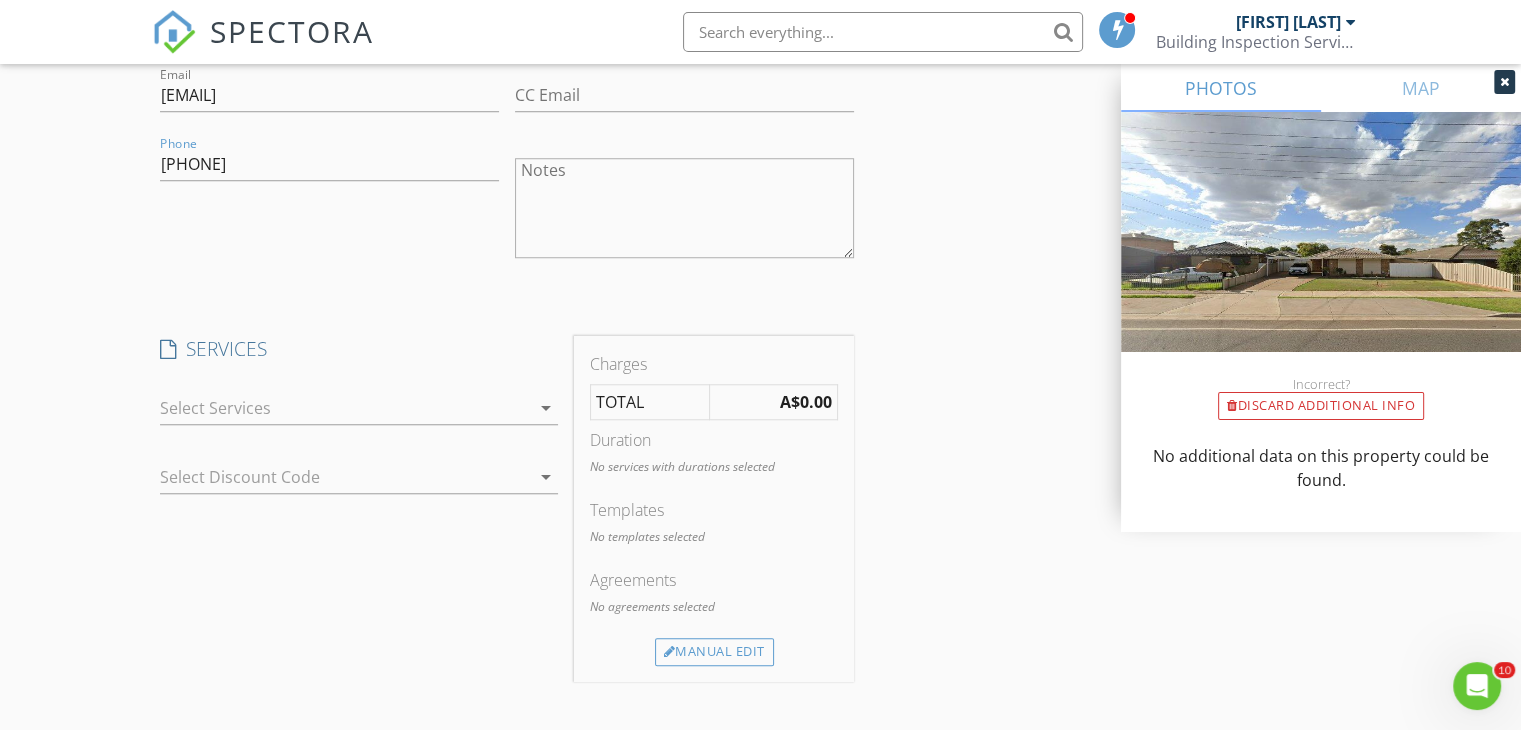 click on "arrow_drop_down" at bounding box center [546, 408] 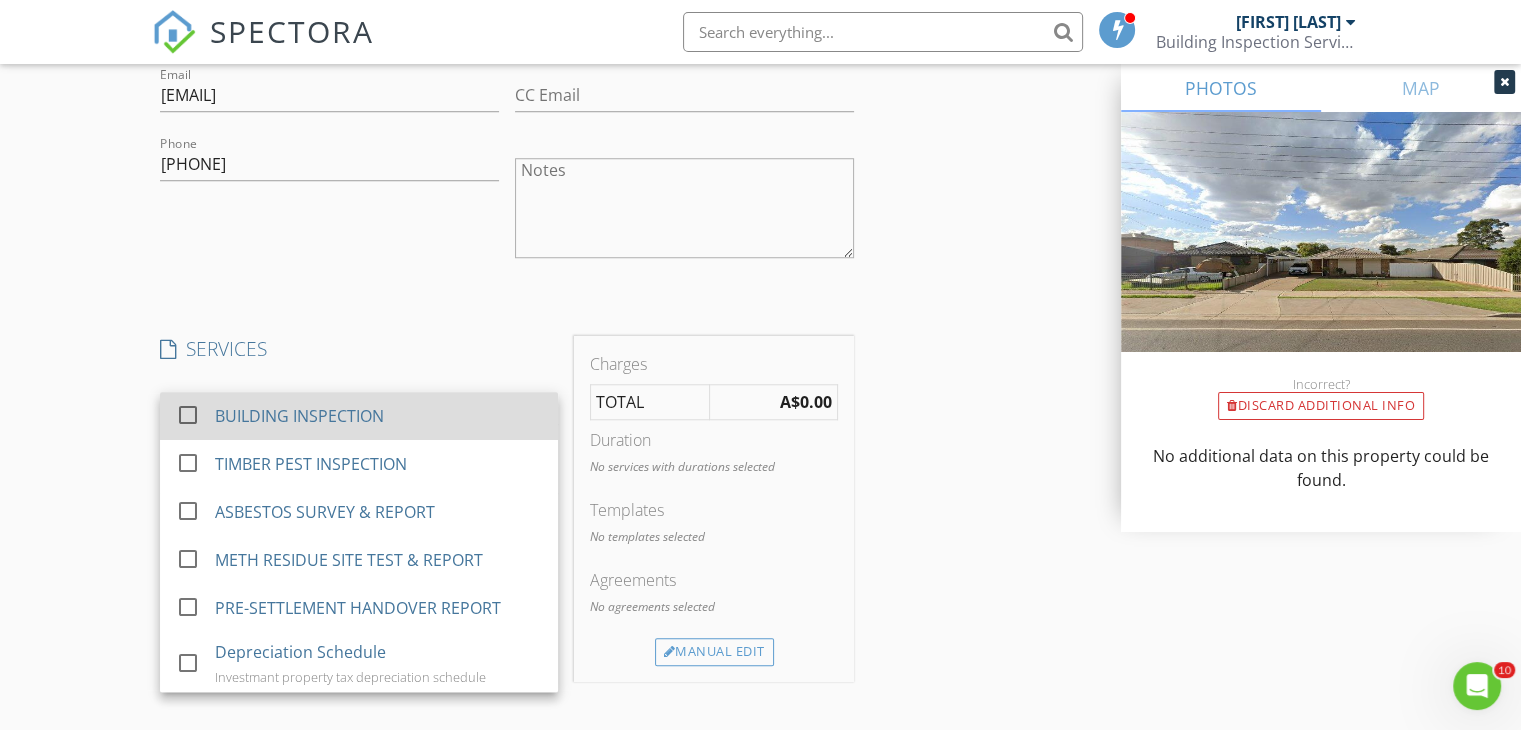 click on "BUILDING INSPECTION" at bounding box center [379, 416] 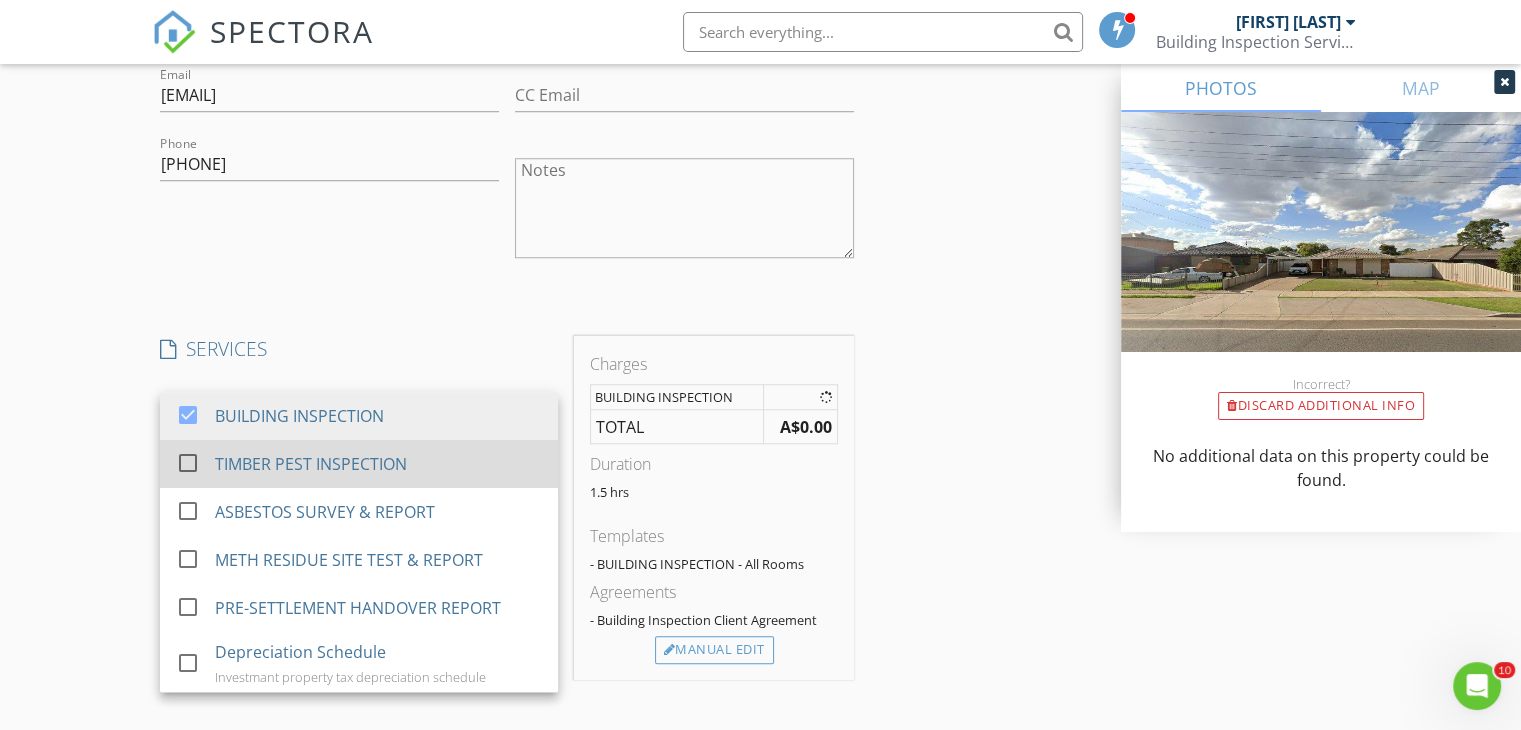 click on "TIMBER PEST INSPECTION" at bounding box center (379, 464) 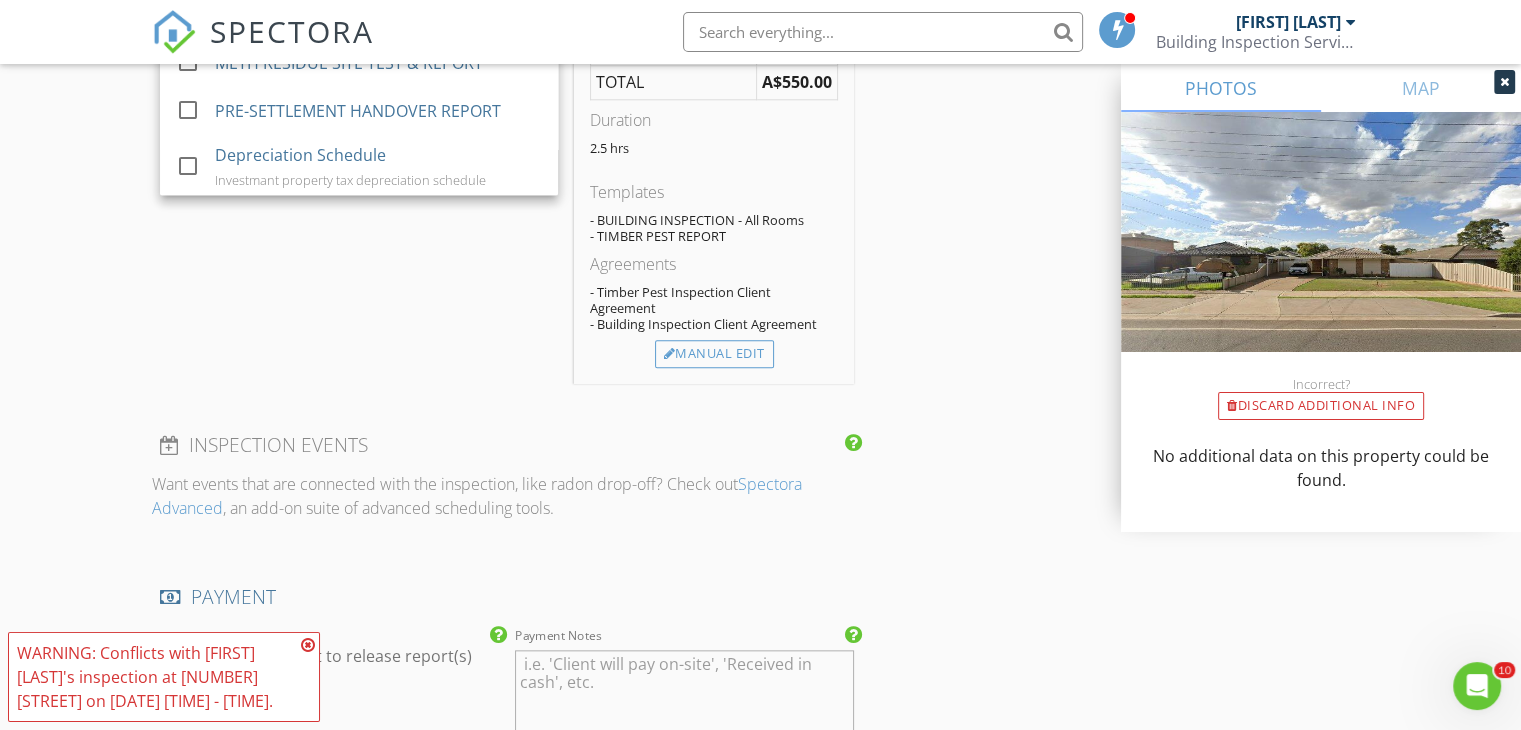 scroll, scrollTop: 2100, scrollLeft: 0, axis: vertical 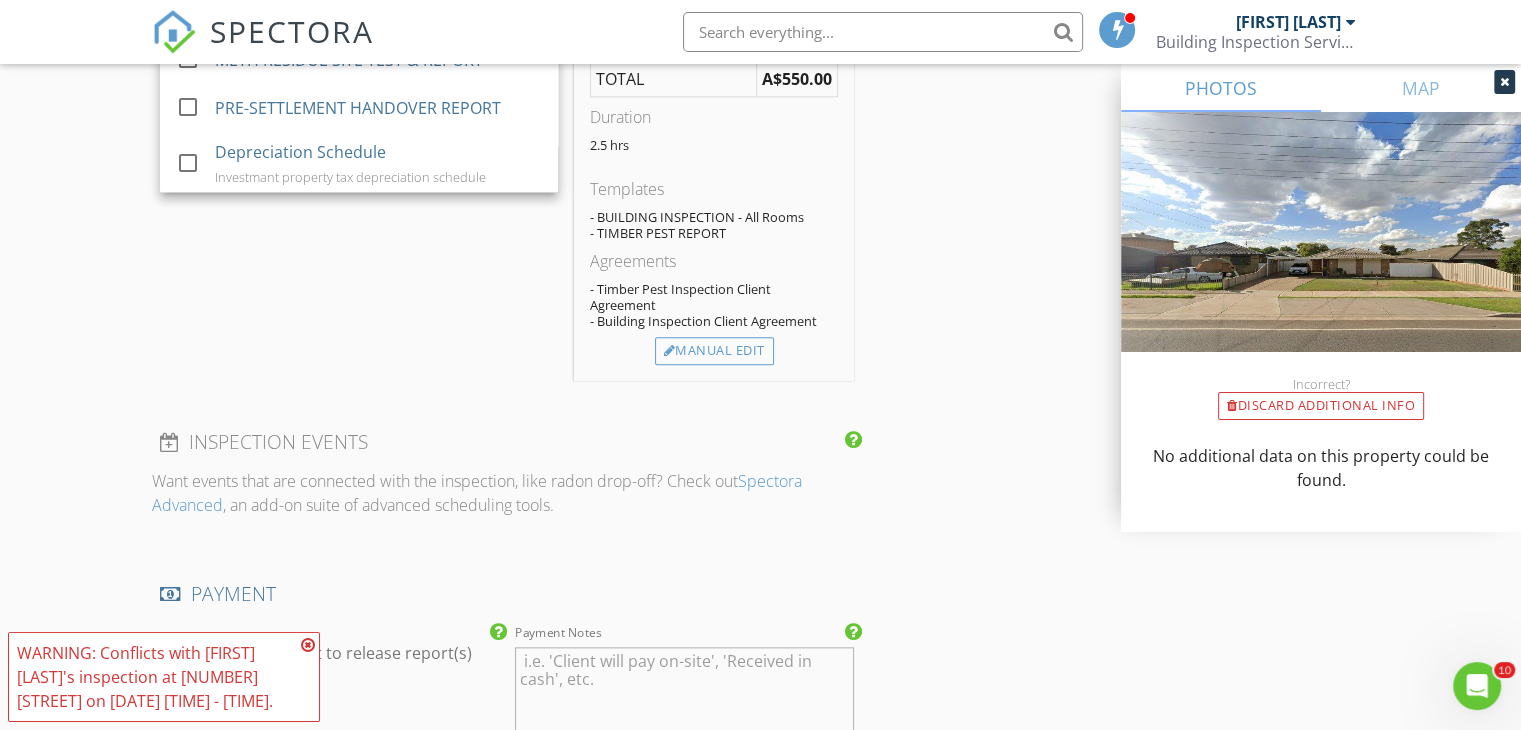 click on "Manual Edit" at bounding box center (714, 351) 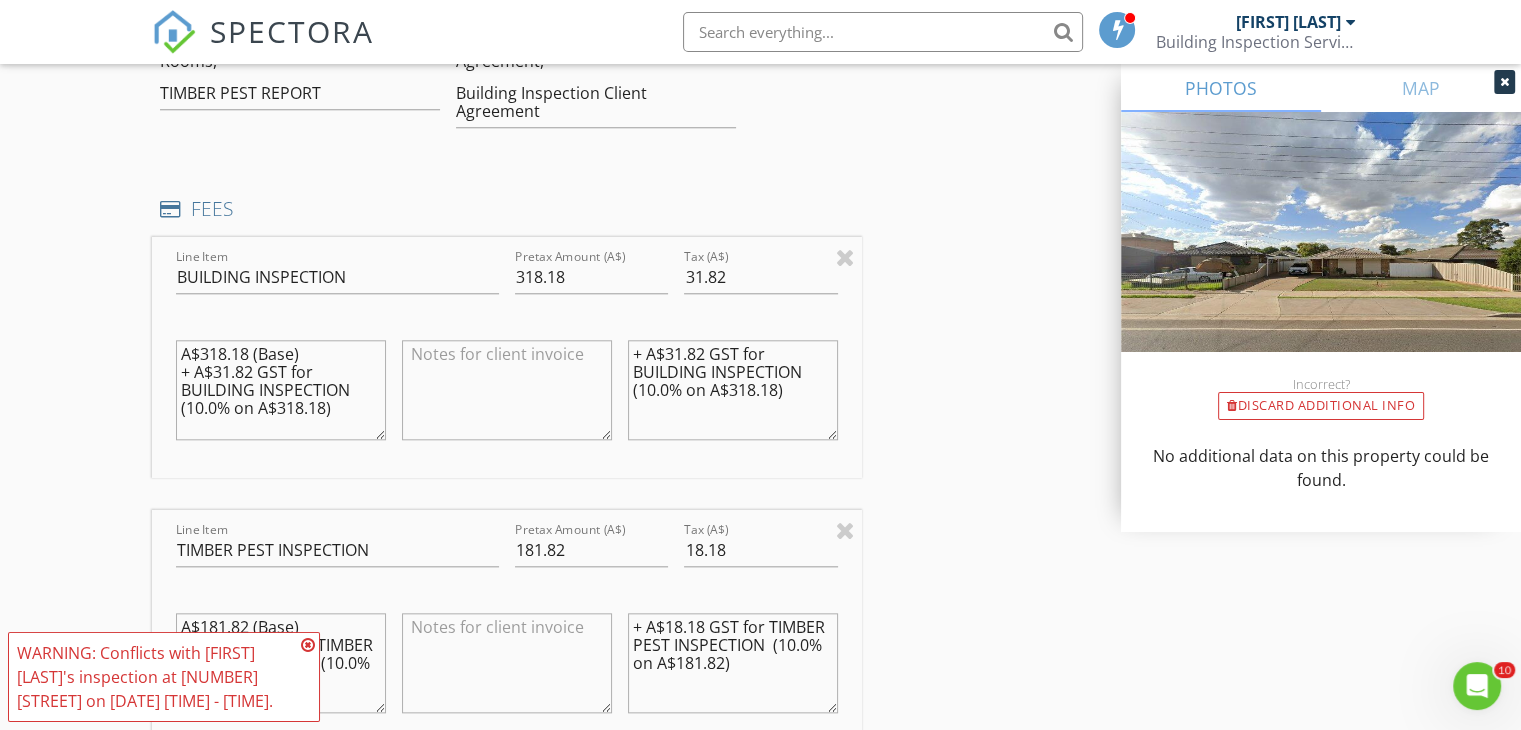 scroll, scrollTop: 1700, scrollLeft: 0, axis: vertical 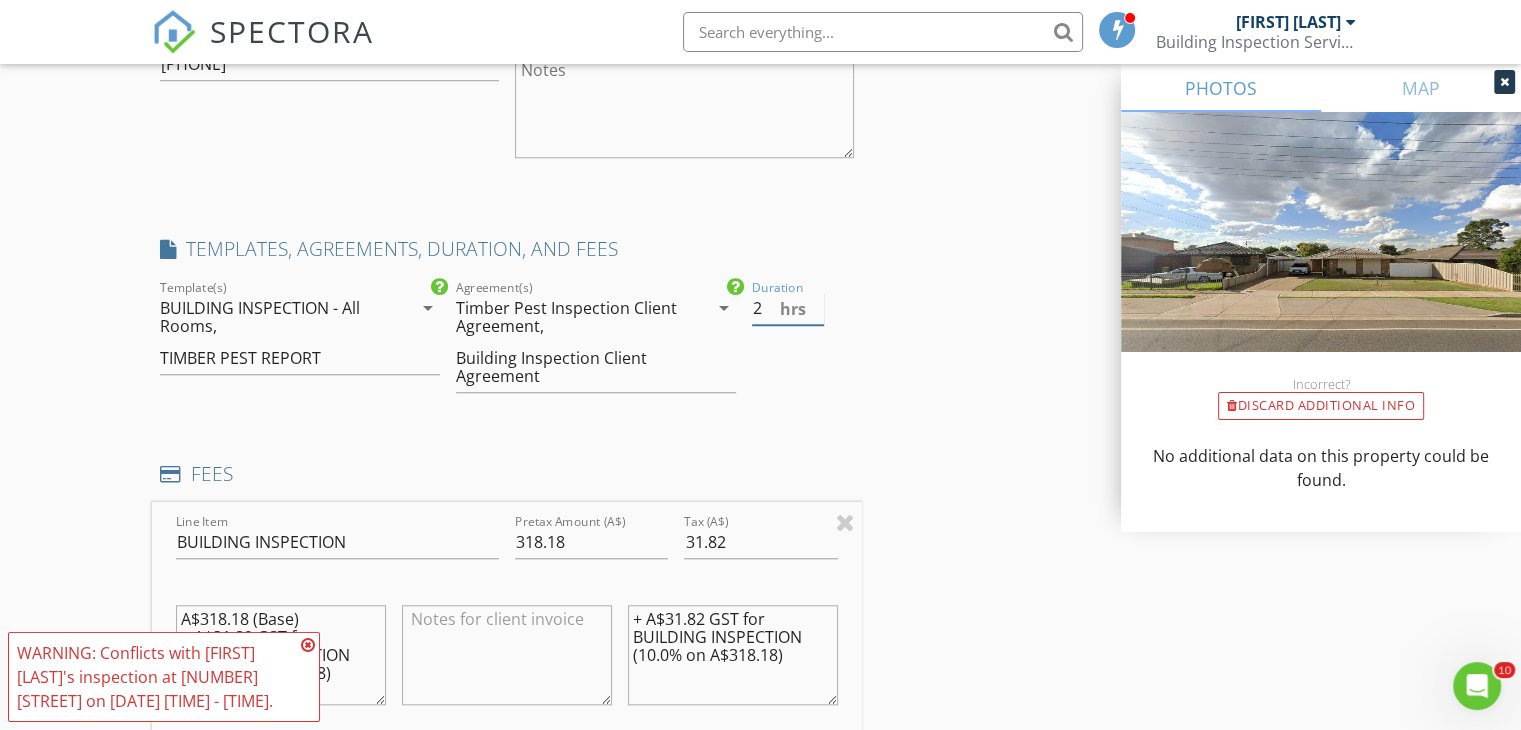 type on "2" 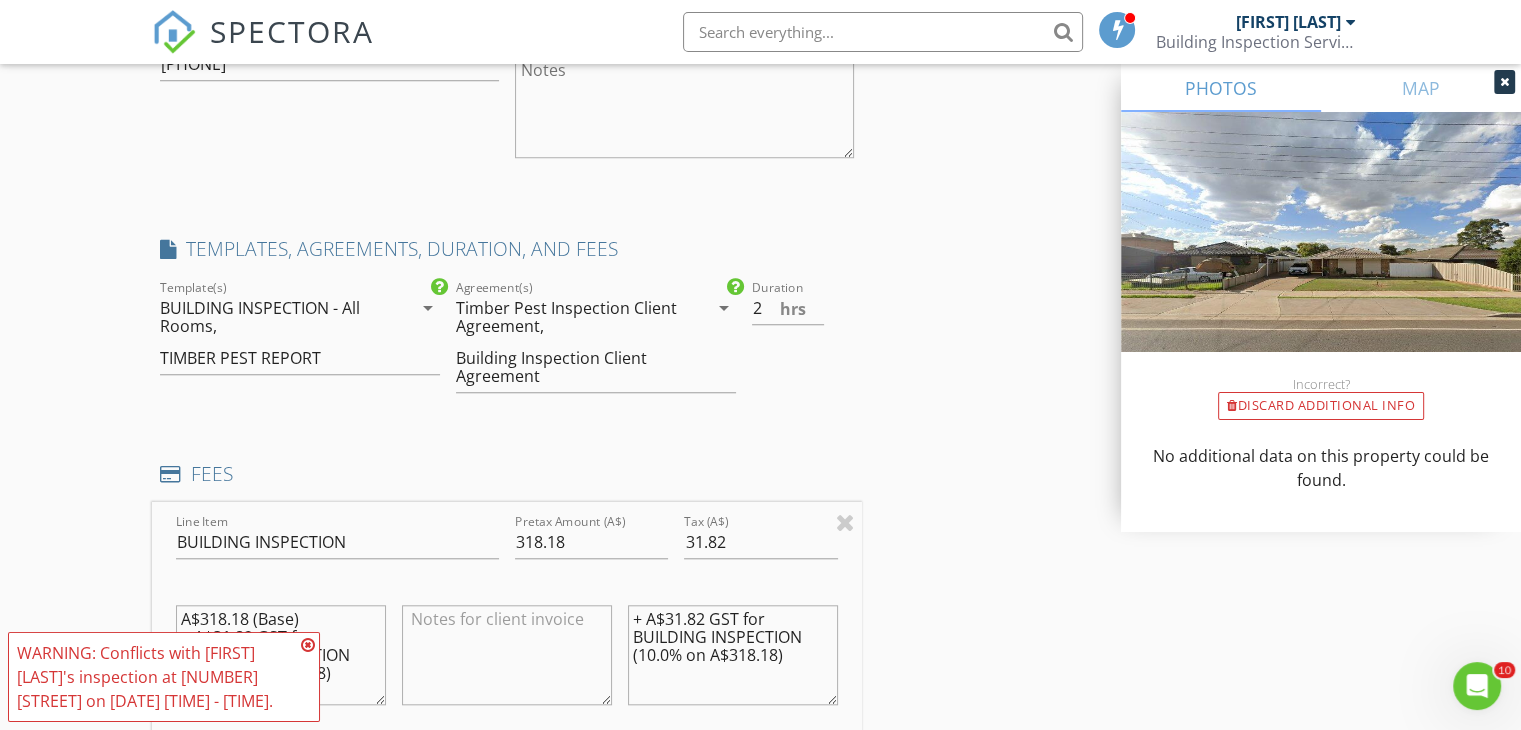 click on "INSPECTOR    Madan Deshmukh
Date/Time
07/08/2025 12:00 PM
Location
Address Search       Address 33 Bridge Rd   Unit   City Melton South   State VIC   Zip 3338   Au Melton     Square Meters (m²)   Year Built   Foundation arrow_drop_down     Madan Deshmukh     73.9 km     (an hour)
client
check_box Enable Client CC email for this inspection   Client Search     check_box_outline_blank Client is a Company/Organization     First Name Nicholas   Last Name Campion   Email nick.campion2@gmail.com   CC Email   Phone 0420223072           Notes
client
Client Search     check_box_outline_blank Client is a Company/Organization     First Name Freya   Last Name Campion   Email freyahandscomb@hotmail.com   CC Email   Phone 0466965724           Notes
SERVICES
check_box   BUILDING INSPECTION   check_box" at bounding box center [760, 634] 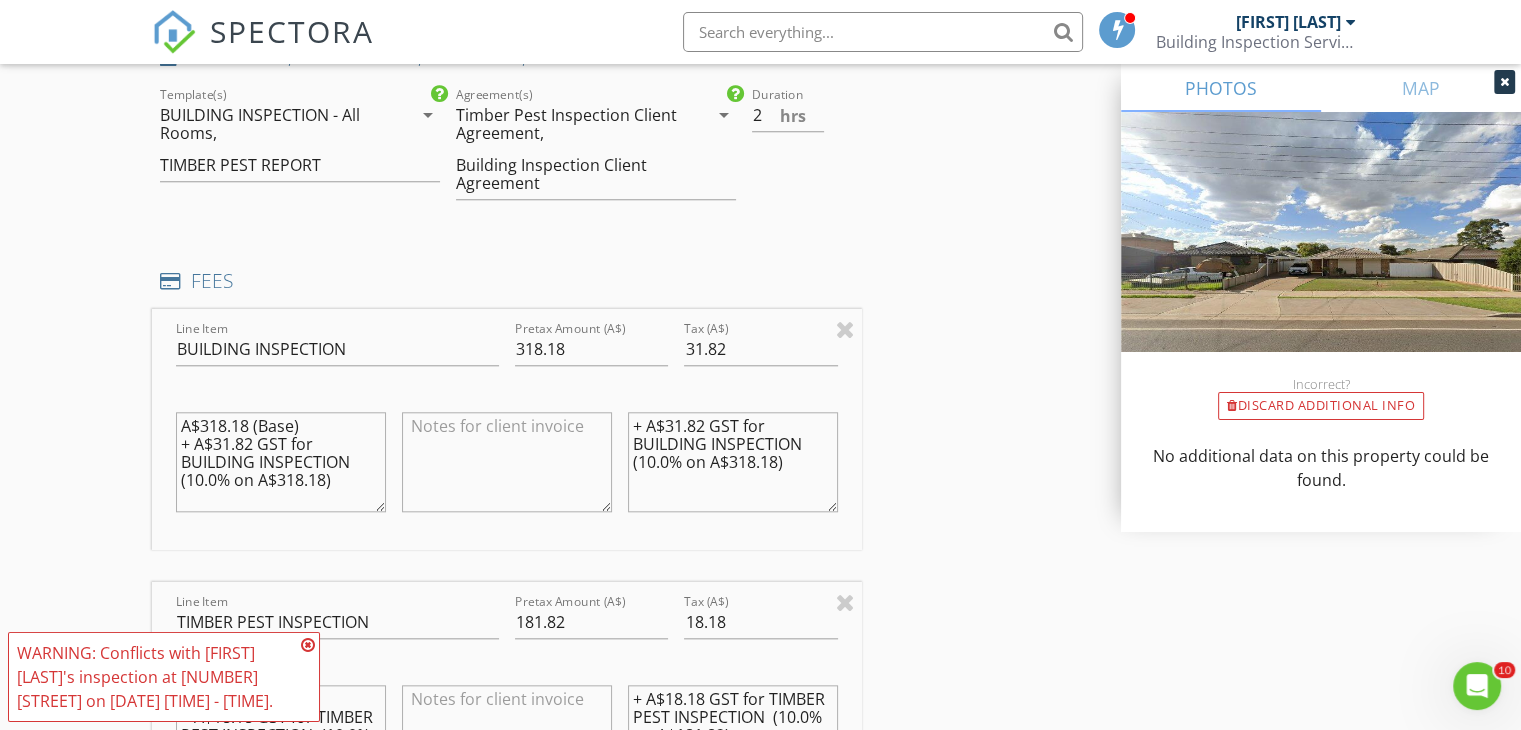 scroll, scrollTop: 1900, scrollLeft: 0, axis: vertical 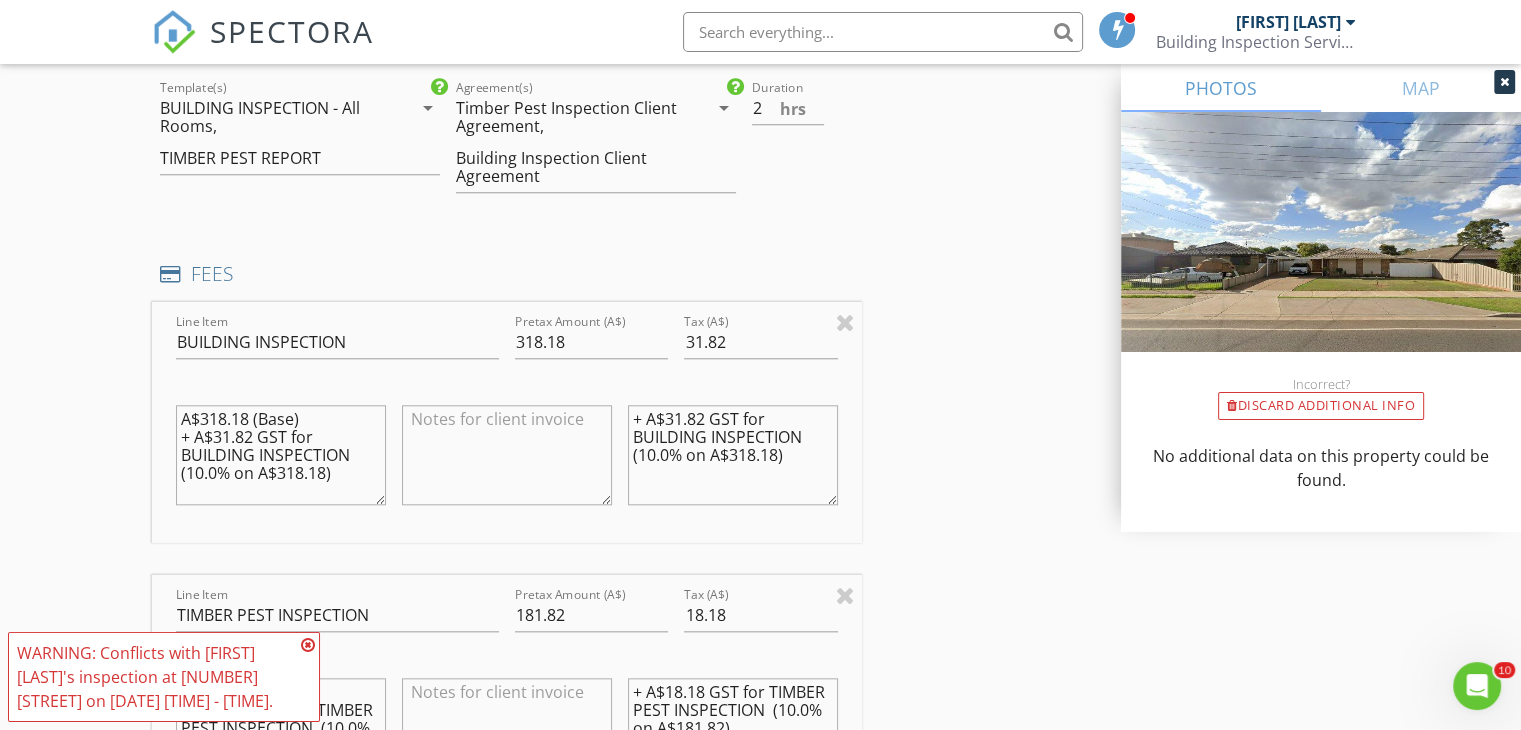 click at bounding box center [308, 645] 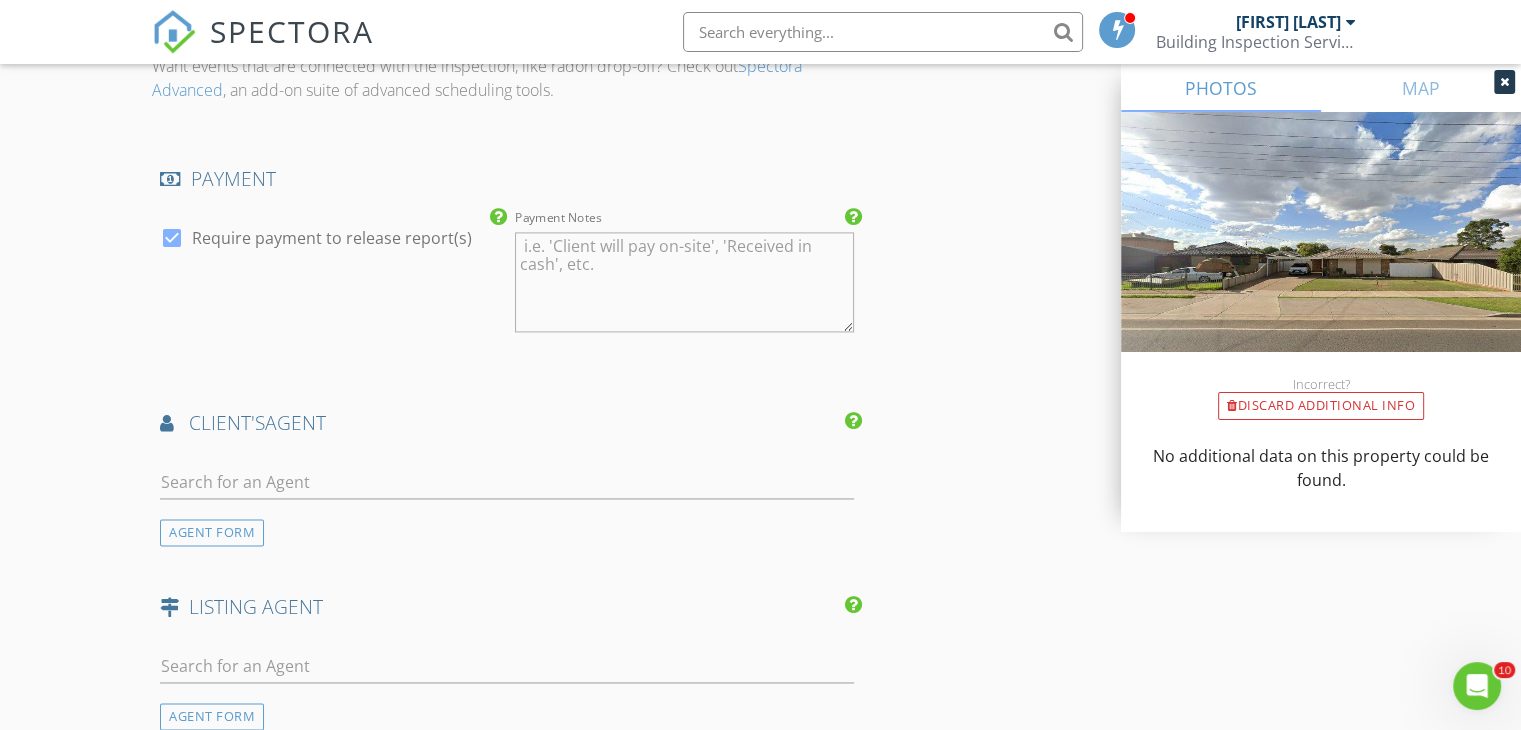 scroll, scrollTop: 3000, scrollLeft: 0, axis: vertical 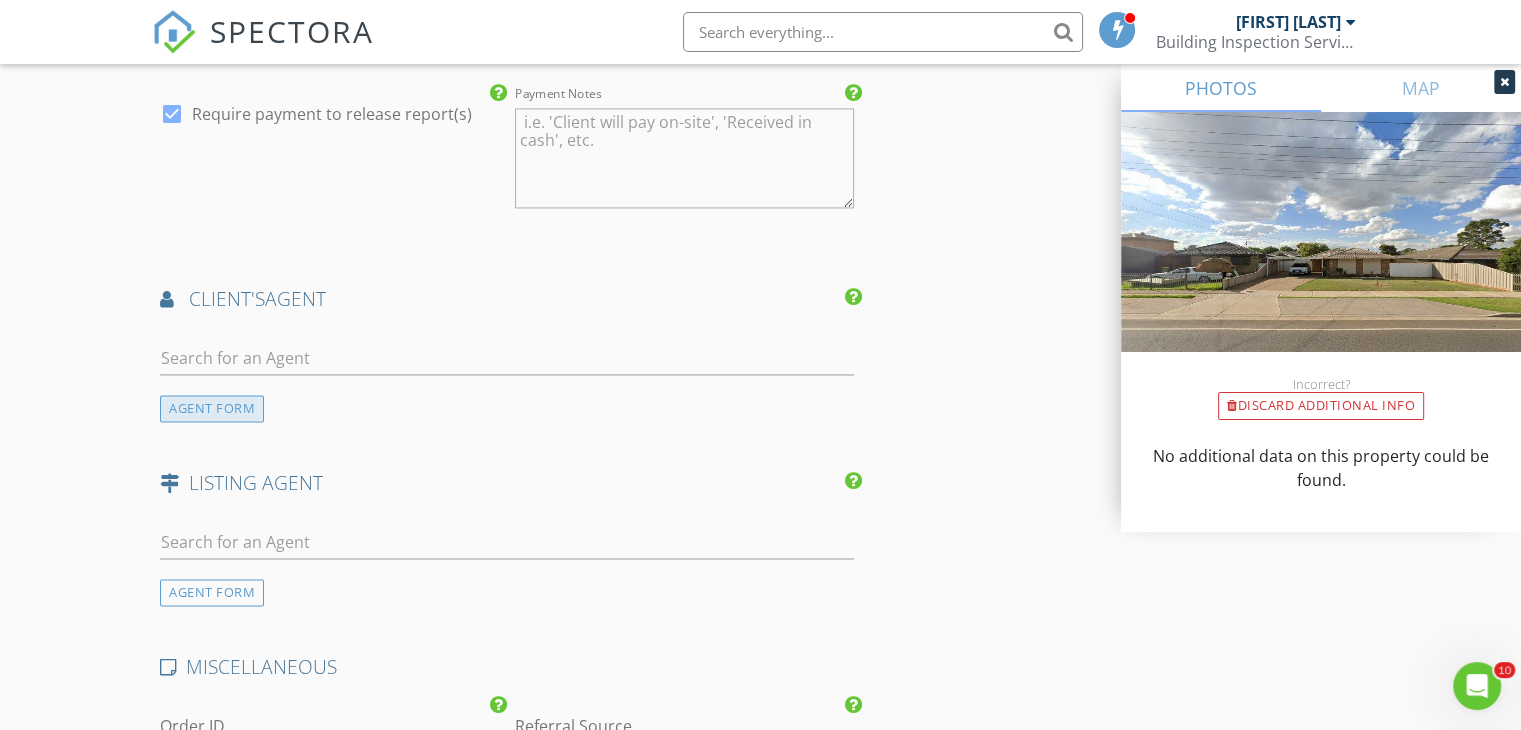 click on "AGENT FORM" at bounding box center (212, 408) 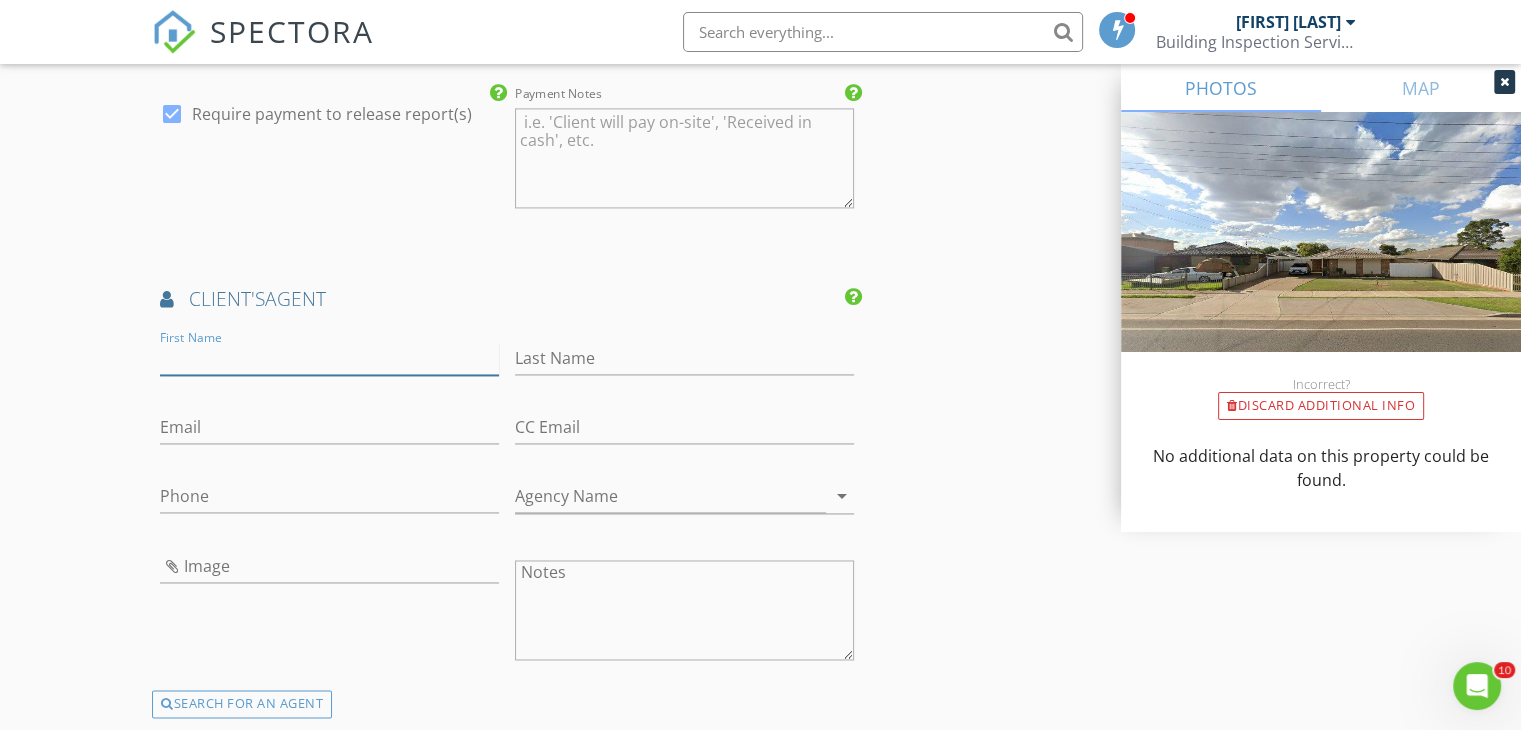 click on "First Name" at bounding box center [329, 358] 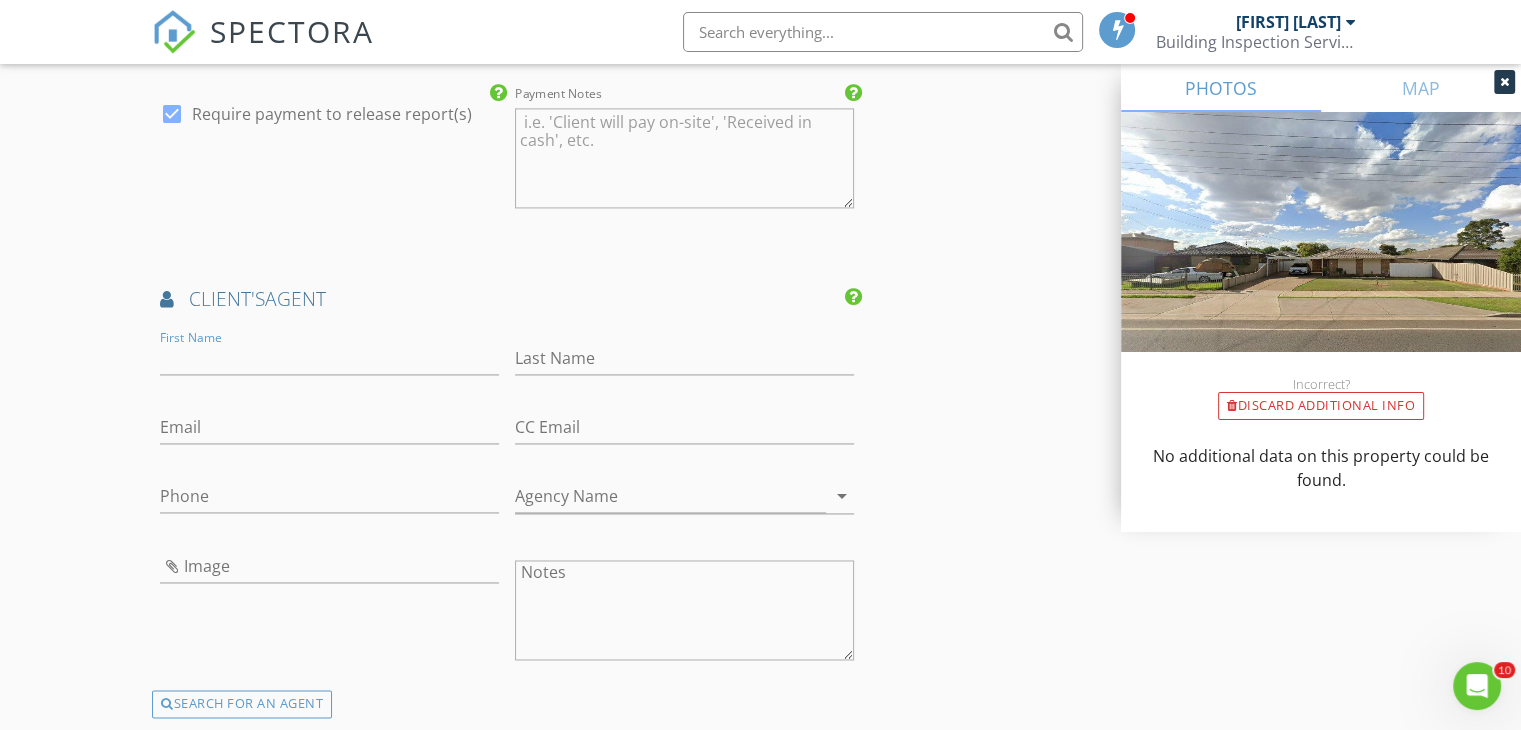 click on "SEARCH FOR AN AGENT" at bounding box center [242, 704] 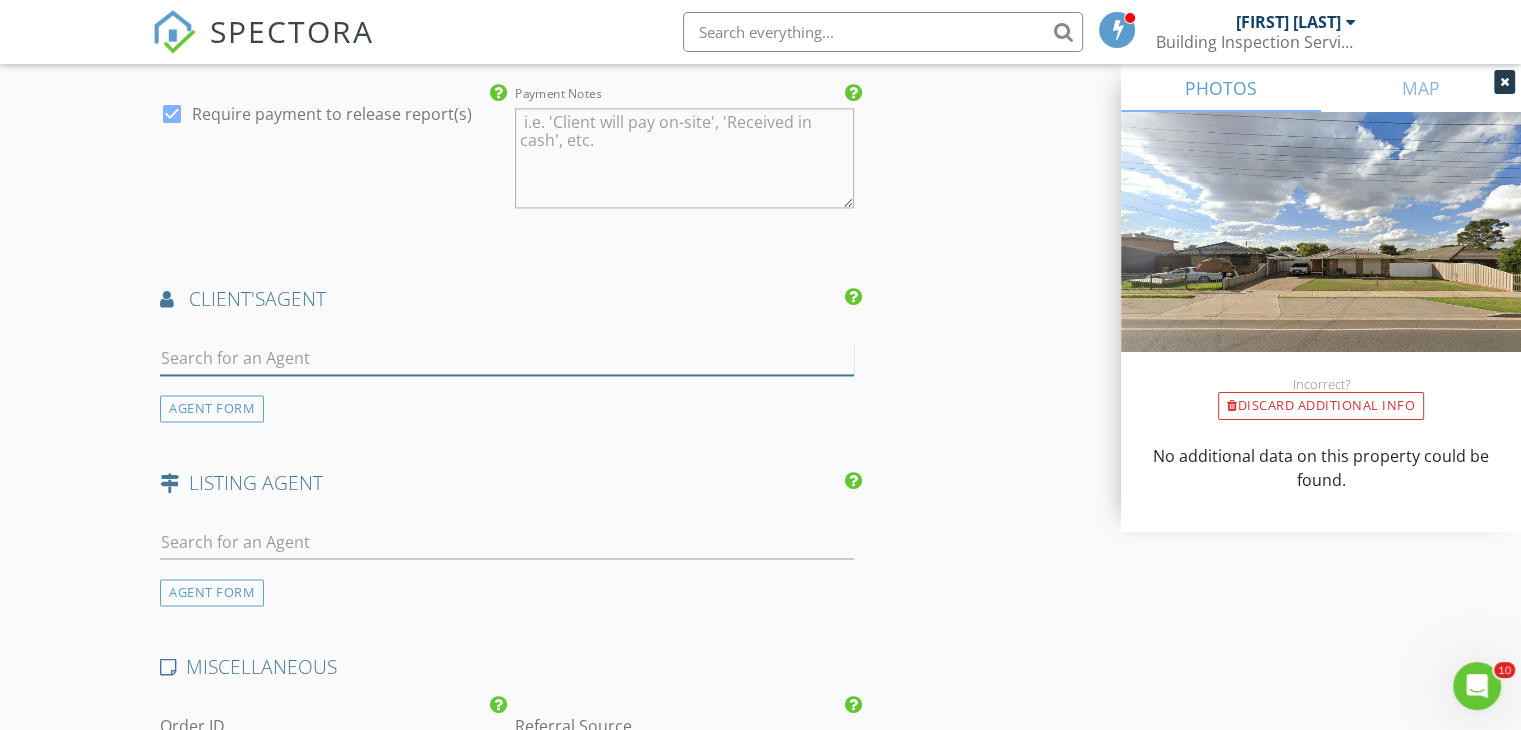 click at bounding box center (507, 358) 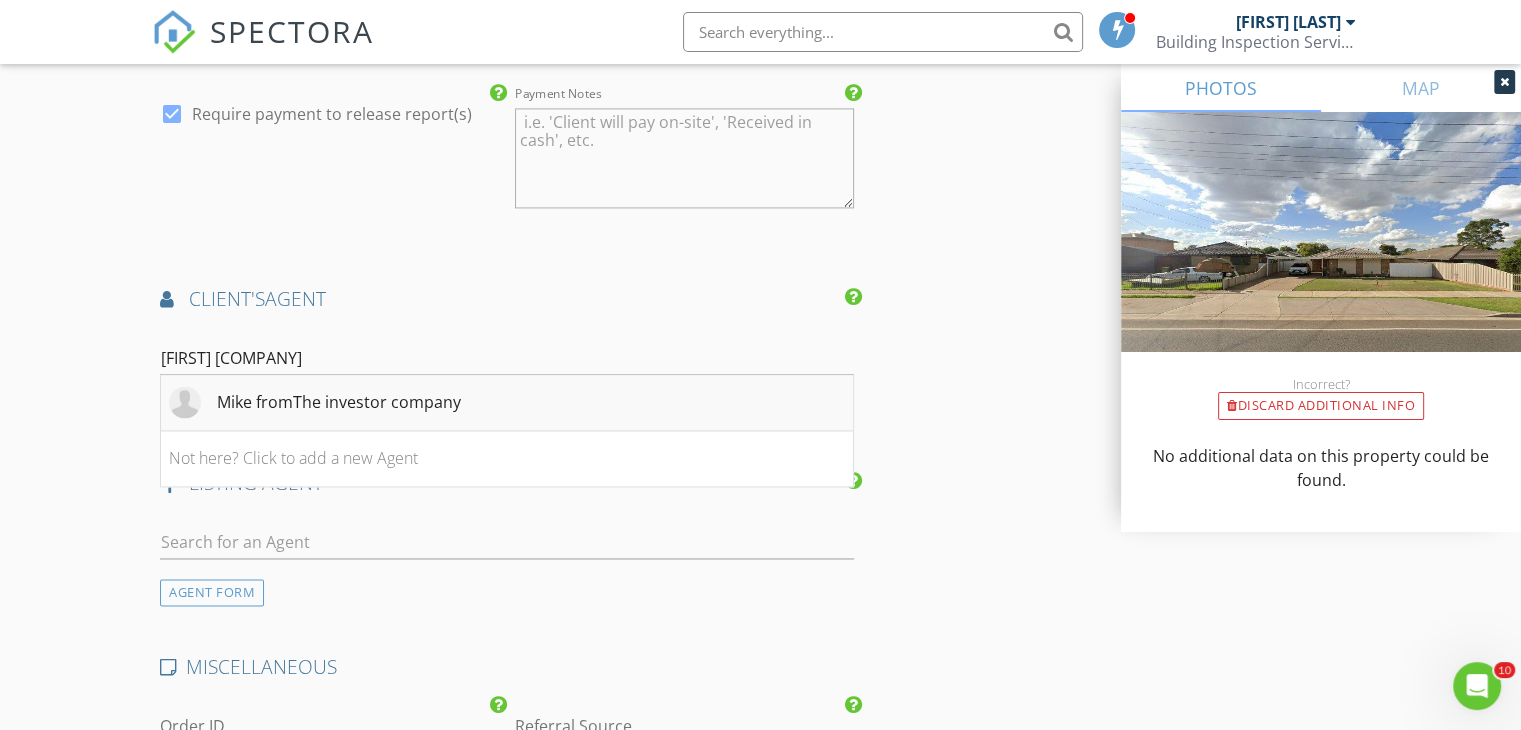 click on "Mike fromThe investor company" at bounding box center [339, 402] 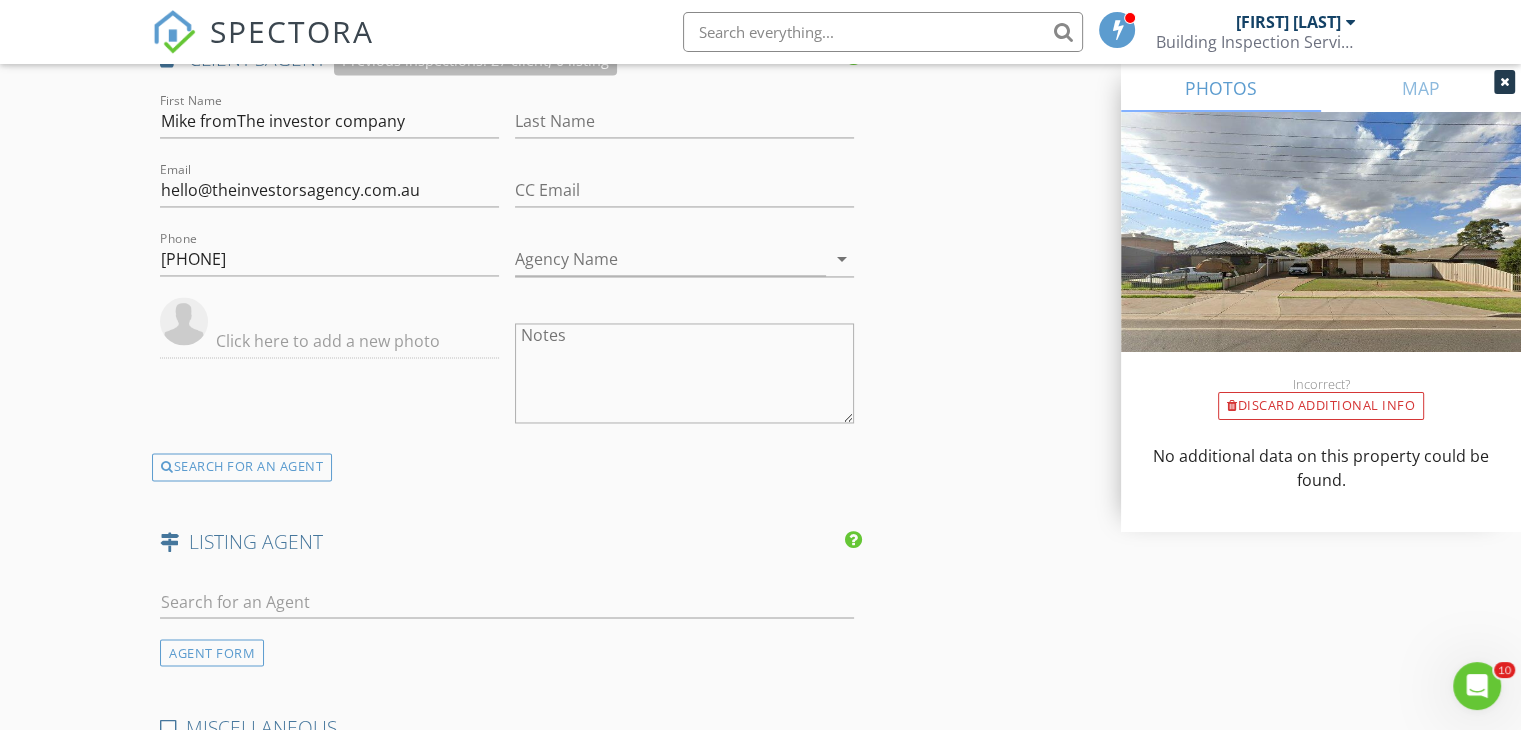 scroll, scrollTop: 3300, scrollLeft: 0, axis: vertical 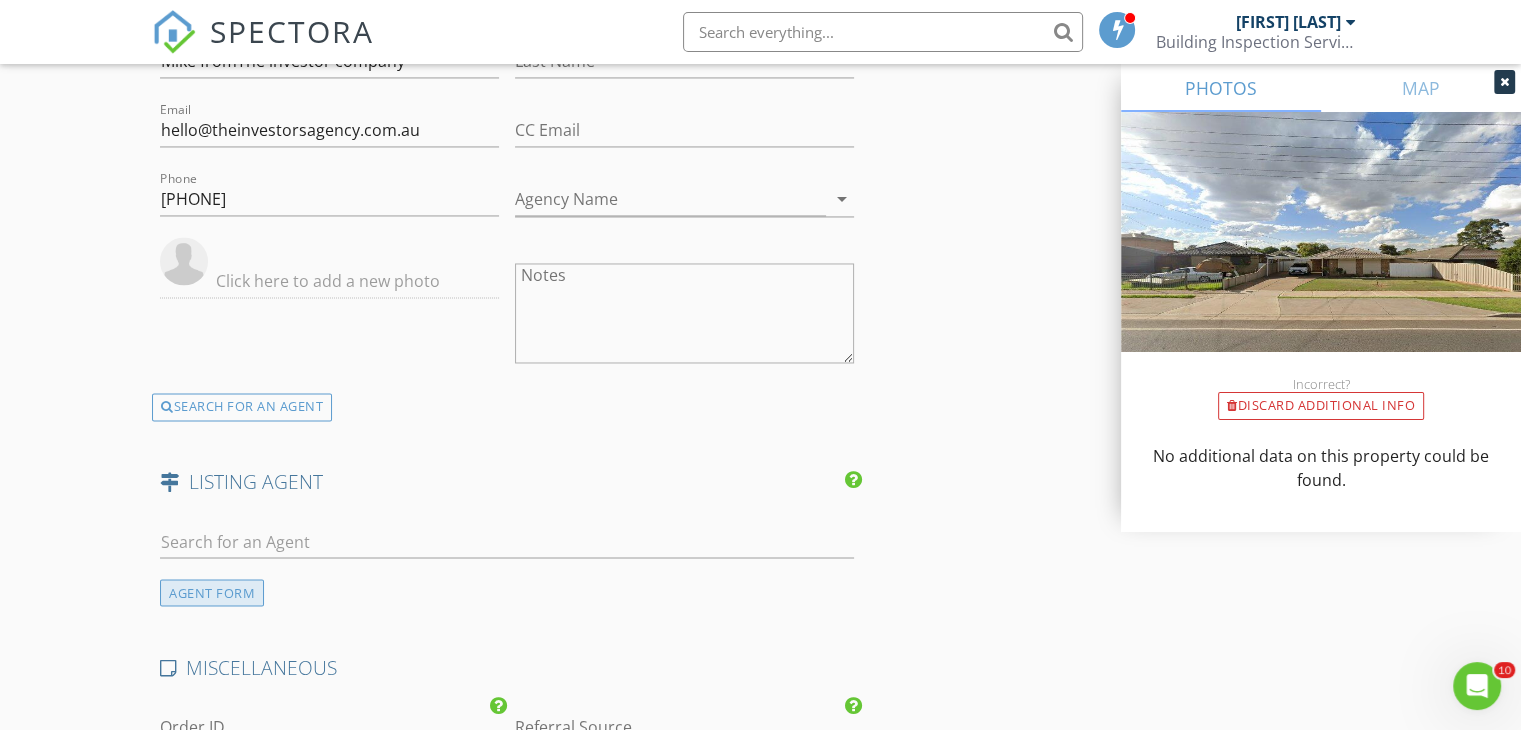 click on "AGENT FORM" at bounding box center [212, 592] 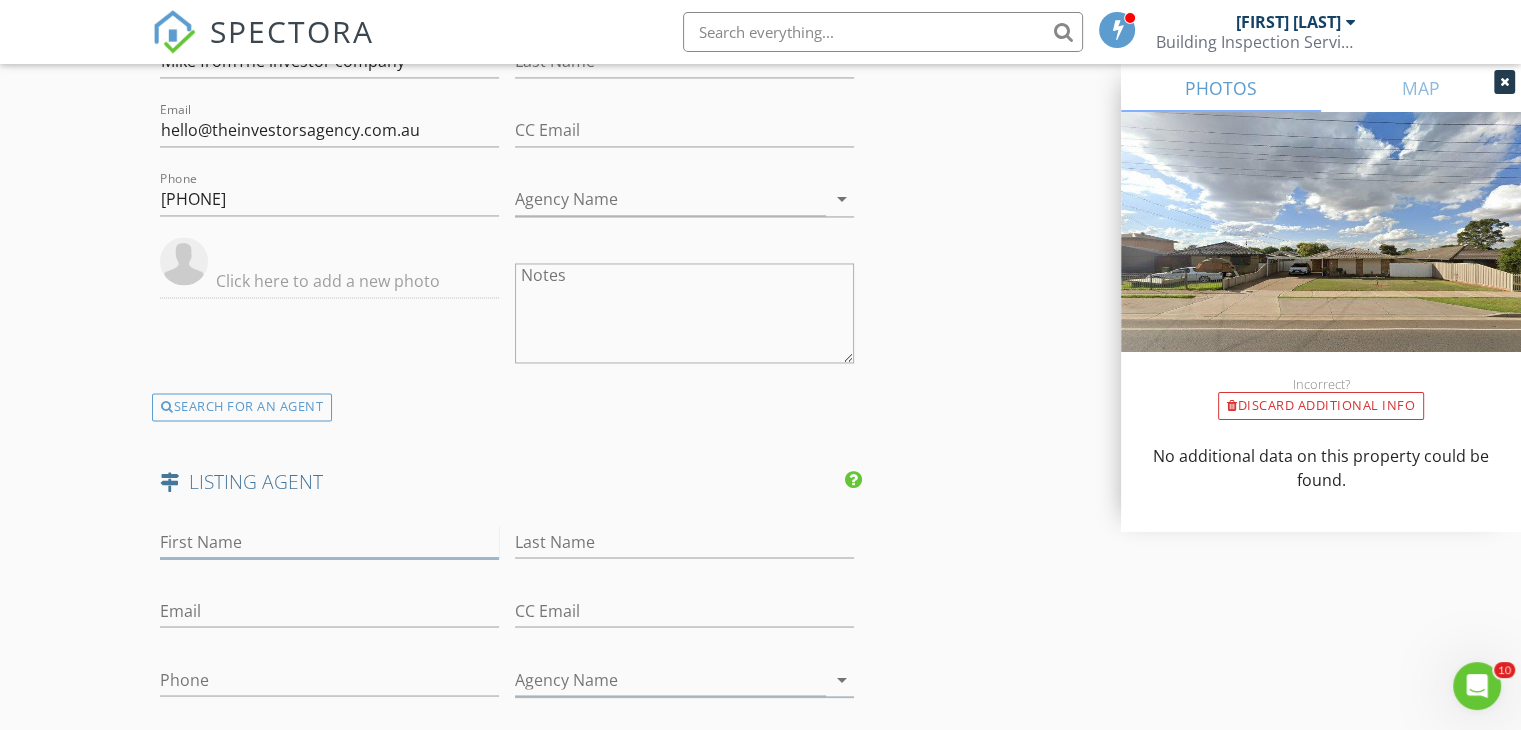 click on "First Name" at bounding box center (329, 541) 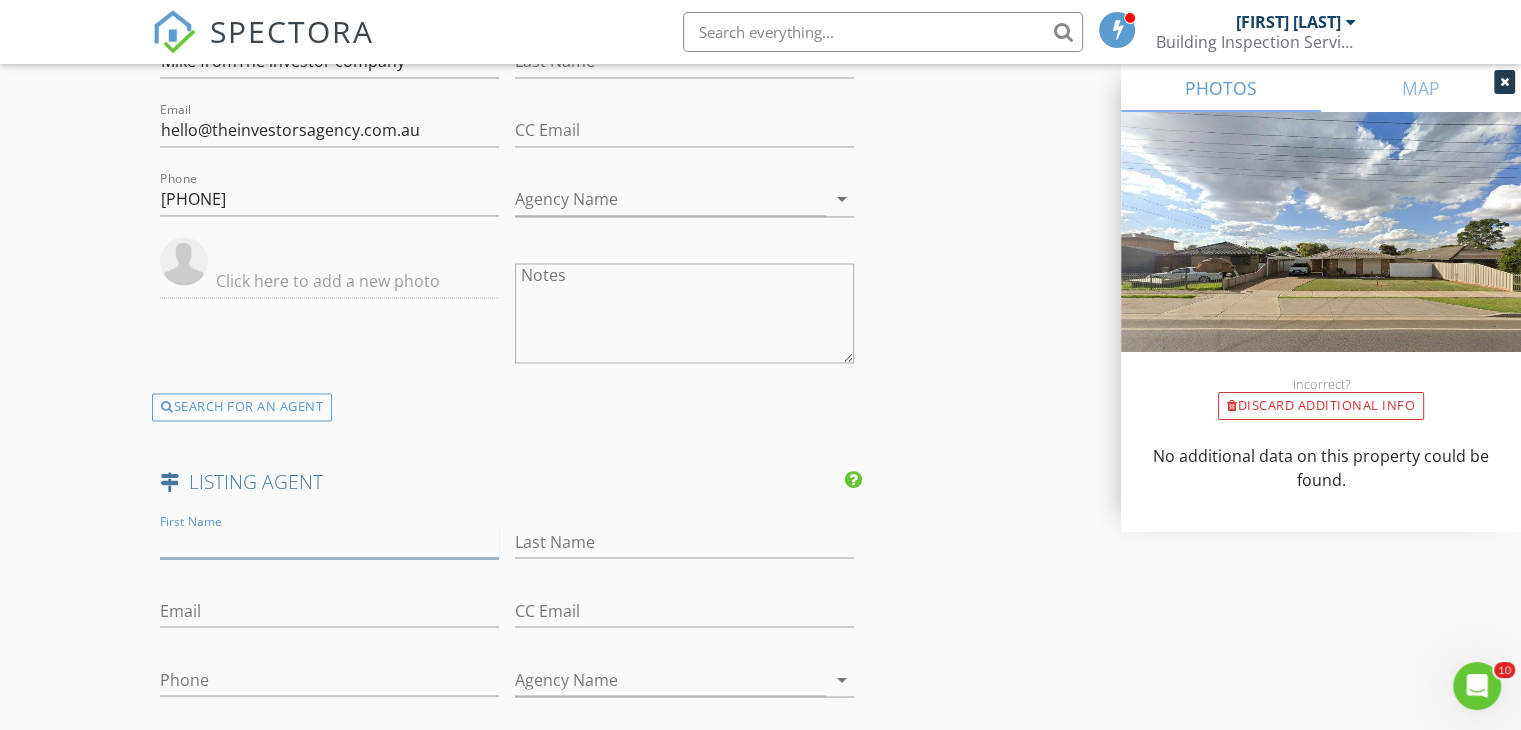 paste on "[FIRST] [LAST]" 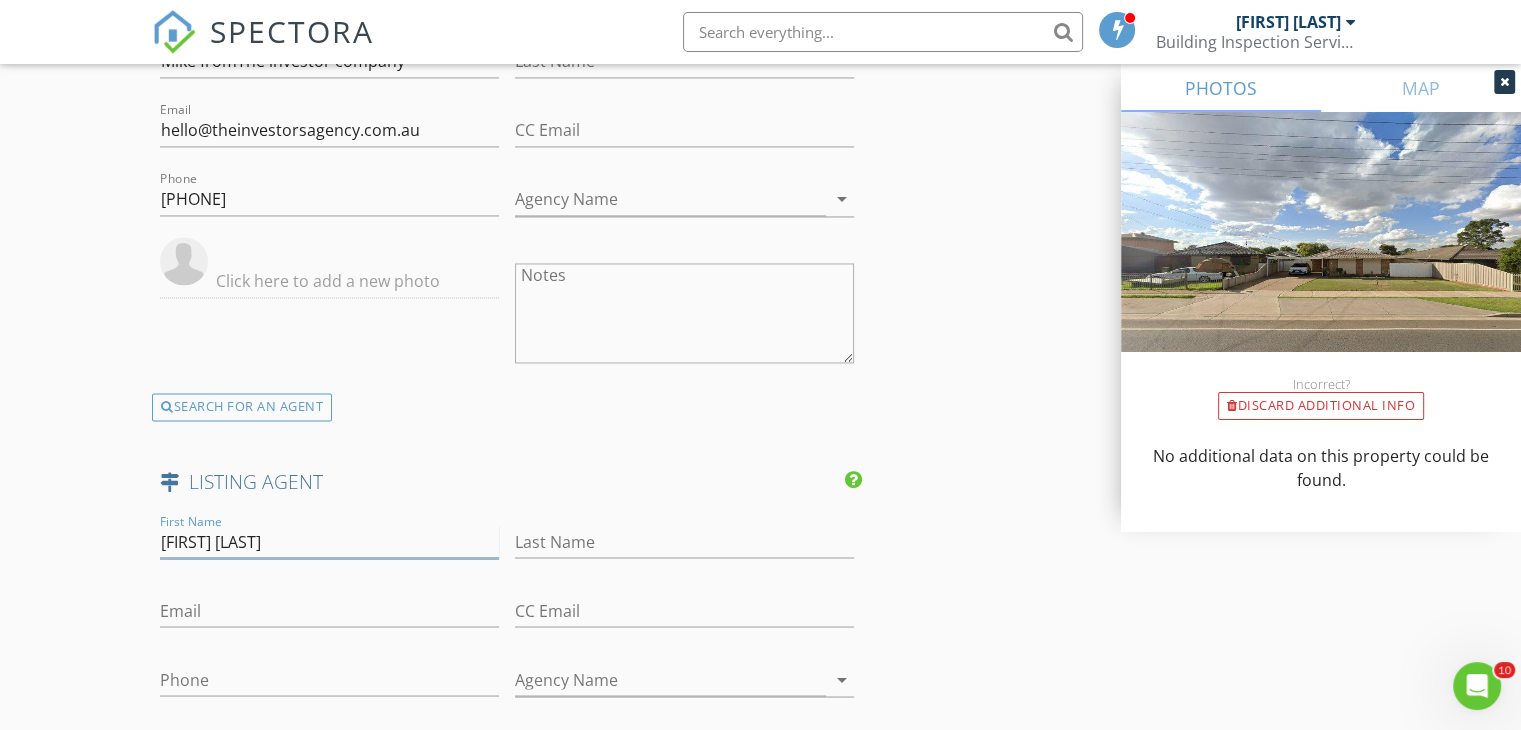 drag, startPoint x: 241, startPoint y: 536, endPoint x: 287, endPoint y: 537, distance: 46.010868 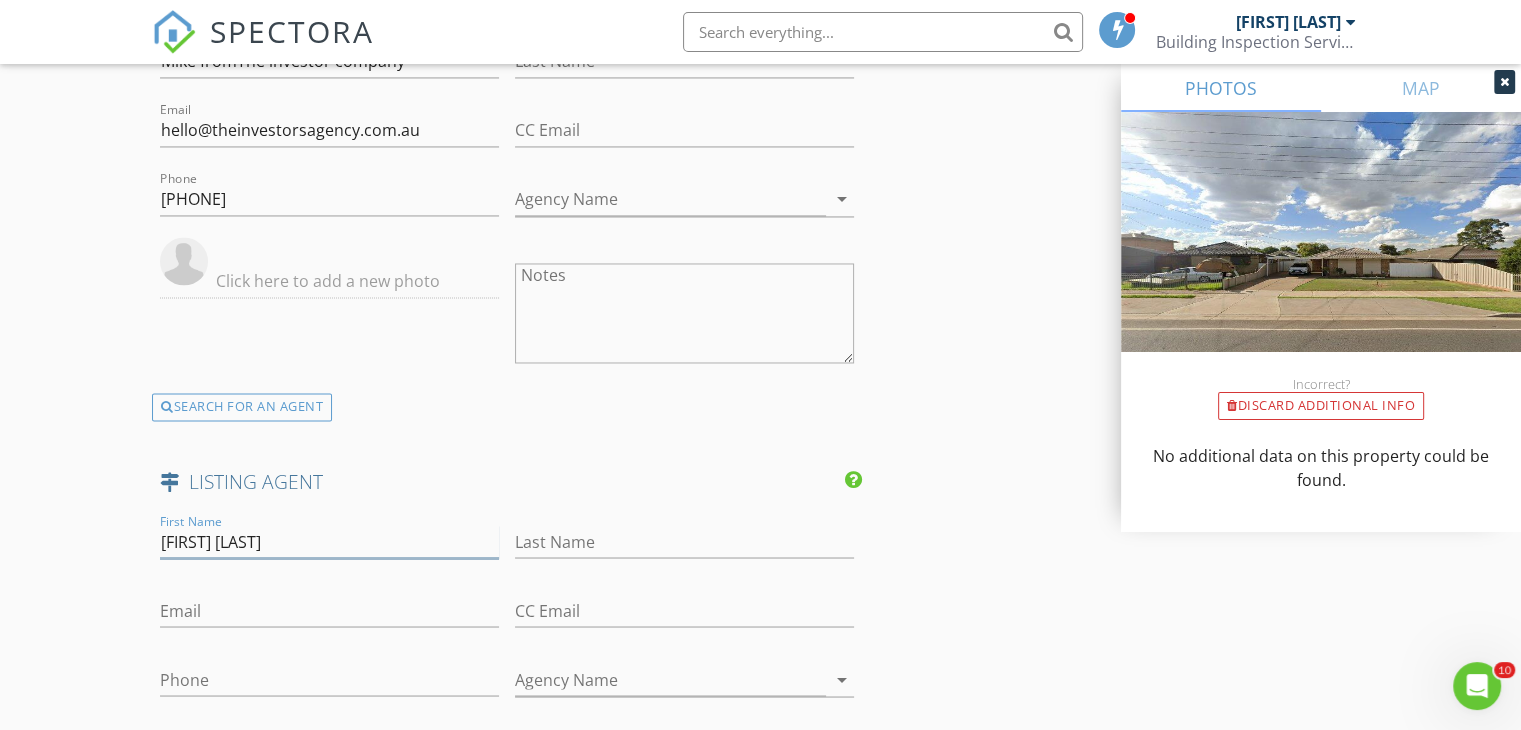 type on "Sunny" 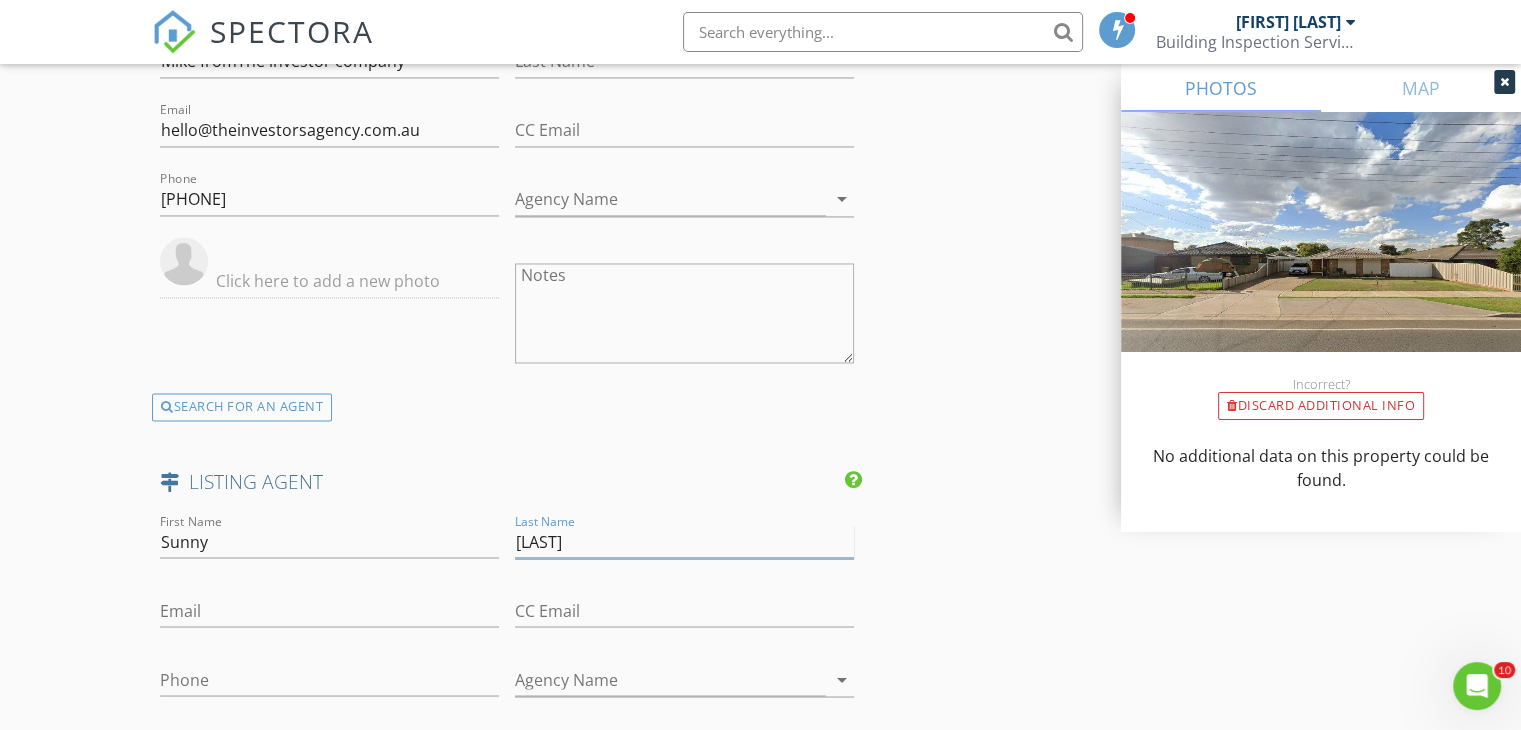 type on "Chopra" 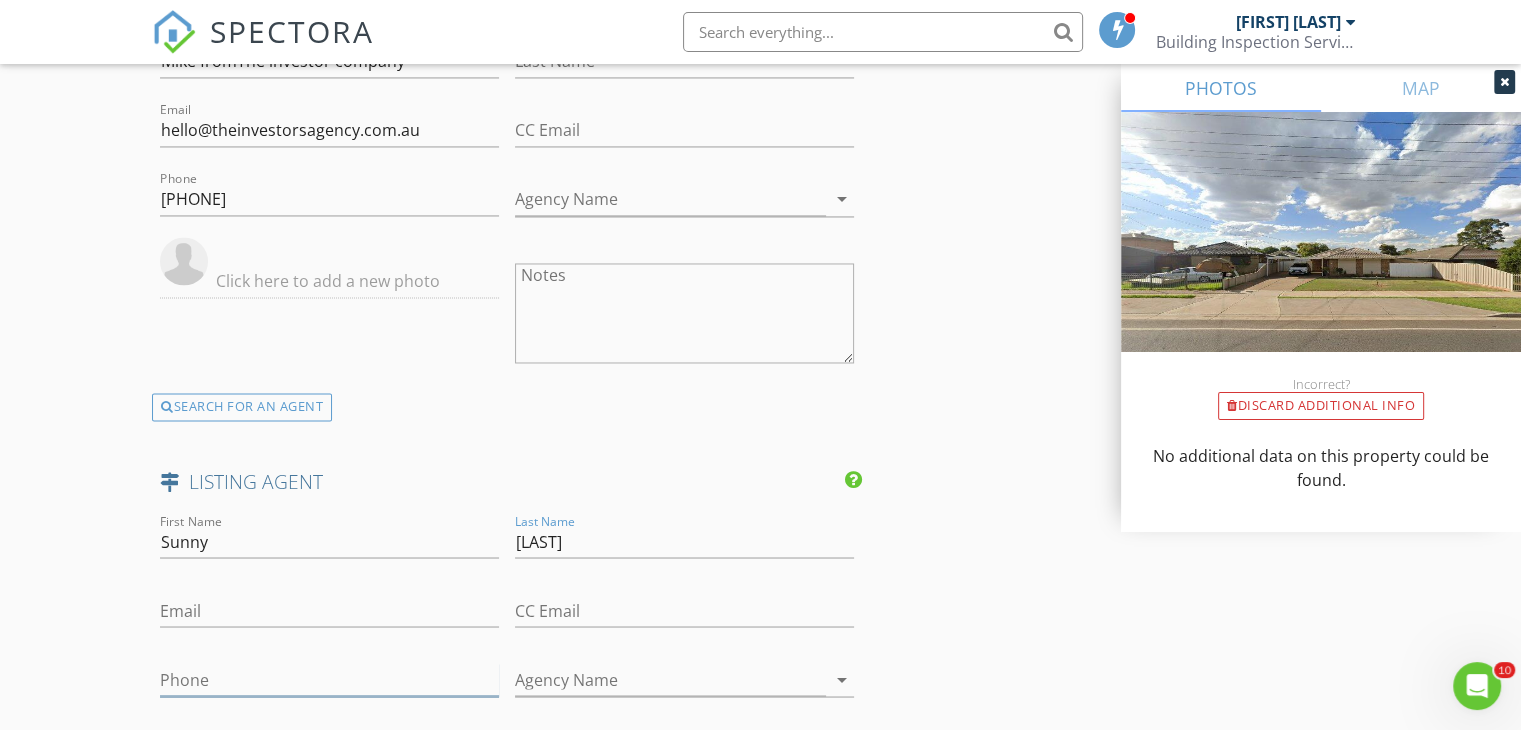 click on "Phone" at bounding box center [329, 679] 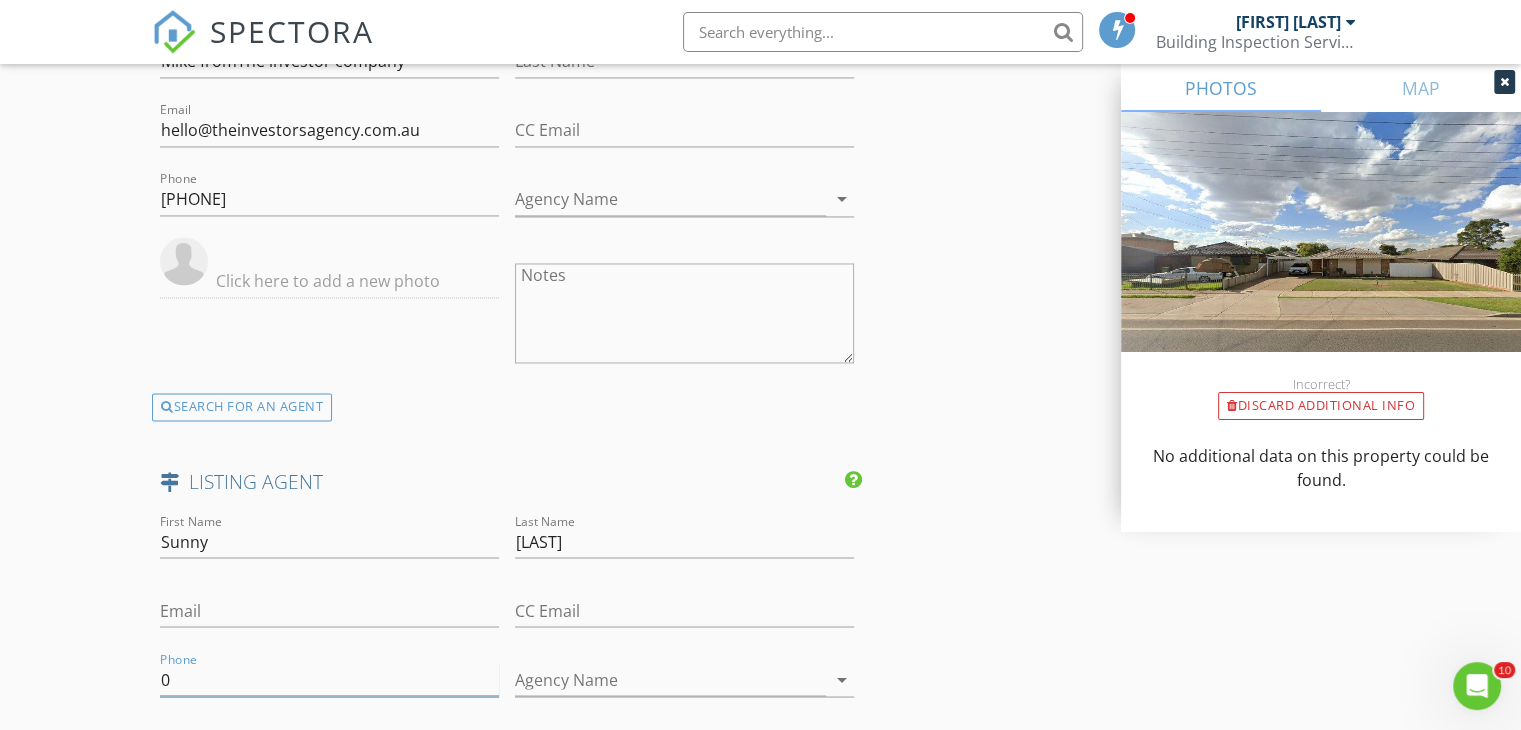 paste on "420 344 444" 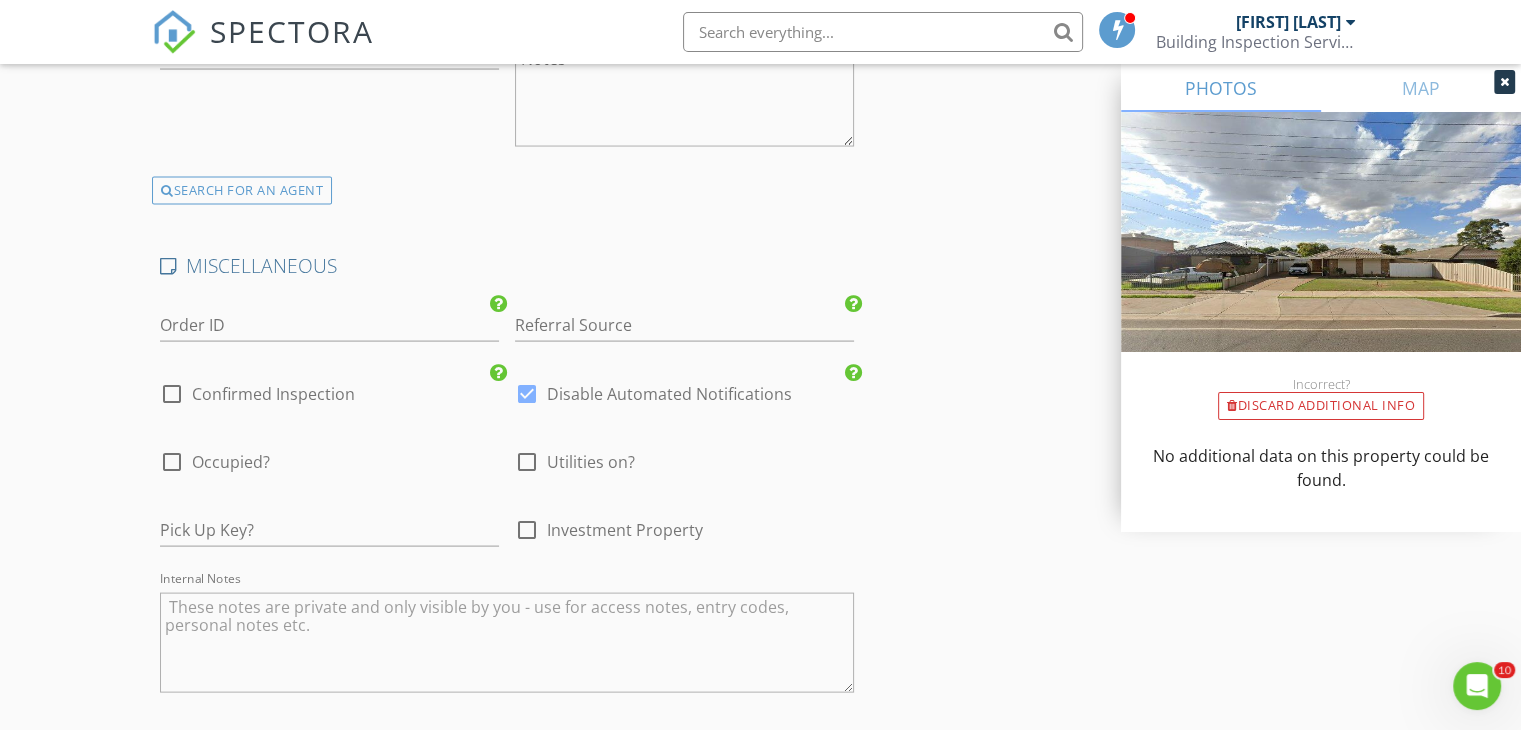 scroll, scrollTop: 4000, scrollLeft: 0, axis: vertical 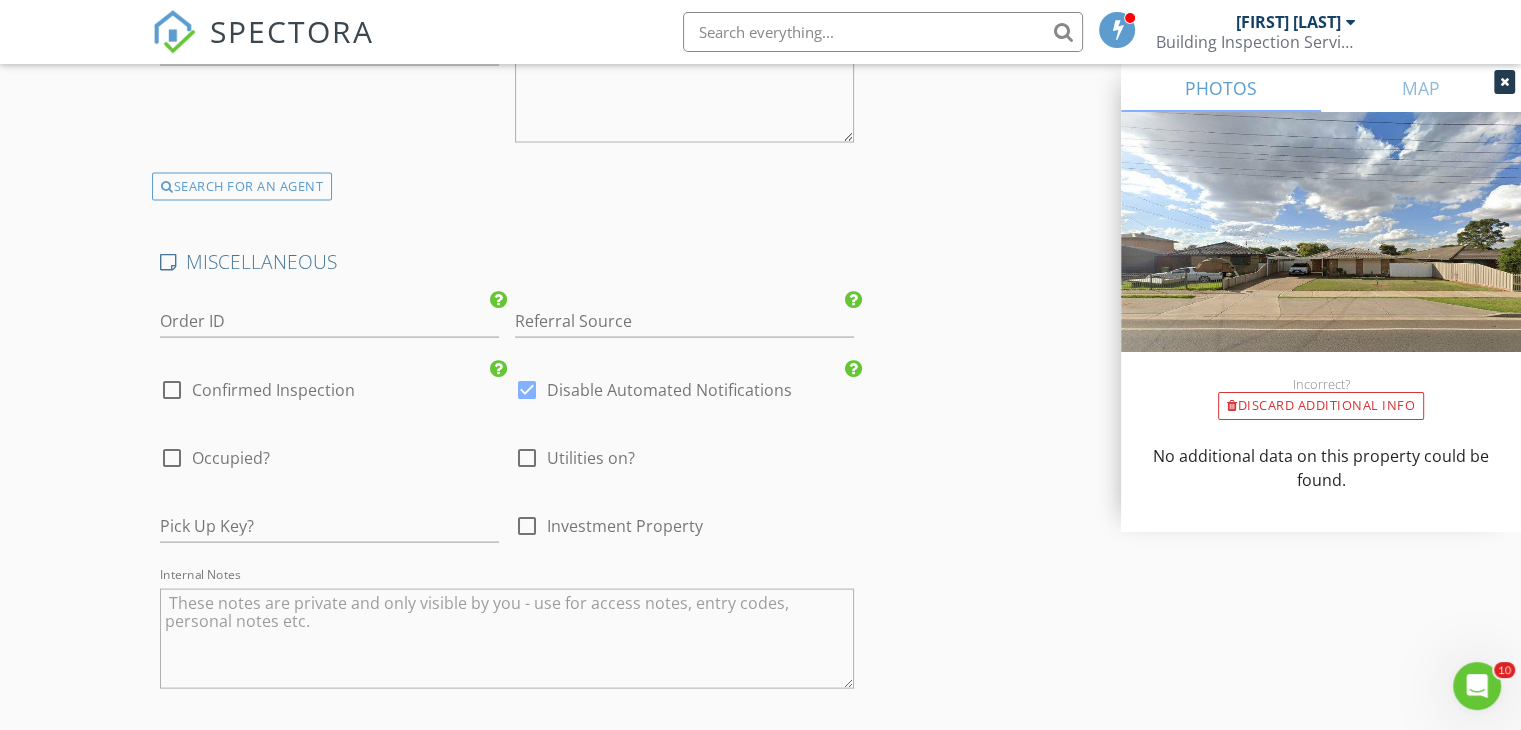 type on "[PHONE]" 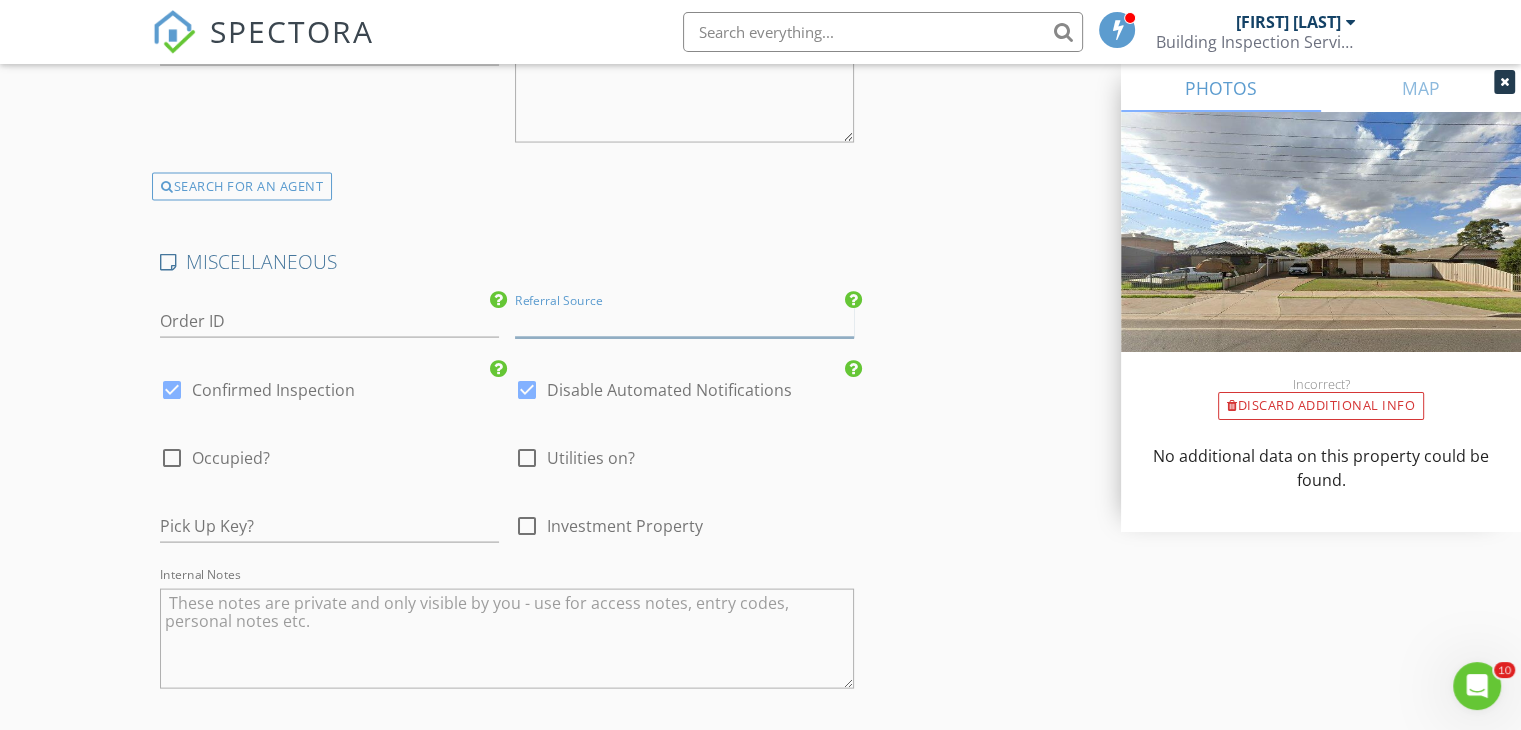 click at bounding box center (684, 321) 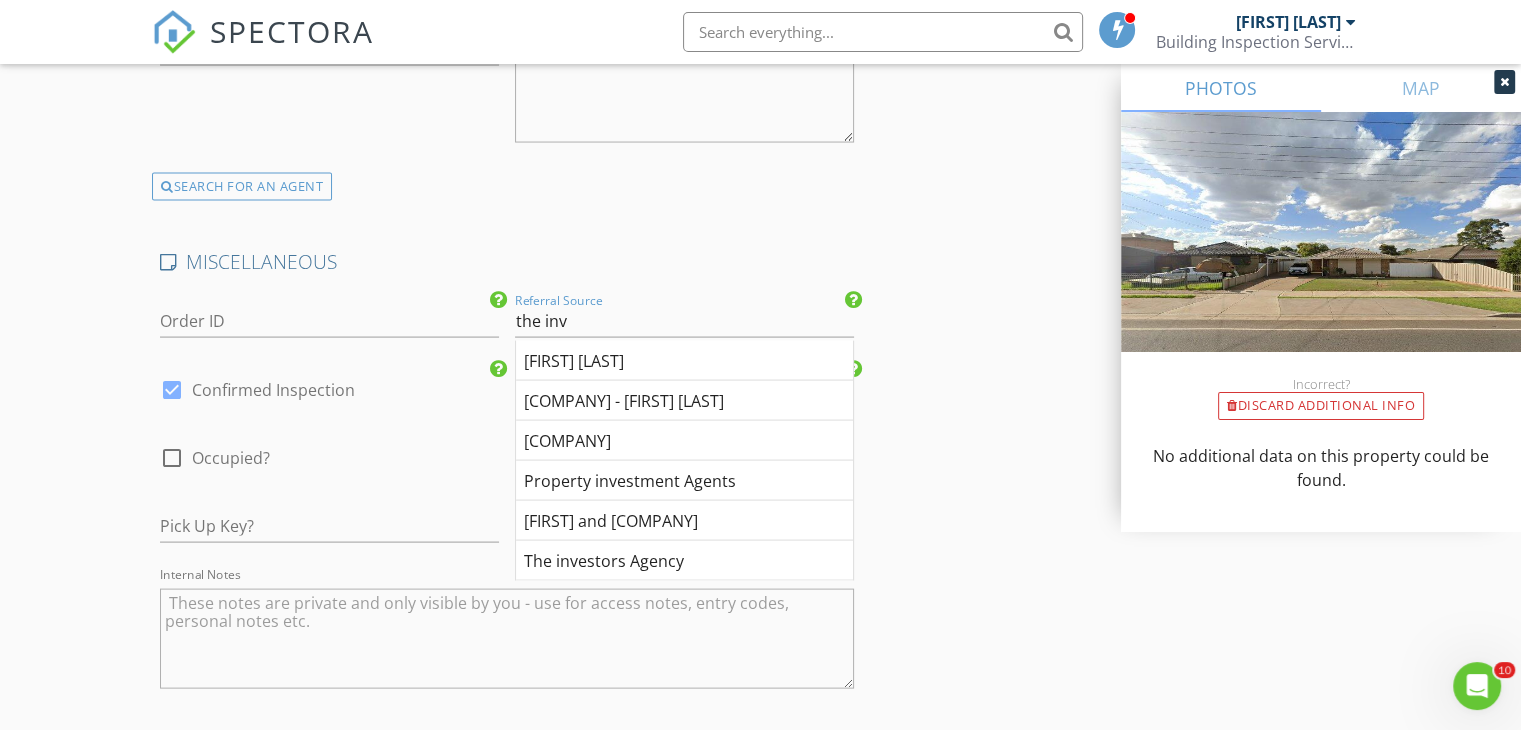 click on "The investors Agency" at bounding box center (684, 561) 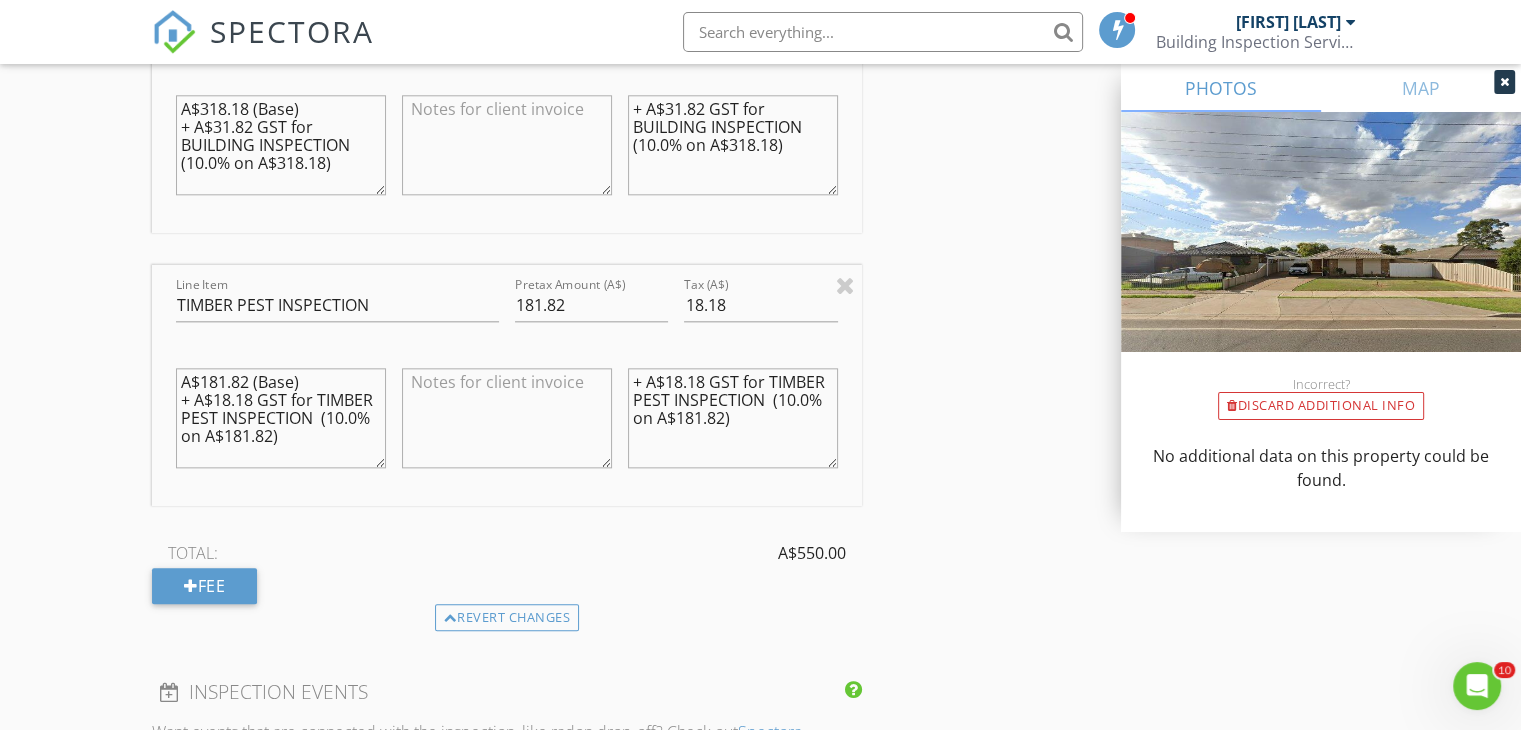 scroll, scrollTop: 2000, scrollLeft: 0, axis: vertical 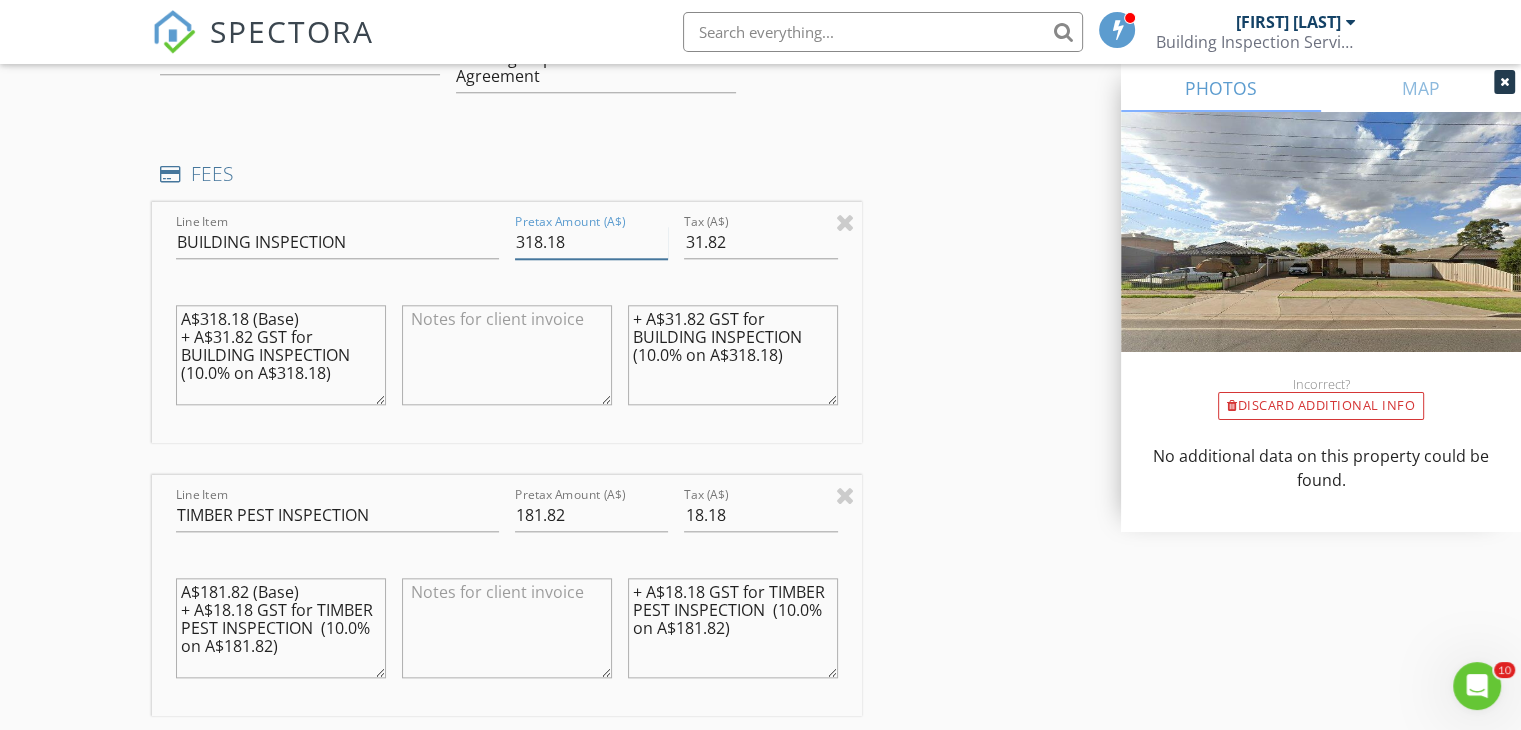 drag, startPoint x: 517, startPoint y: 239, endPoint x: 605, endPoint y: 247, distance: 88.362885 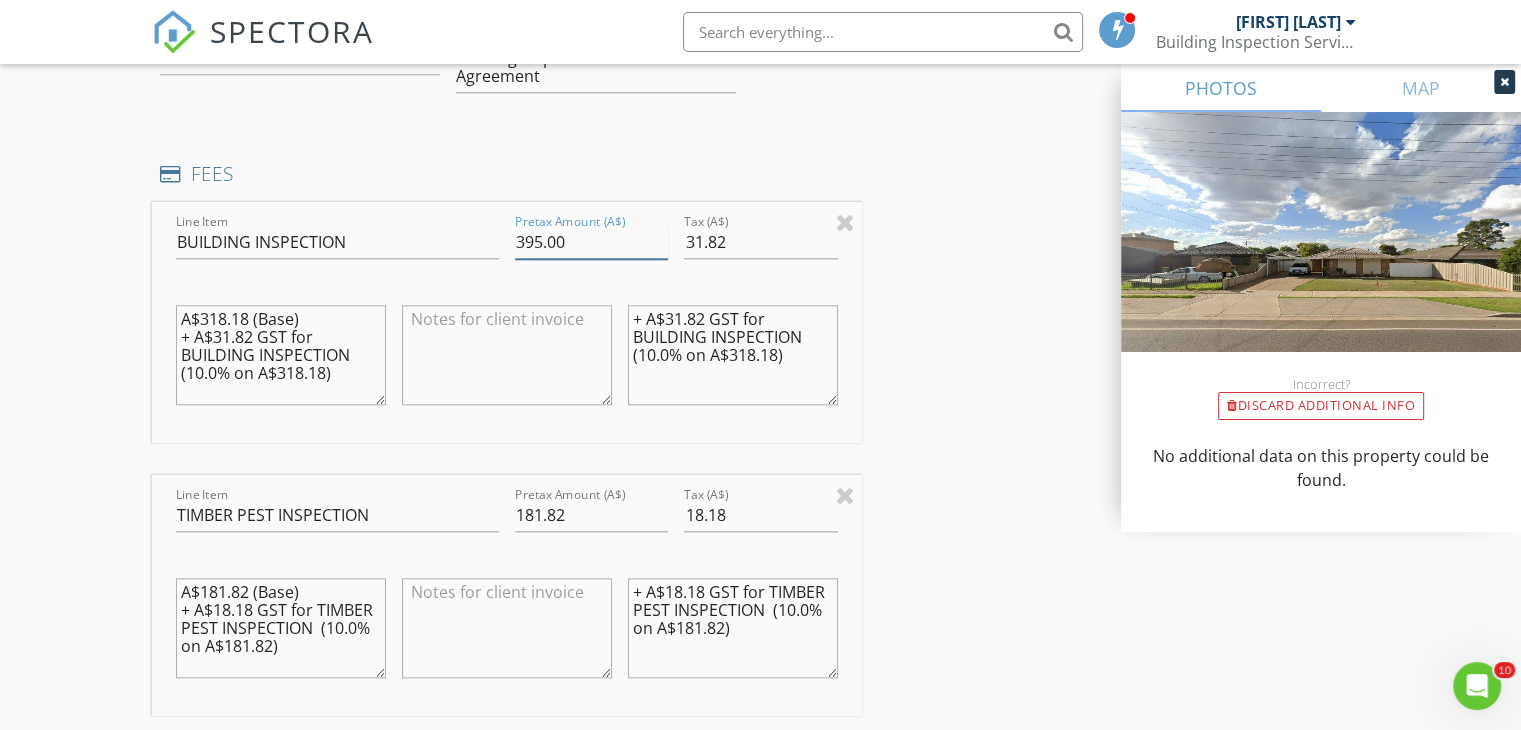 type on "395.00" 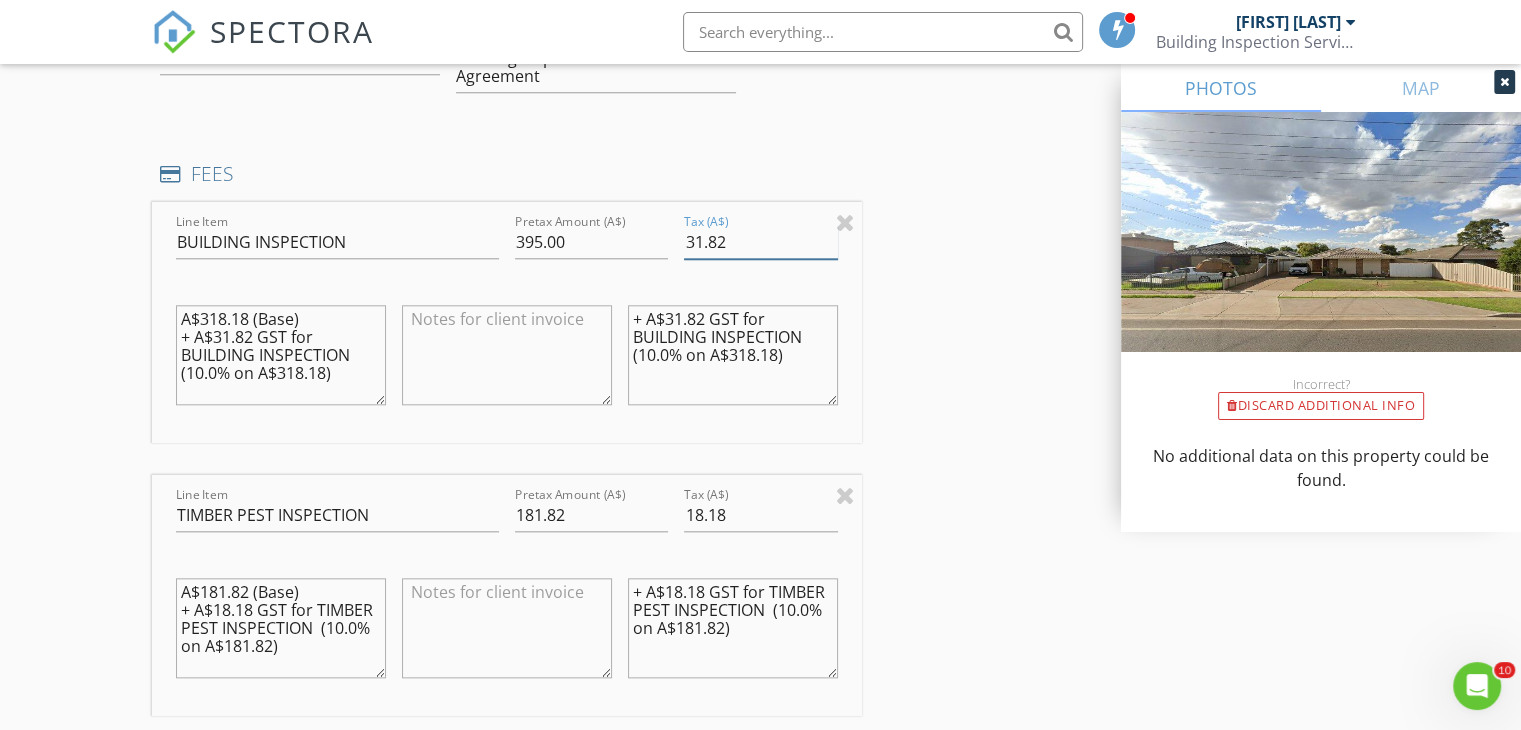 drag, startPoint x: 685, startPoint y: 237, endPoint x: 835, endPoint y: 237, distance: 150 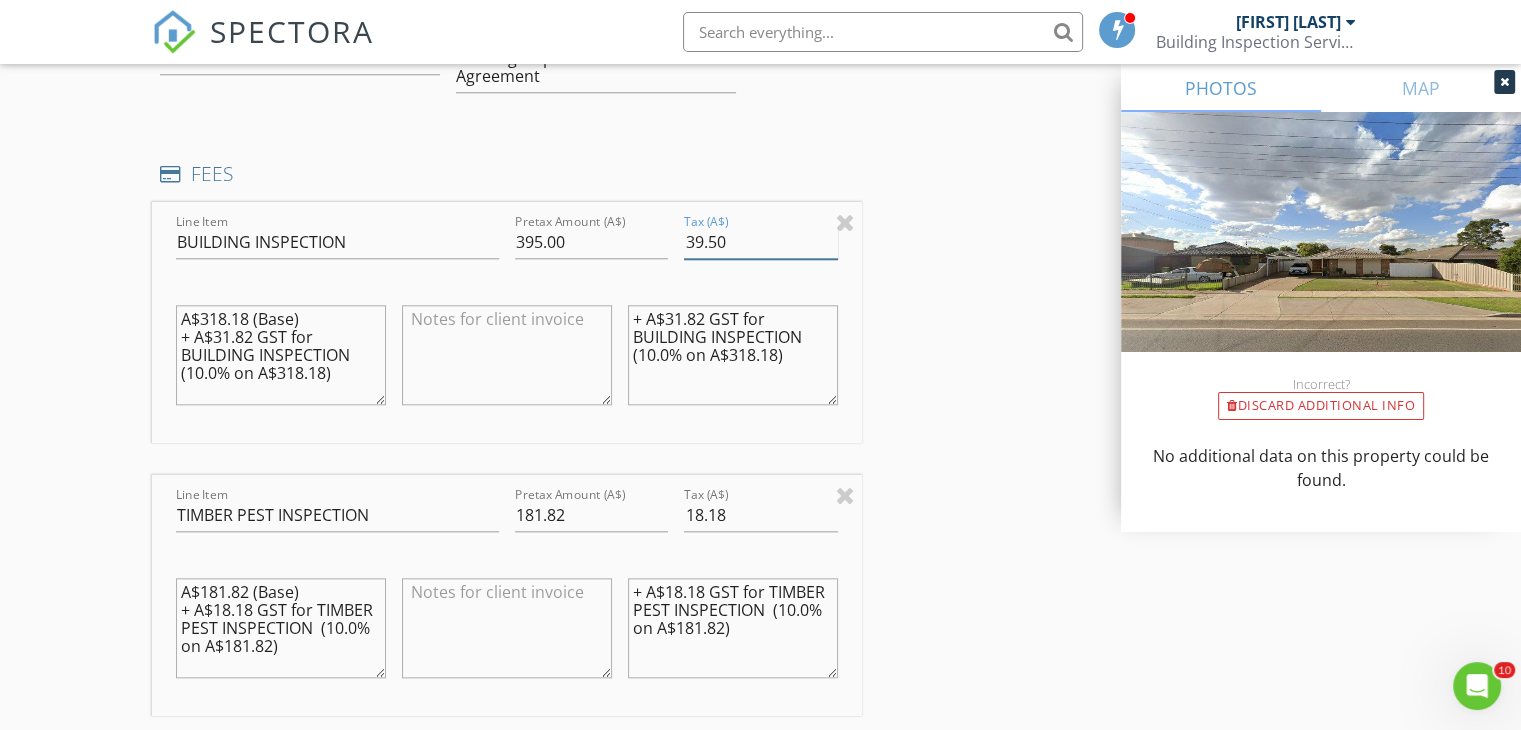 type on "39.50" 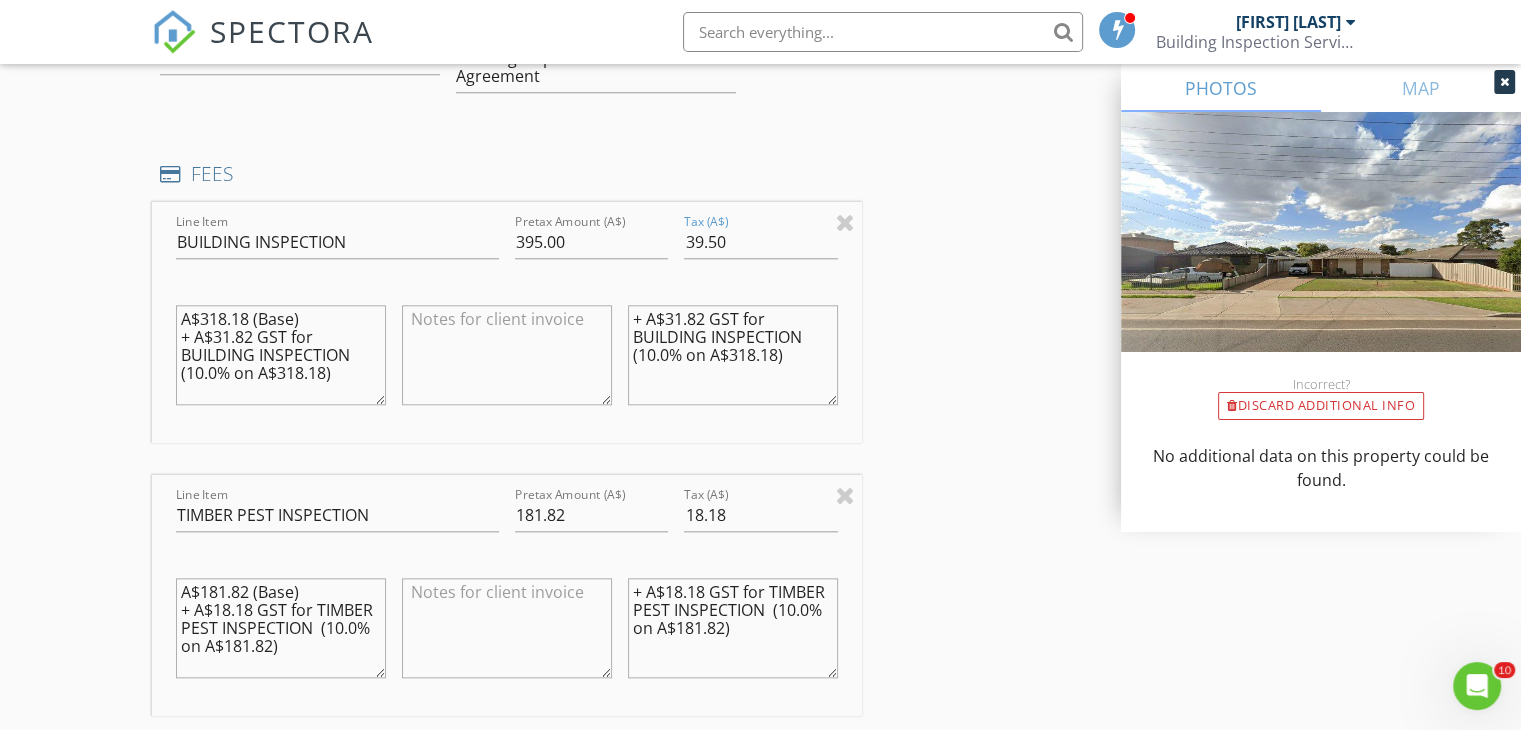 click on "+ A$31.82 GST for BUILDING INSPECTION (10.0% on A$318.18)" at bounding box center (733, 355) 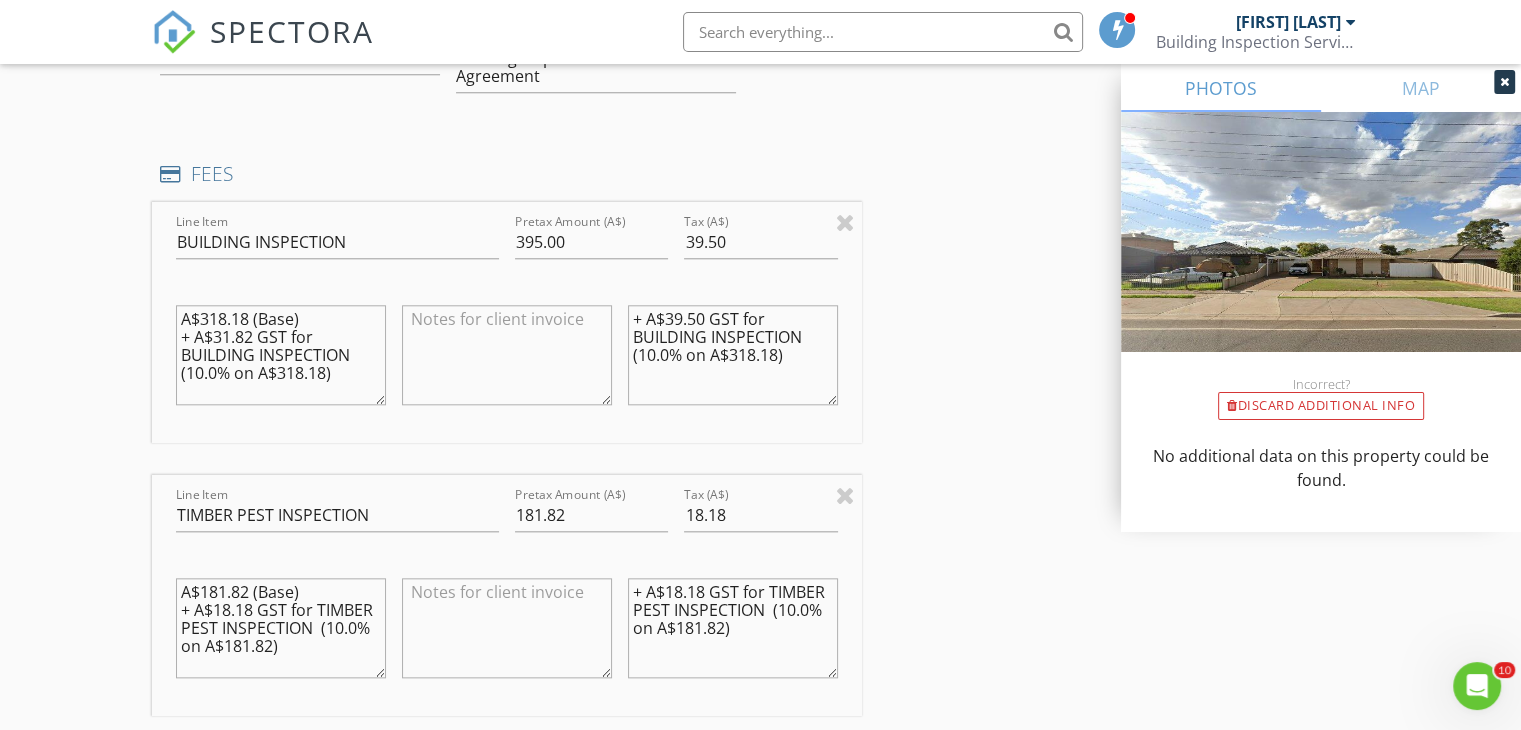 click on "+ A$39.50 GST for BUILDING INSPECTION (10.0% on A$318.18)" at bounding box center (733, 355) 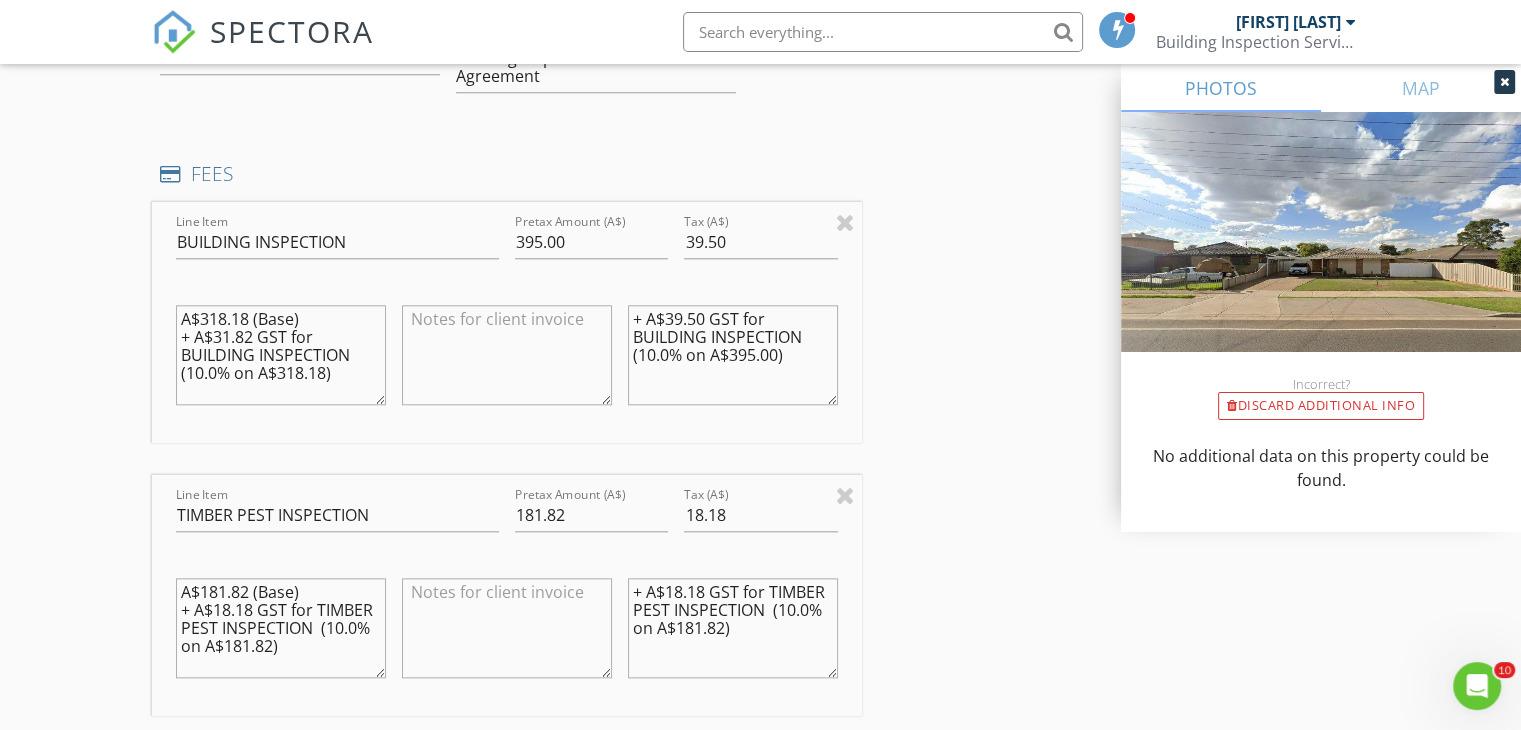 type on "+ A$39.50 GST for BUILDING INSPECTION (10.0% on A$395.00)" 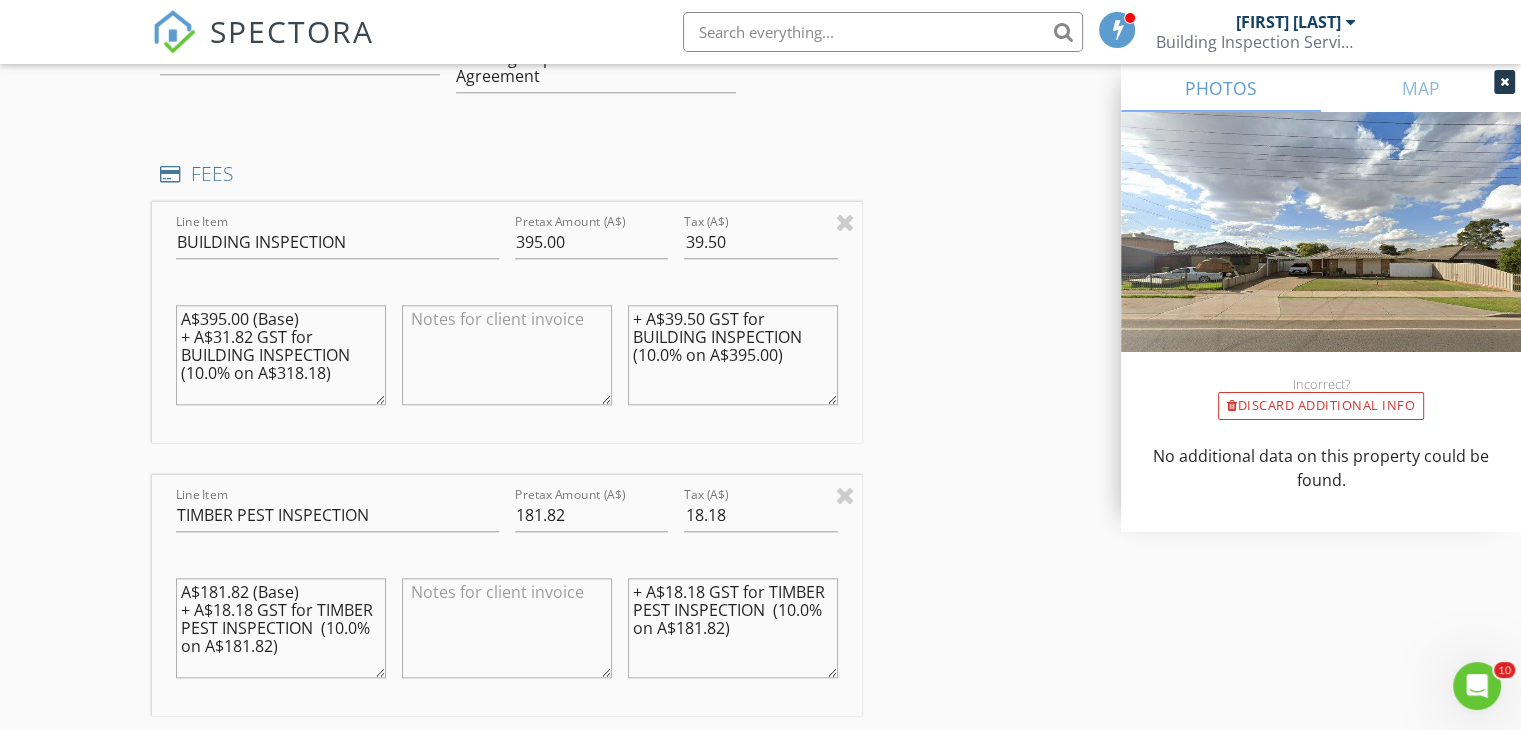 click on "A$395.00 (Base)
+ A$31.82 GST for BUILDING INSPECTION (10.0% on A$318.18)" at bounding box center (281, 355) 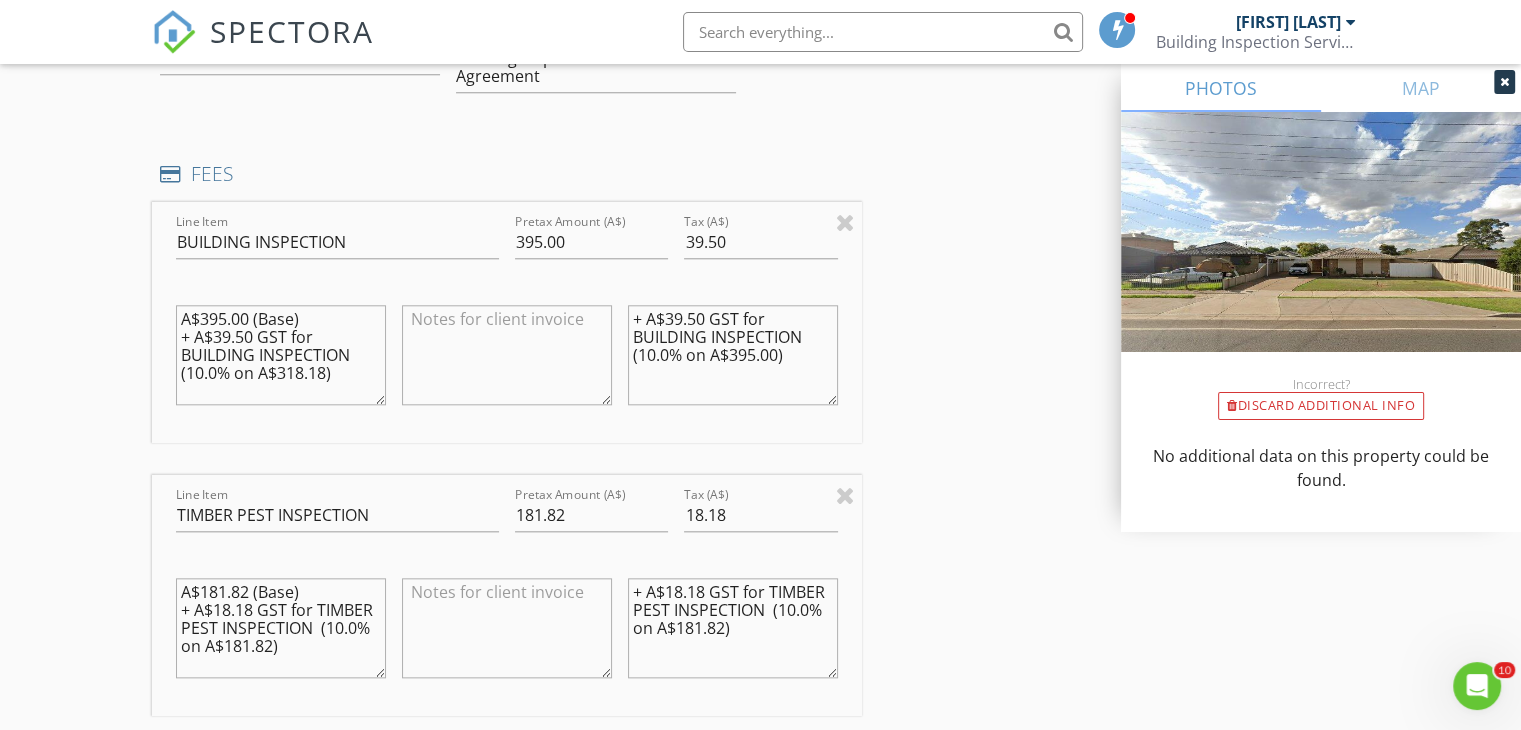 click on "A$395.00 (Base)
+ A$39.50 GST for BUILDING INSPECTION (10.0% on A$318.18)" at bounding box center (281, 355) 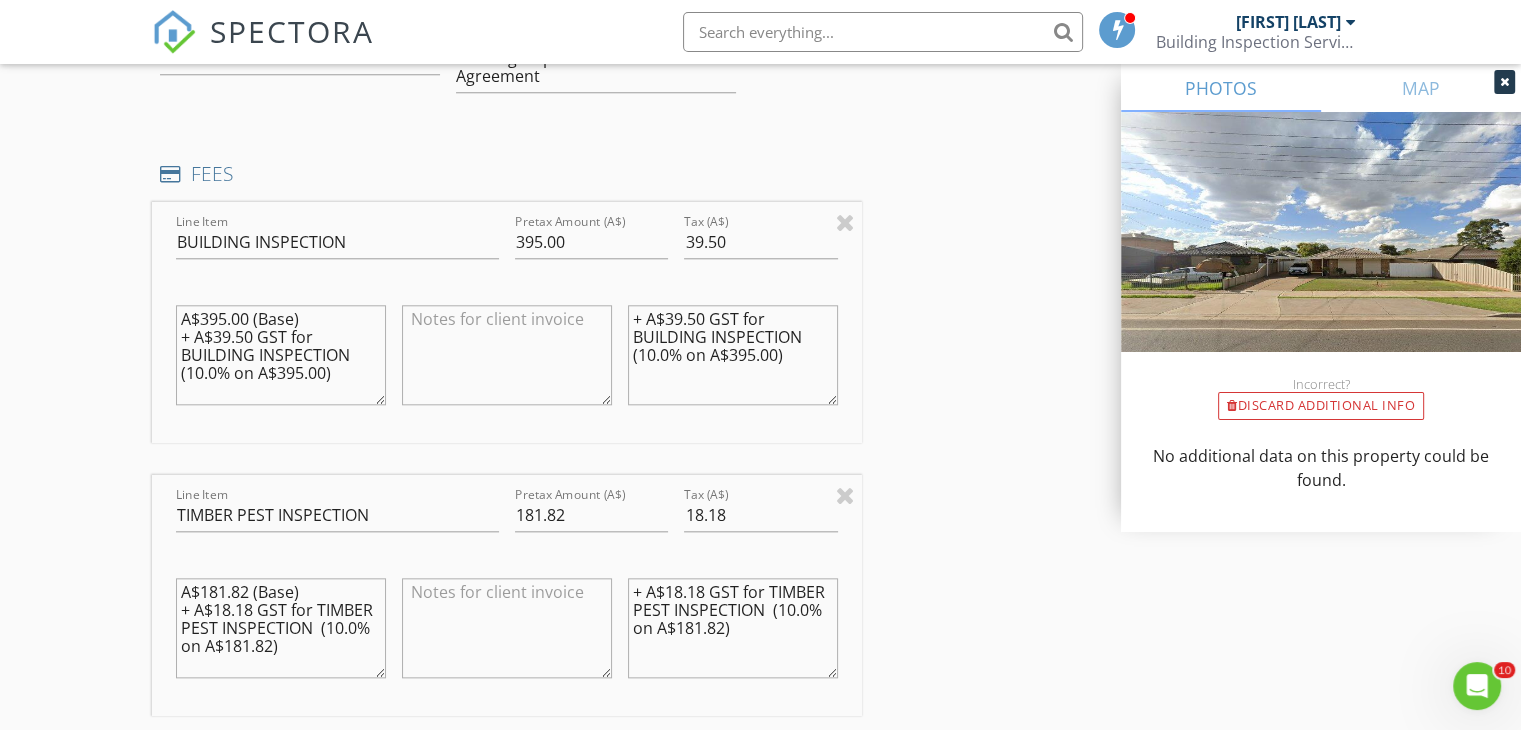 type on "A$395.00 (Base)
+ A$39.50 GST for BUILDING INSPECTION (10.0% on A$395.00)" 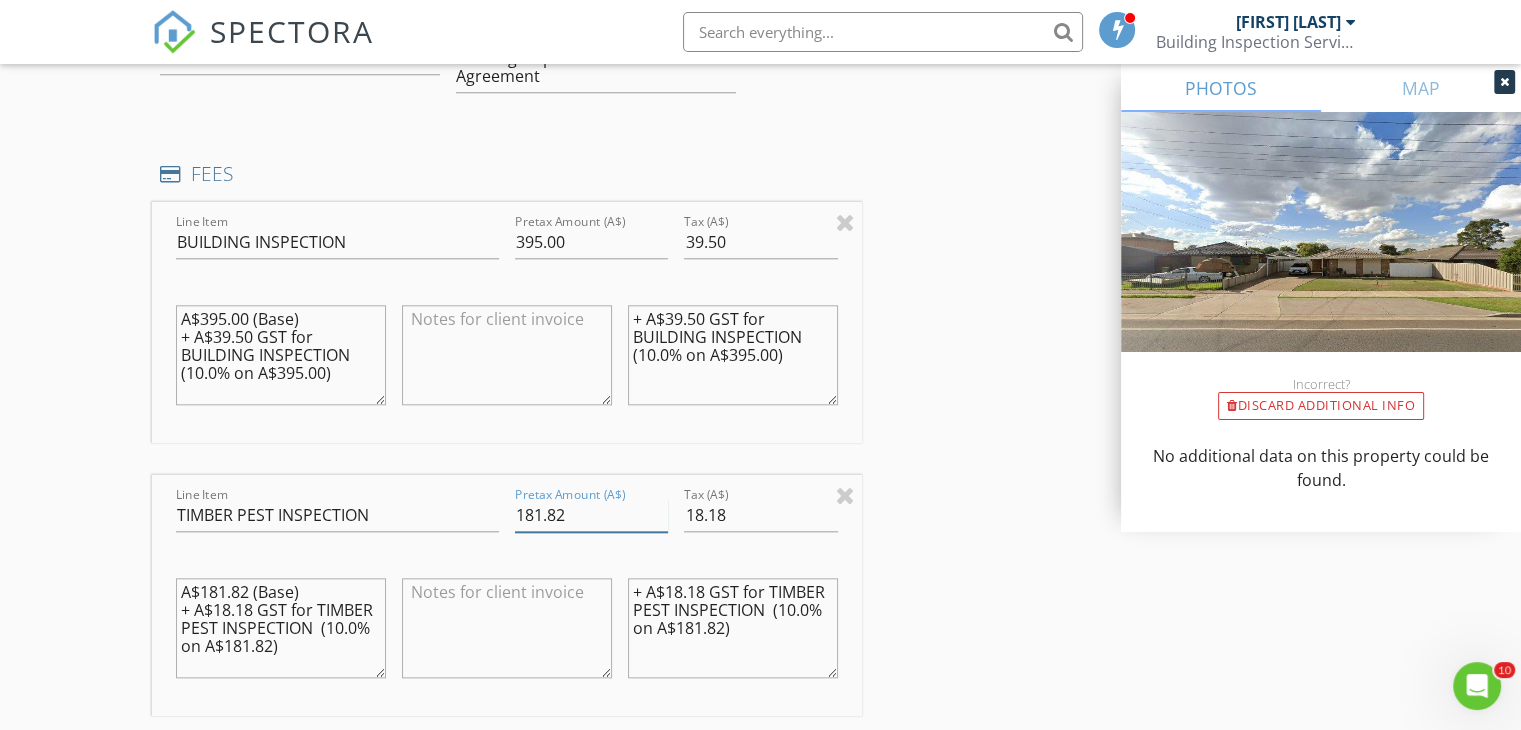 drag, startPoint x: 515, startPoint y: 513, endPoint x: 575, endPoint y: 521, distance: 60.530983 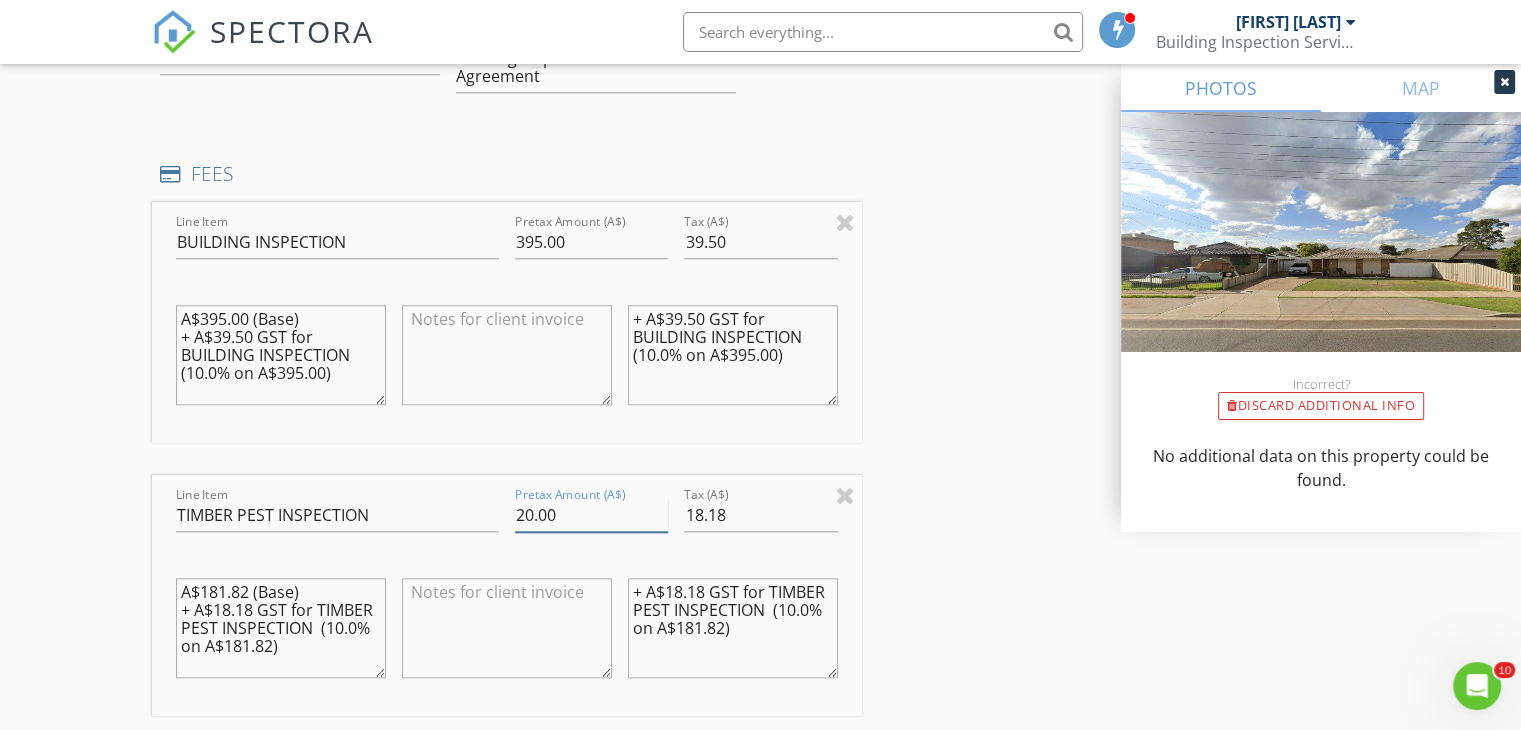 click on "20.00" at bounding box center (591, 515) 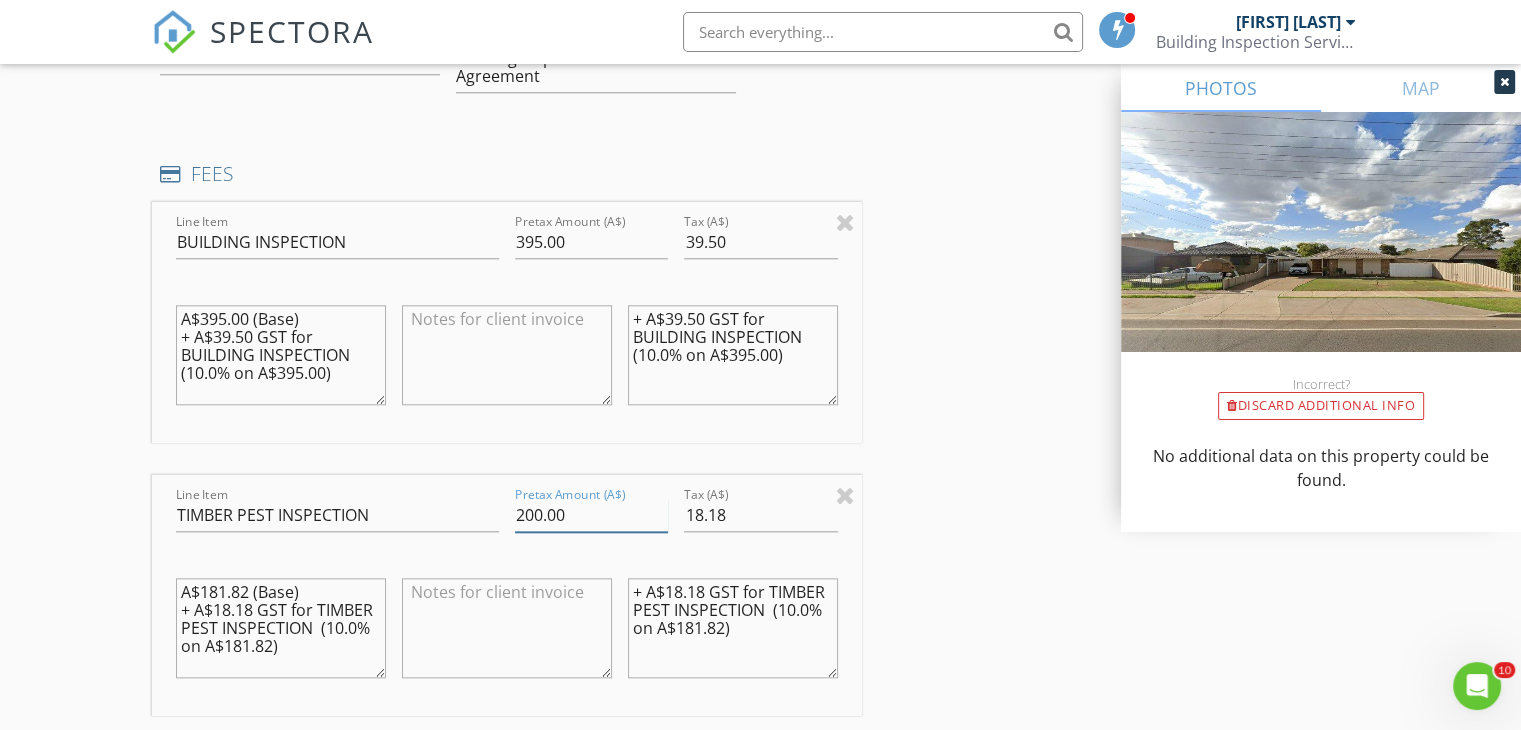 type on "200.00" 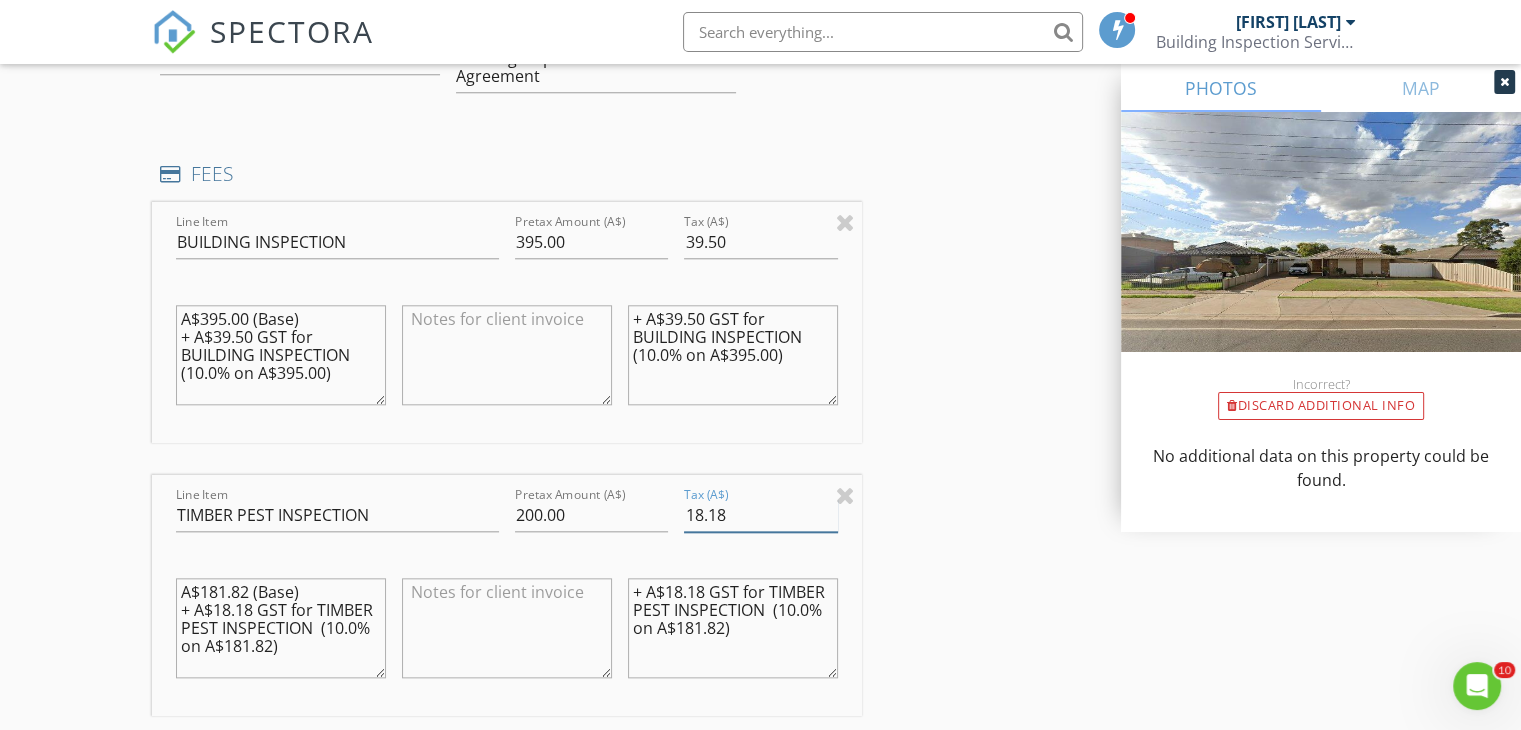 drag, startPoint x: 686, startPoint y: 512, endPoint x: 796, endPoint y: 512, distance: 110 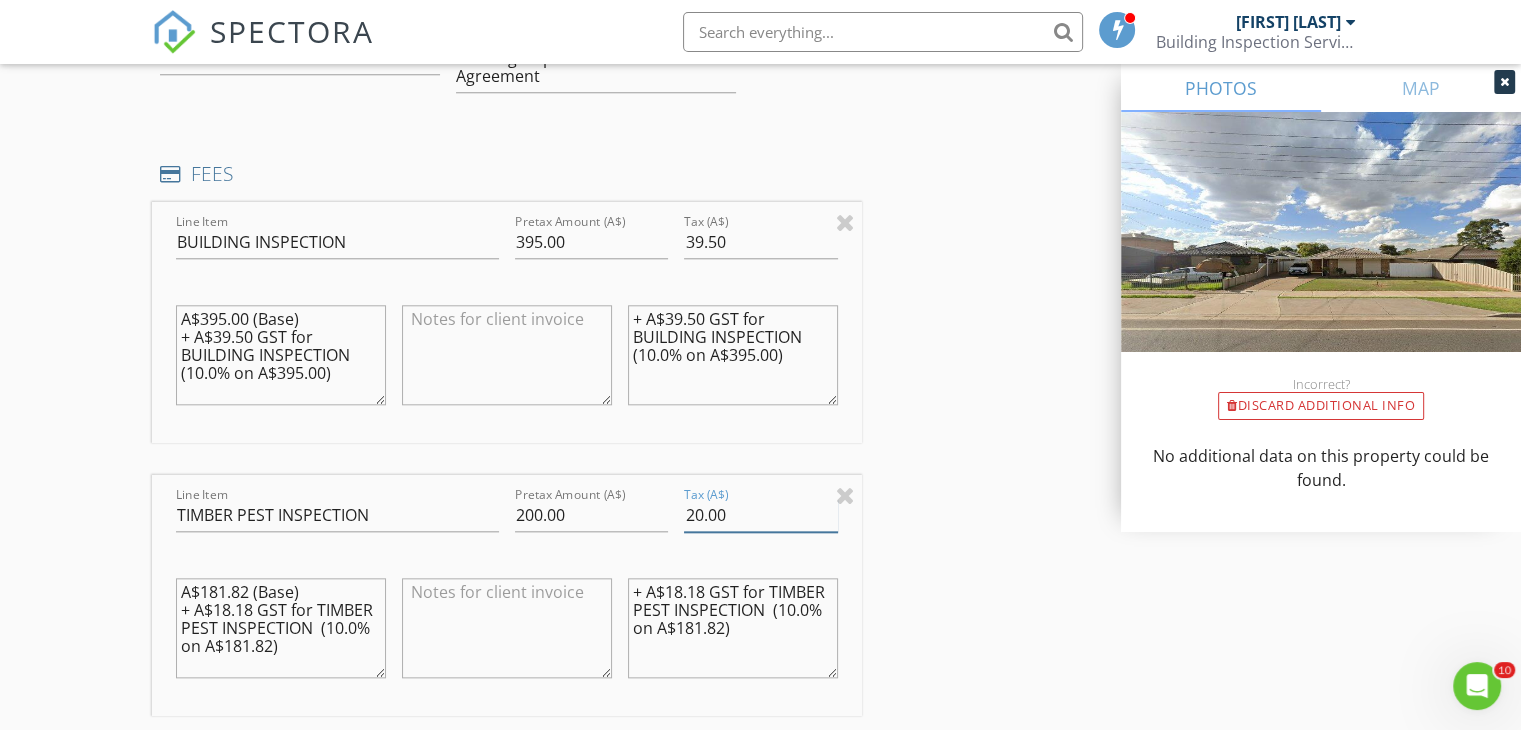 type on "20.00" 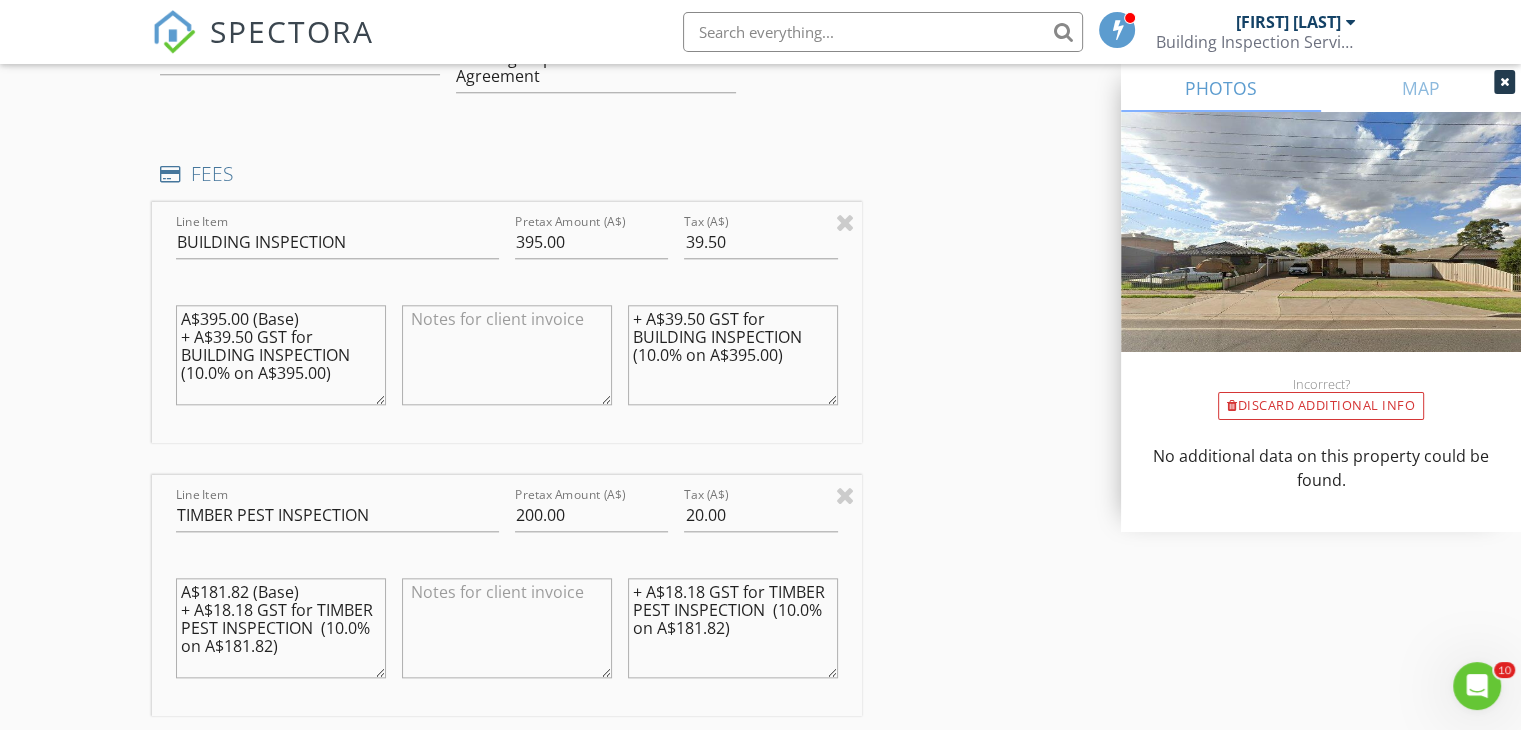 drag, startPoint x: 667, startPoint y: 585, endPoint x: 702, endPoint y: 589, distance: 35.22783 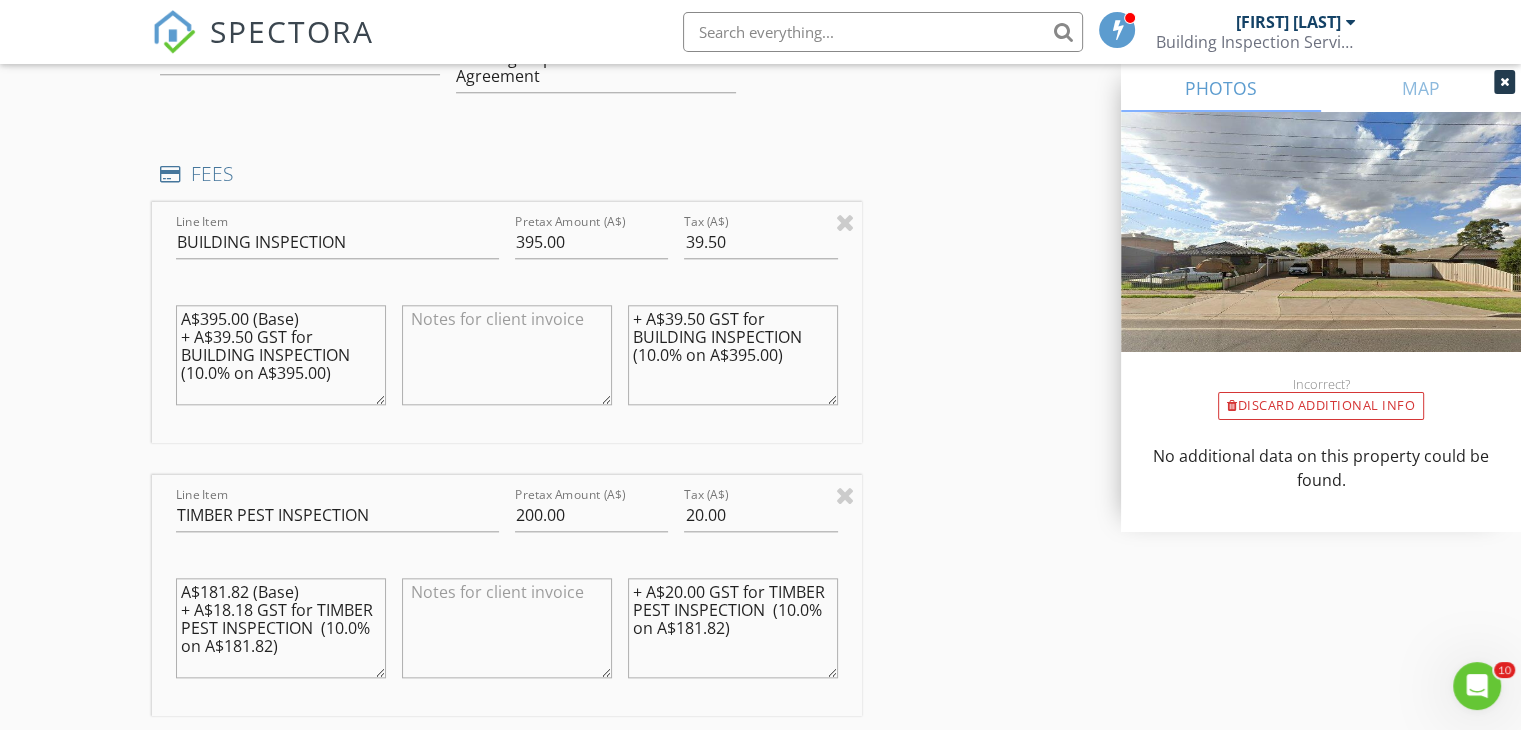 drag, startPoint x: 678, startPoint y: 622, endPoint x: 721, endPoint y: 625, distance: 43.104523 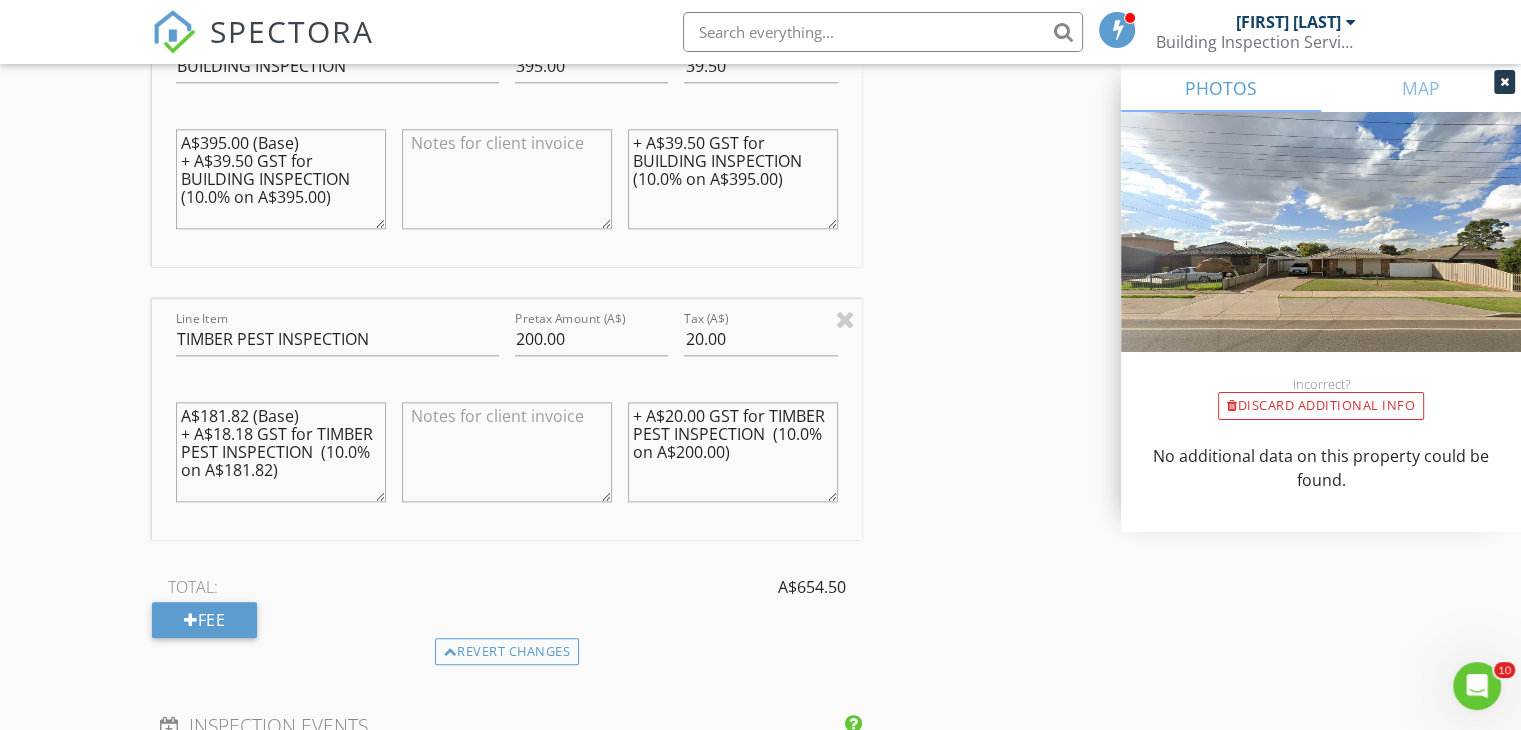scroll, scrollTop: 2200, scrollLeft: 0, axis: vertical 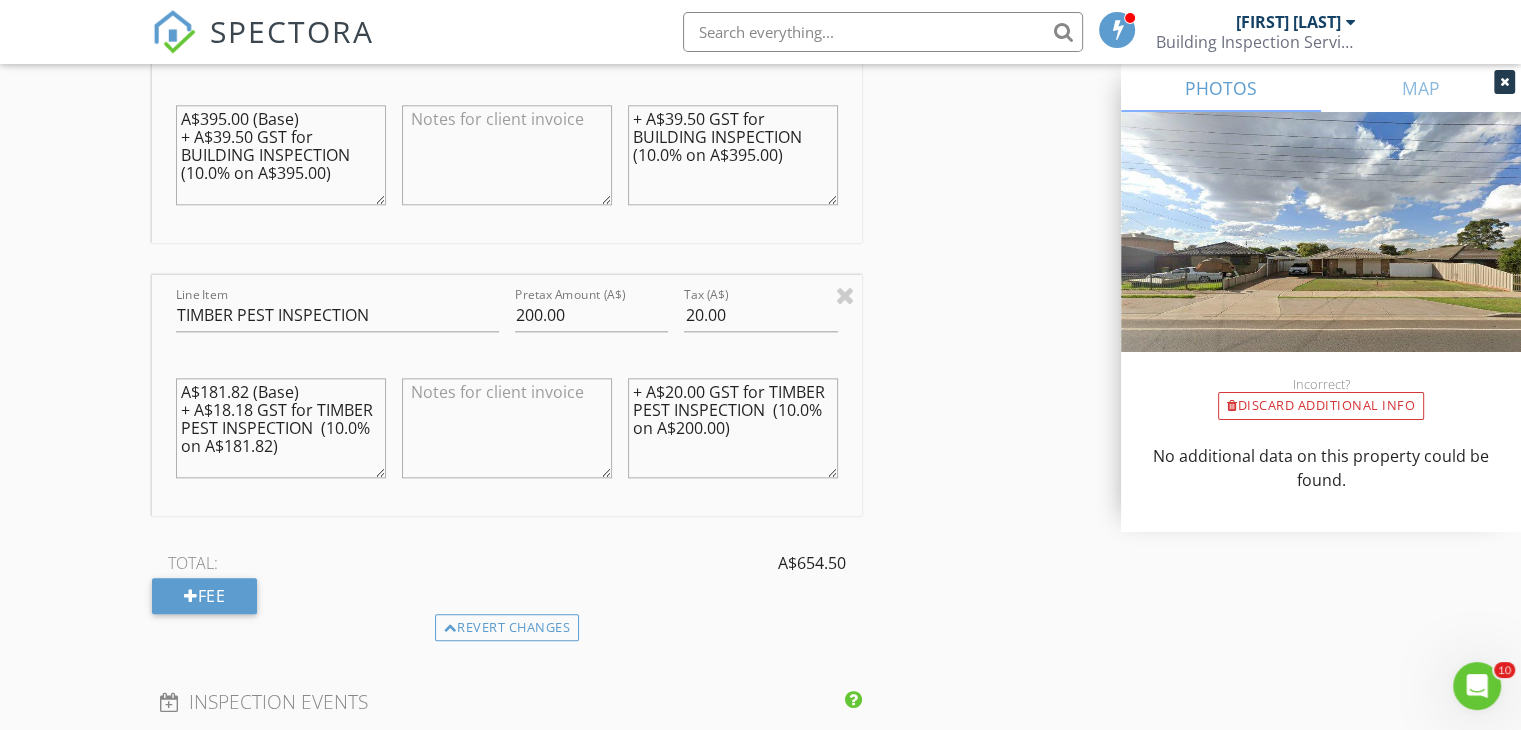 type on "+ A$20.00 GST for TIMBER PEST INSPECTION  (10.0% on A$200.00)" 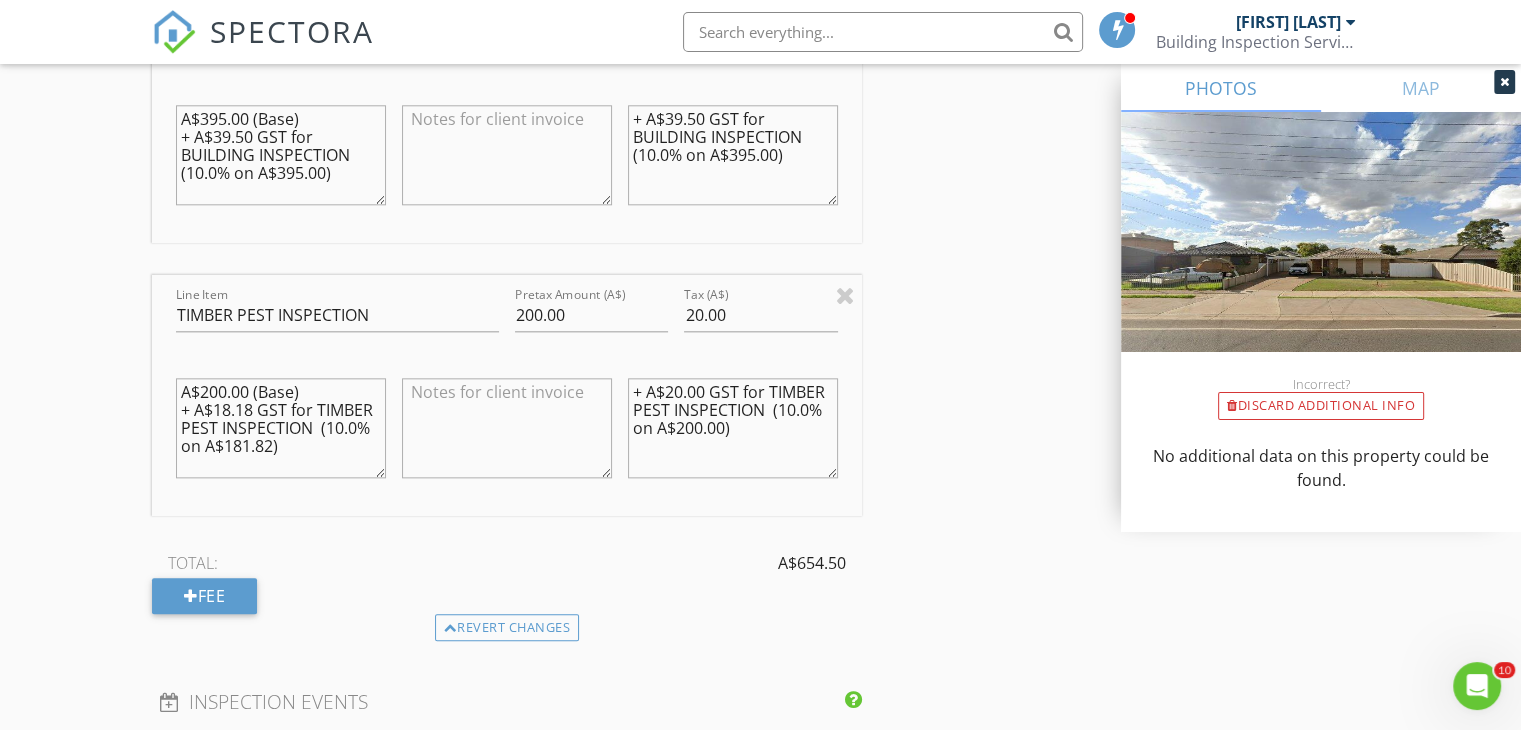 click on "A$200.00 (Base)
+ A$18.18 GST for TIMBER PEST INSPECTION  (10.0% on A$181.82)" at bounding box center [281, 428] 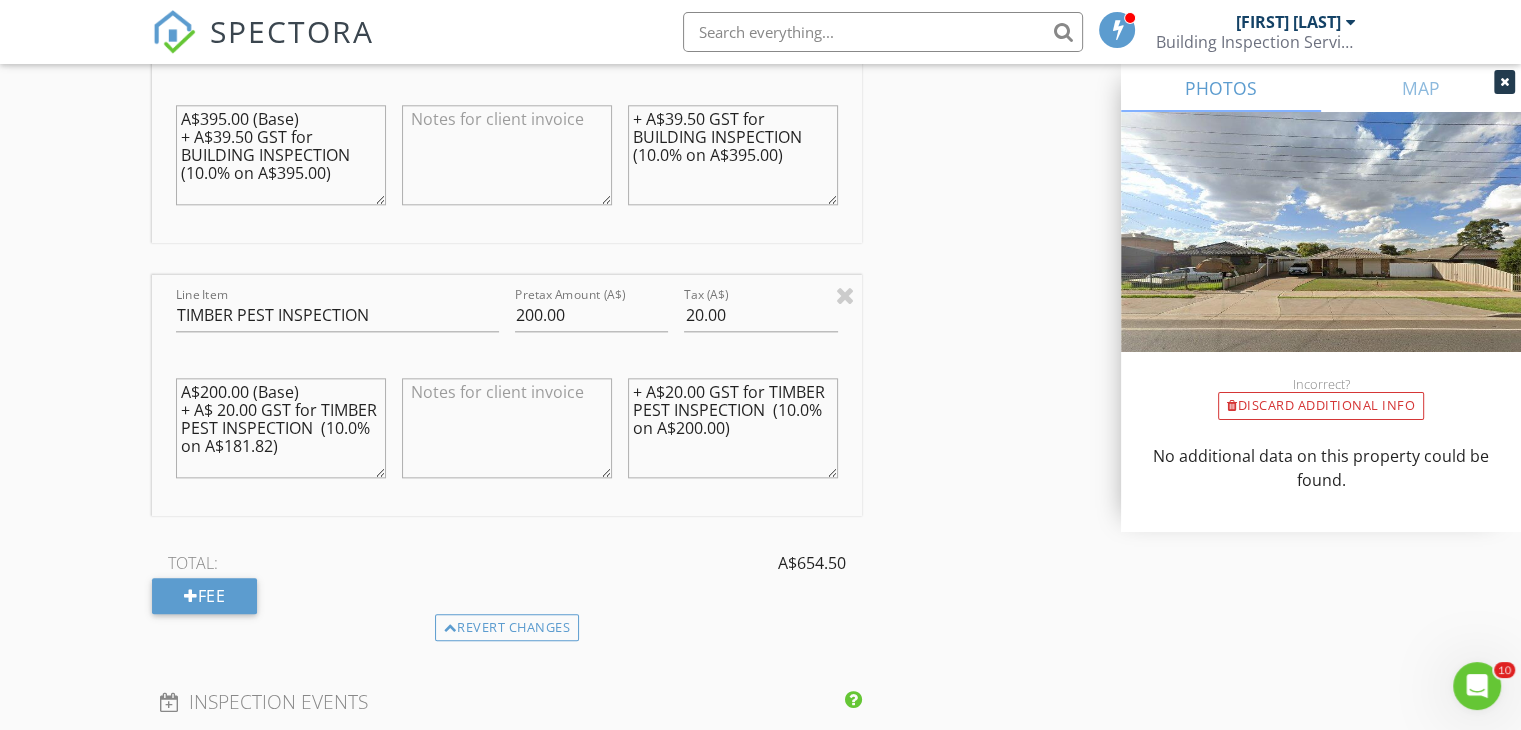 click on "A$200.00 (Base)
+ A$ 20.00 GST for TIMBER PEST INSPECTION  (10.0% on A$181.82)" at bounding box center (281, 428) 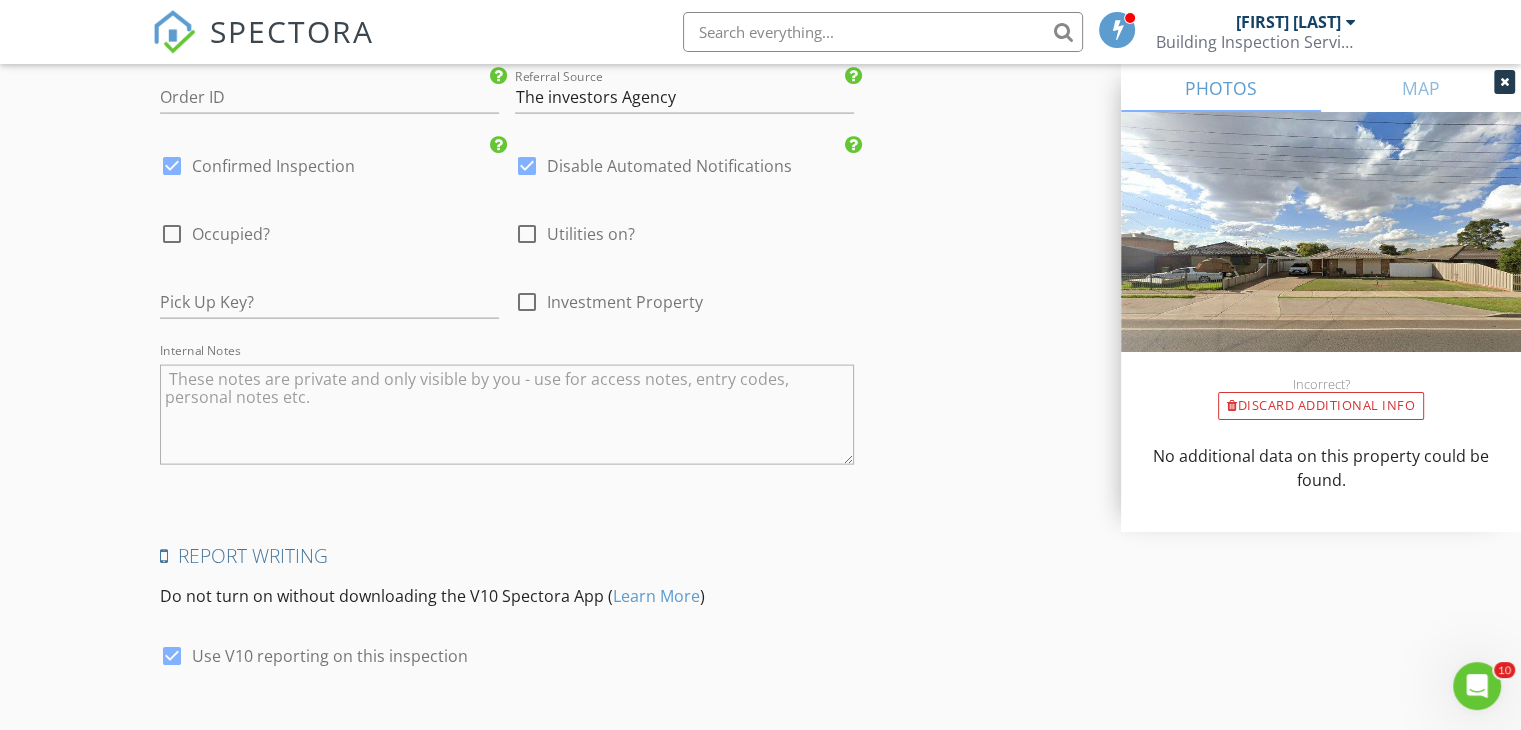scroll, scrollTop: 4342, scrollLeft: 0, axis: vertical 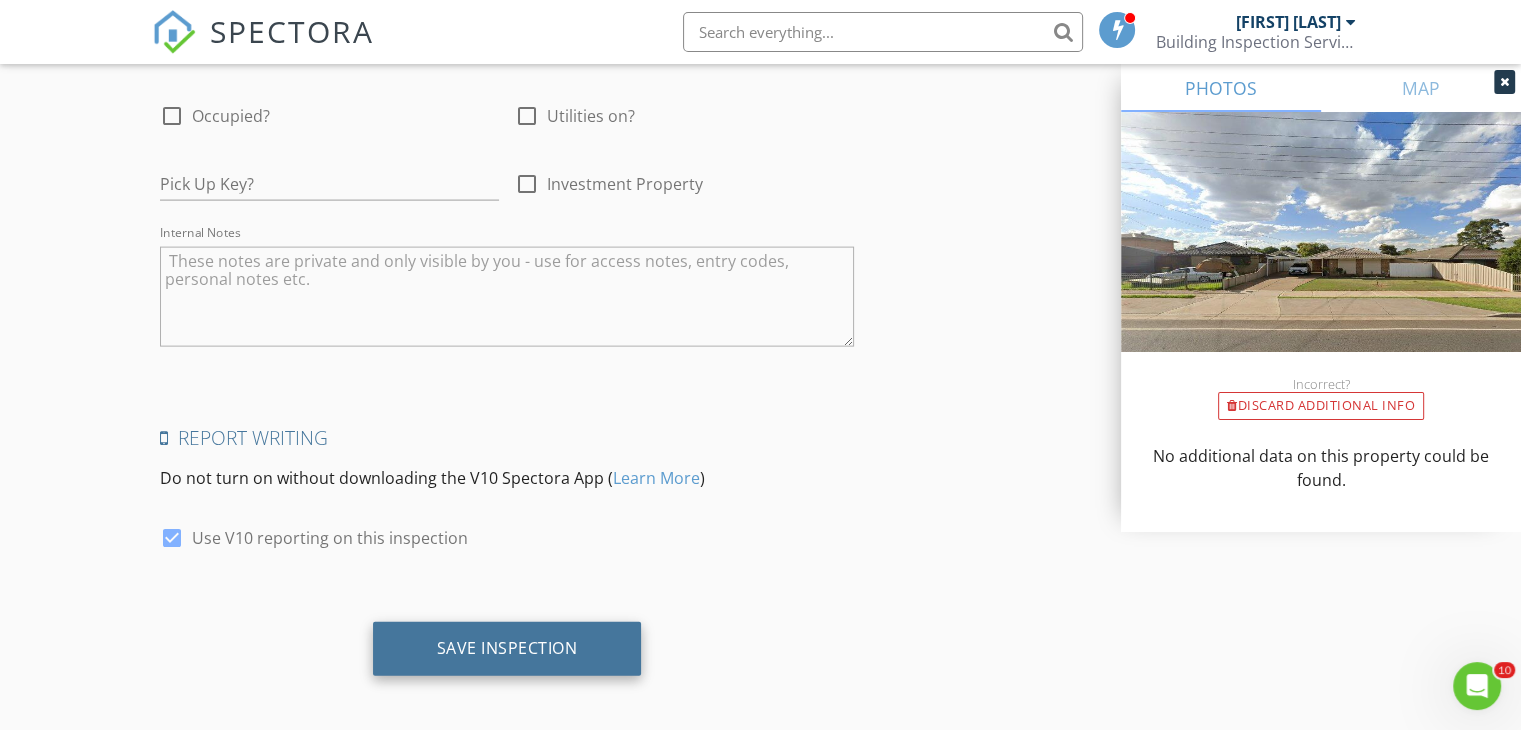 type on "A$200.00 (Base)
+ A$ 20.00 GST for TIMBER PEST INSPECTION  (10.0% on A$ 200.00)" 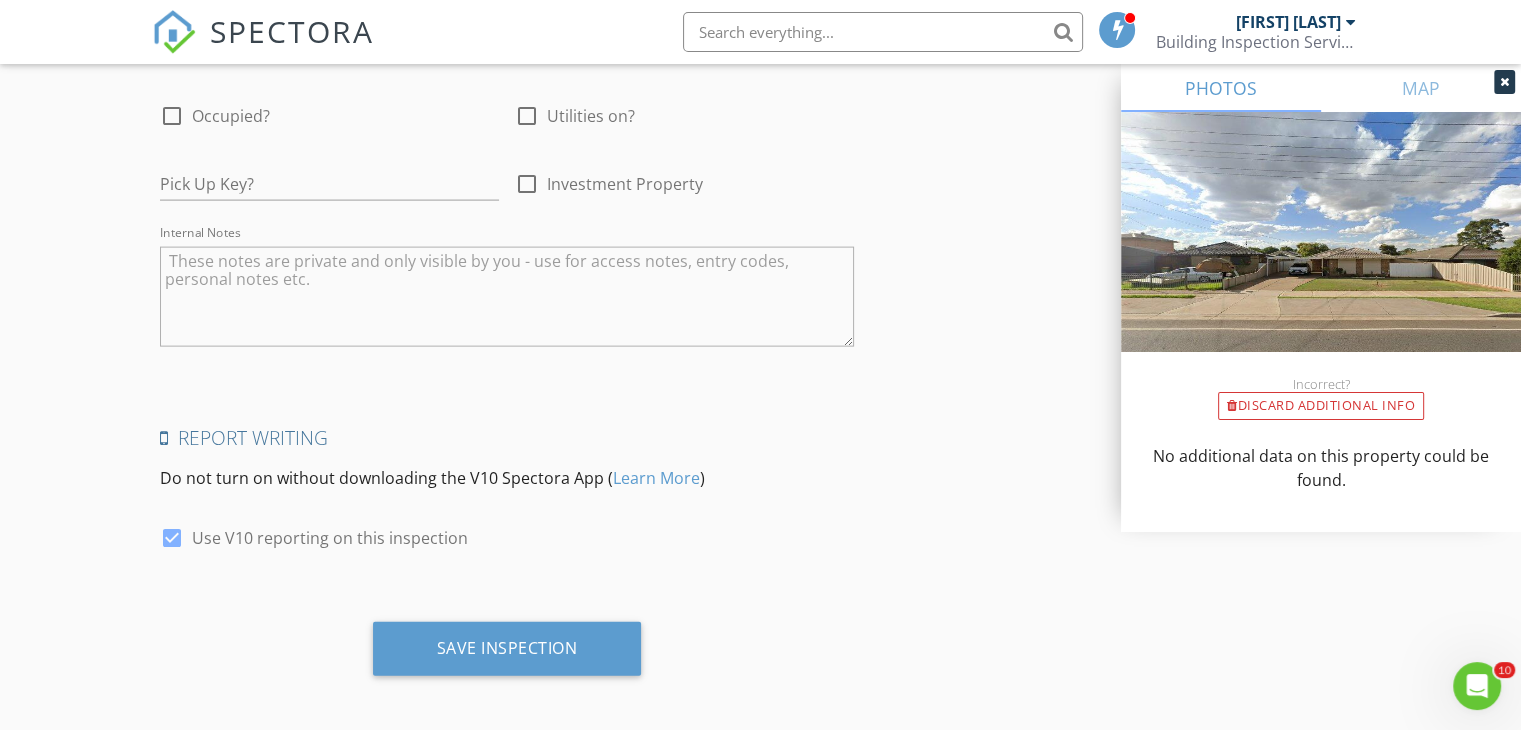 click on "Save Inspection" at bounding box center [507, 649] 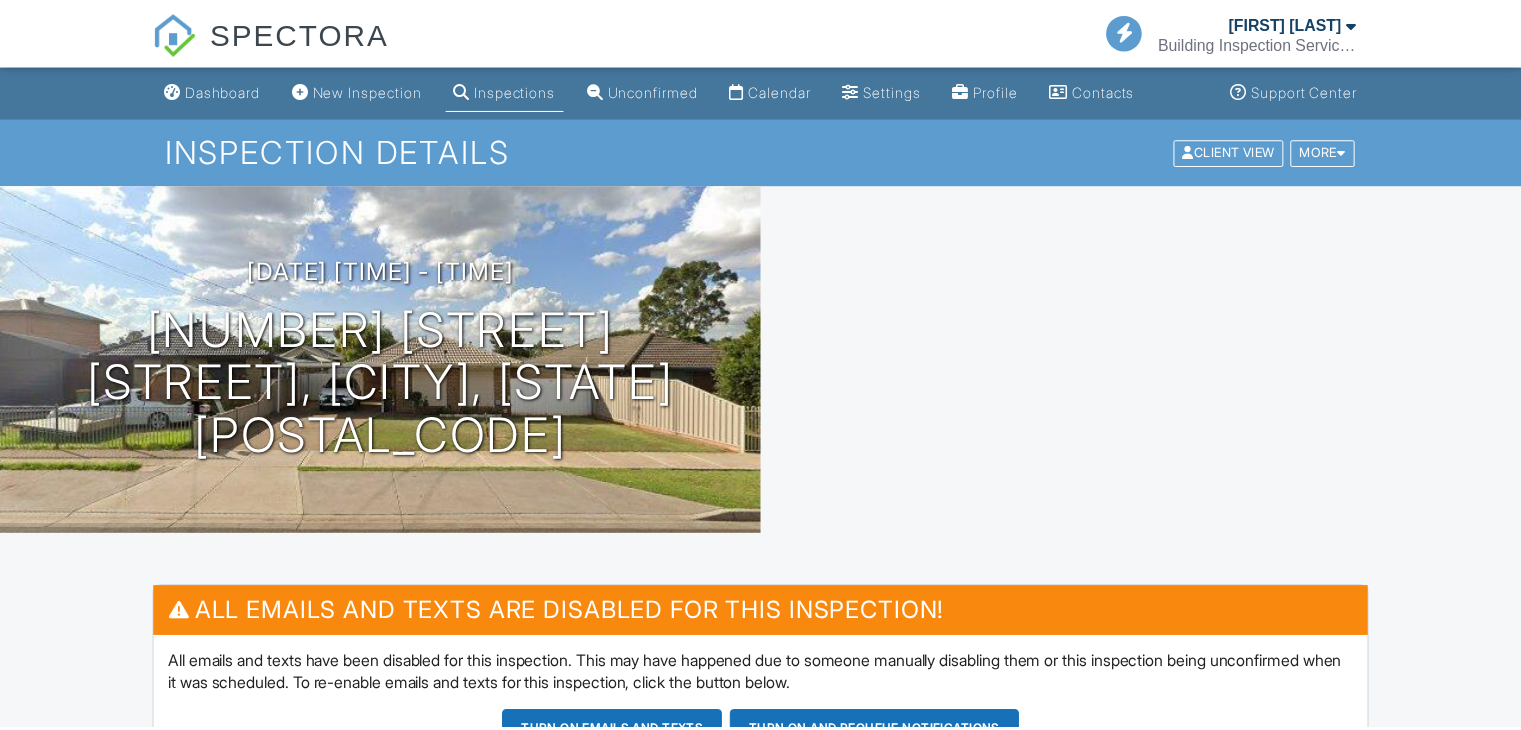 scroll, scrollTop: 0, scrollLeft: 0, axis: both 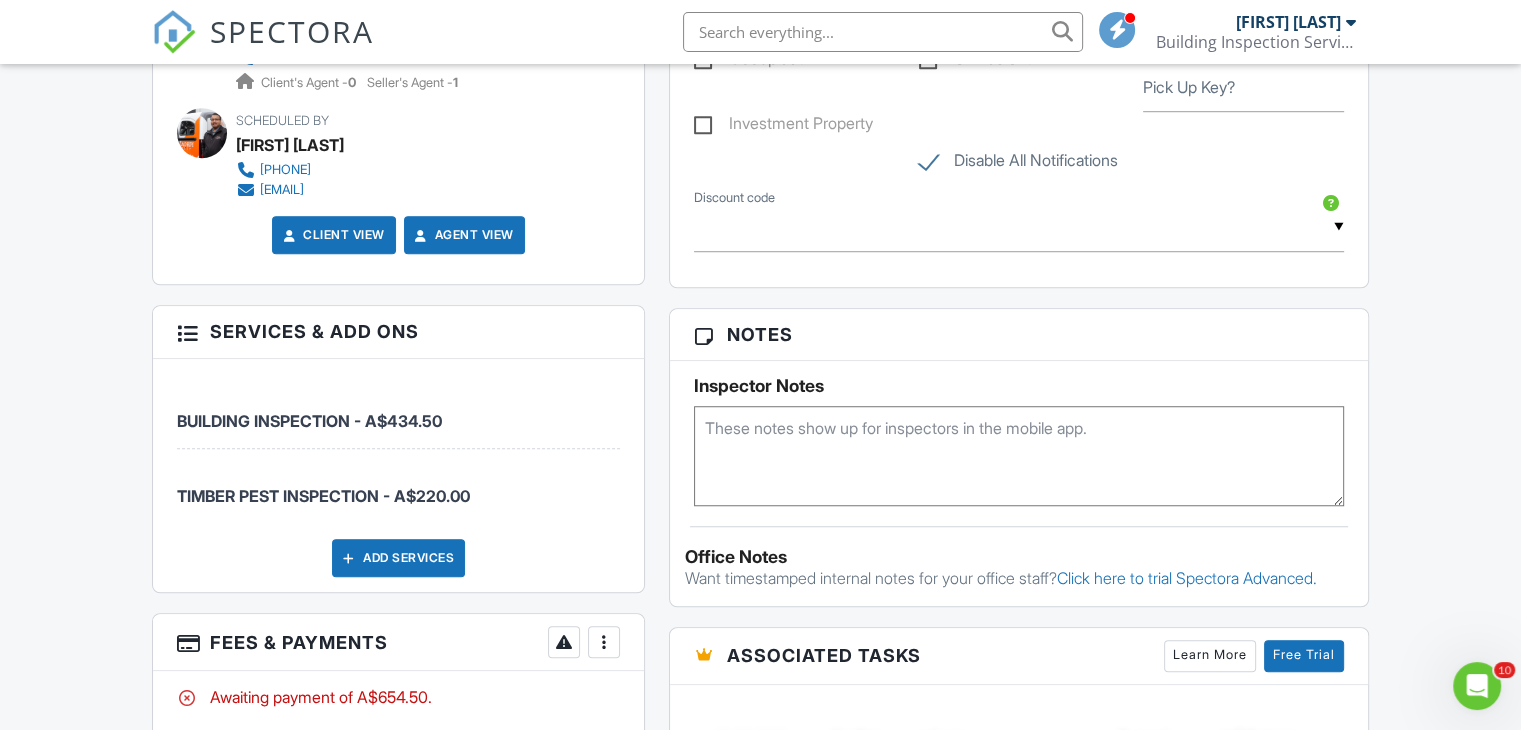 click at bounding box center (604, 642) 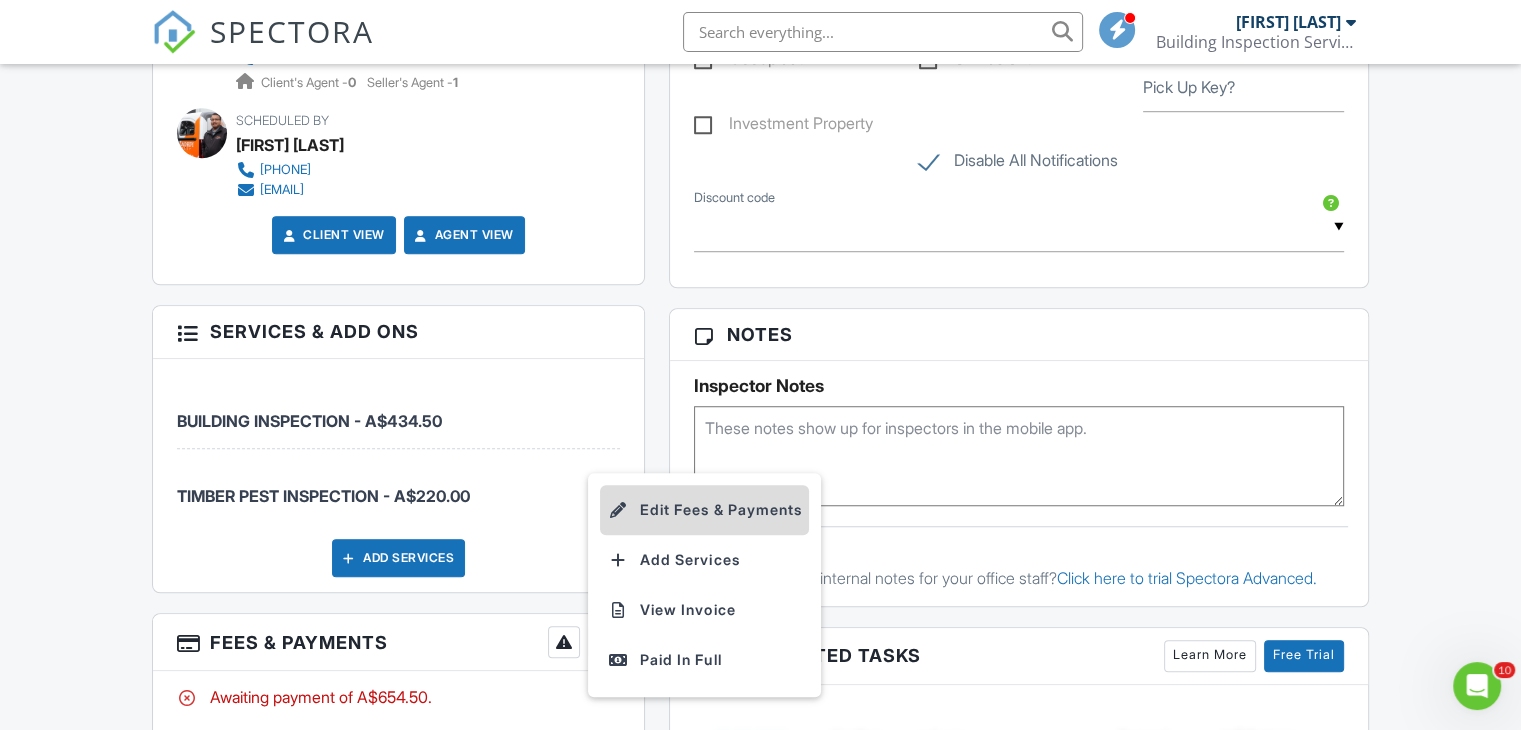 click on "Edit Fees & Payments" at bounding box center [704, 510] 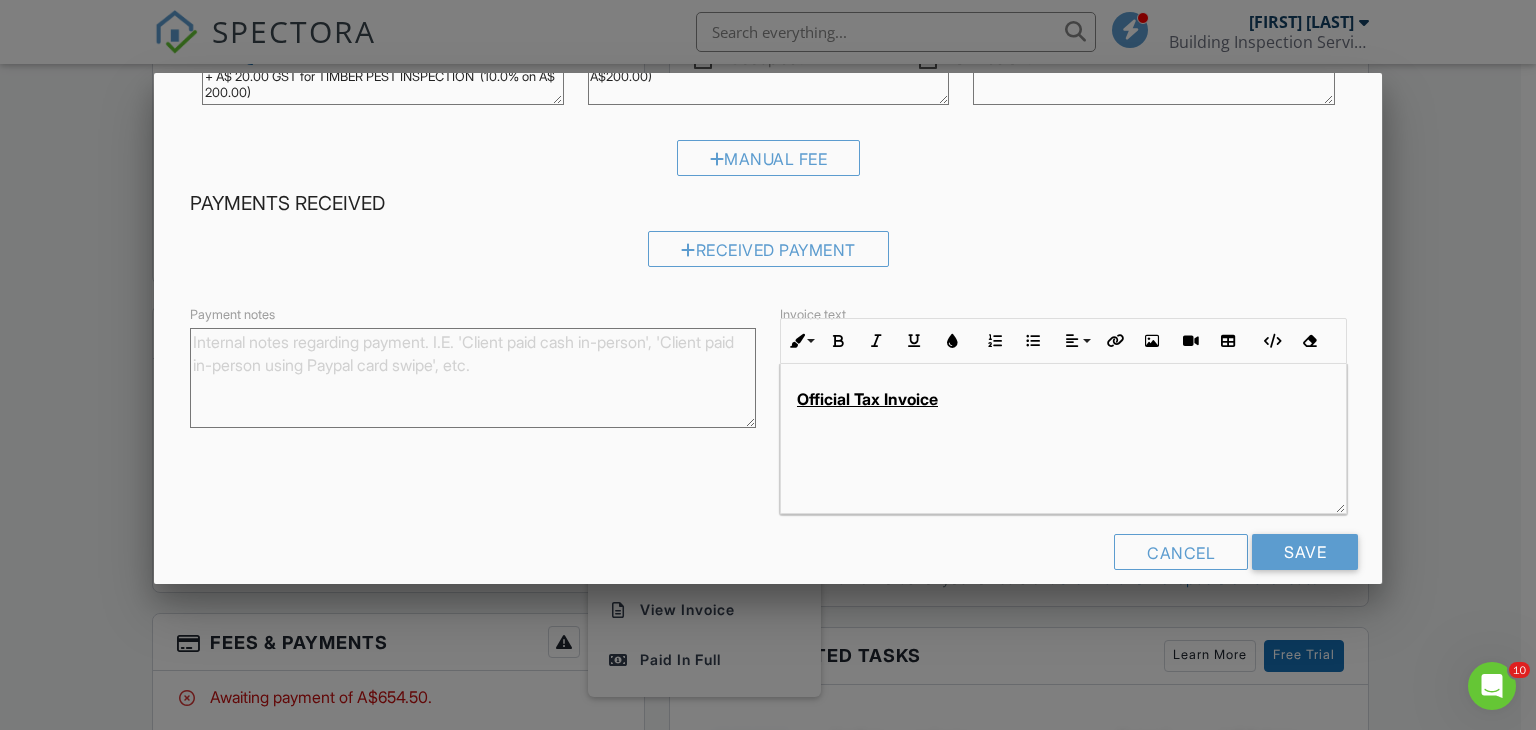 scroll, scrollTop: 424, scrollLeft: 0, axis: vertical 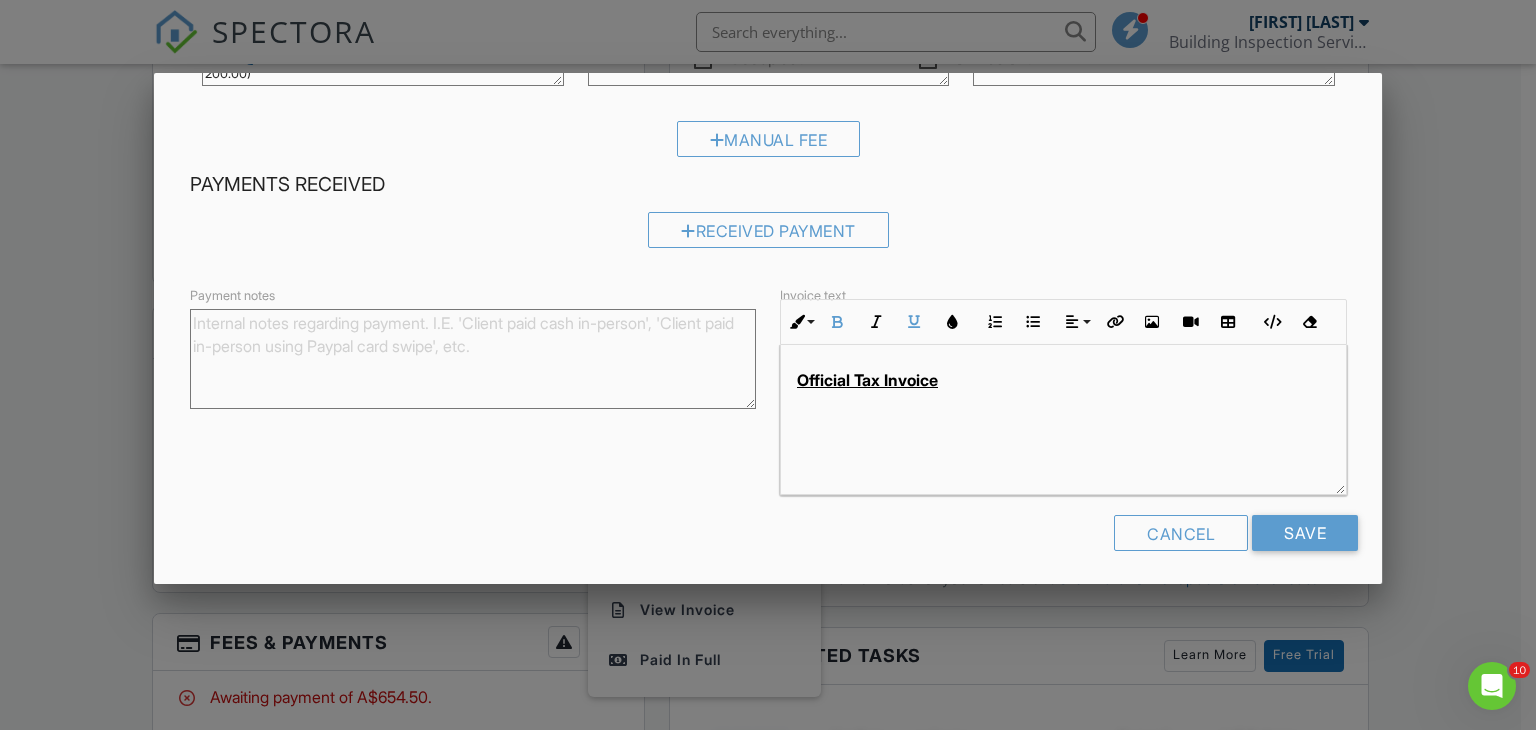 click on "Official Tax Invoice" at bounding box center [1063, 420] 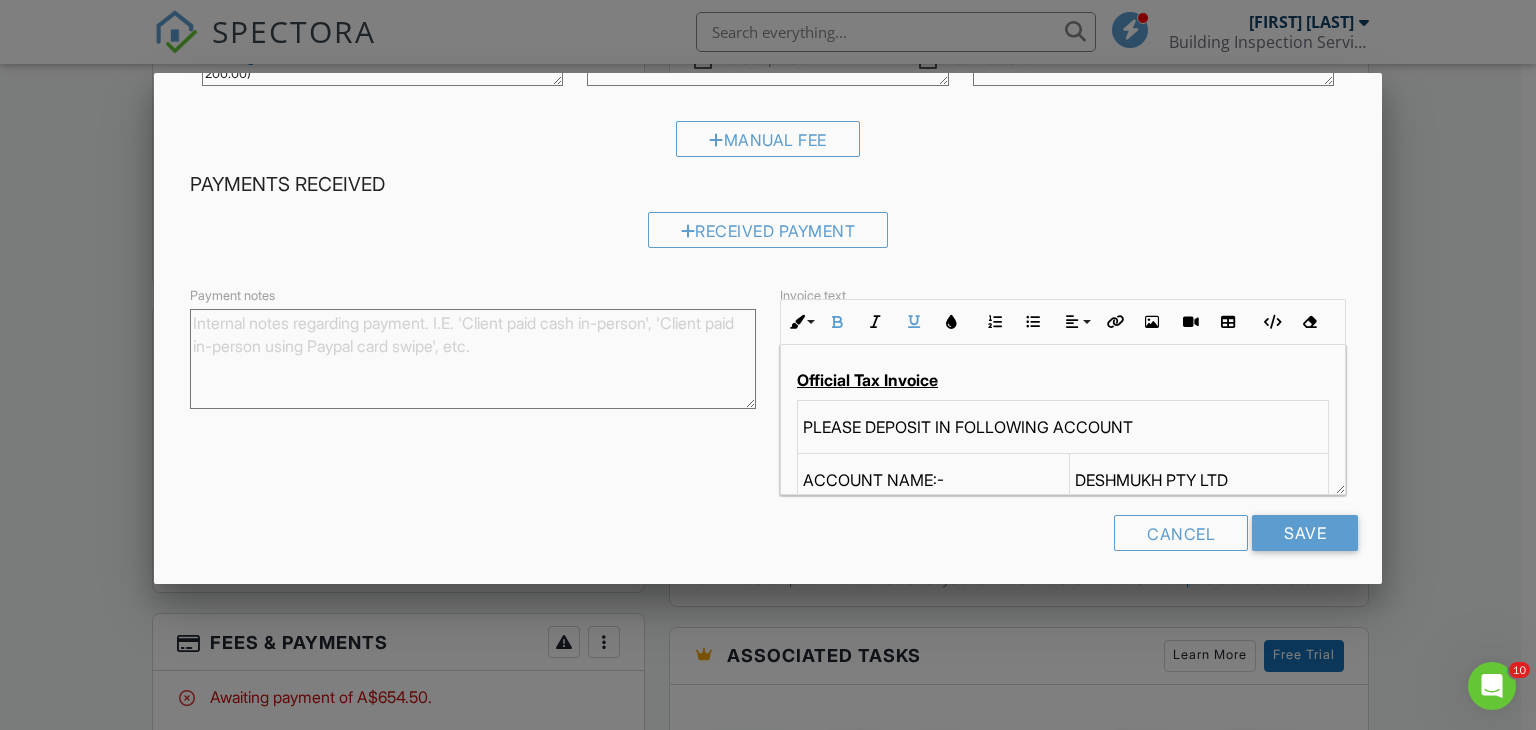 scroll, scrollTop: 208, scrollLeft: 0, axis: vertical 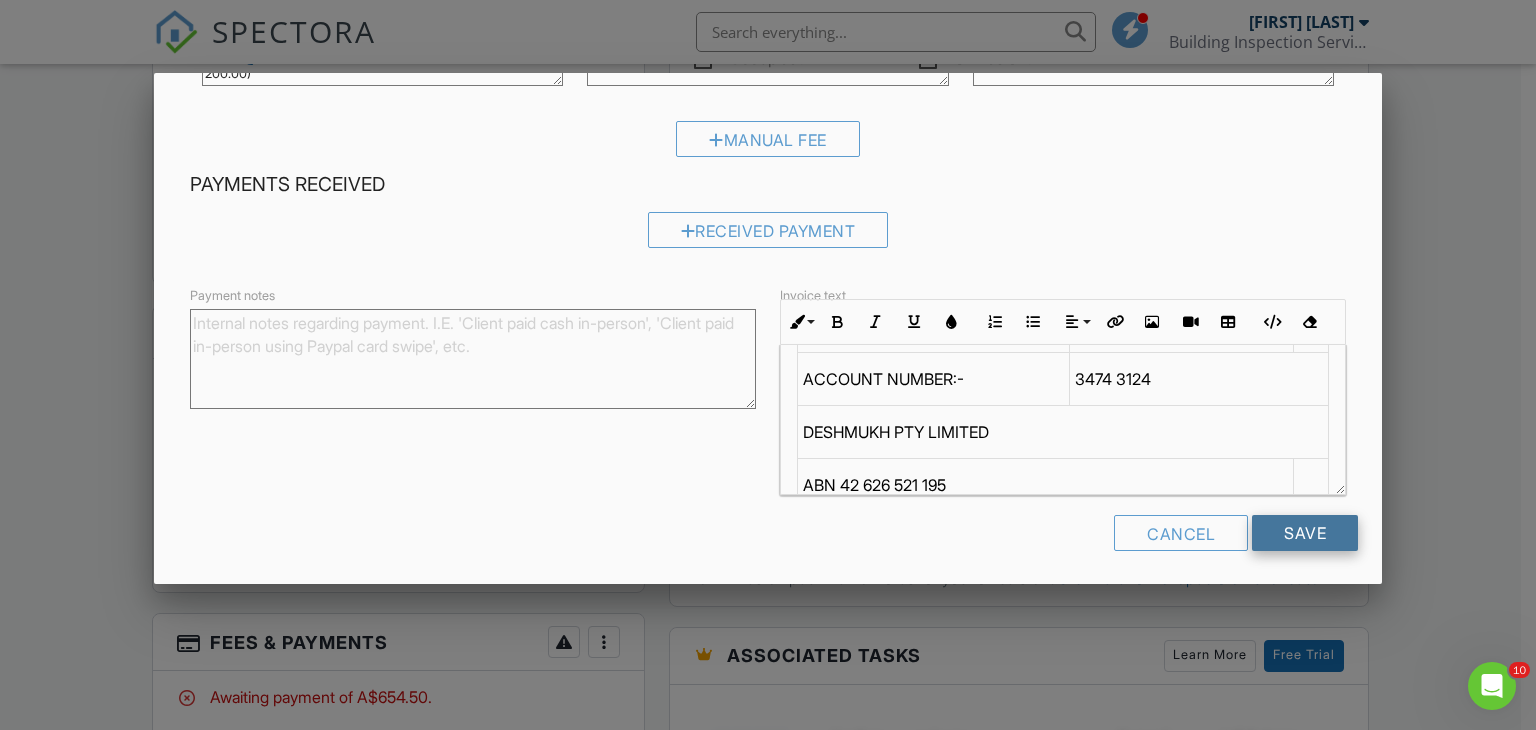 click on "Save" at bounding box center [1305, 533] 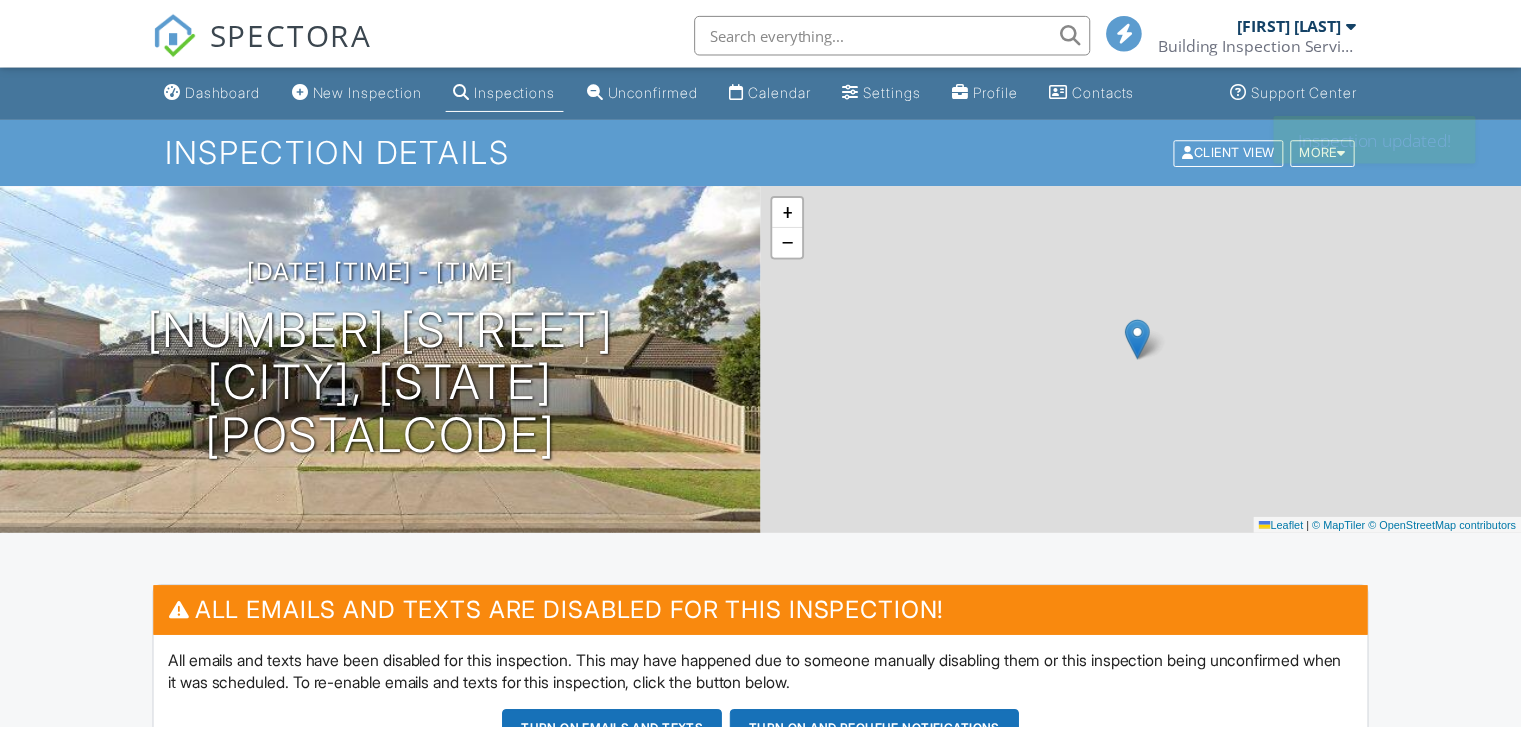 scroll, scrollTop: 0, scrollLeft: 0, axis: both 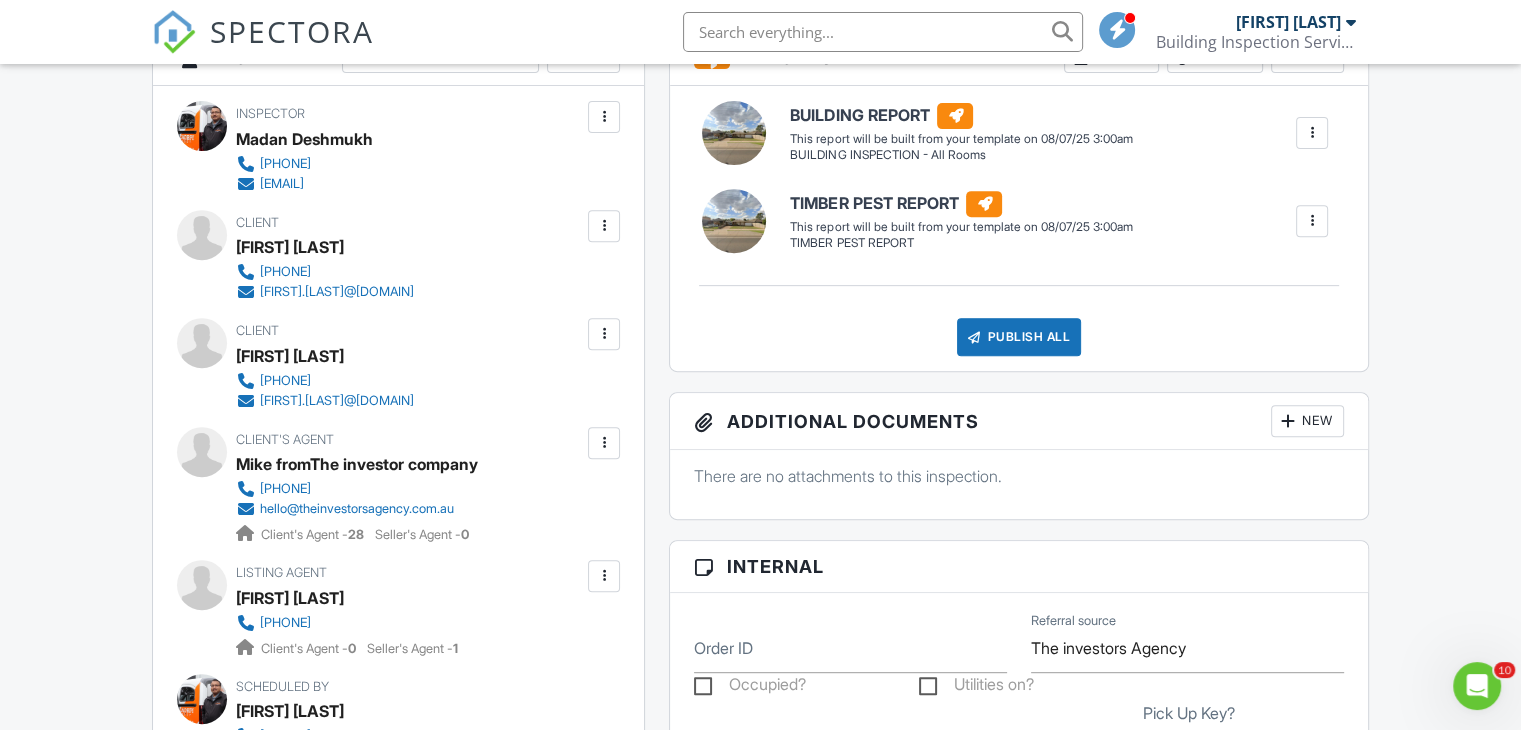 click at bounding box center [604, 226] 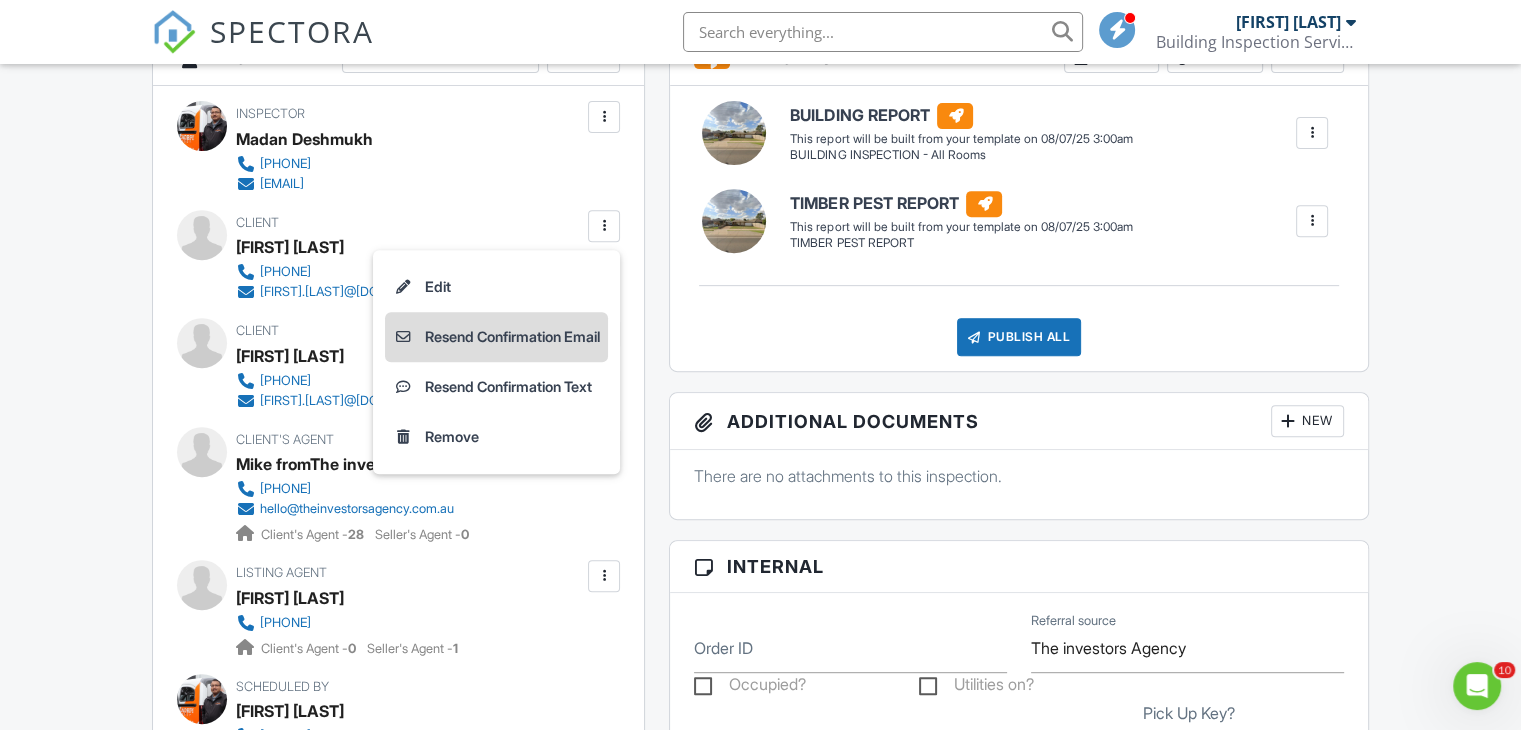 click on "Resend Confirmation Email" at bounding box center [496, 337] 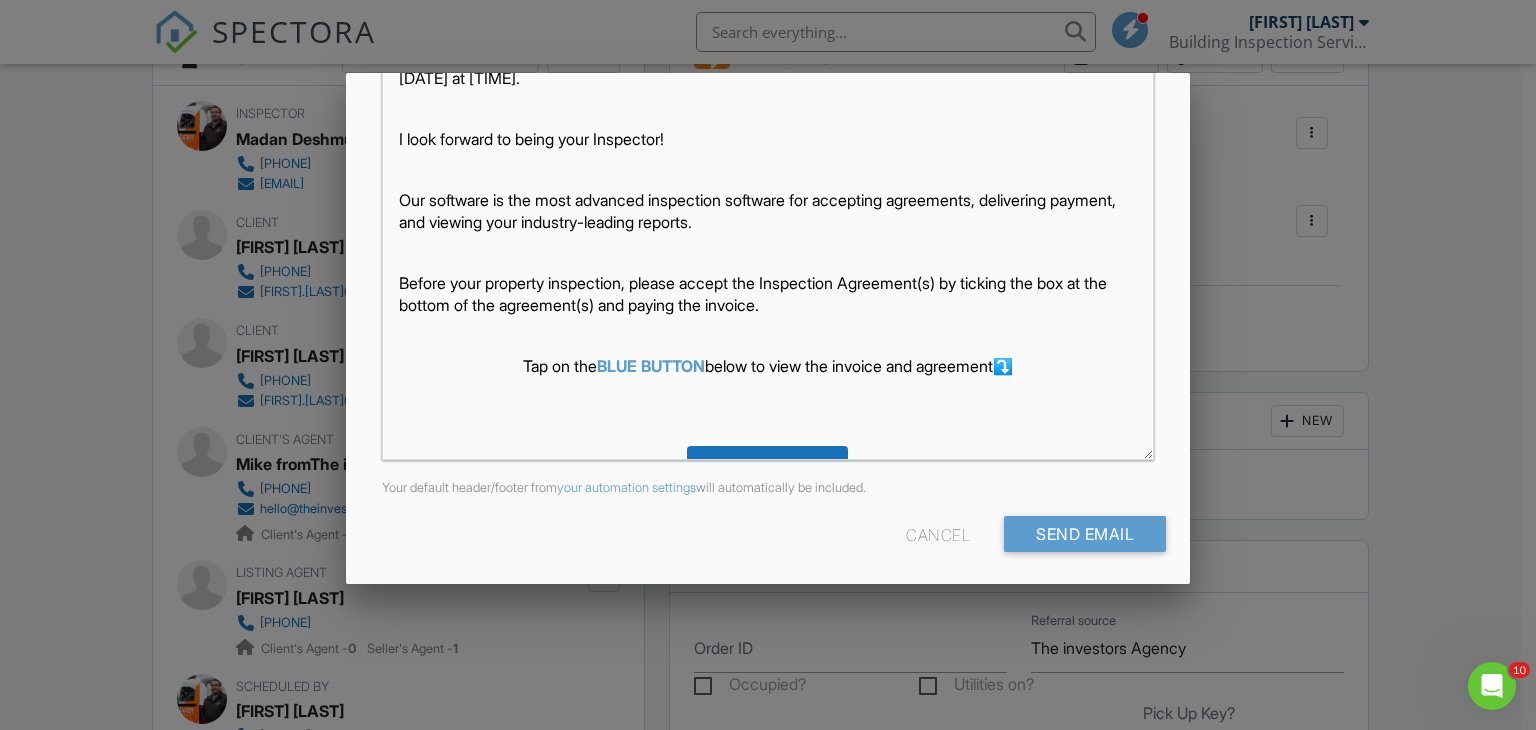 scroll, scrollTop: 471, scrollLeft: 0, axis: vertical 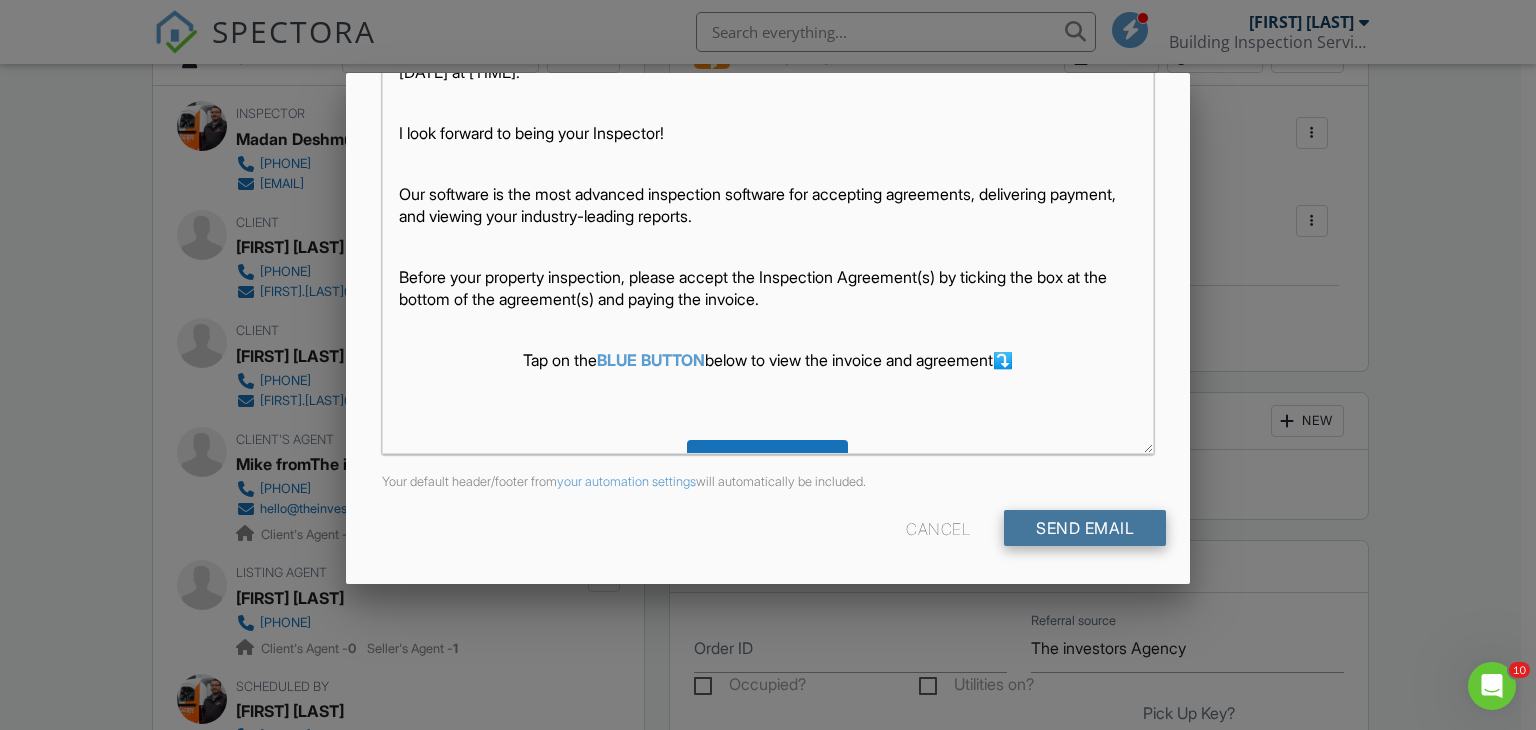 click on "Send Email" at bounding box center (1085, 528) 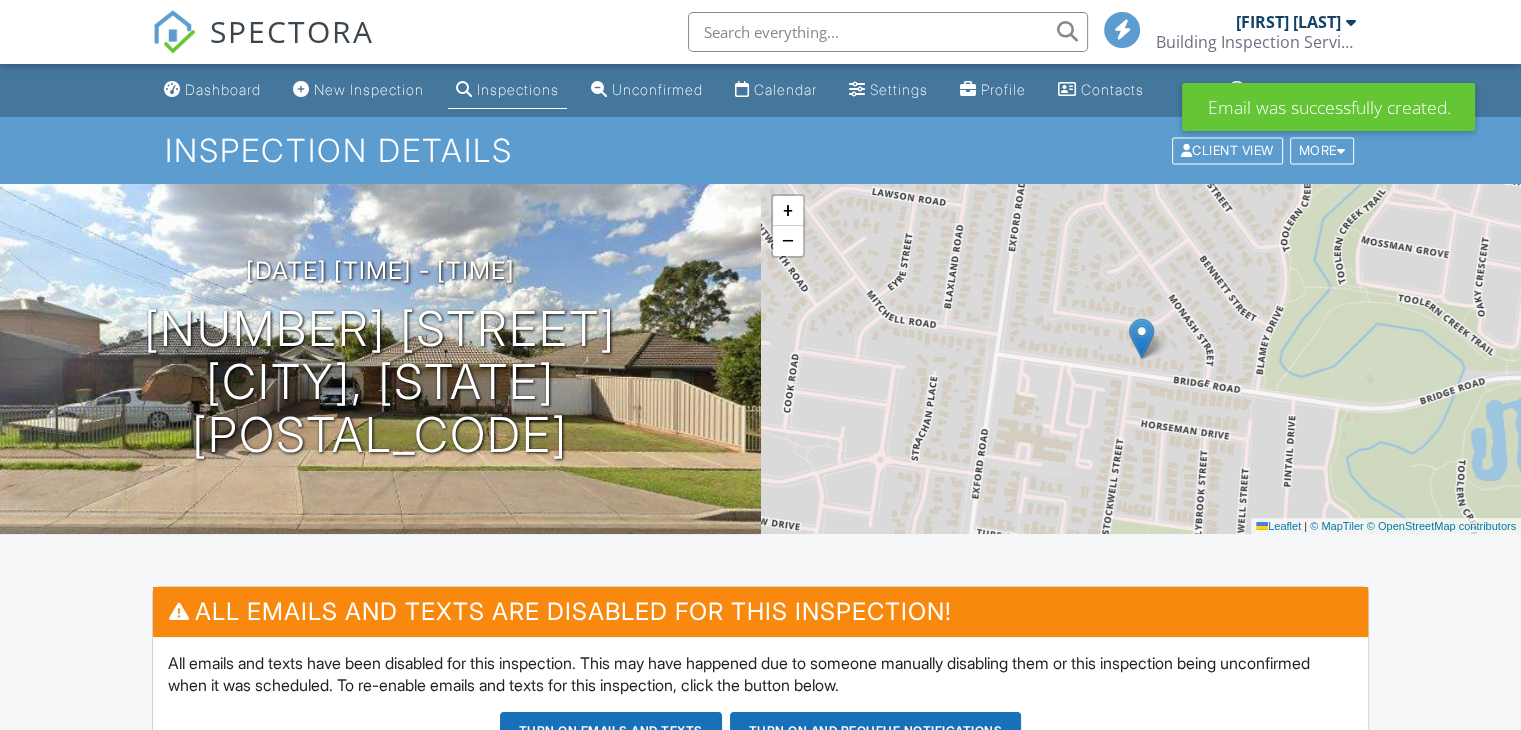 scroll, scrollTop: 700, scrollLeft: 0, axis: vertical 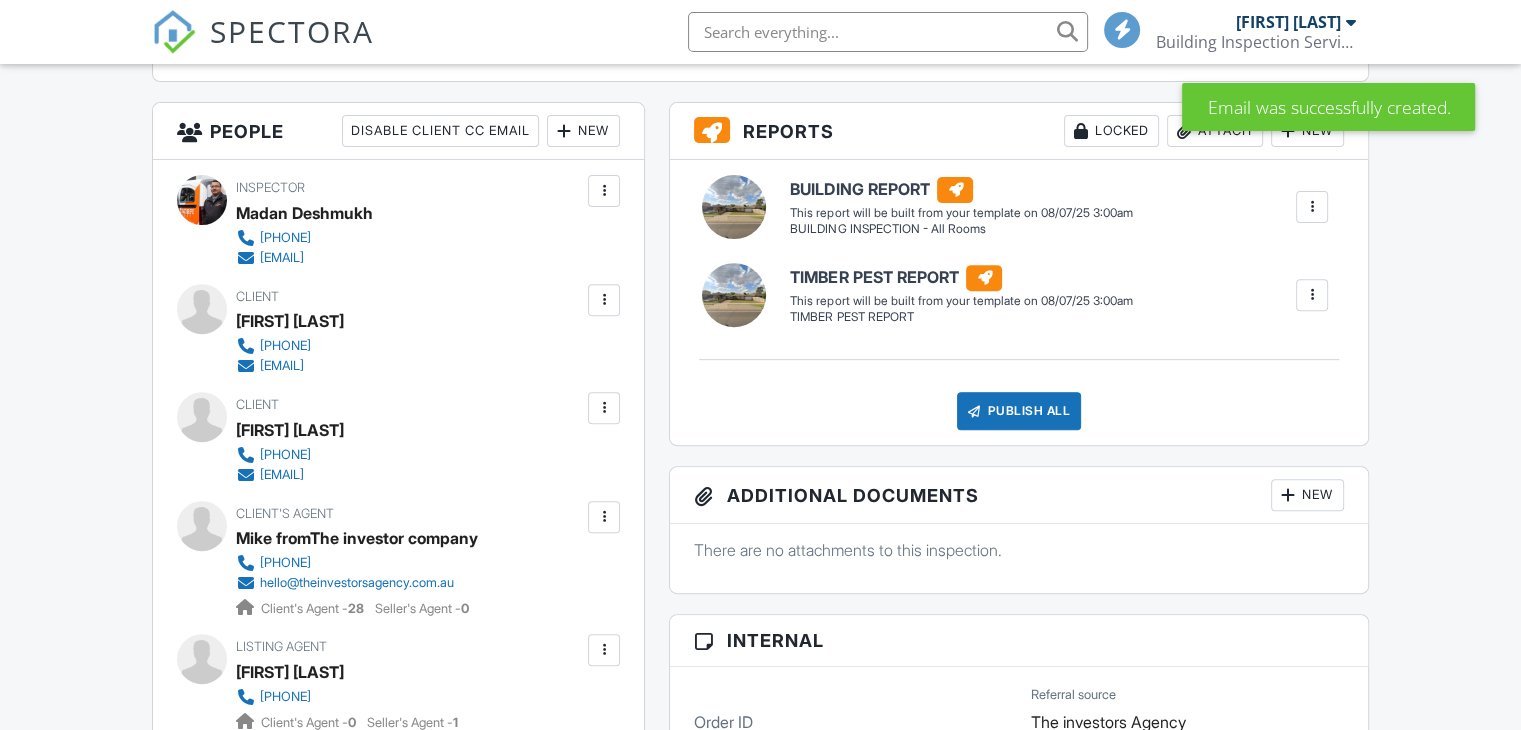 click 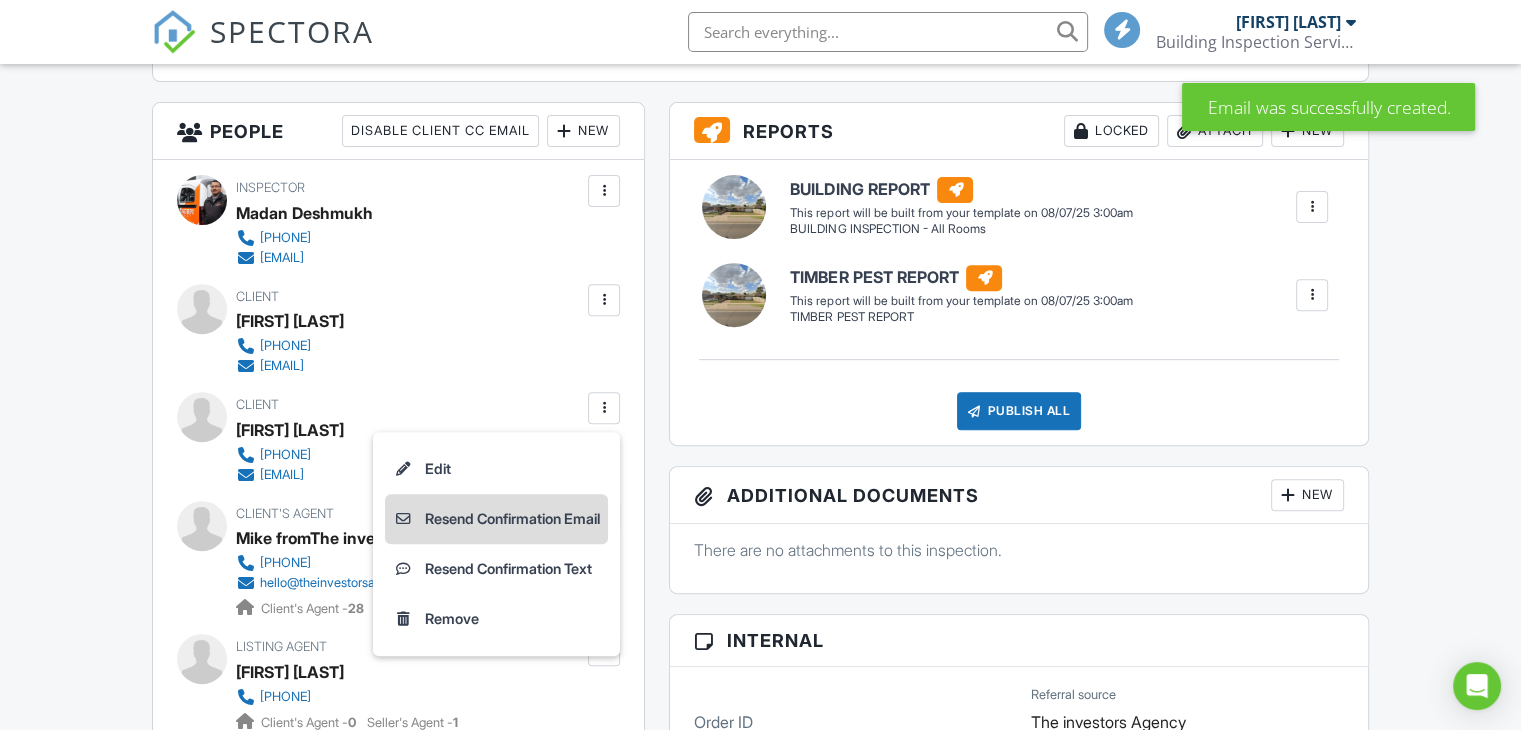 click on "Resend Confirmation Email" 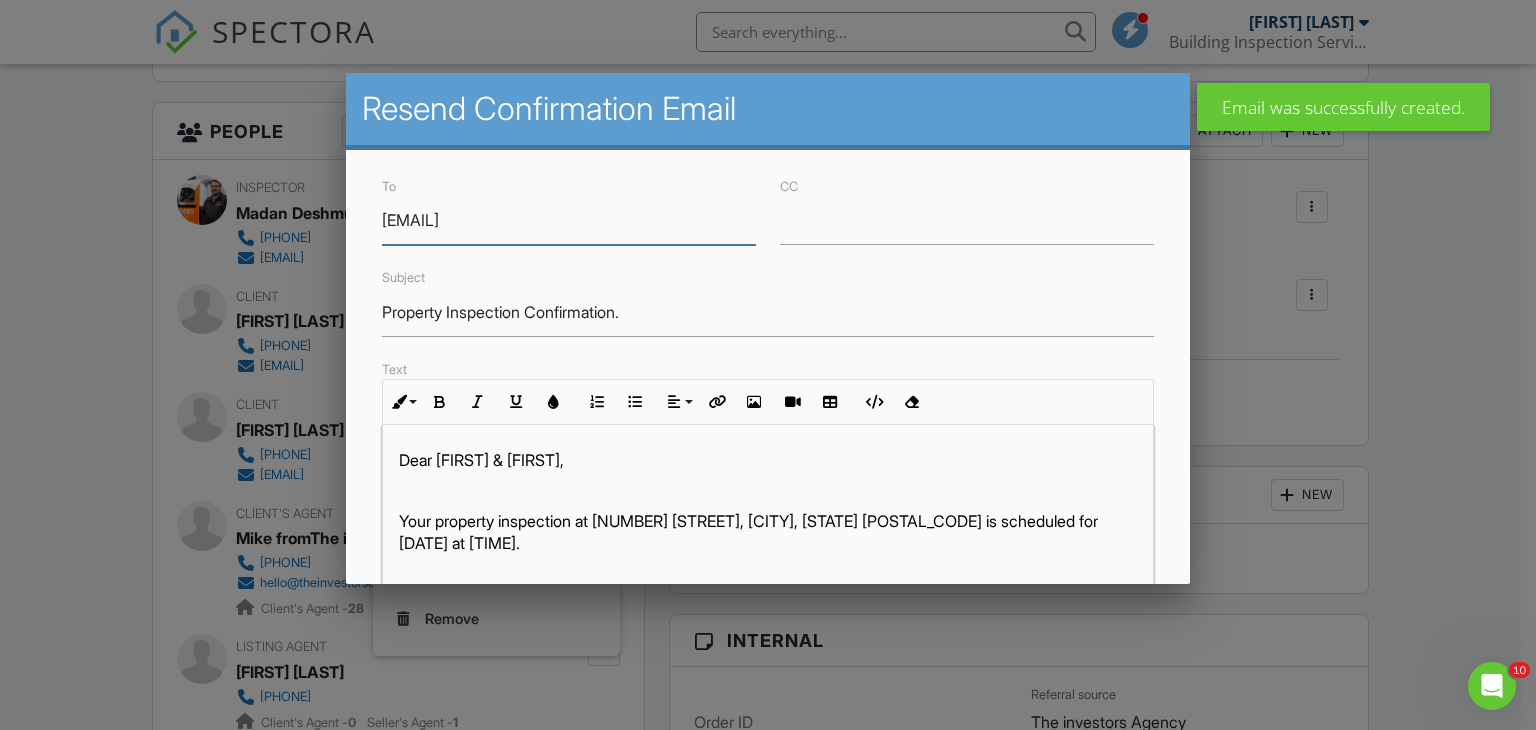 scroll, scrollTop: 0, scrollLeft: 0, axis: both 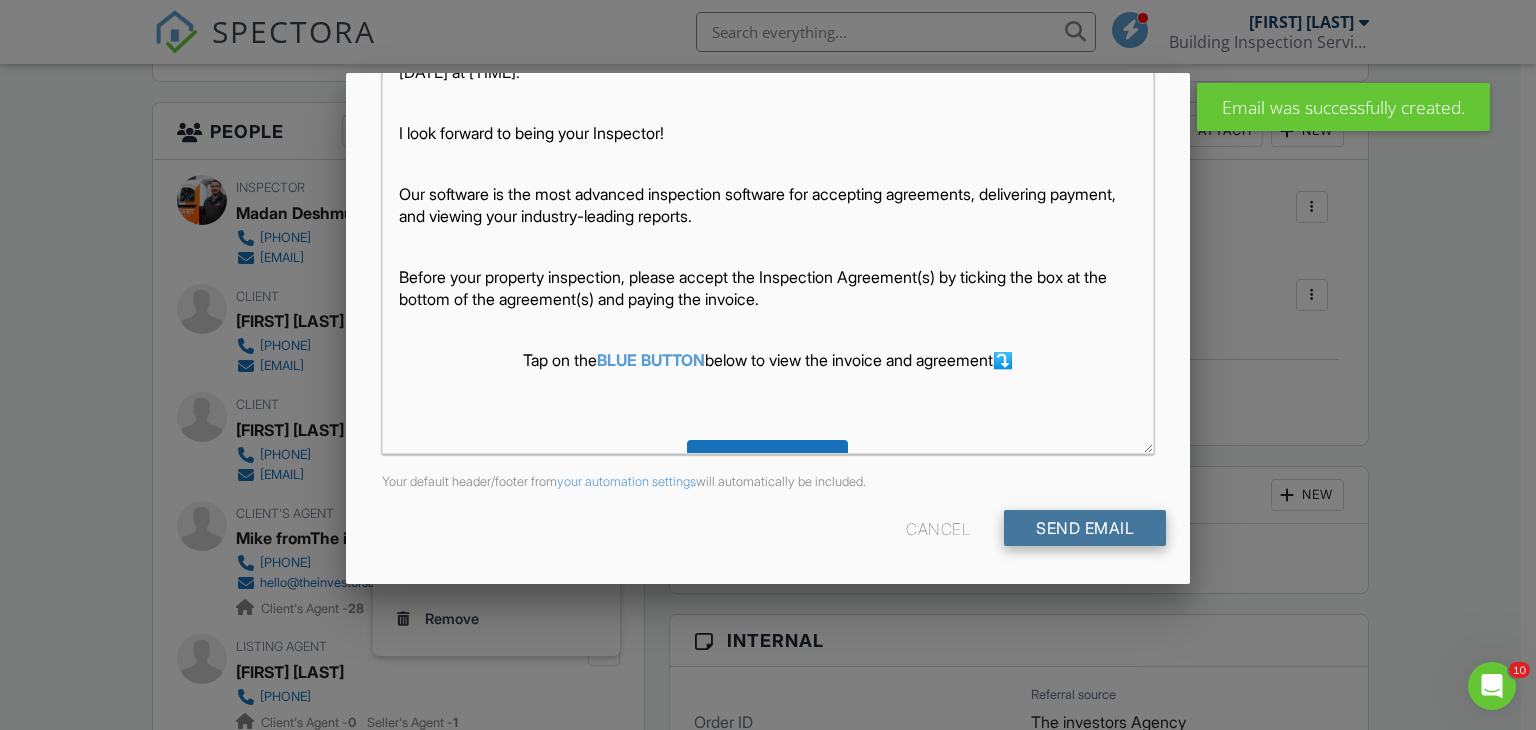 click on "Send Email" 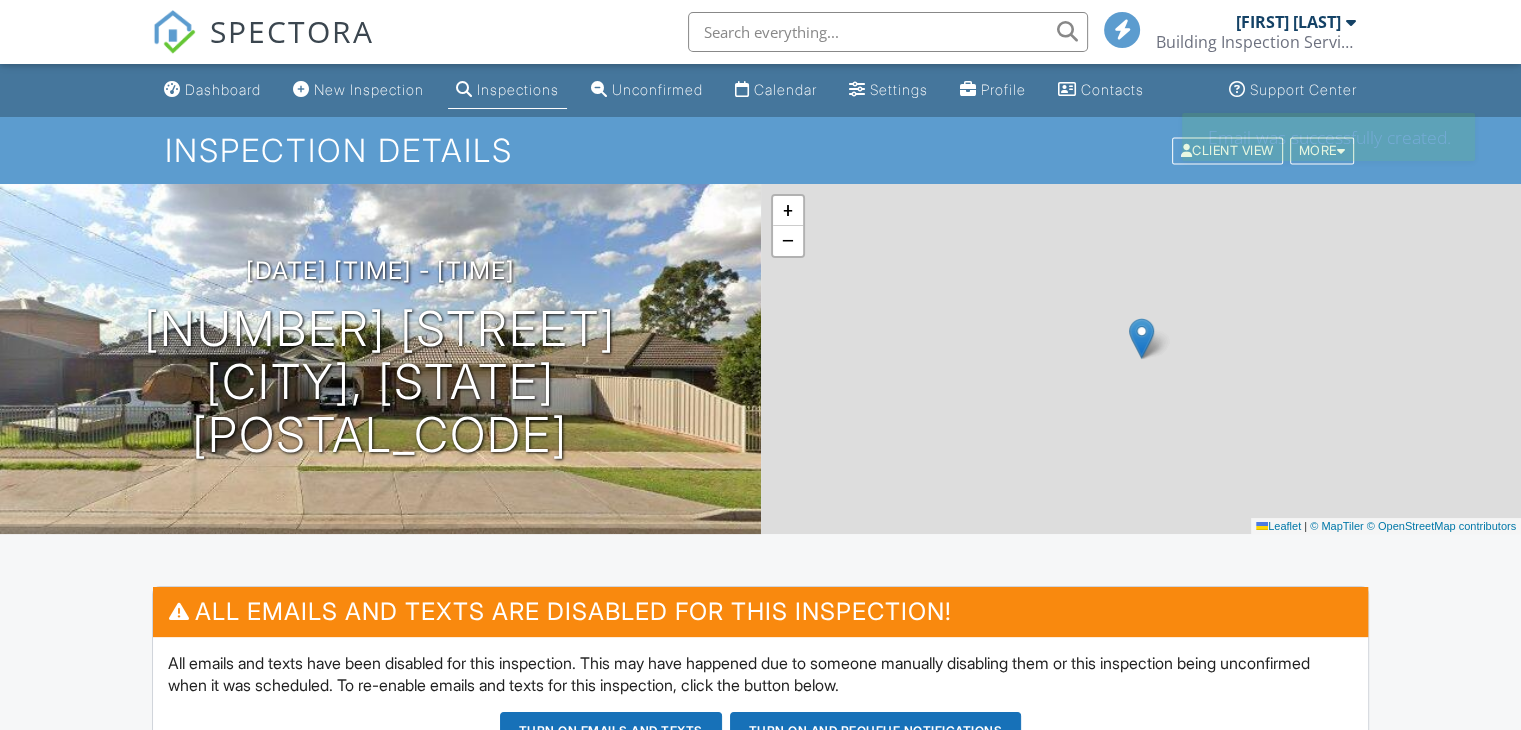 scroll, scrollTop: 400, scrollLeft: 0, axis: vertical 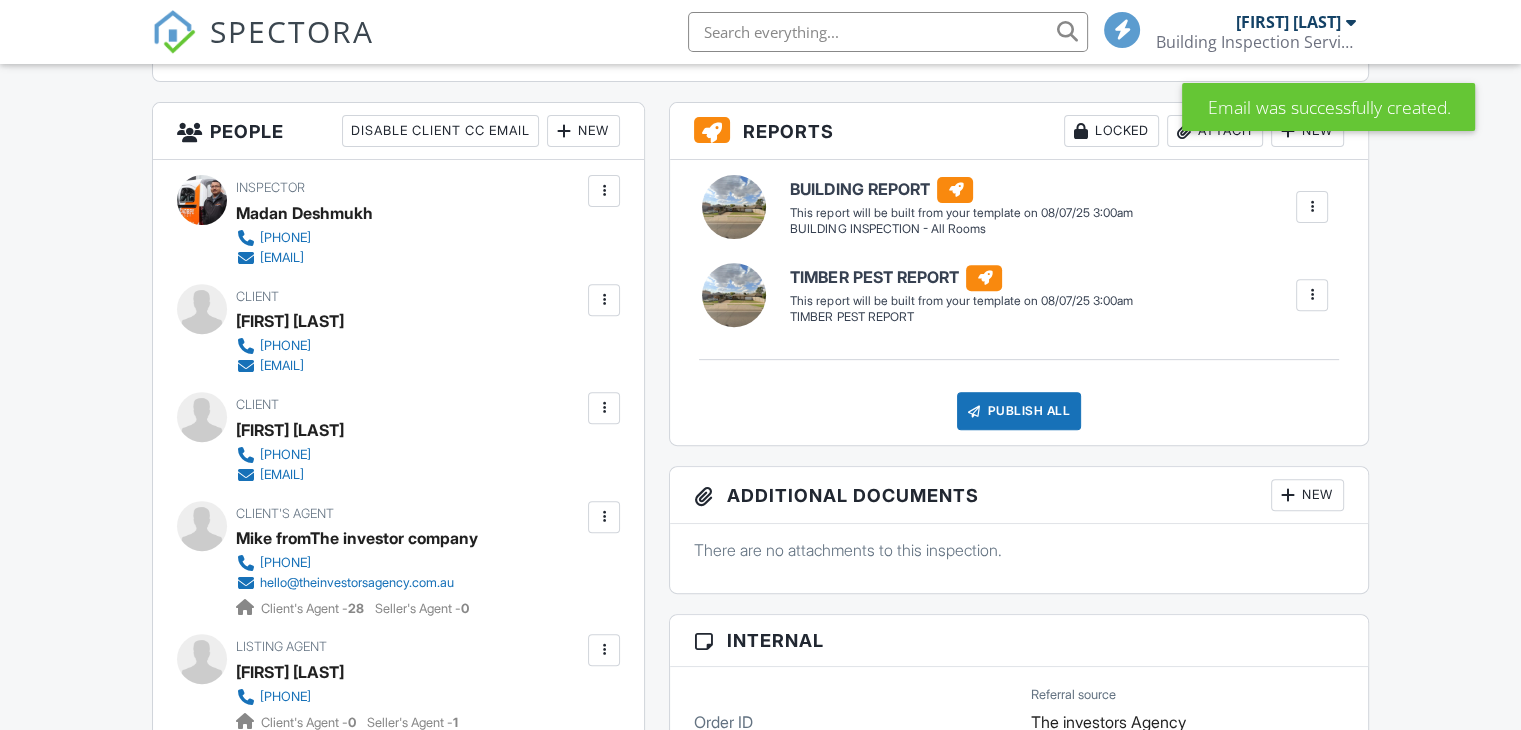 click at bounding box center [604, 517] 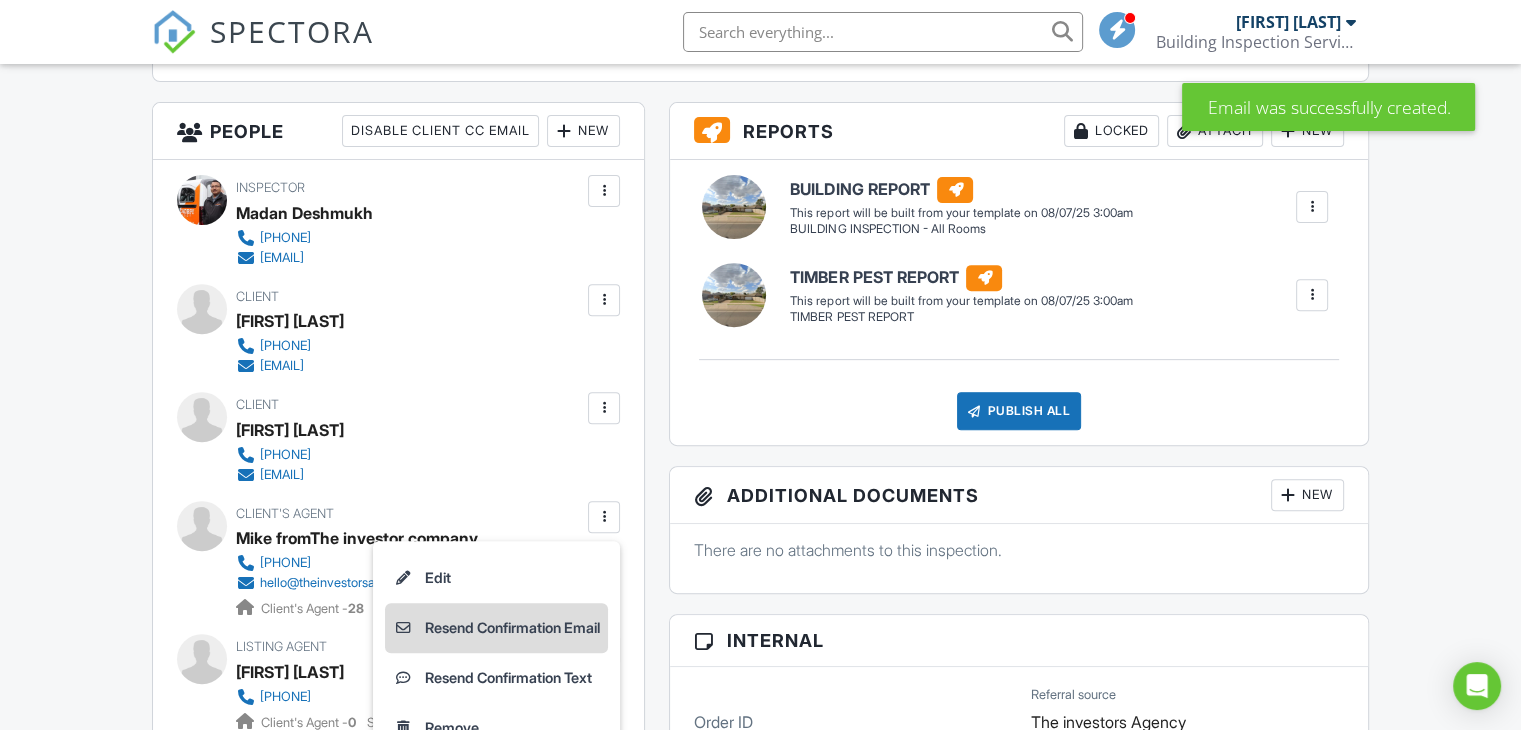 click on "Resend Confirmation Email" at bounding box center [496, 628] 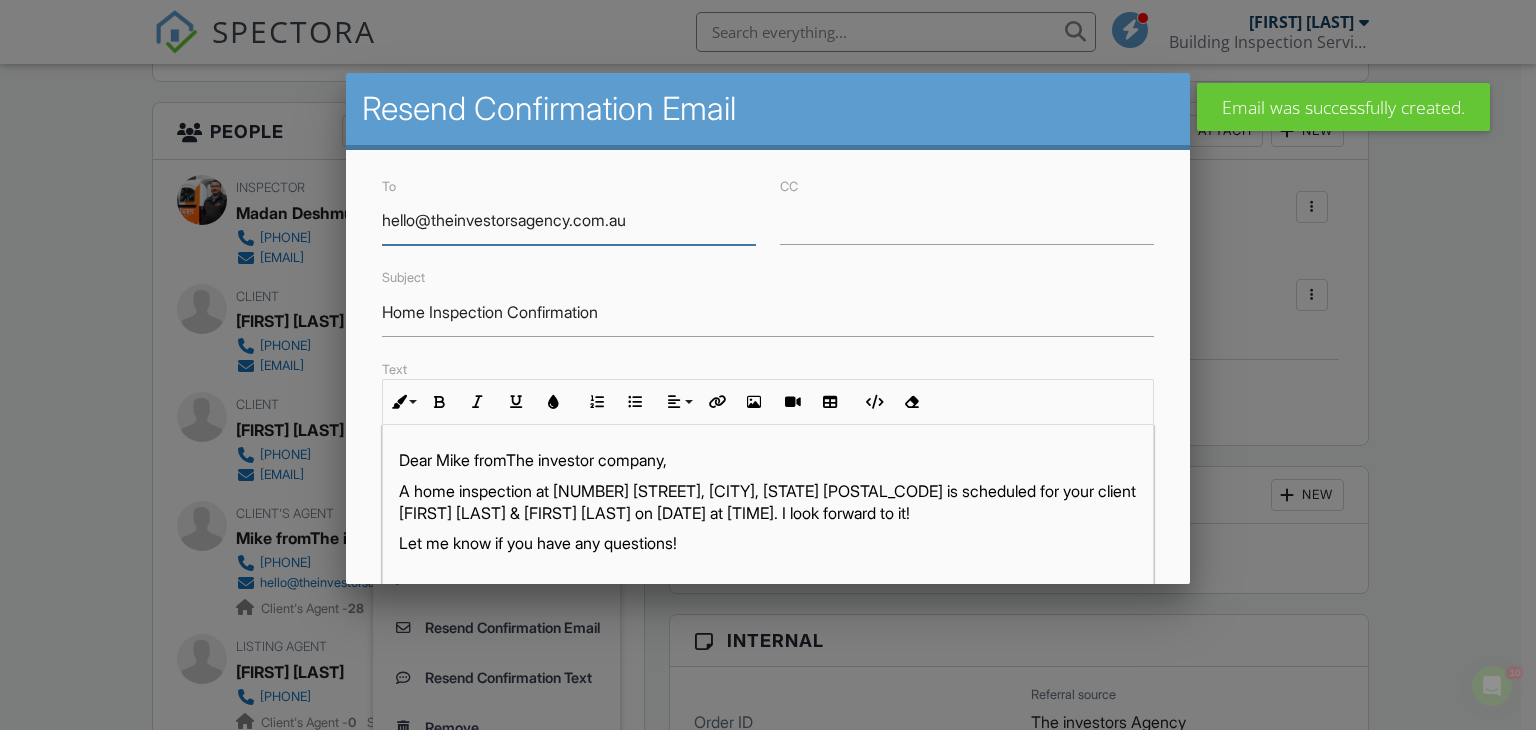 scroll, scrollTop: 0, scrollLeft: 0, axis: both 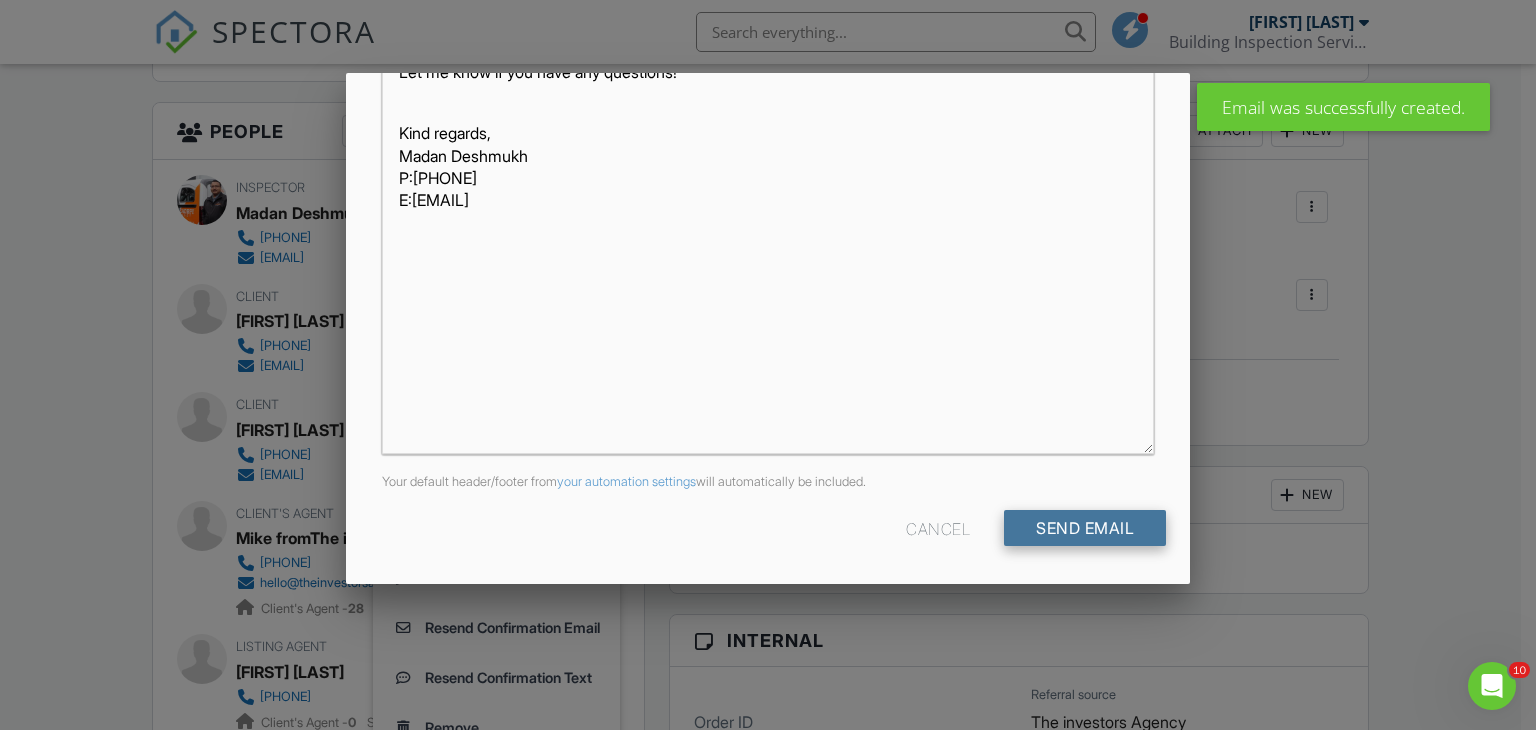 click on "Send Email" at bounding box center [1085, 528] 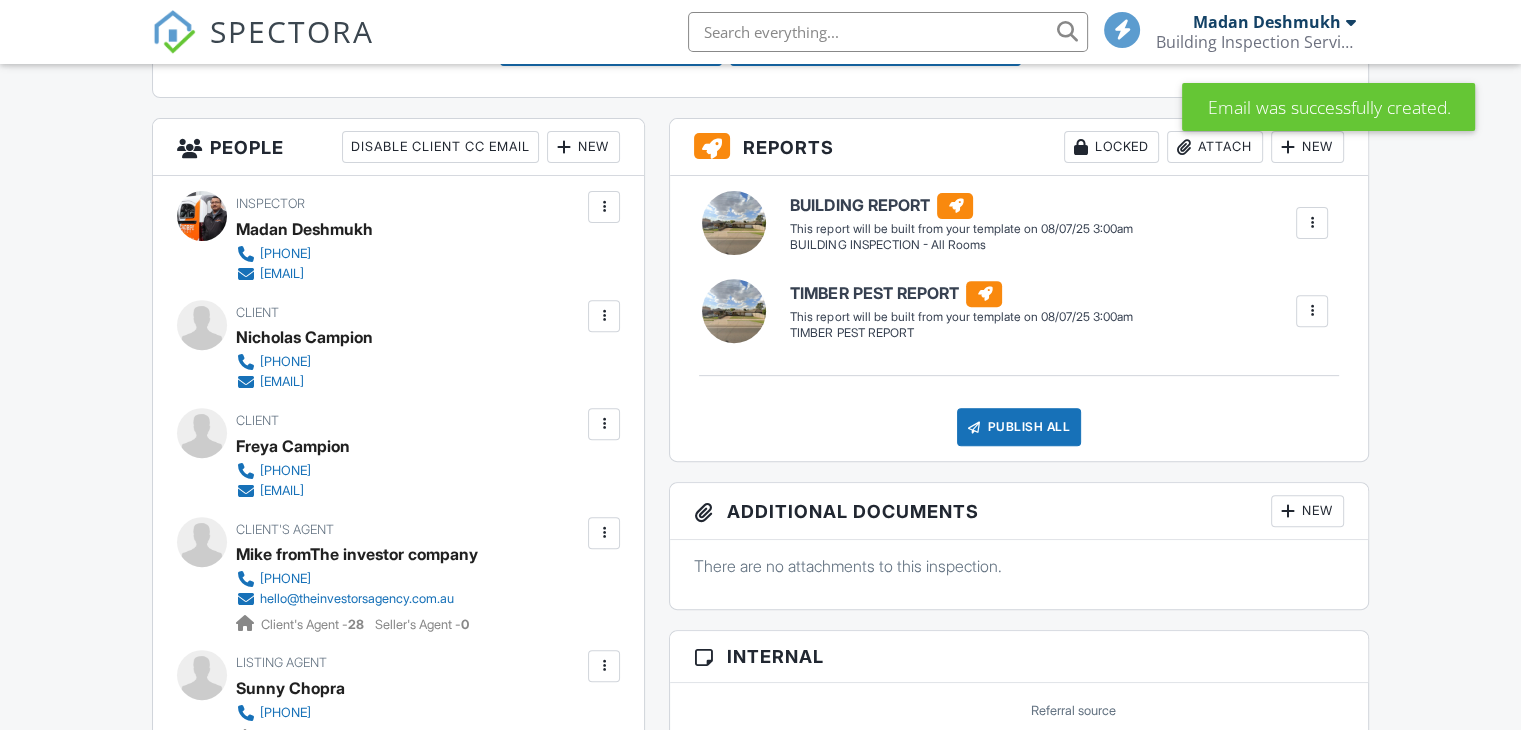 scroll, scrollTop: 1100, scrollLeft: 0, axis: vertical 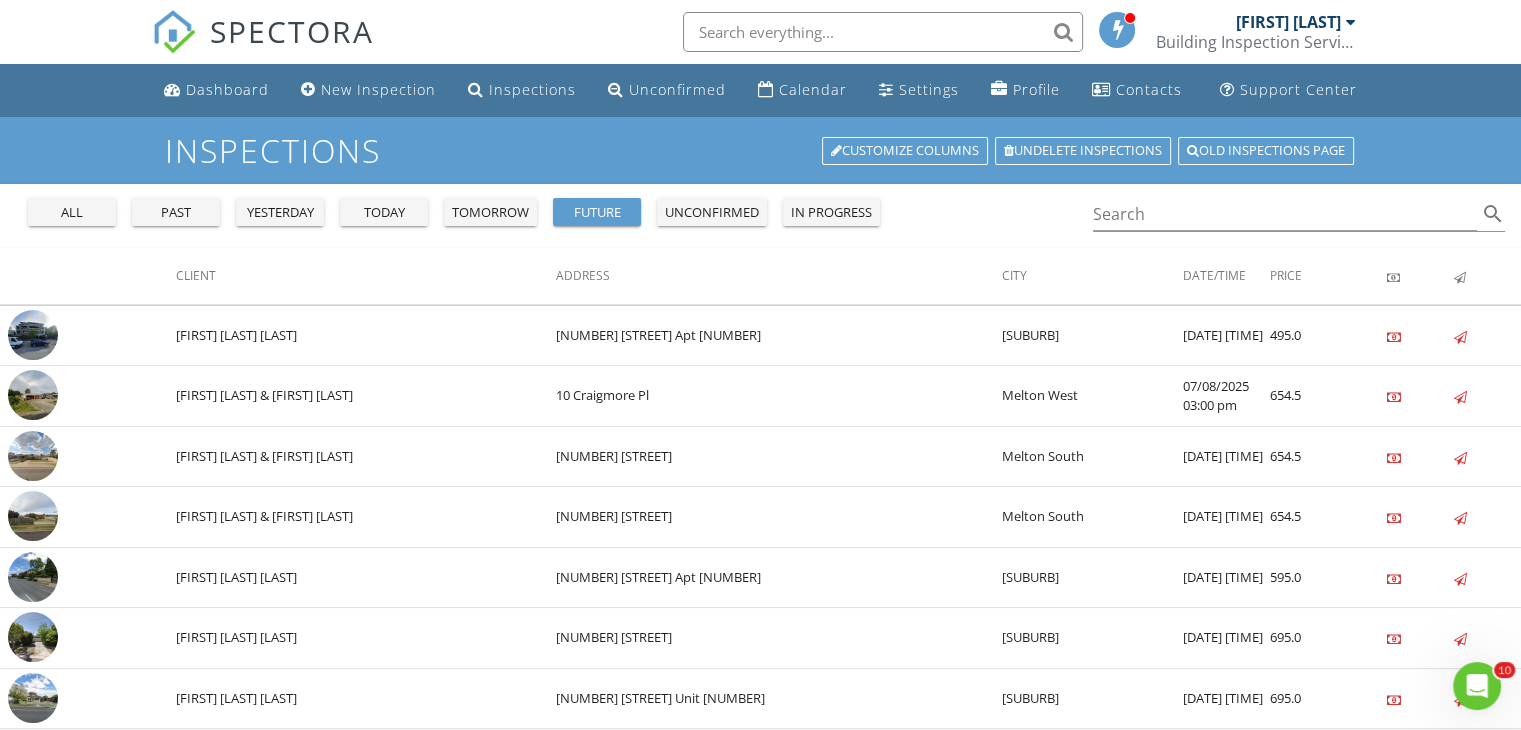 click on "yesterday" at bounding box center [280, 213] 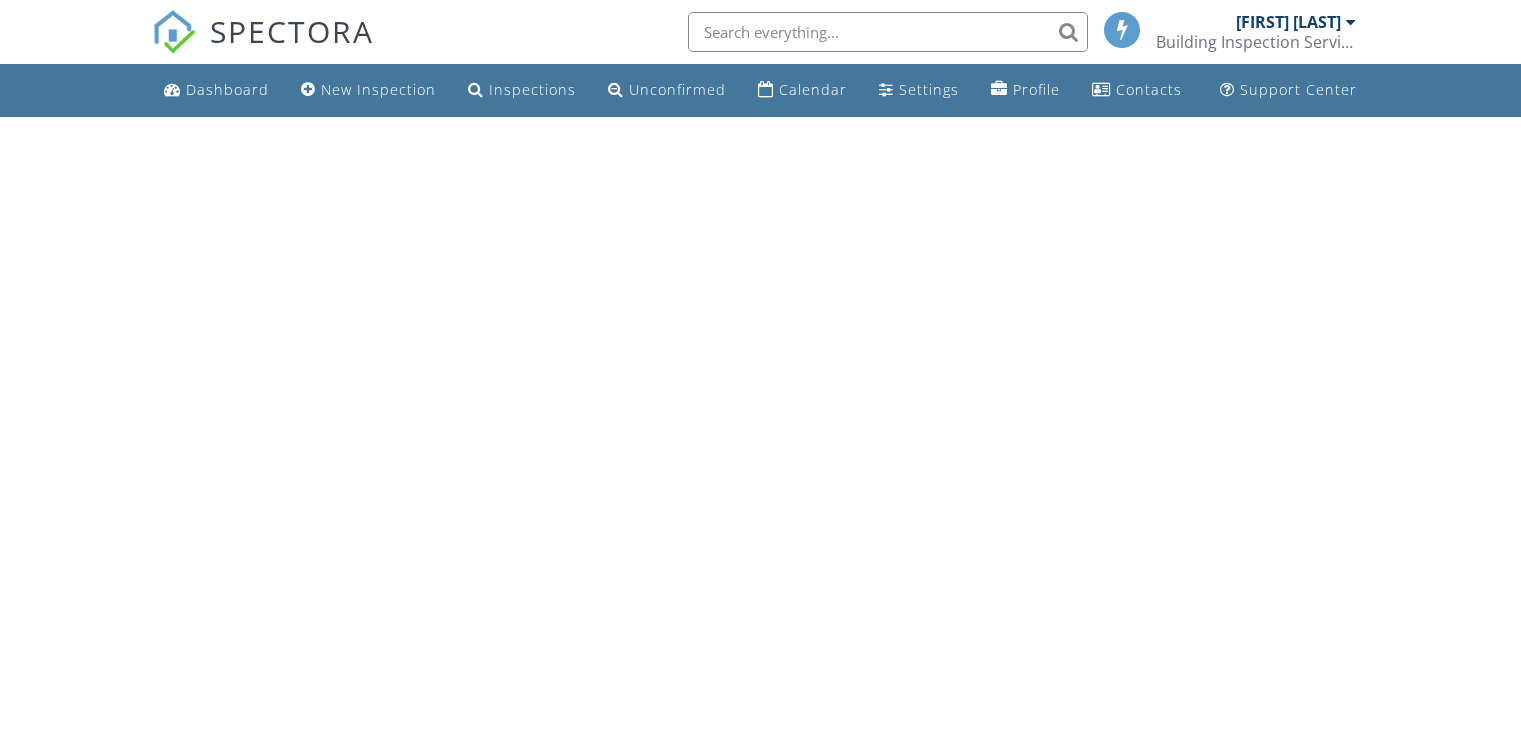 scroll, scrollTop: 0, scrollLeft: 0, axis: both 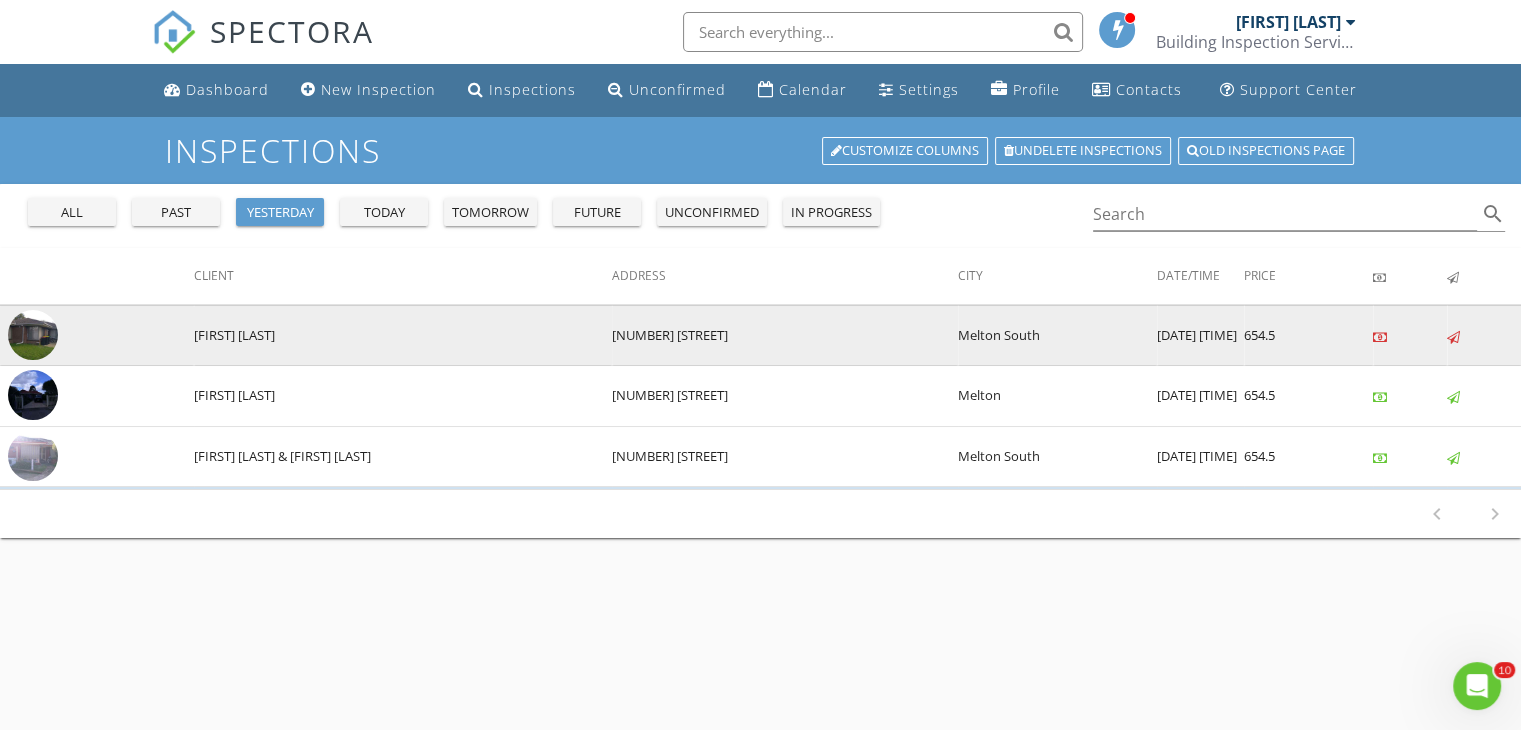 click at bounding box center [33, 335] 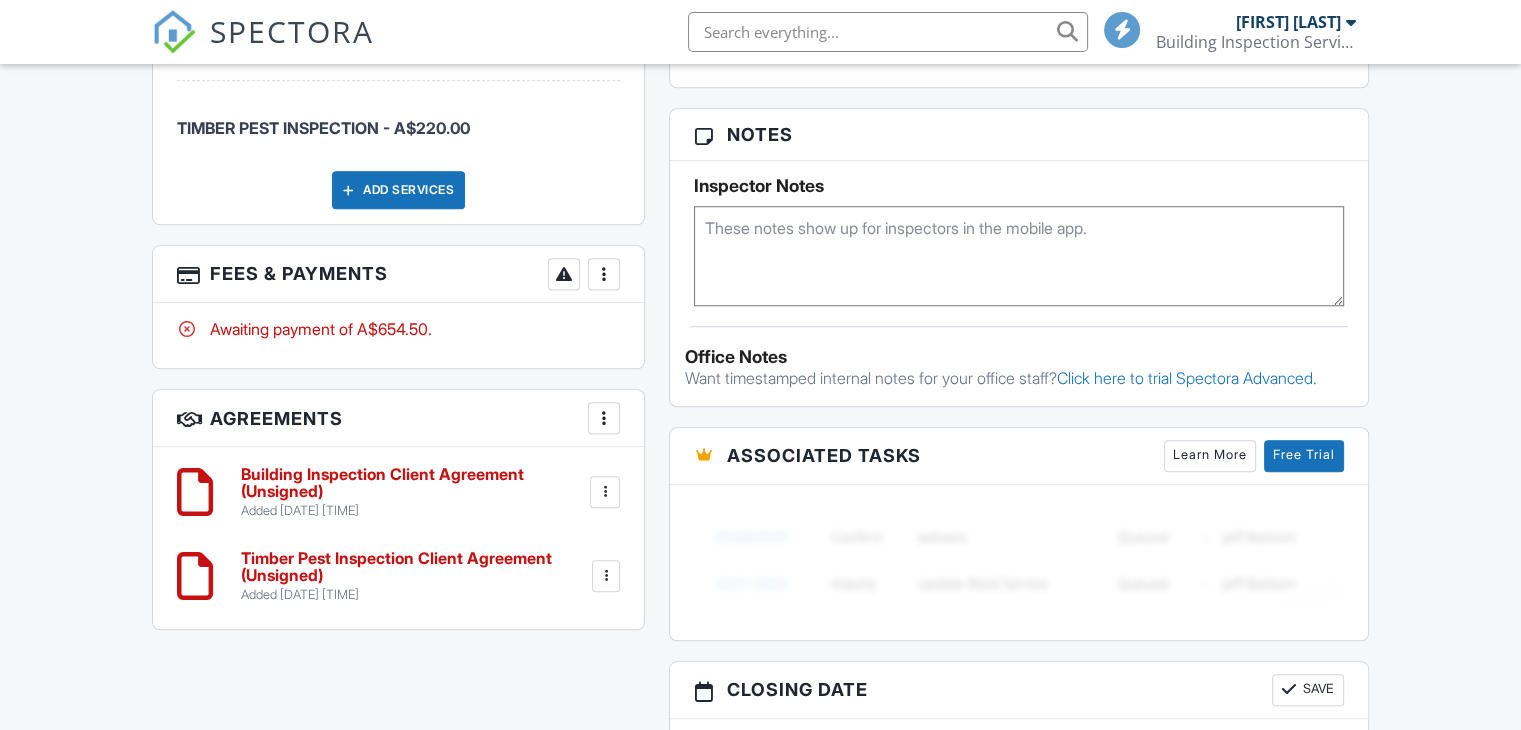 scroll, scrollTop: 793, scrollLeft: 0, axis: vertical 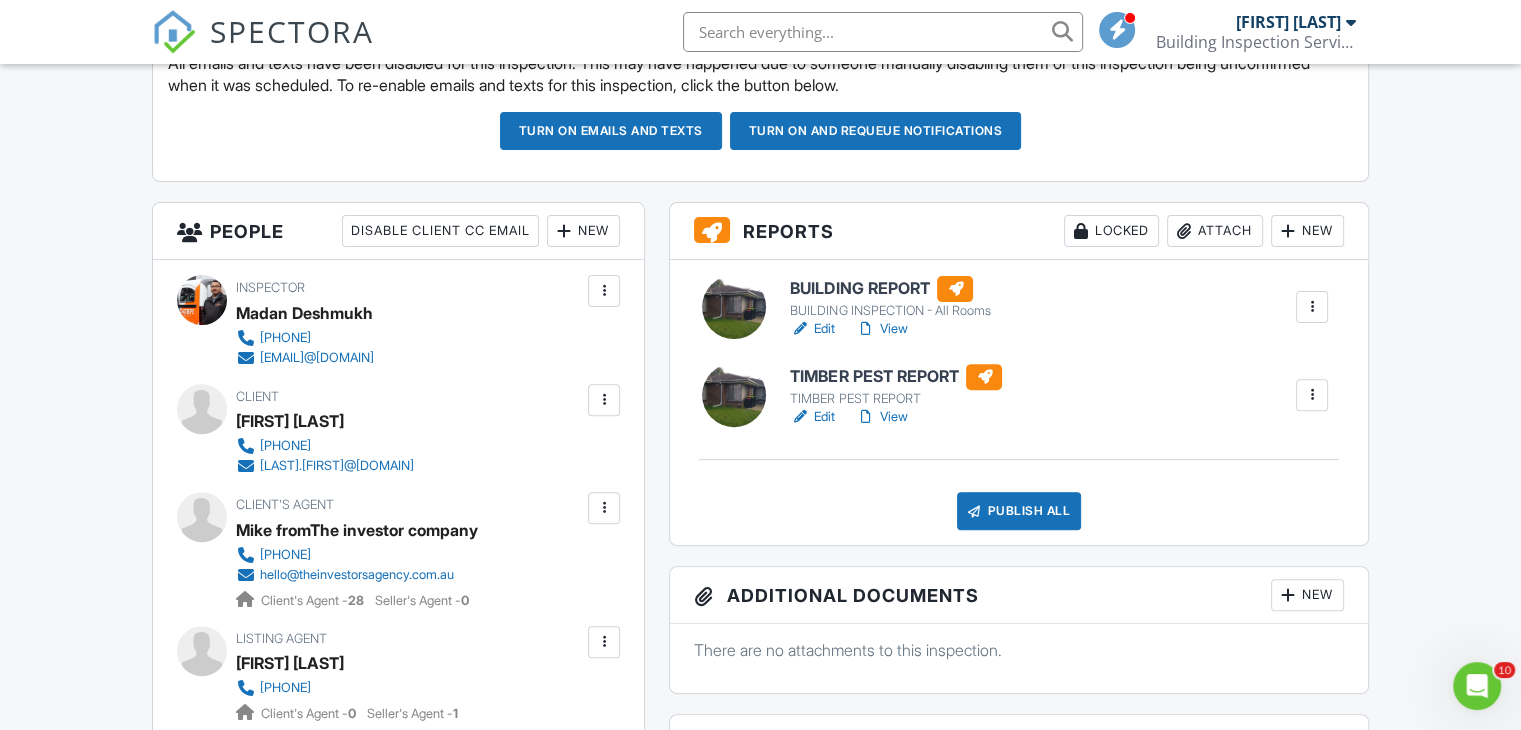 drag, startPoint x: 820, startPoint y: 328, endPoint x: 837, endPoint y: 328, distance: 17 